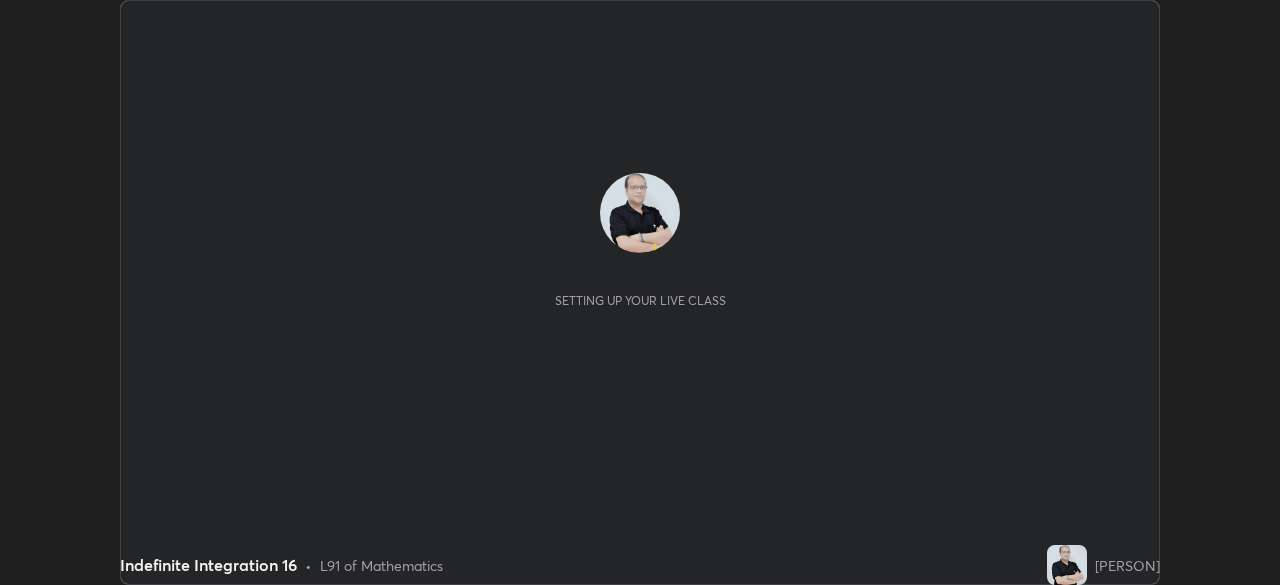 scroll, scrollTop: 0, scrollLeft: 0, axis: both 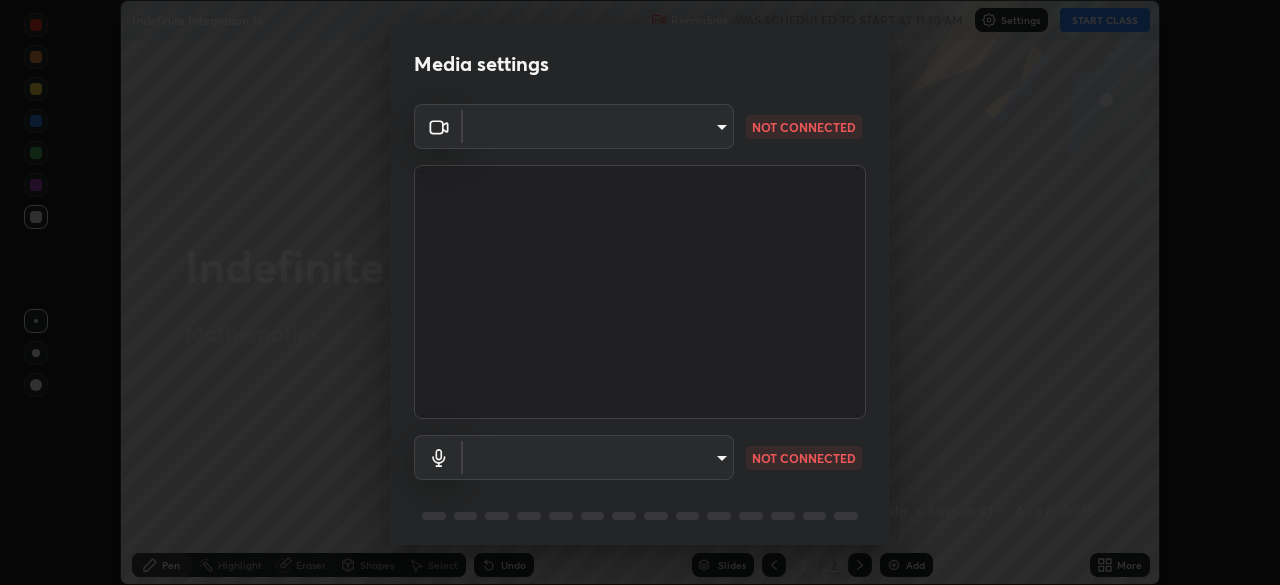 type on "5a3b26b24554f8cf6e797ef24758c72d9ac35fc194b839c1ab14931f8614fd13" 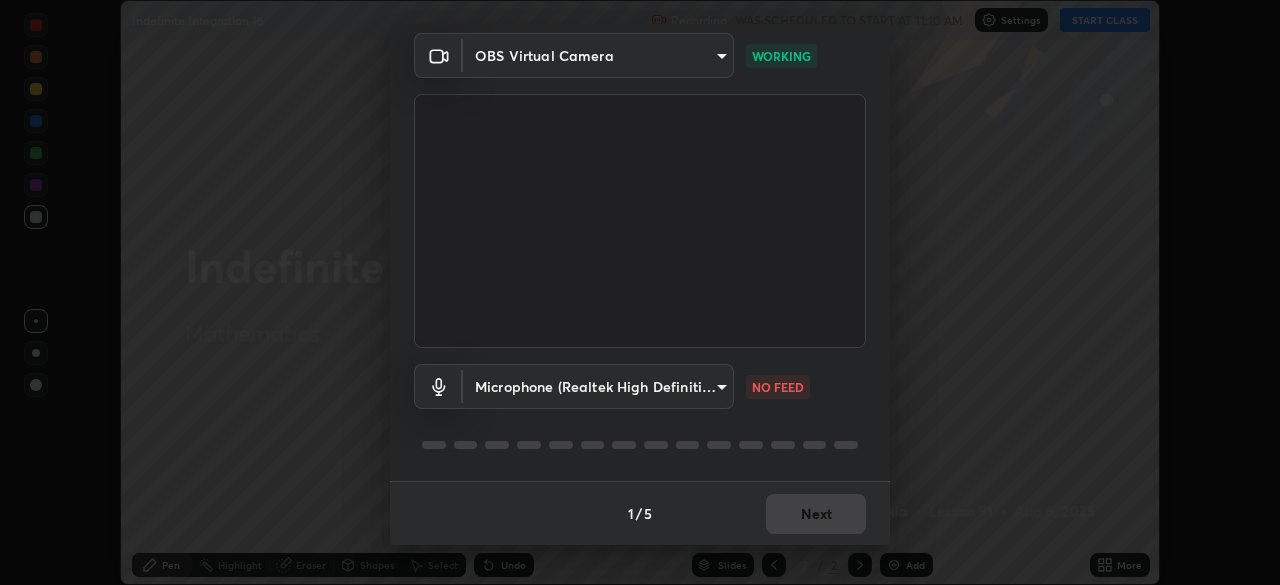 click on "Erase all Indefinite Integration 16 Recording WAS SCHEDULED TO START AT  11:10 AM Settings START CLASS Setting up your live class Indefinite Integration 16 • L91 of Mathematics [PERSON] Pen Highlight Eraser Shapes Select Undo Slides 2 / 2 Add More No doubts shared Encourage your learners to ask a doubt for better clarity Report an issue Reason for reporting Buffering Chat not working Audio - Video sync issue Educator video quality low ​ Attach an image Report Media settings OBS Virtual Camera [HASH] WORKING Microphone (Realtek High Definition Audio) [HASH] NO FEED 1 / 5 Next" at bounding box center (640, 292) 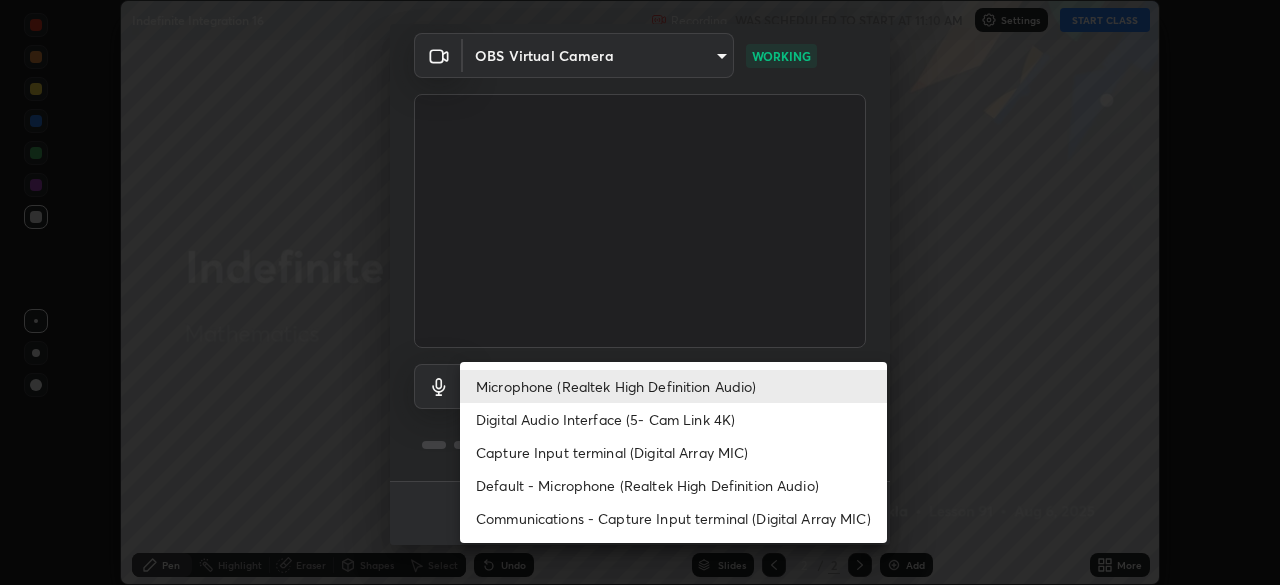 click on "Capture Input terminal (Digital Array MIC)" at bounding box center [673, 452] 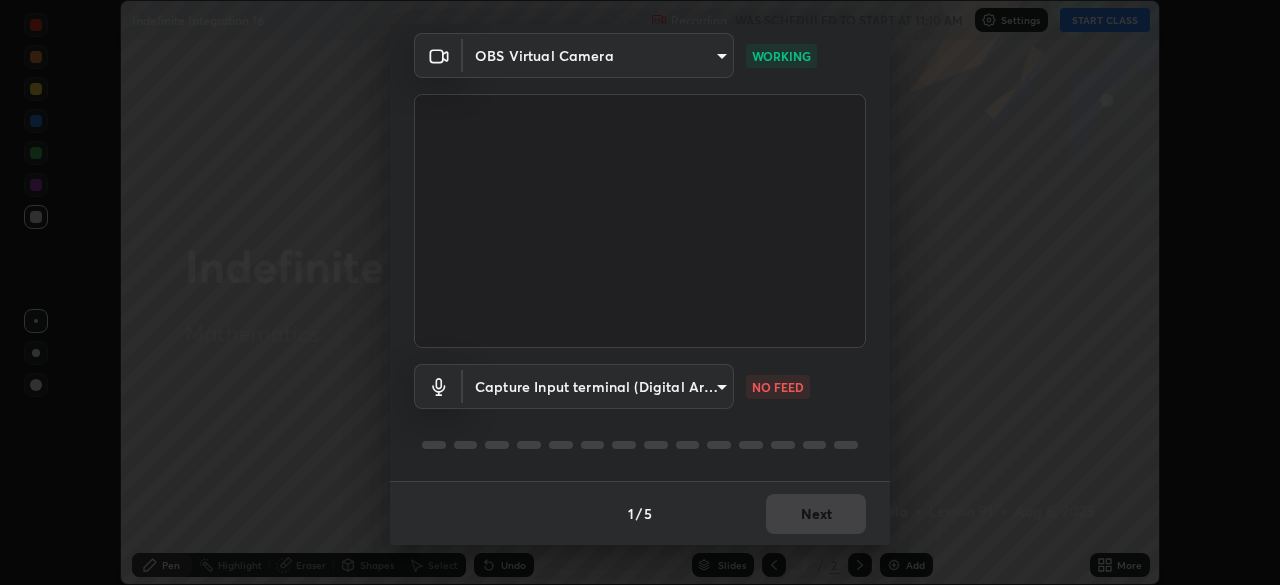 click on "Erase all Indefinite Integration 16 Recording WAS SCHEDULED TO START AT  11:10 AM Settings START CLASS Setting up your live class Indefinite Integration 16 • L91 of Mathematics [PERSON] Pen Highlight Eraser Shapes Select Undo Slides 2 / 2 Add More No doubts shared Encourage your learners to ask a doubt for better clarity Report an issue Reason for reporting Buffering Chat not working Audio - Video sync issue Educator video quality low ​ Attach an image Report Media settings OBS Virtual Camera [HASH] WORKING Capture Input terminal (Realtek High Definition Audio) [HASH] NO FEED 1 / 5 Next" at bounding box center [640, 292] 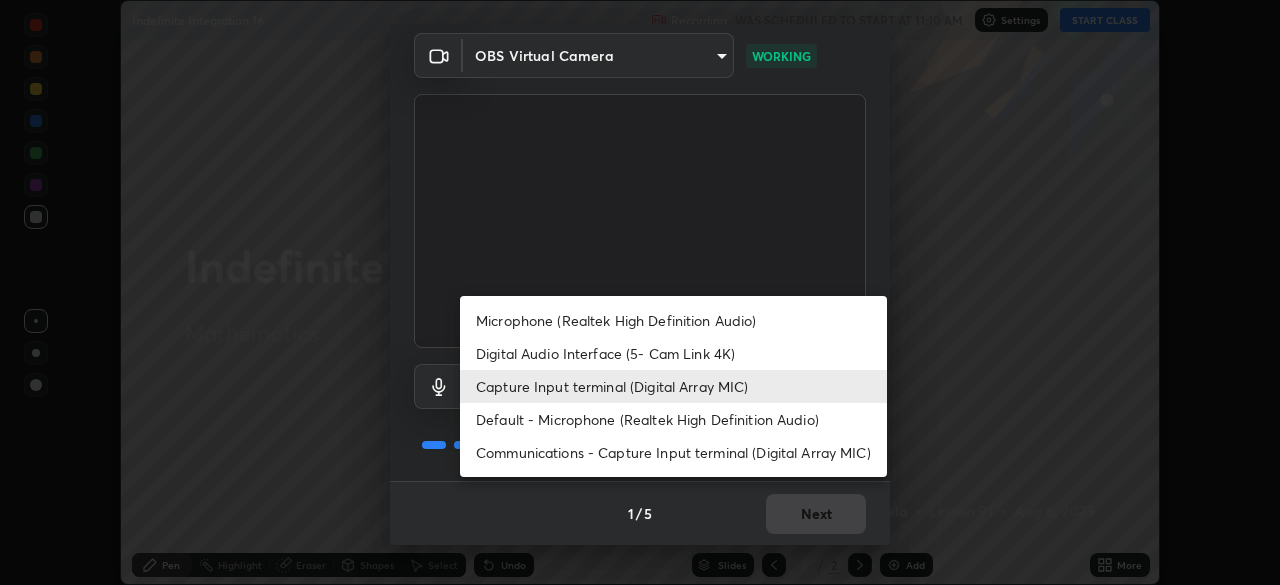 click on "Microphone (Realtek High Definition Audio)" at bounding box center [673, 320] 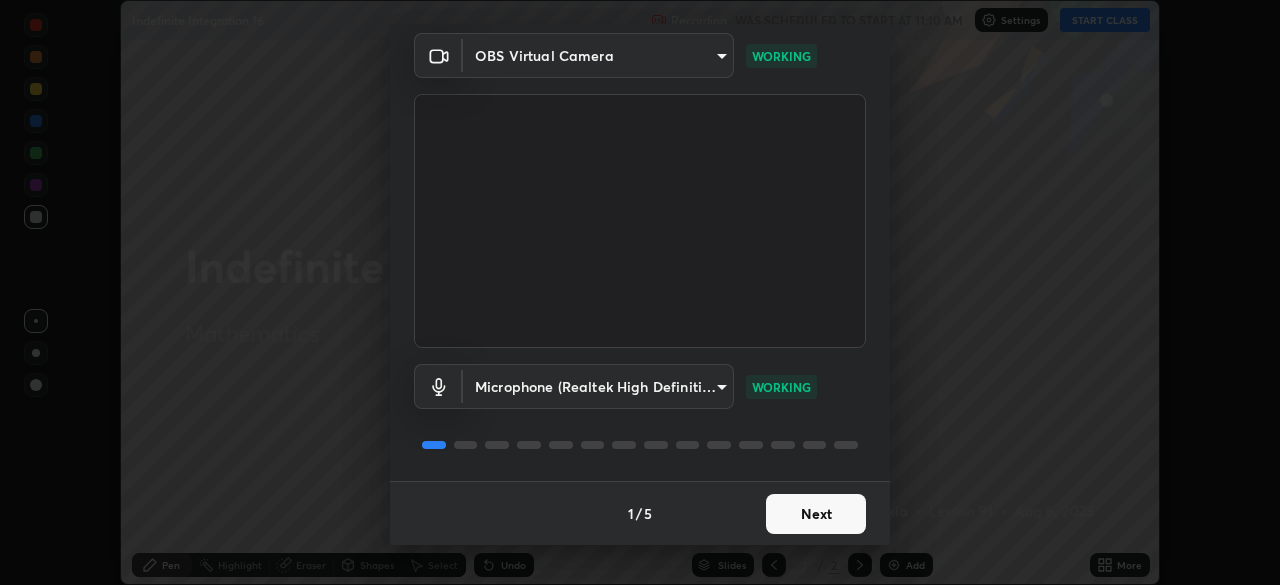 click on "Next" at bounding box center (816, 514) 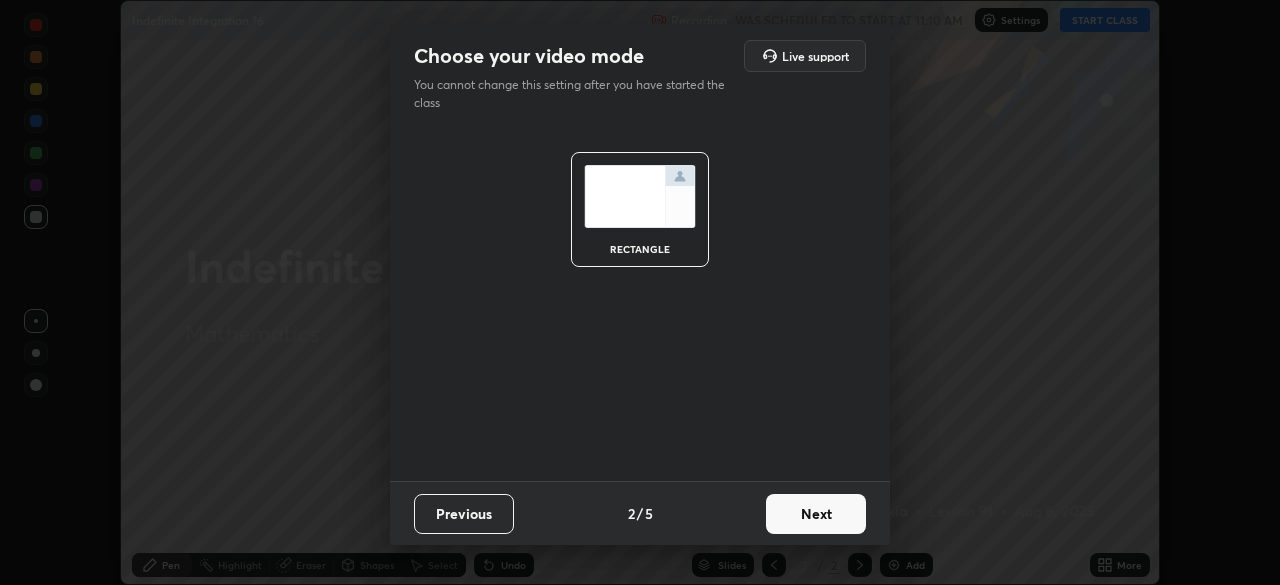 click on "Next" at bounding box center (816, 514) 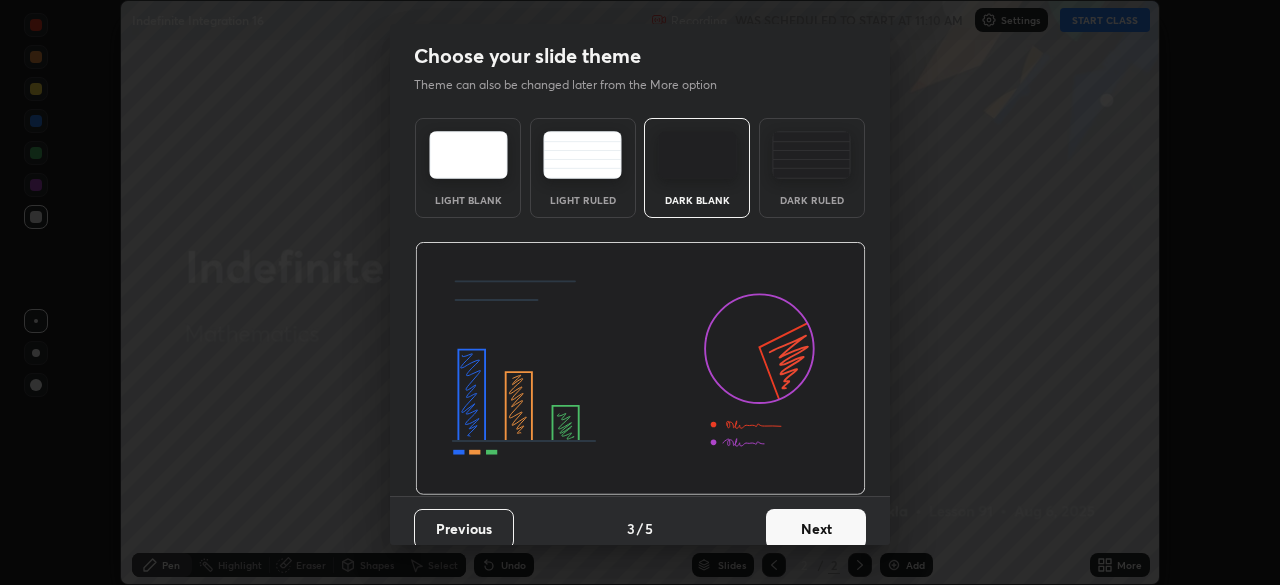 click on "Next" at bounding box center [816, 529] 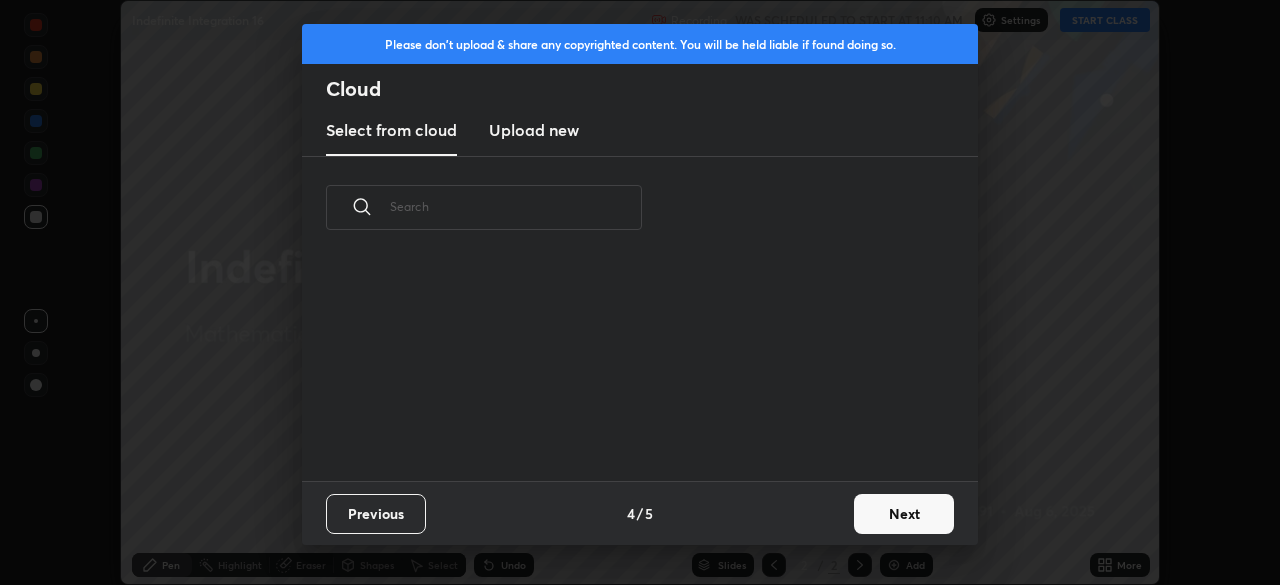 click on "Next" at bounding box center [904, 514] 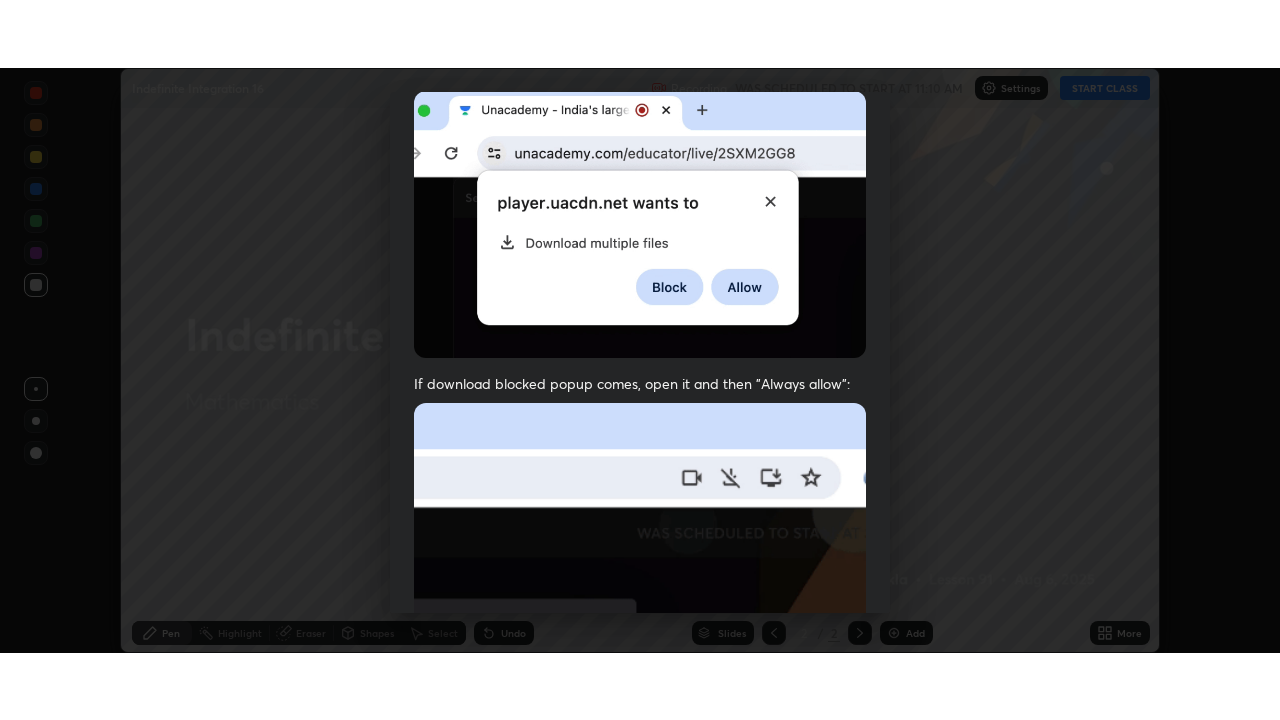 scroll, scrollTop: 479, scrollLeft: 0, axis: vertical 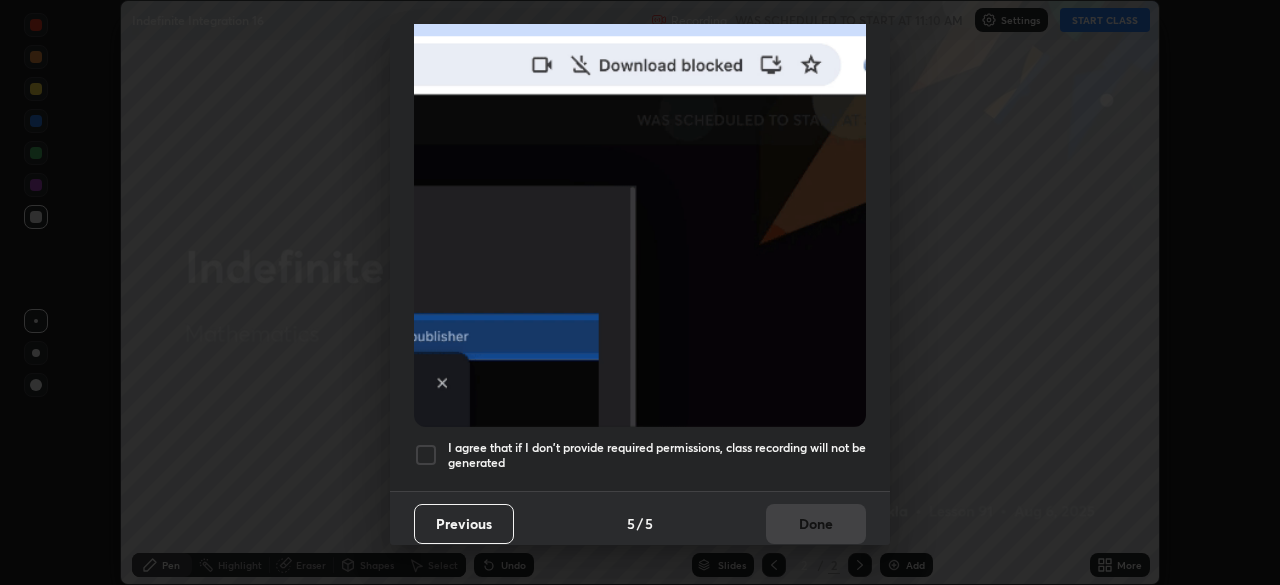 click at bounding box center (426, 455) 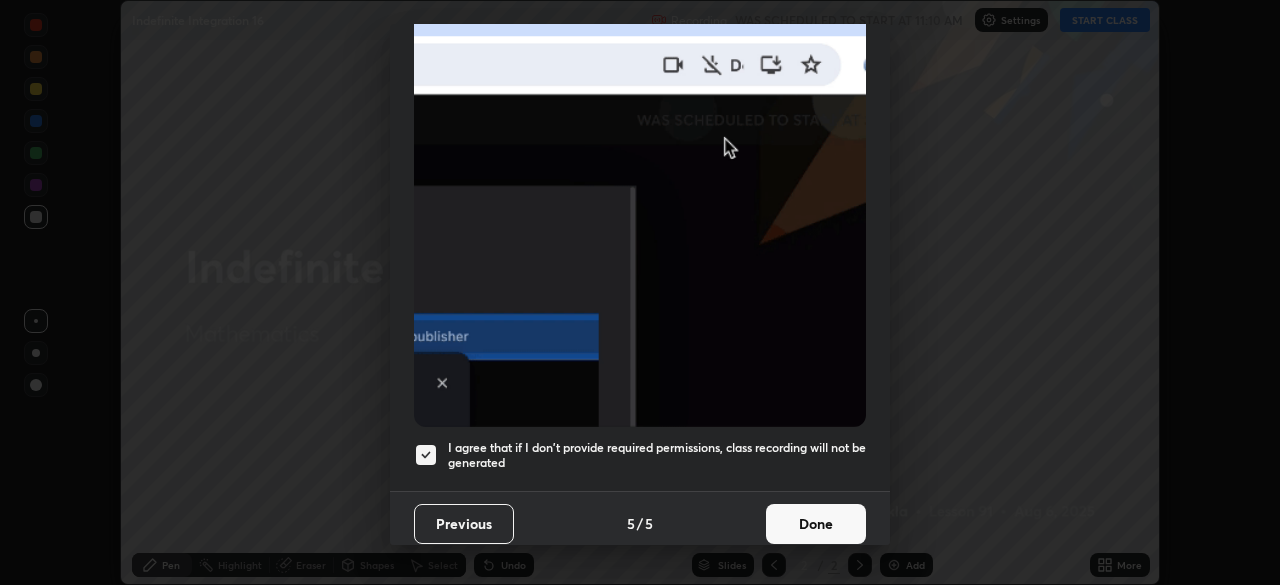 click on "Done" at bounding box center (816, 524) 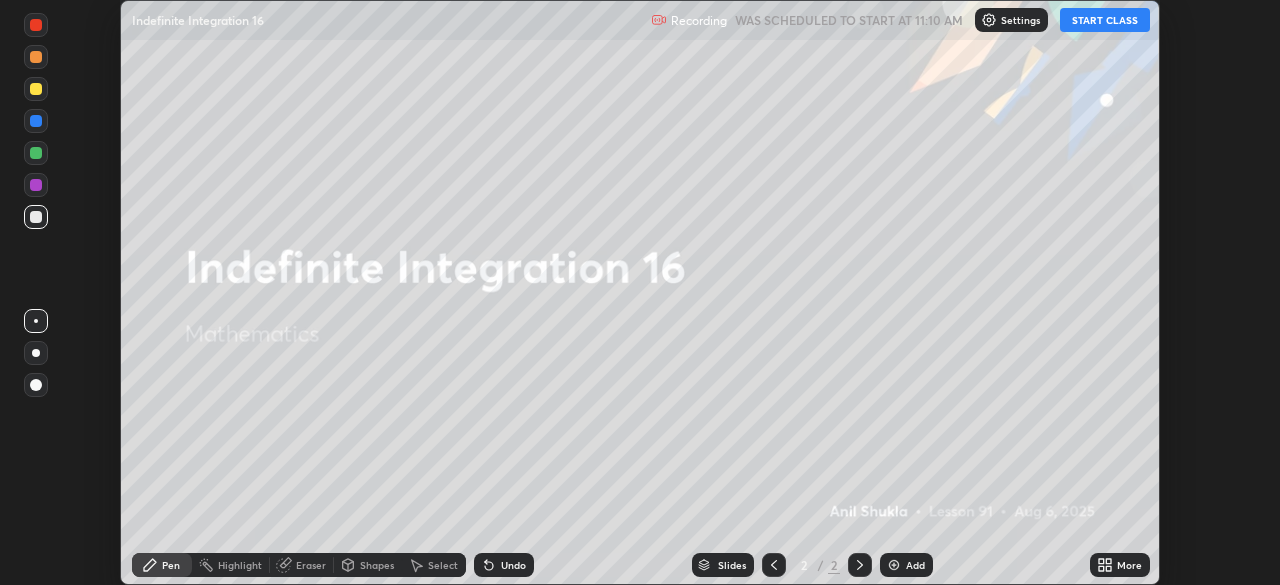 click on "START CLASS" at bounding box center [1105, 20] 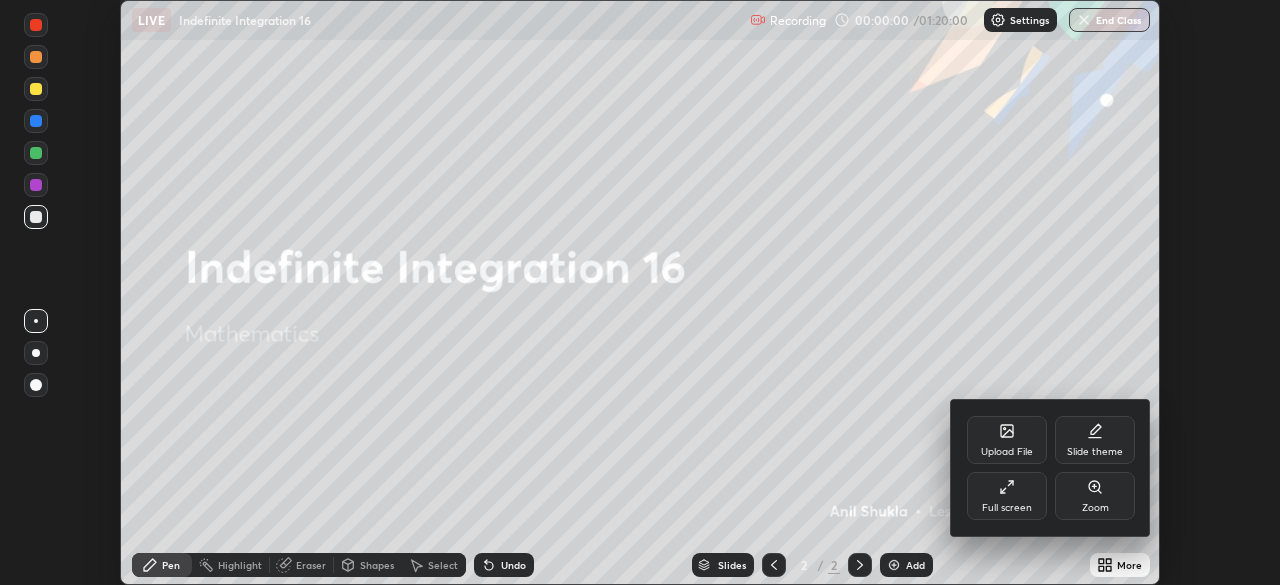 click on "Full screen" at bounding box center (1007, 496) 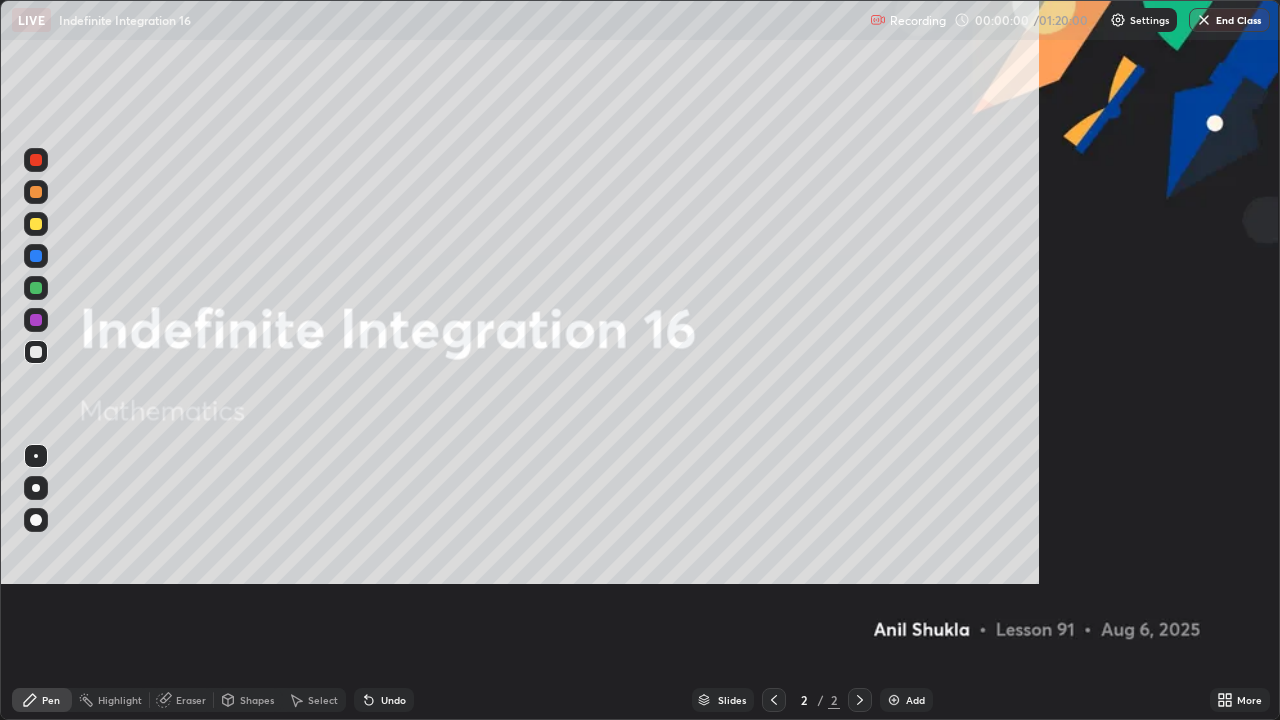 scroll, scrollTop: 99280, scrollLeft: 98720, axis: both 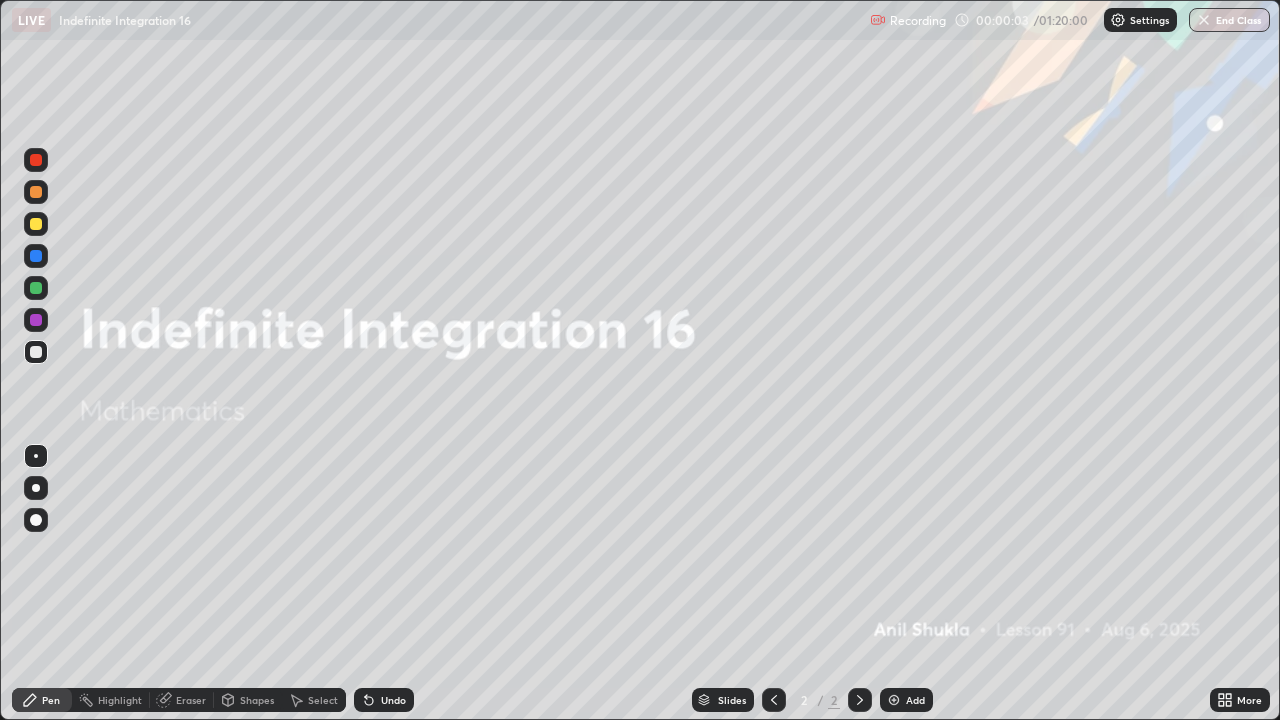 click at bounding box center [36, 224] 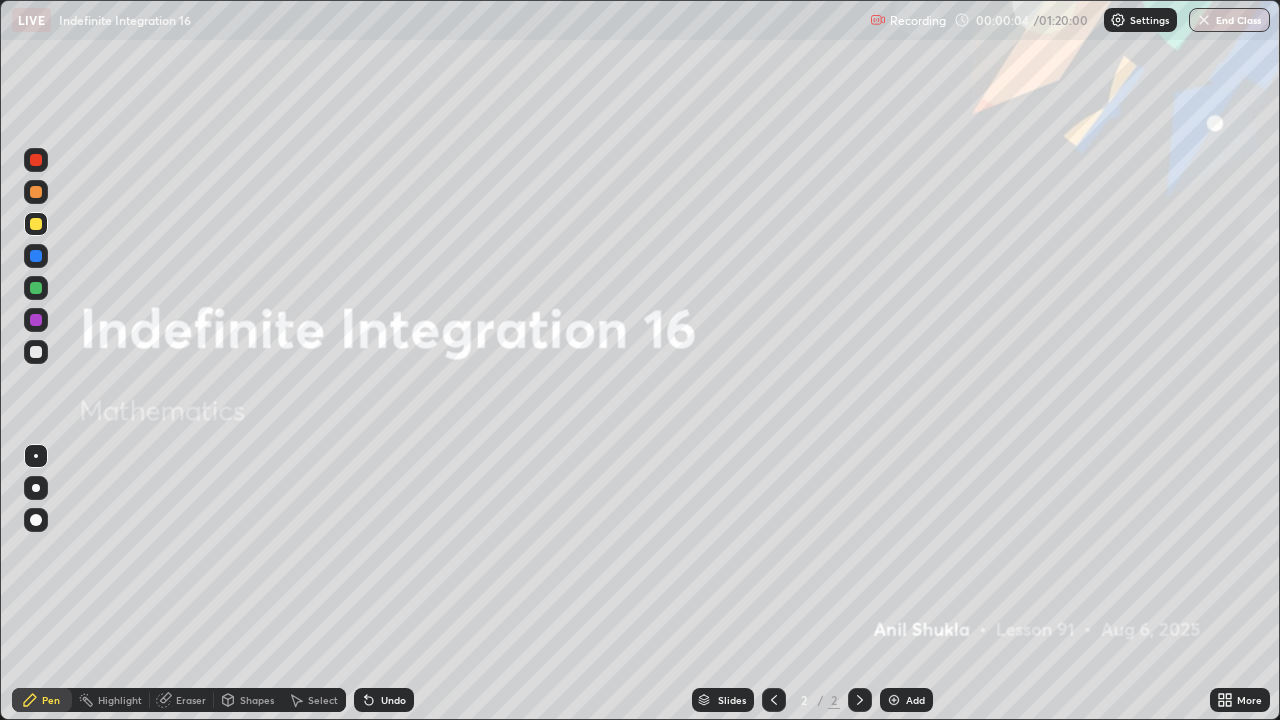 click at bounding box center (36, 488) 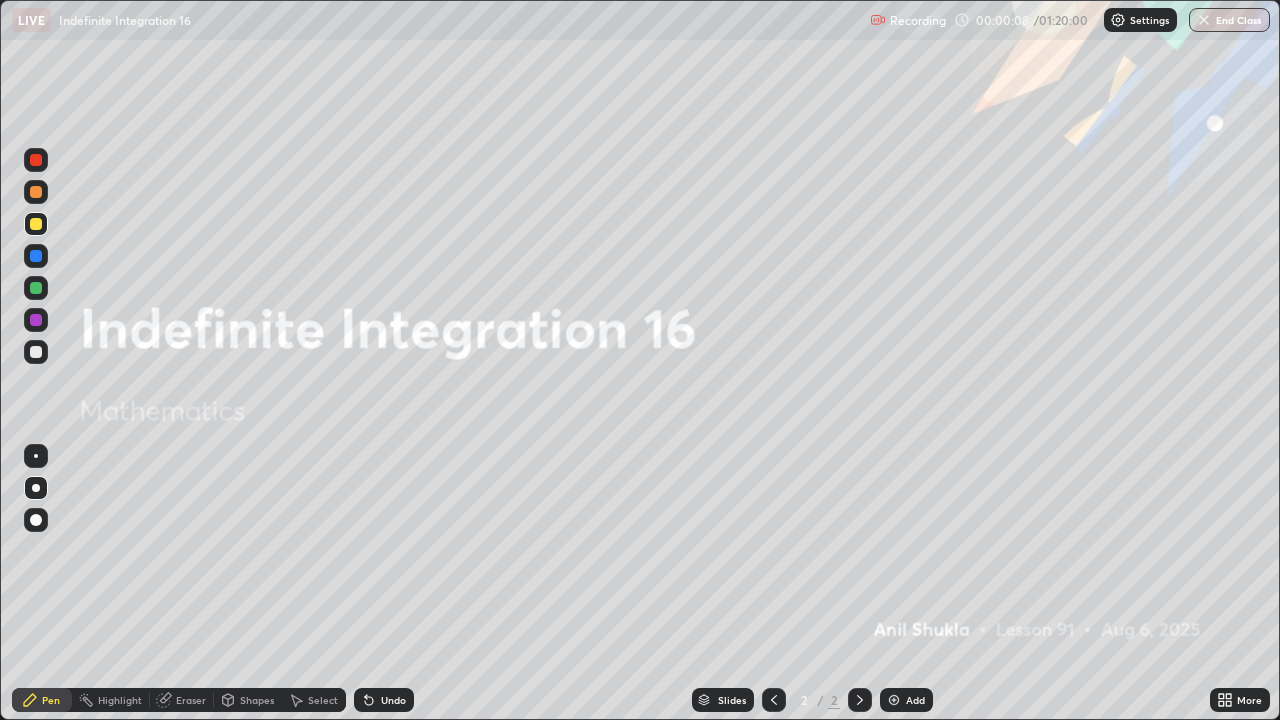 click at bounding box center (36, 520) 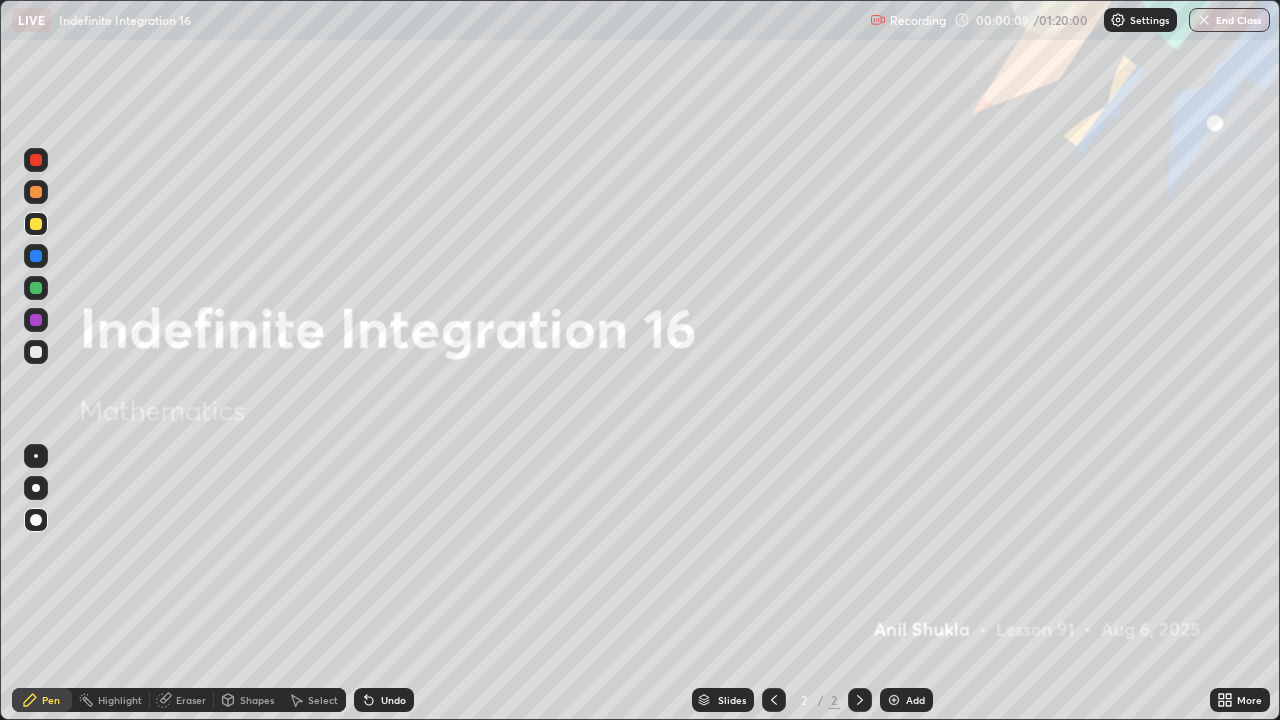 click at bounding box center [36, 224] 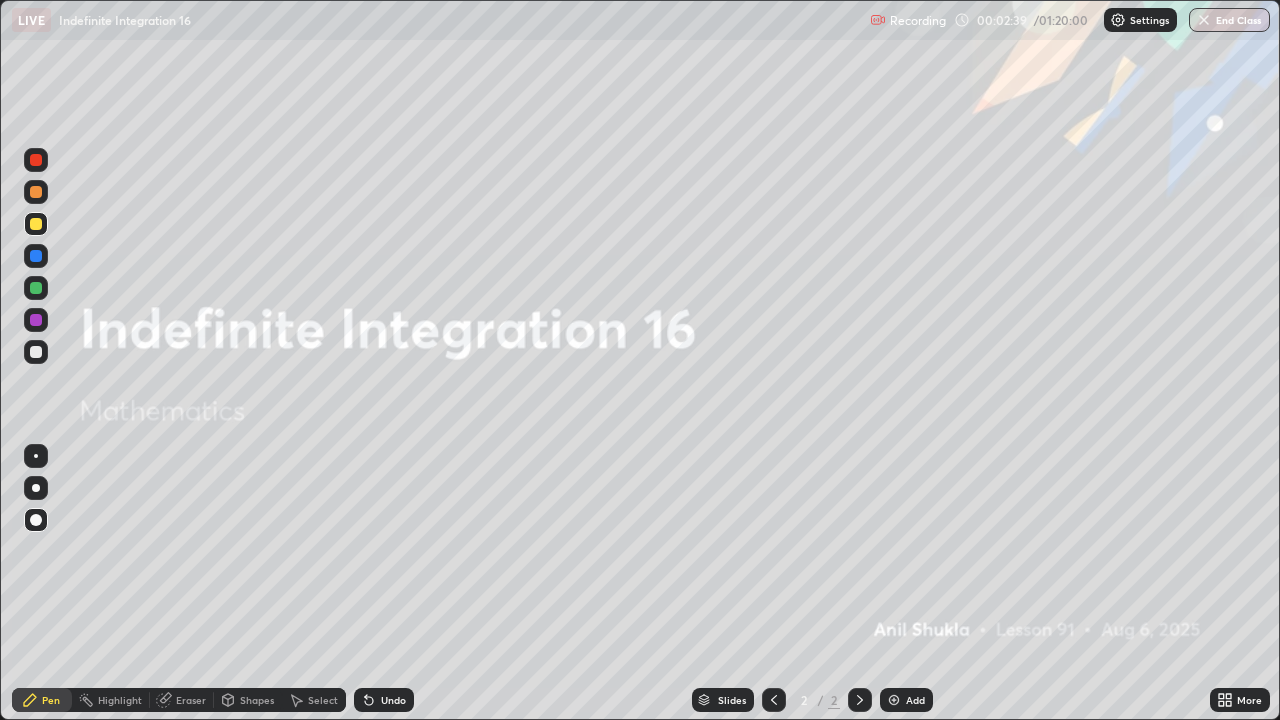 click at bounding box center [36, 352] 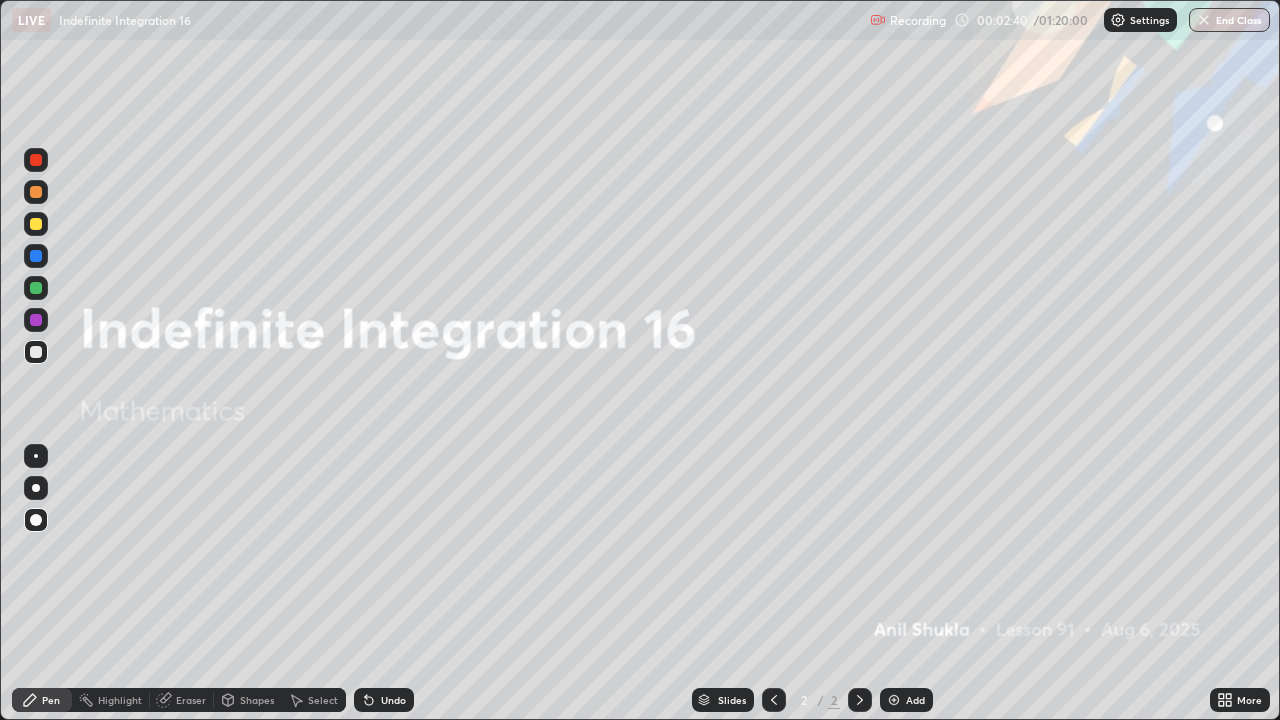 click at bounding box center [36, 224] 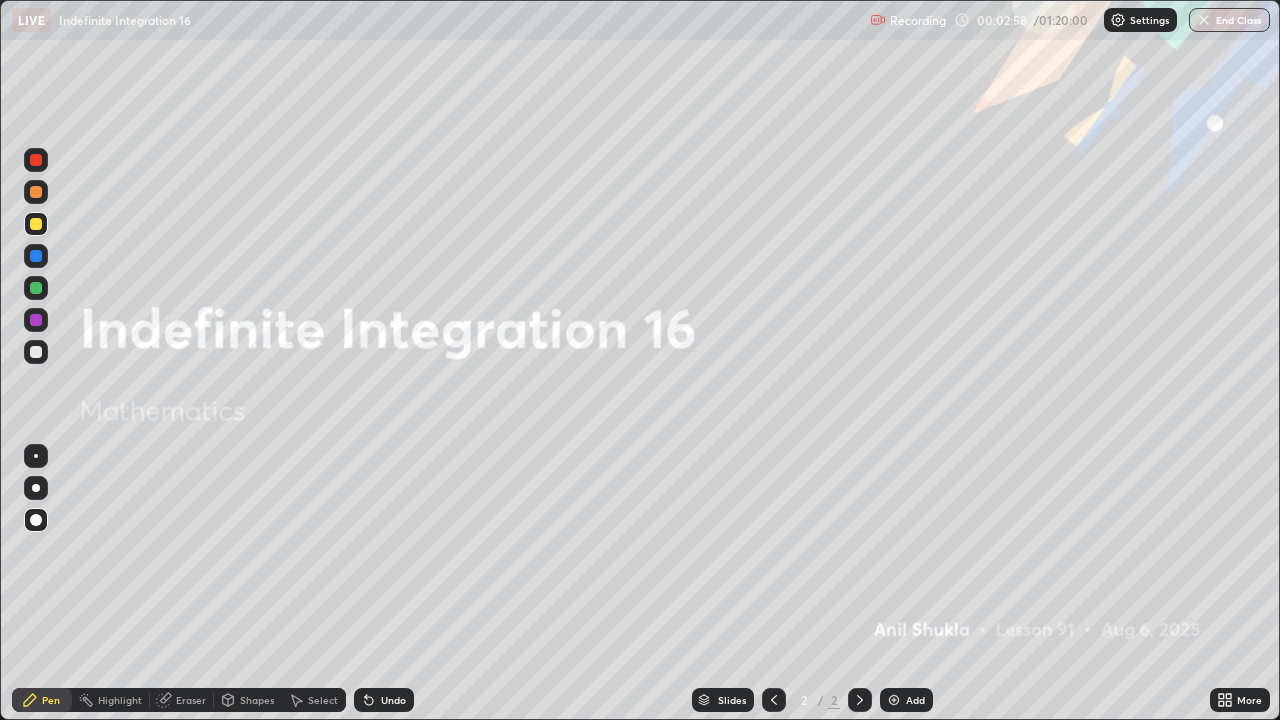 click at bounding box center [36, 352] 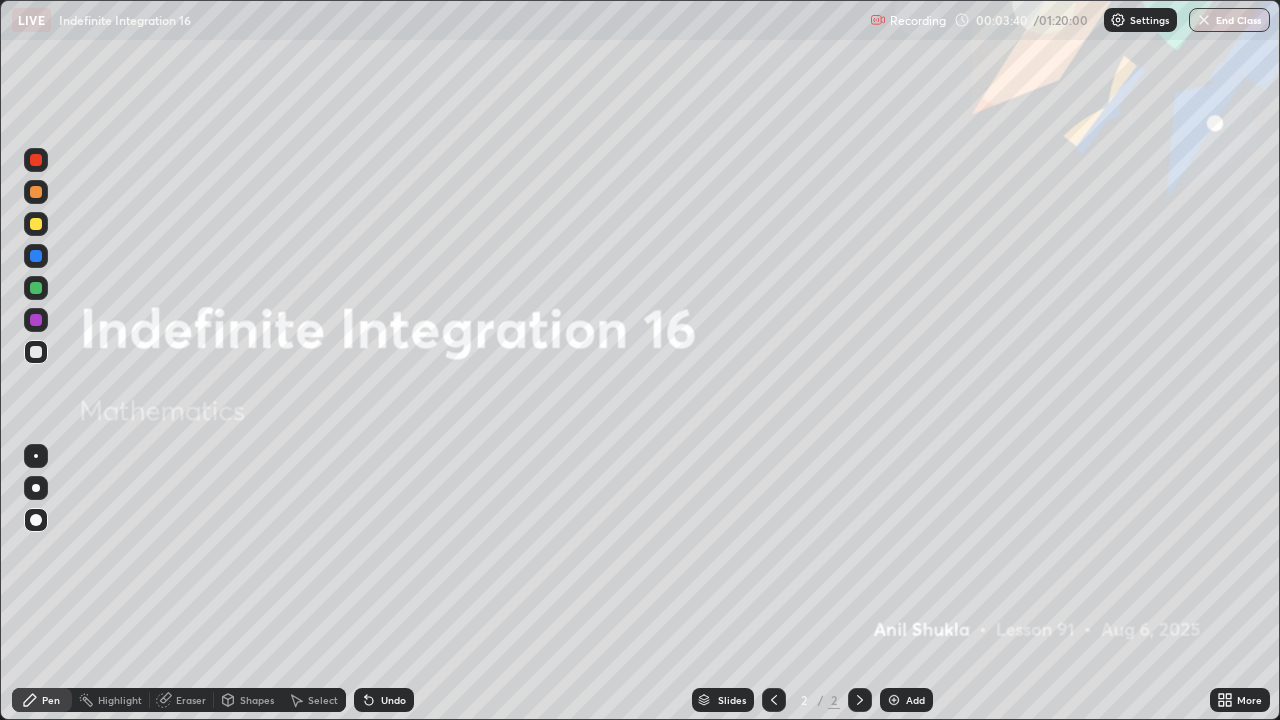 click at bounding box center (36, 224) 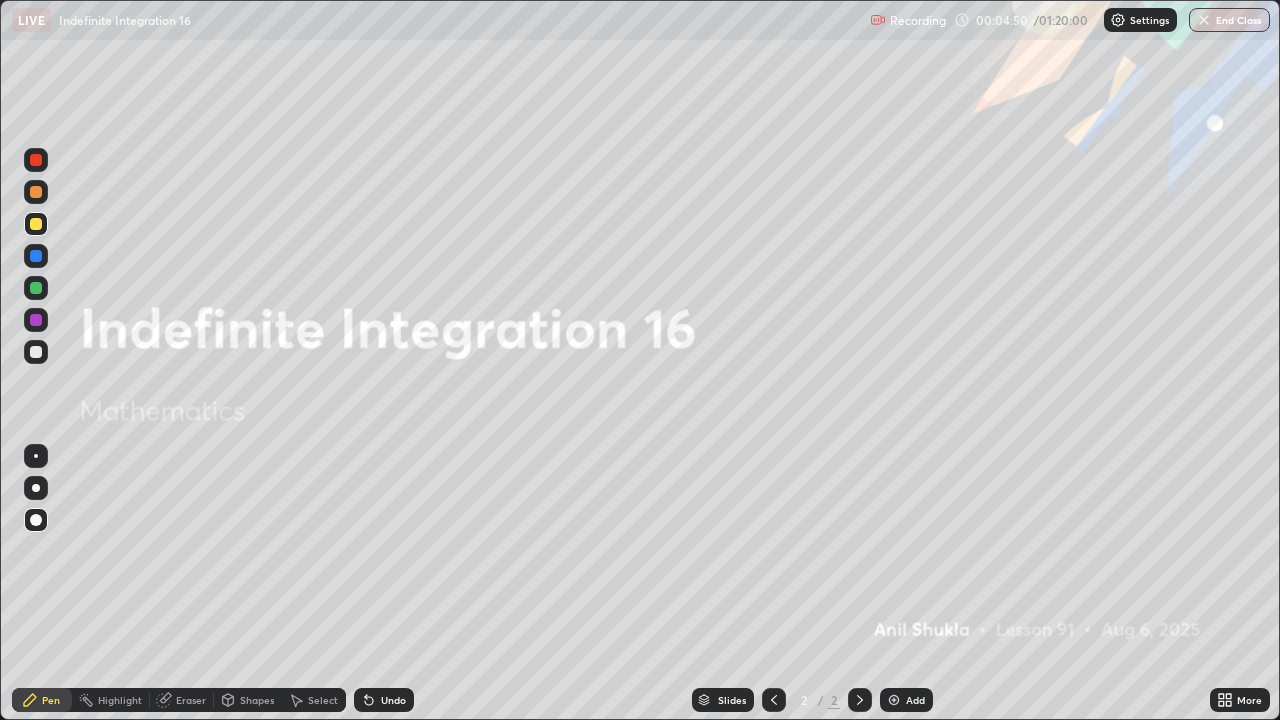 click at bounding box center (36, 224) 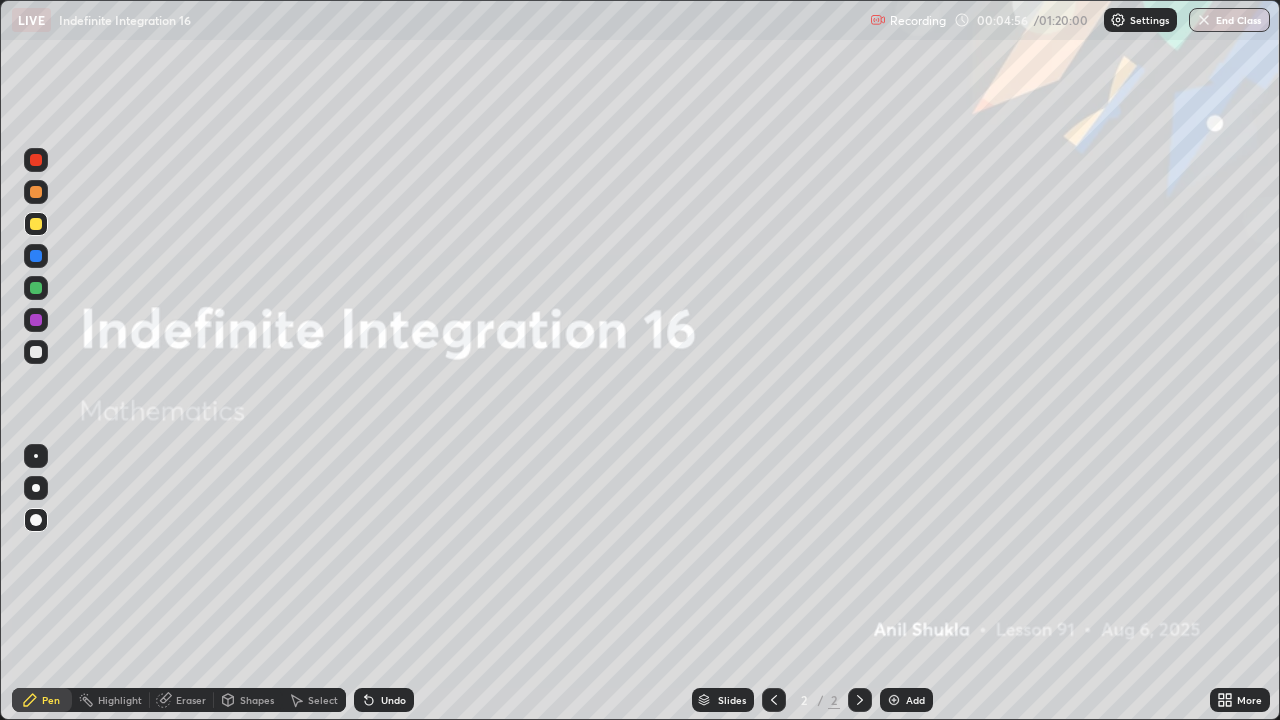 click on "Undo" at bounding box center (393, 700) 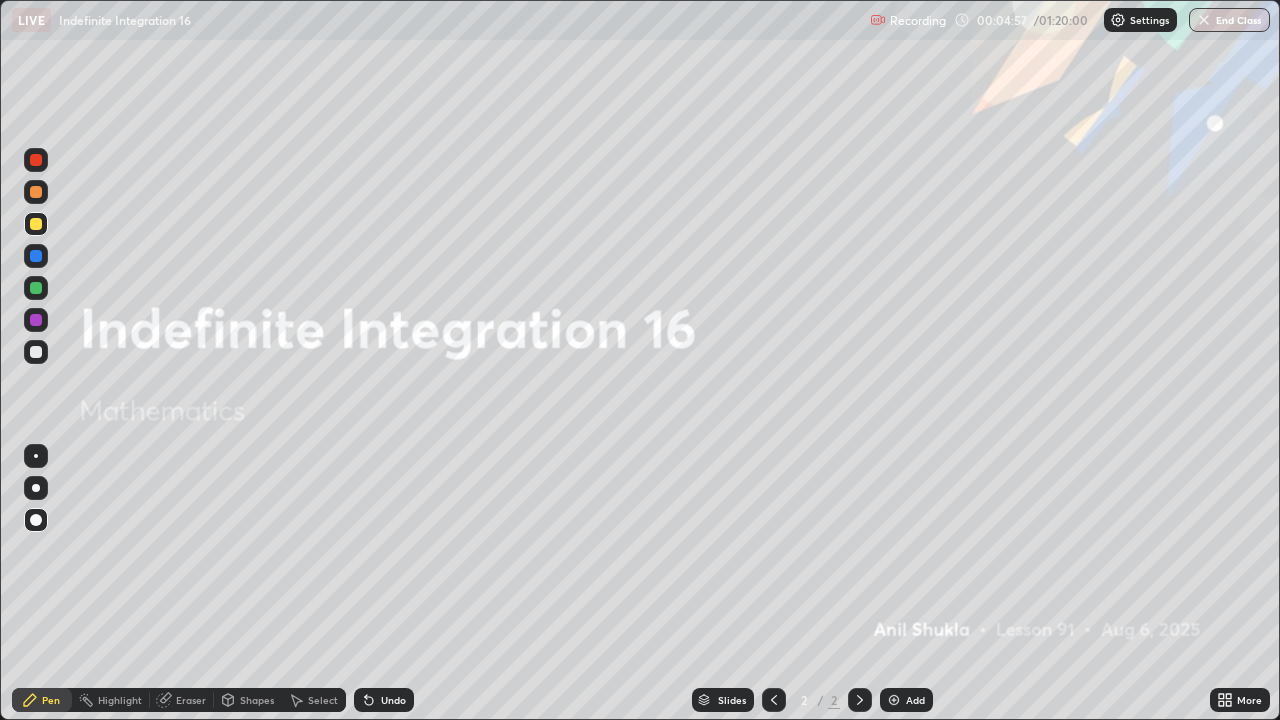 click on "Undo" at bounding box center [393, 700] 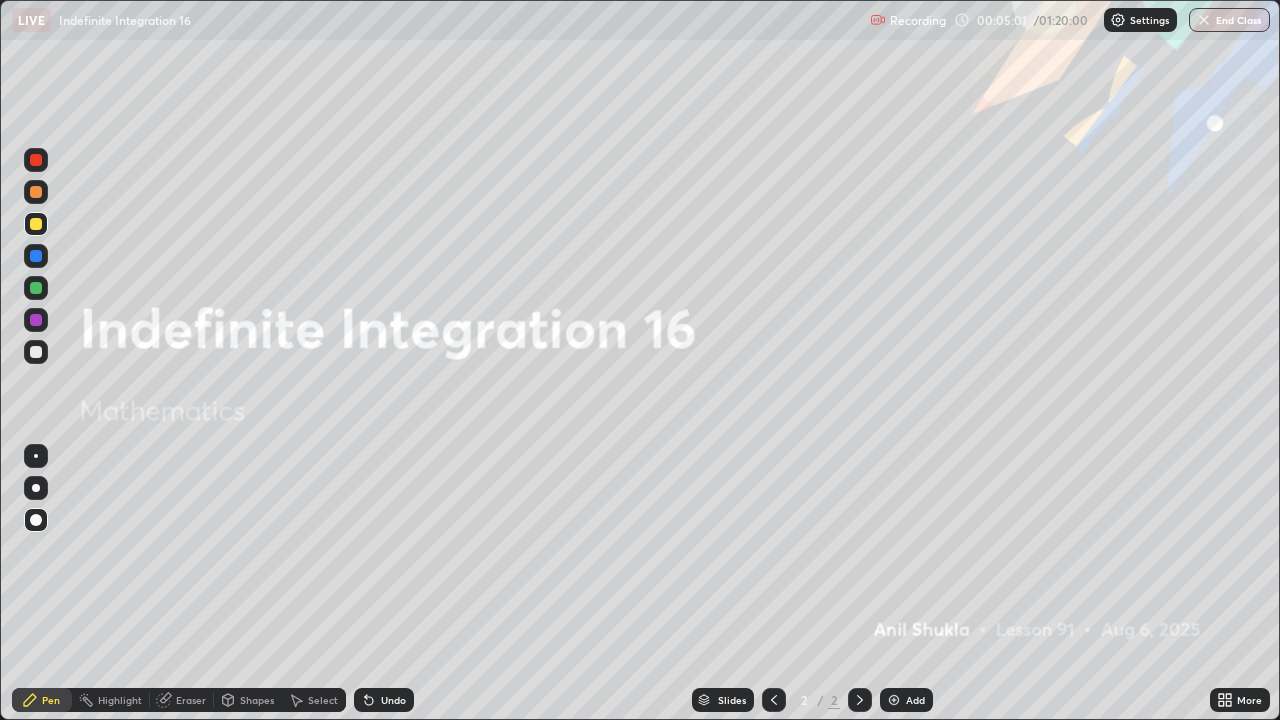 click on "Undo" at bounding box center [393, 700] 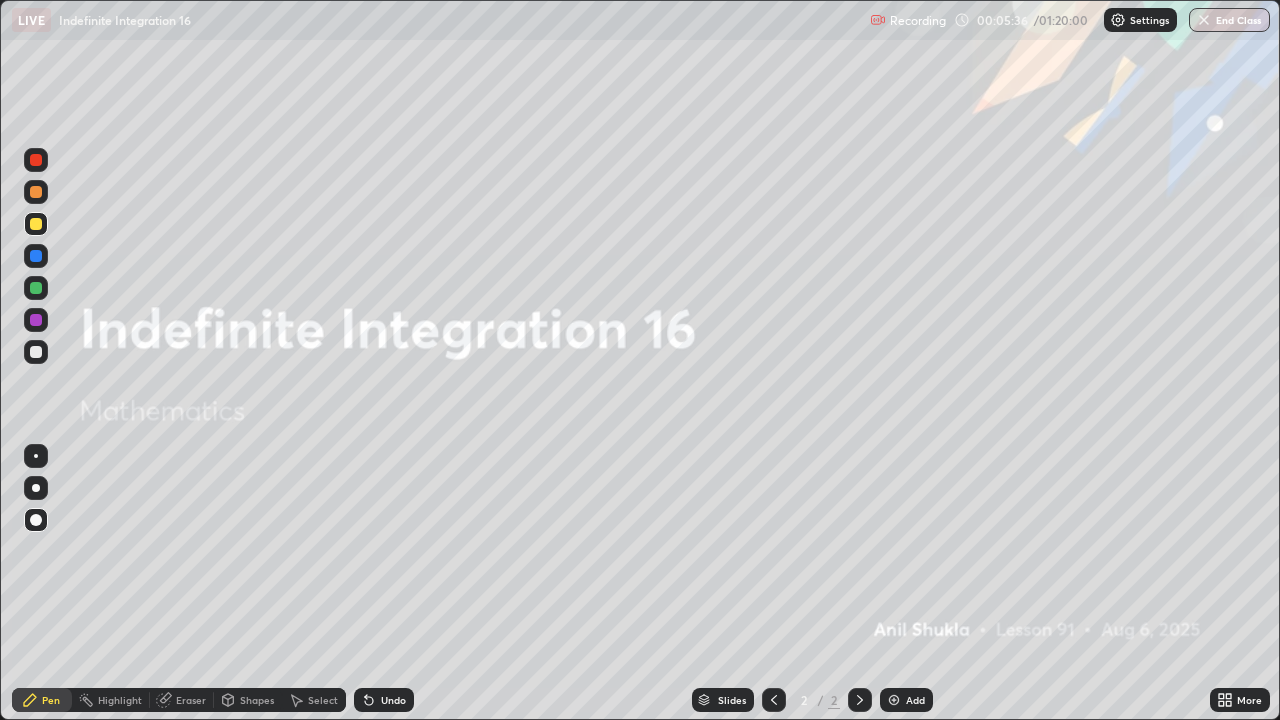 click on "Undo" at bounding box center [393, 700] 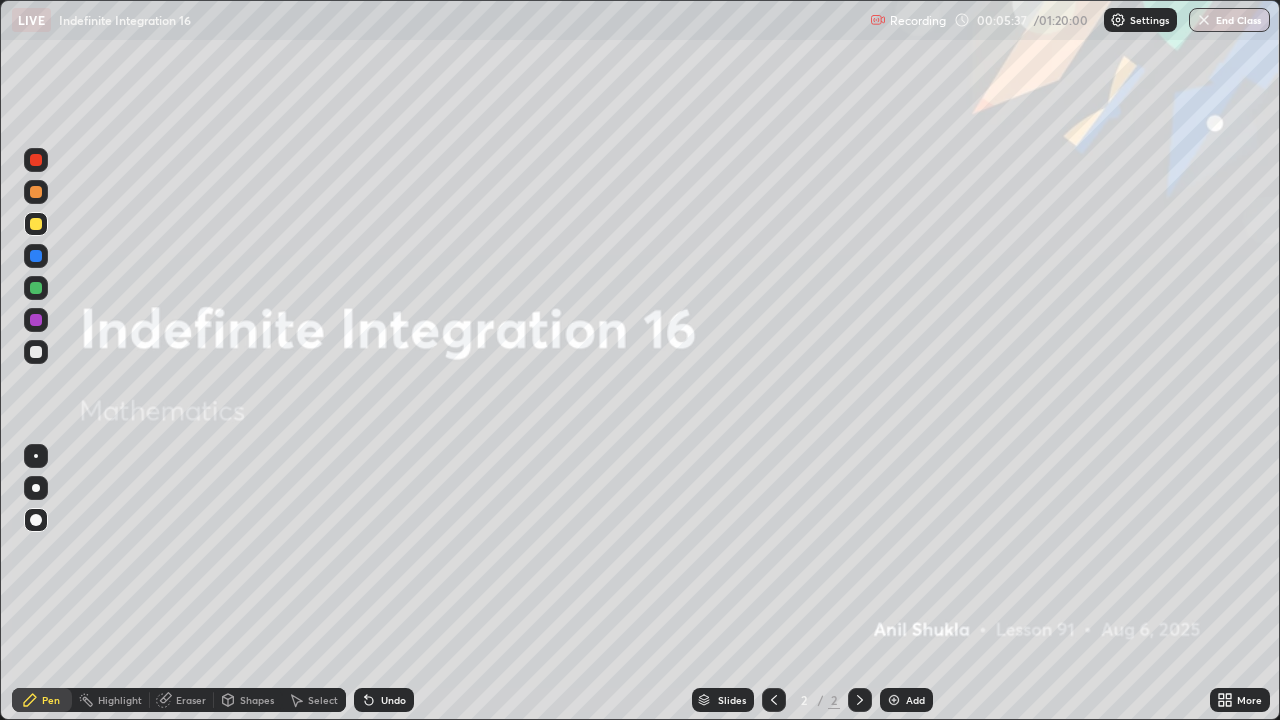 click on "Undo" at bounding box center (384, 700) 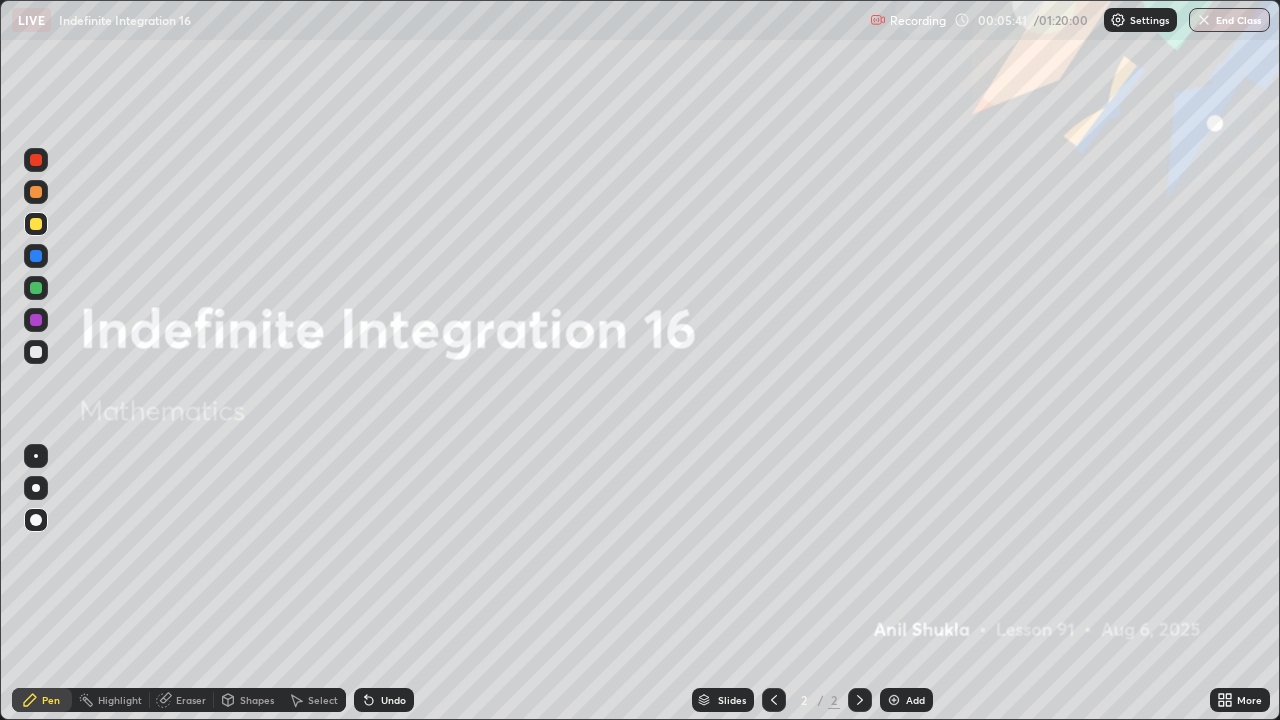 click on "Undo" at bounding box center (393, 700) 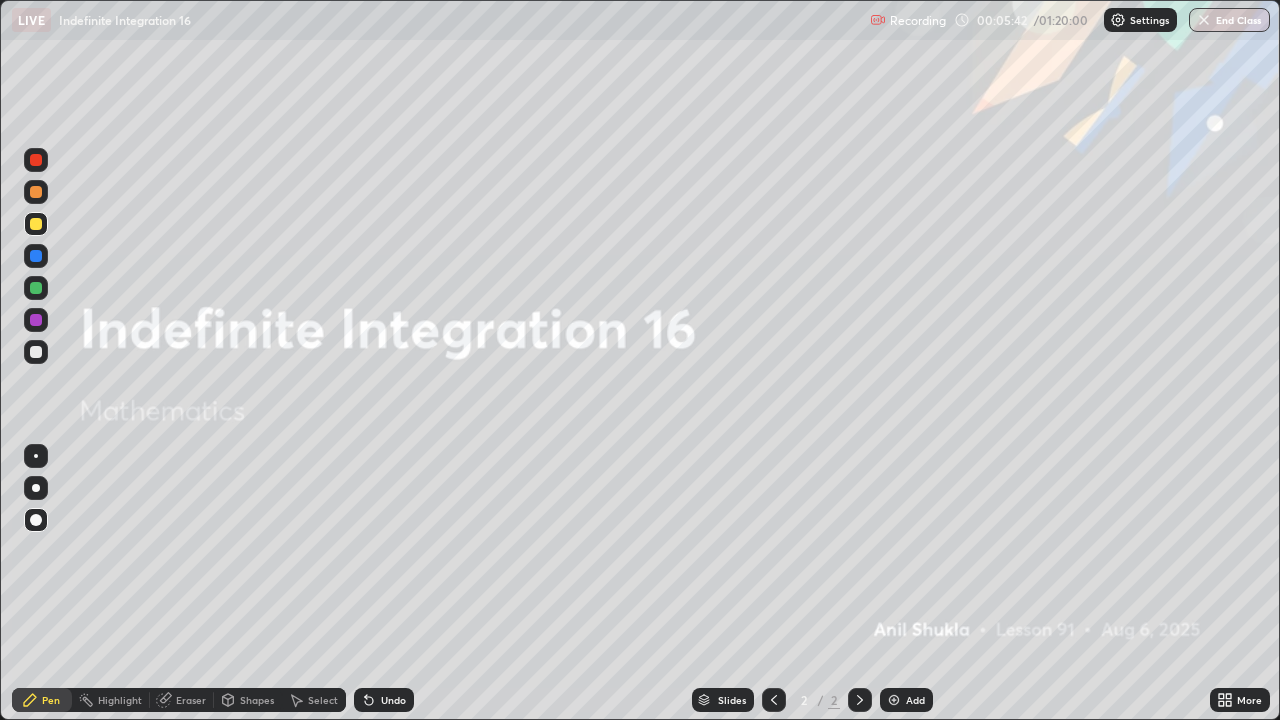 click on "Undo" at bounding box center (380, 700) 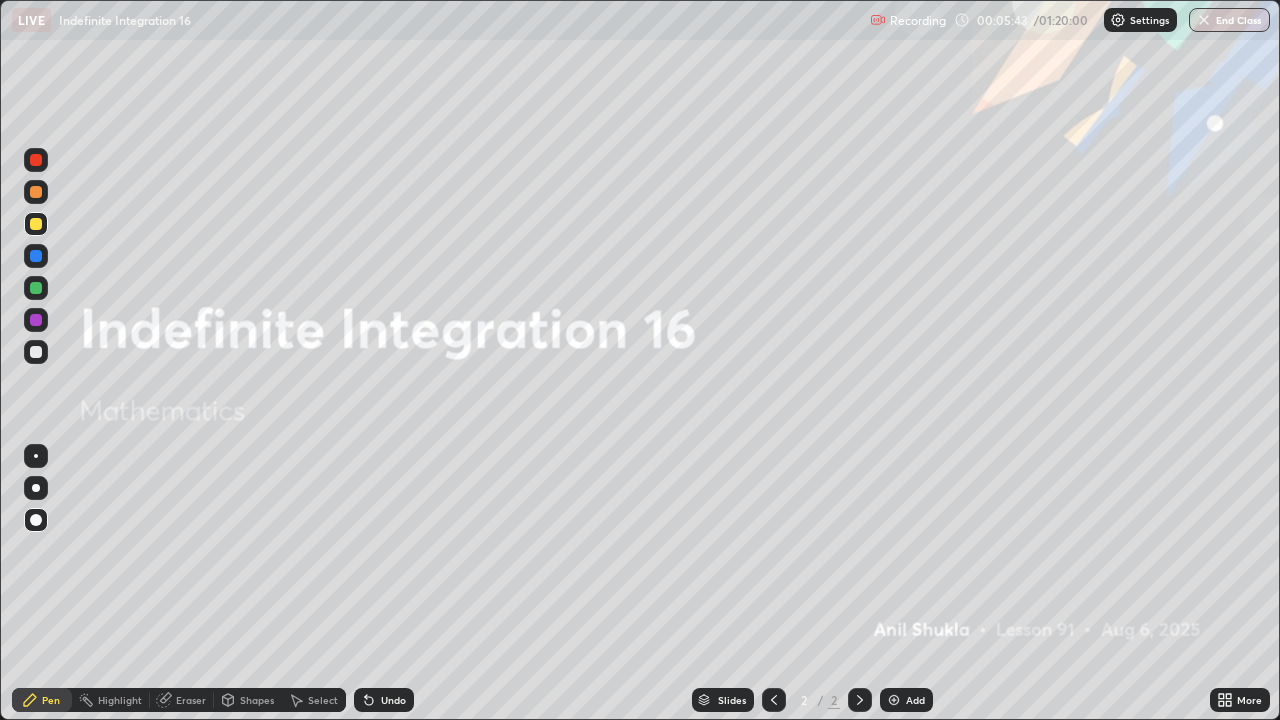click on "Undo" at bounding box center [380, 700] 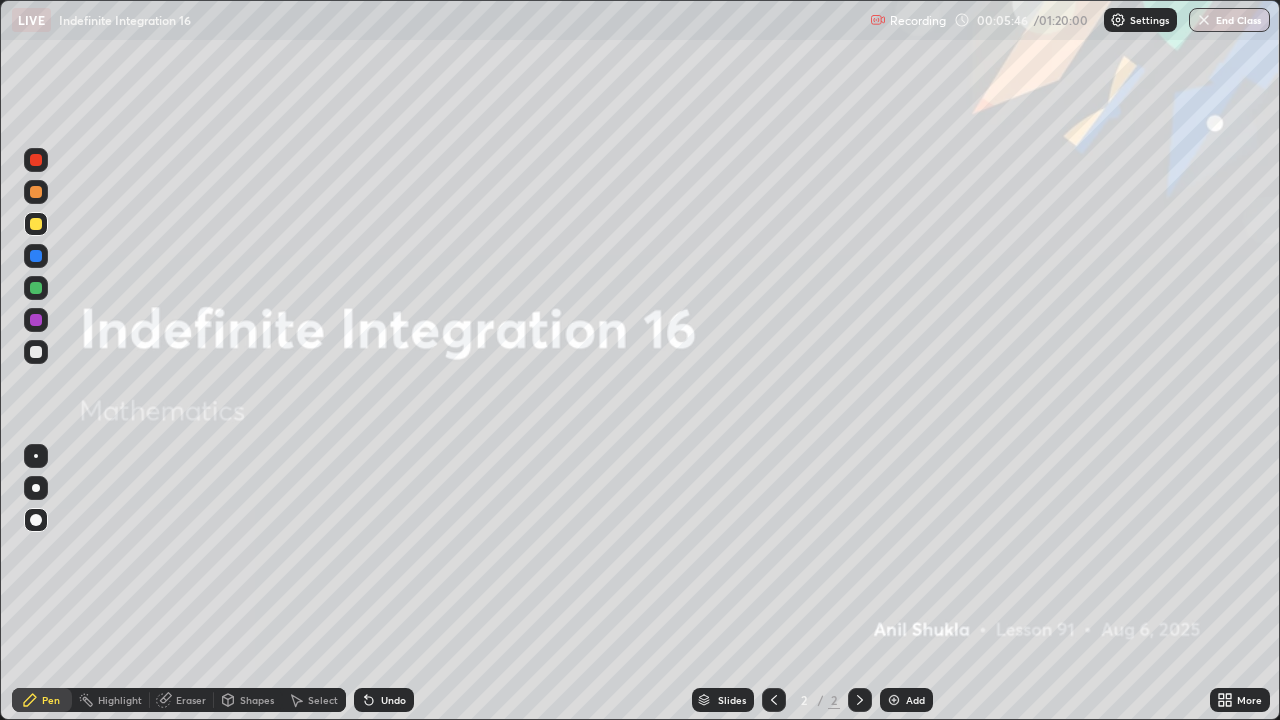 click at bounding box center [36, 352] 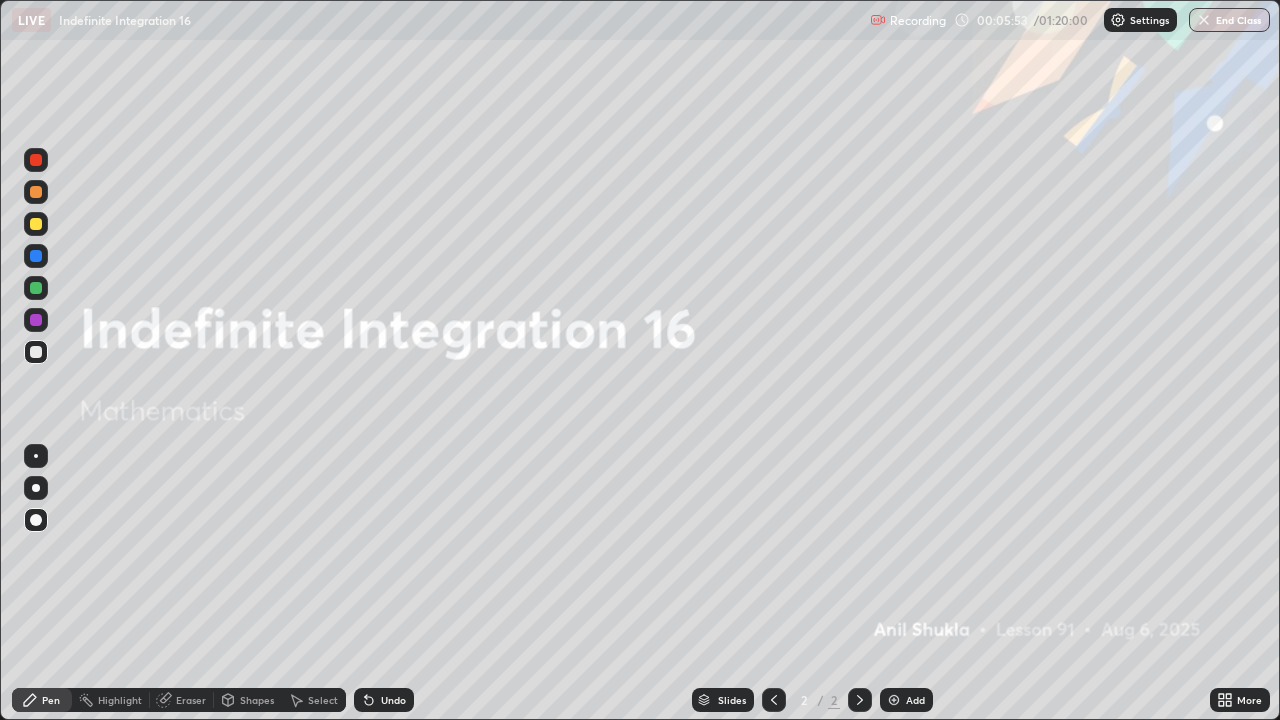 click at bounding box center [36, 320] 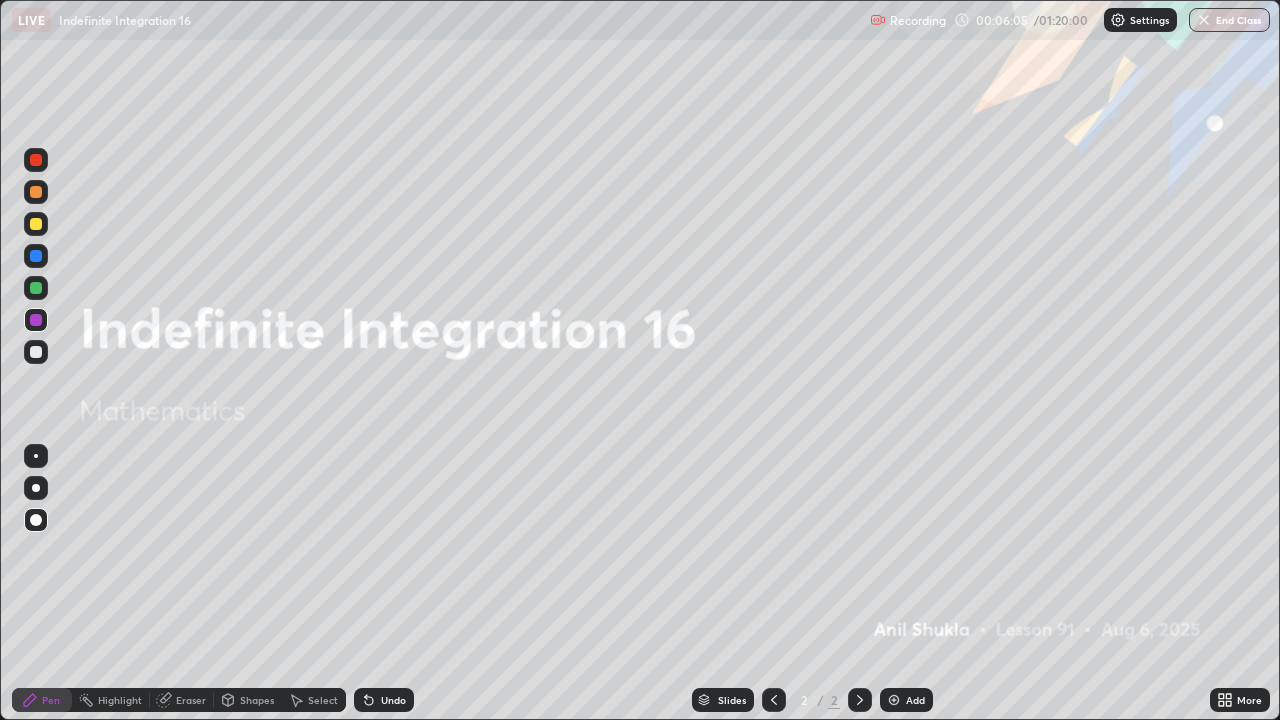 click at bounding box center (36, 288) 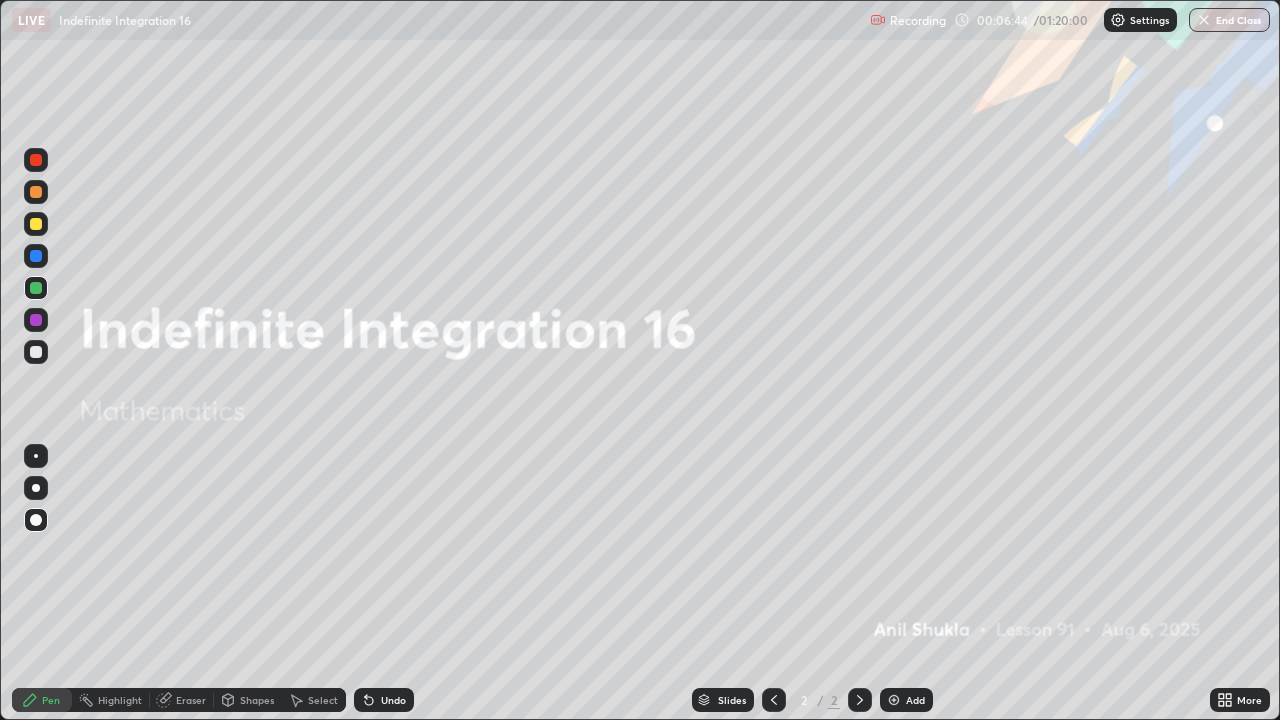 click at bounding box center (36, 256) 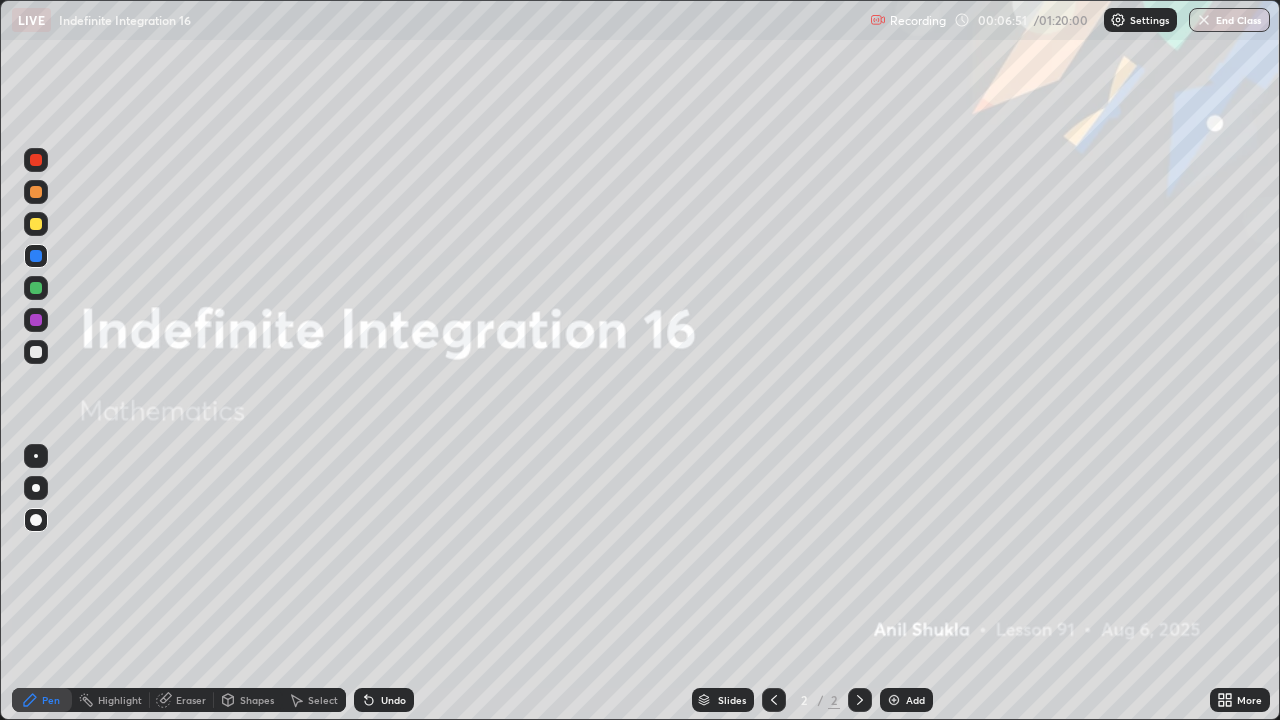 click at bounding box center [36, 352] 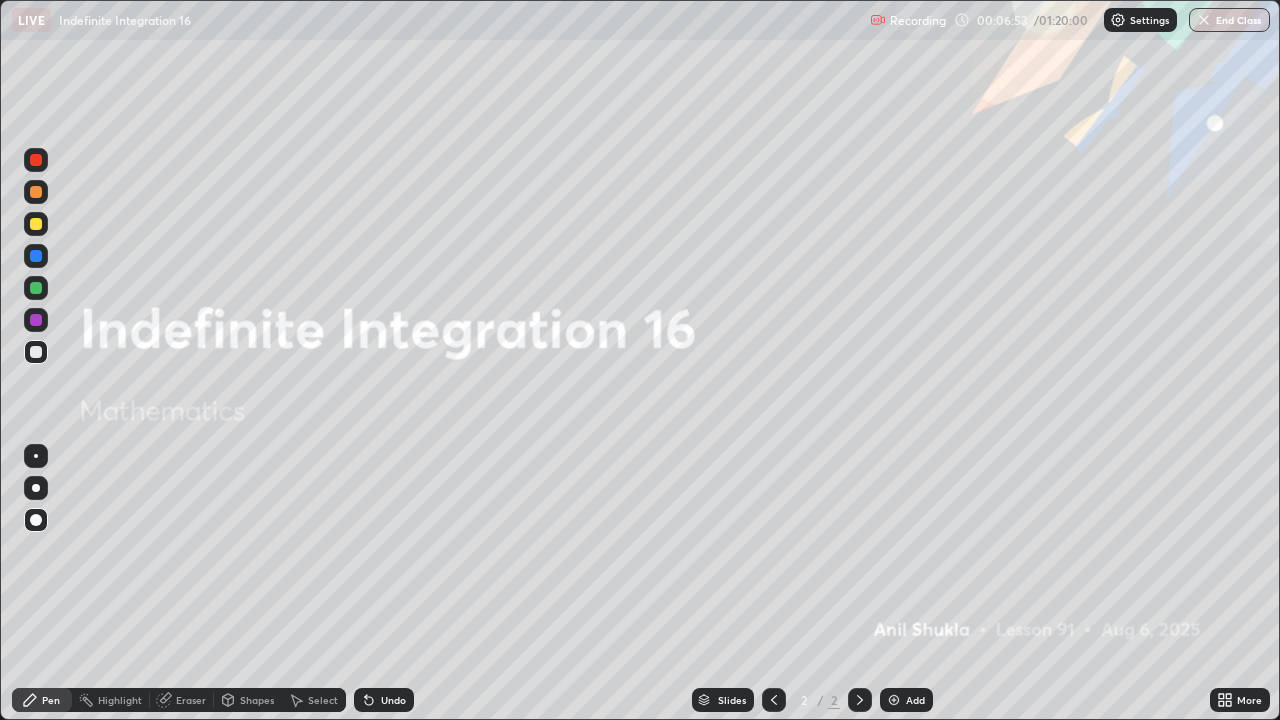 click at bounding box center [36, 288] 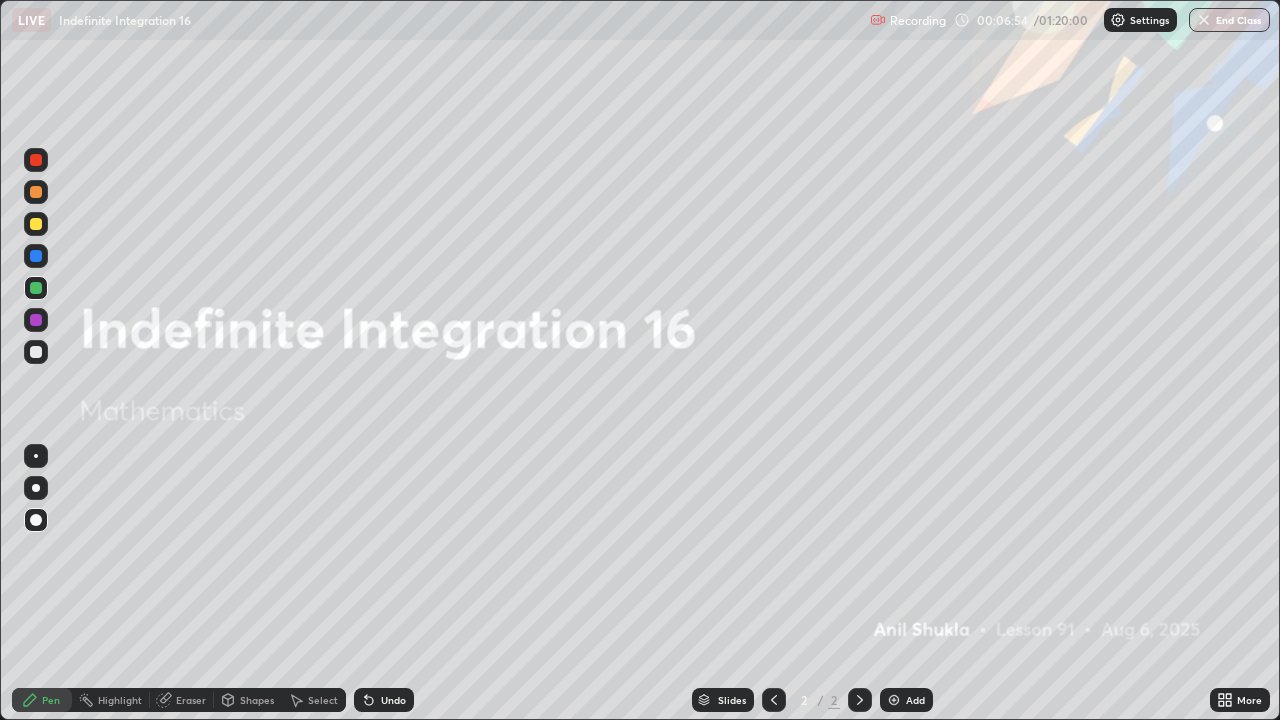 click at bounding box center [36, 288] 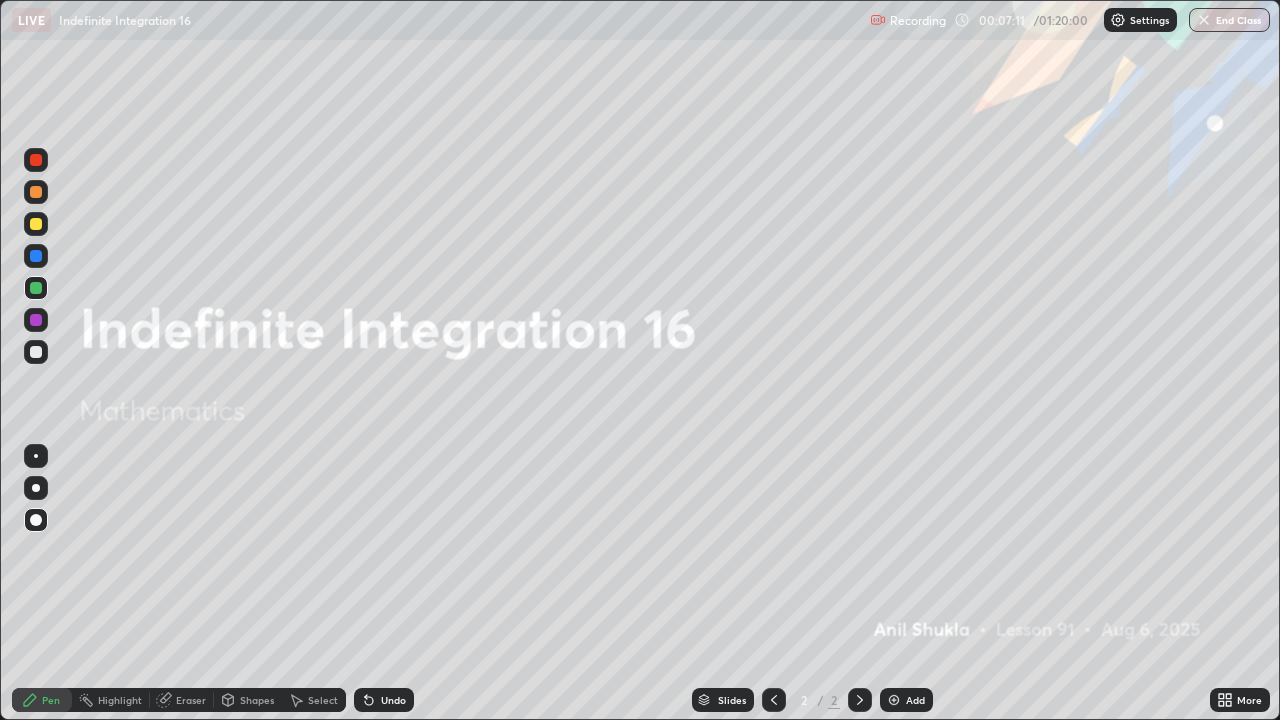 click at bounding box center [36, 160] 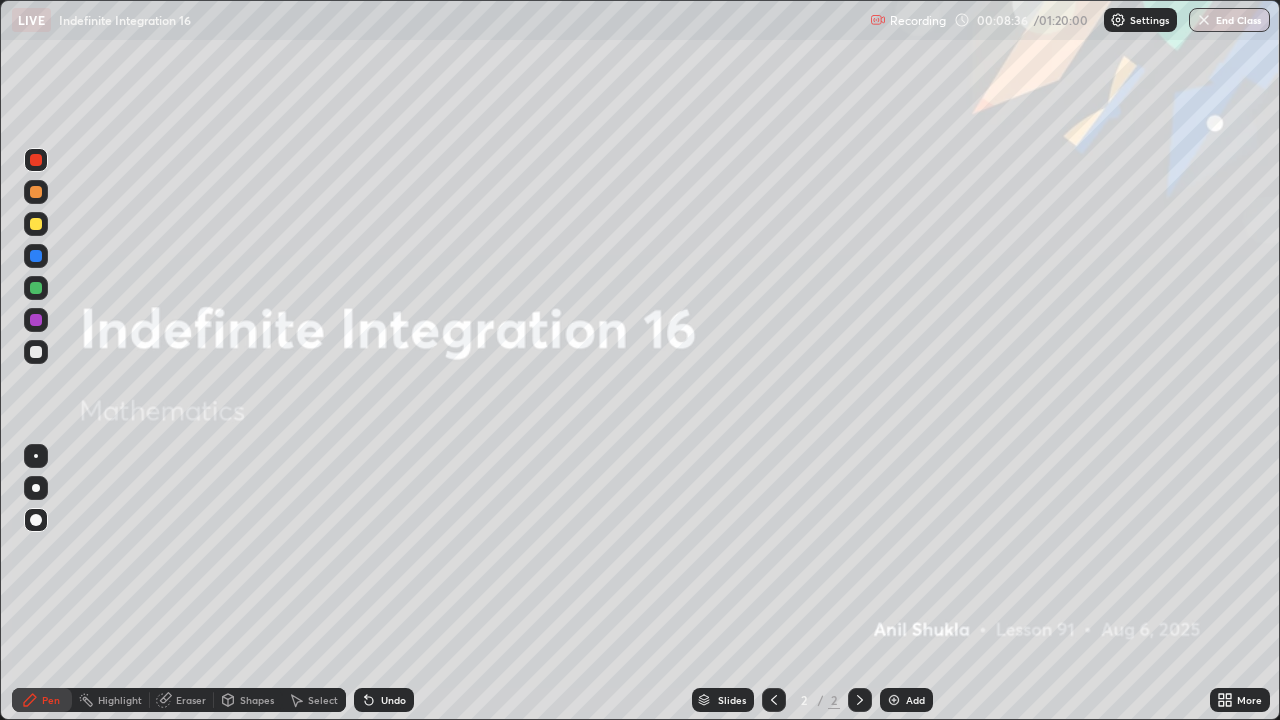 click at bounding box center [36, 224] 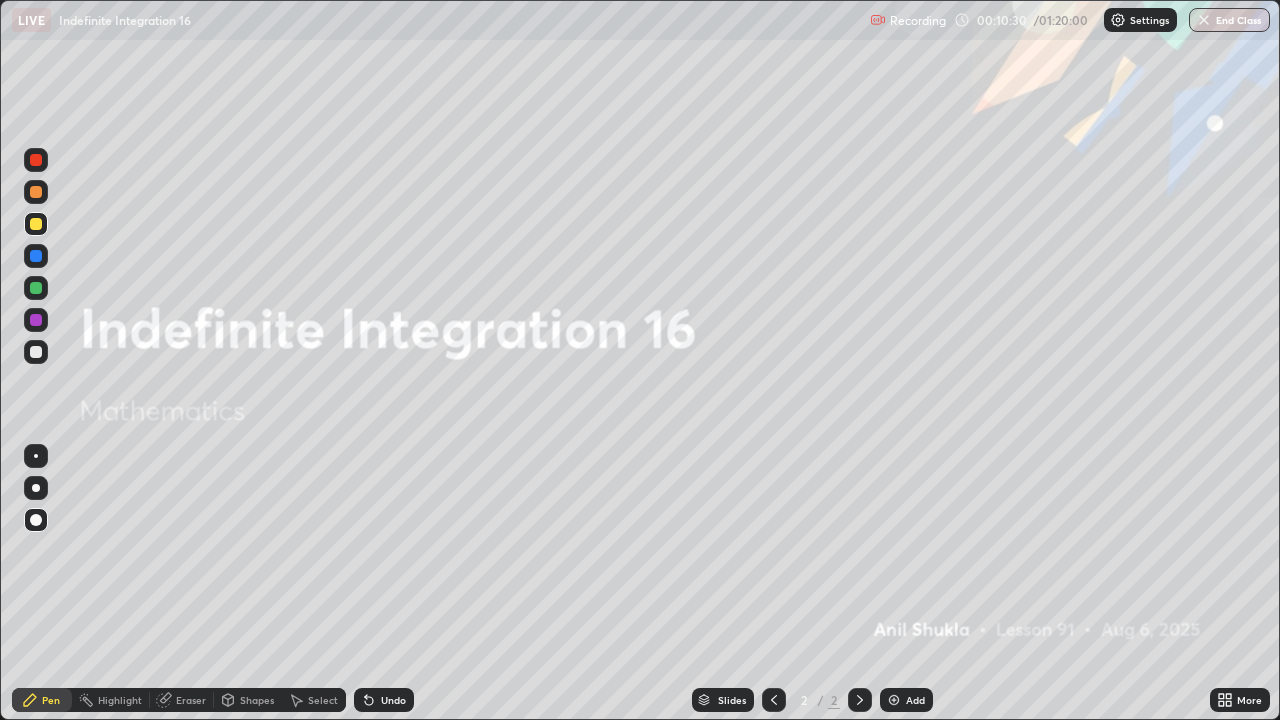 click at bounding box center (36, 488) 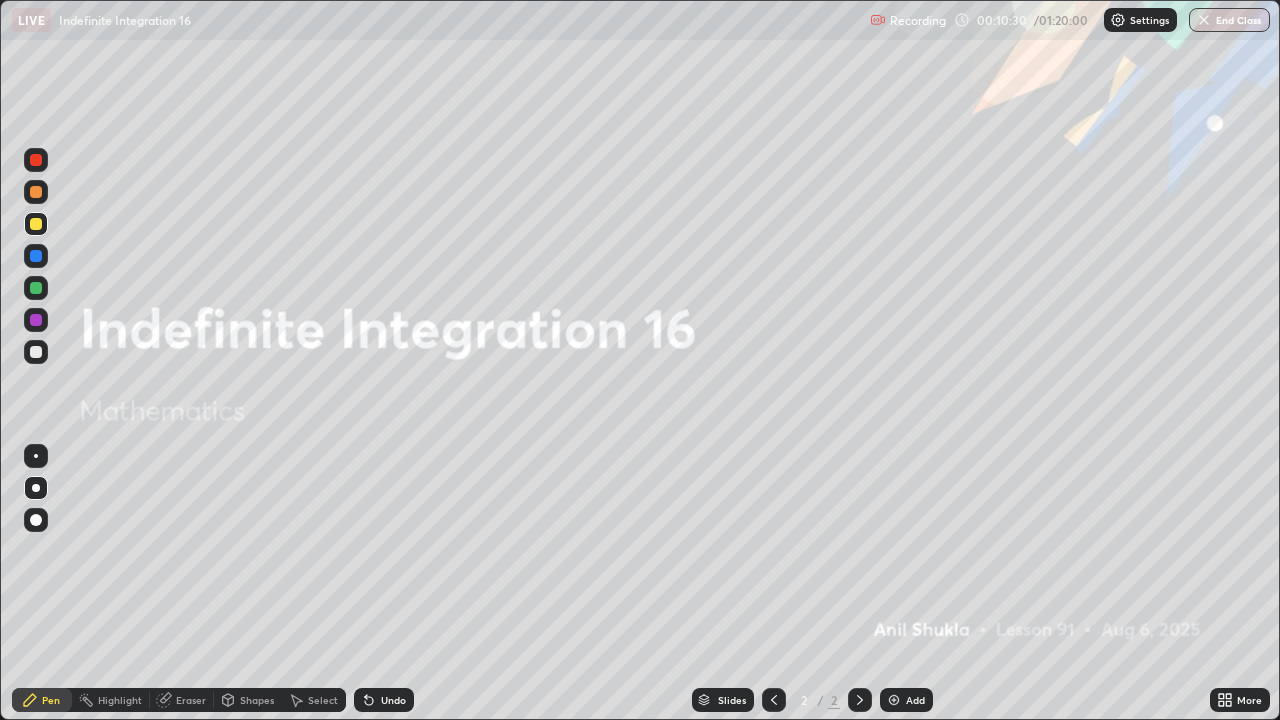 click on "Pen" at bounding box center [42, 700] 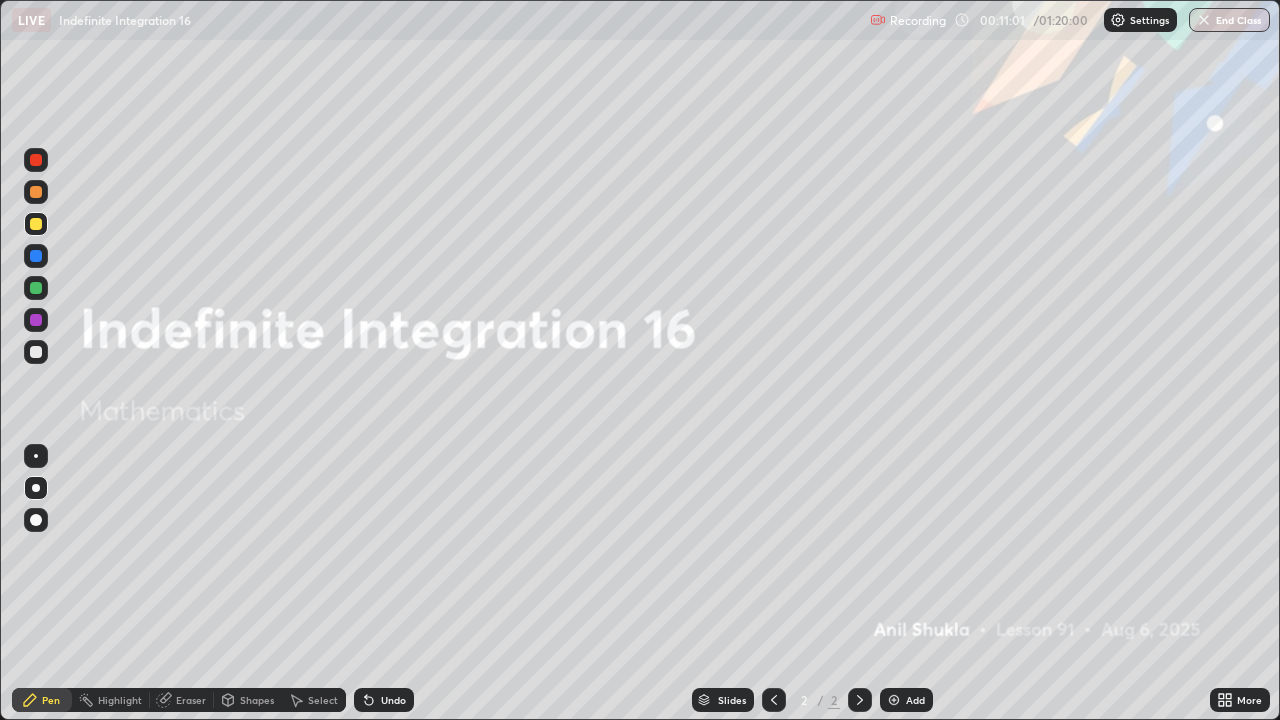 click 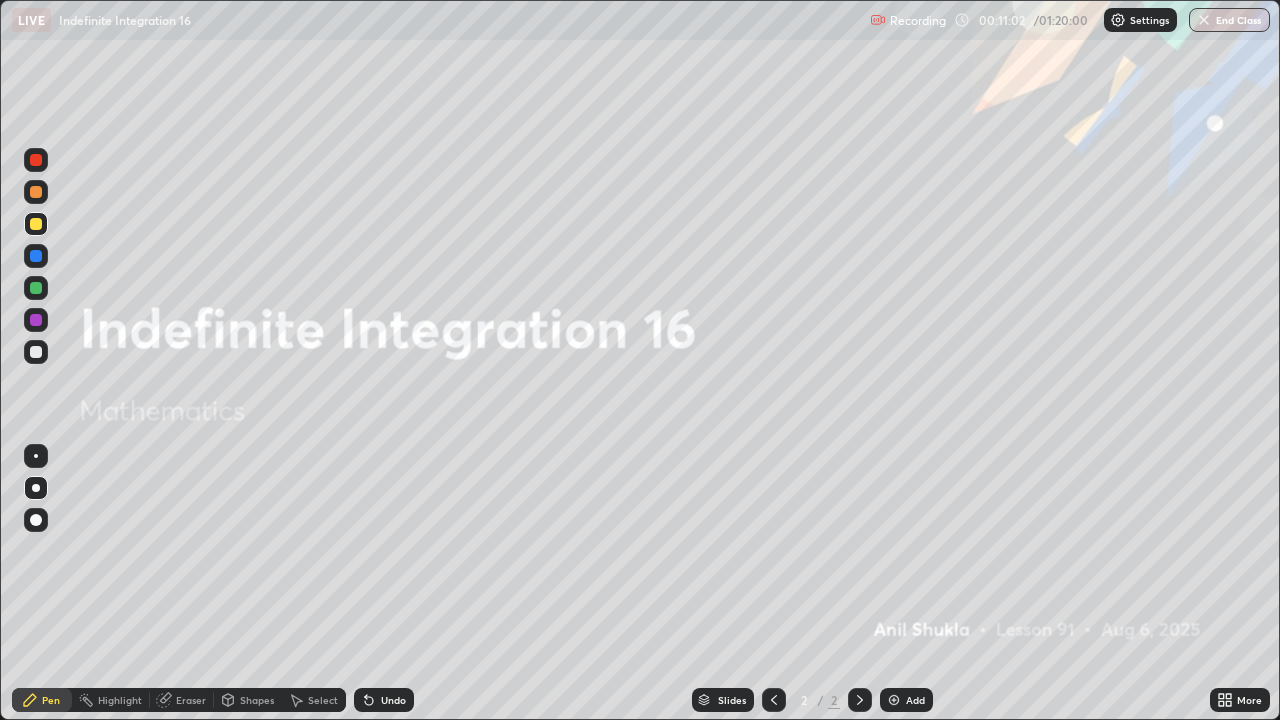click 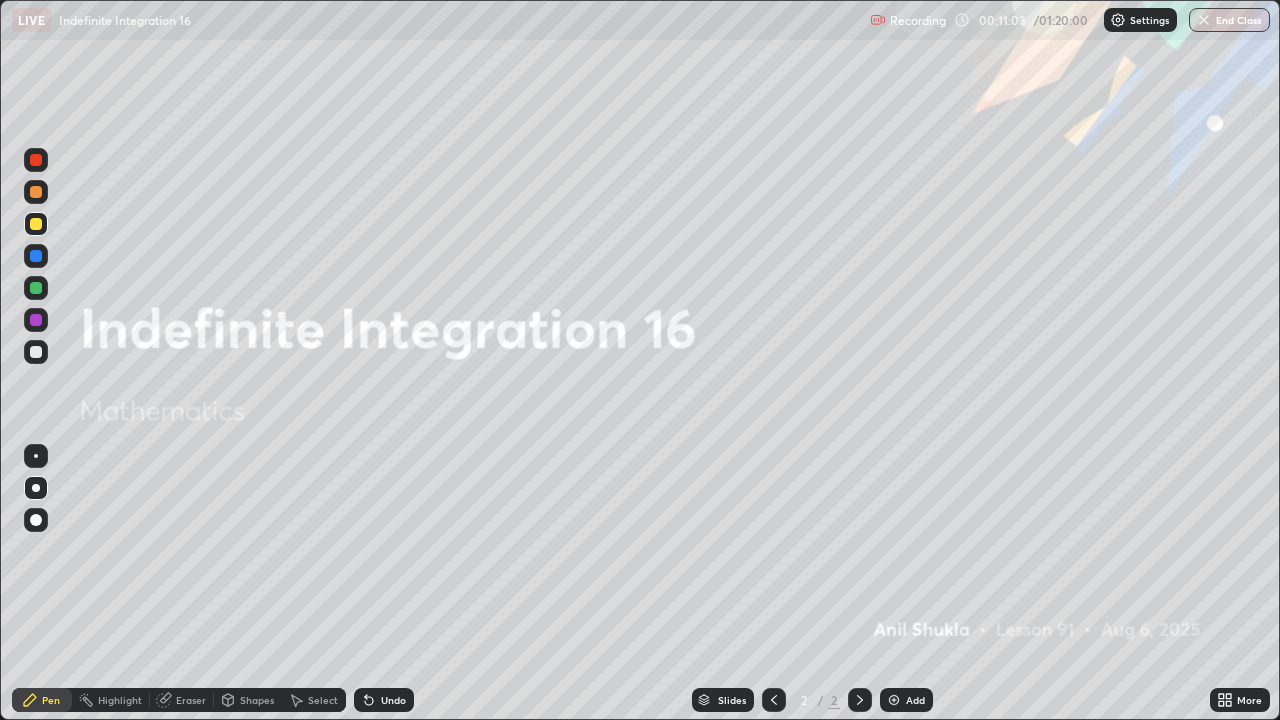 click 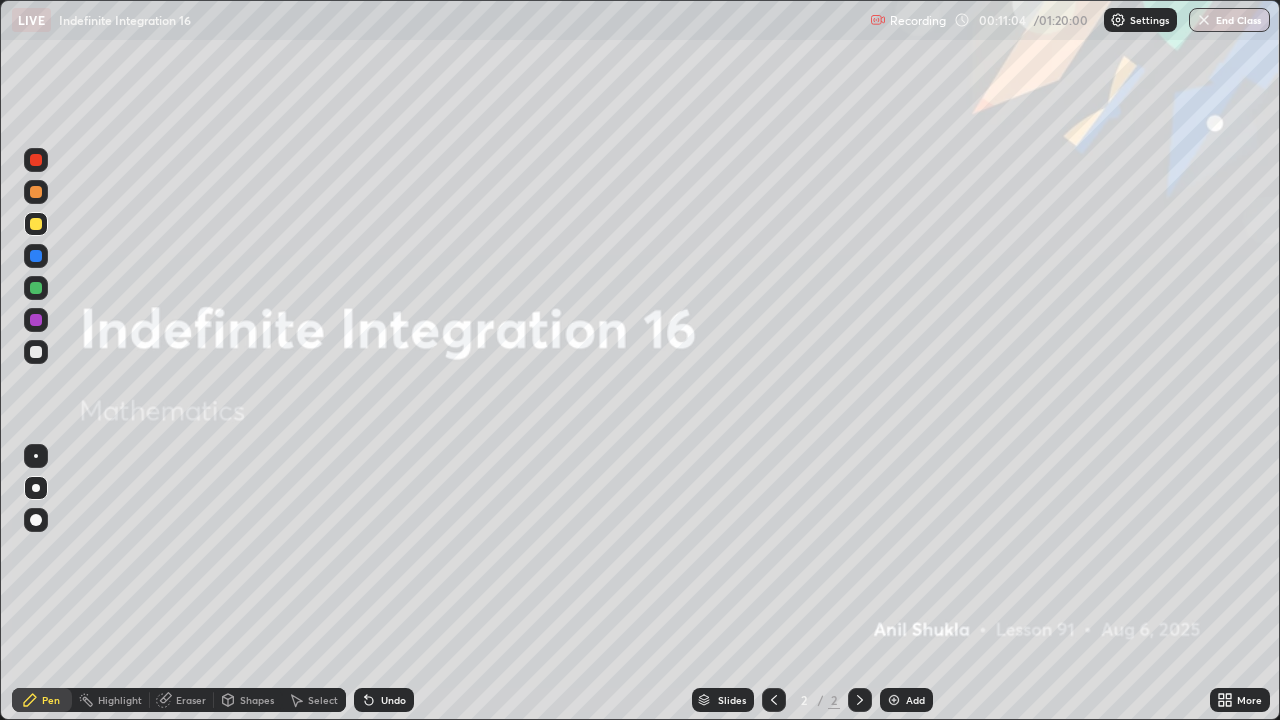 click 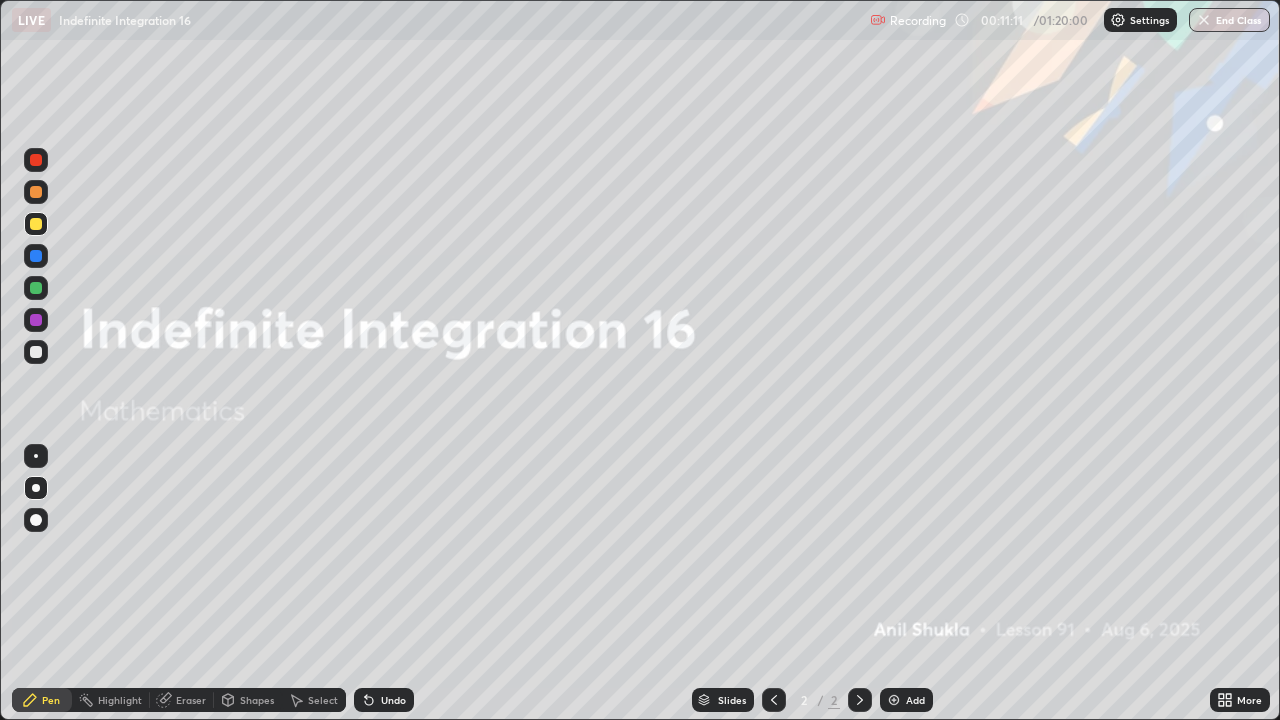 click 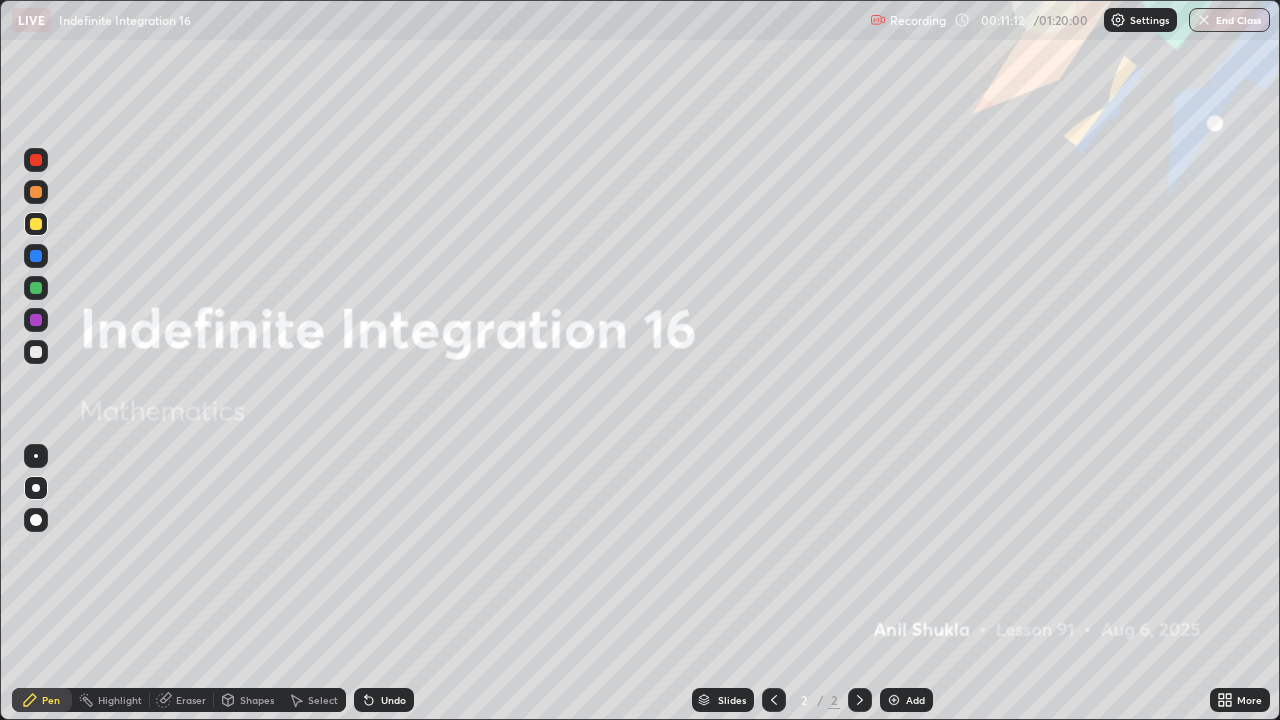 click on "Add" at bounding box center [915, 700] 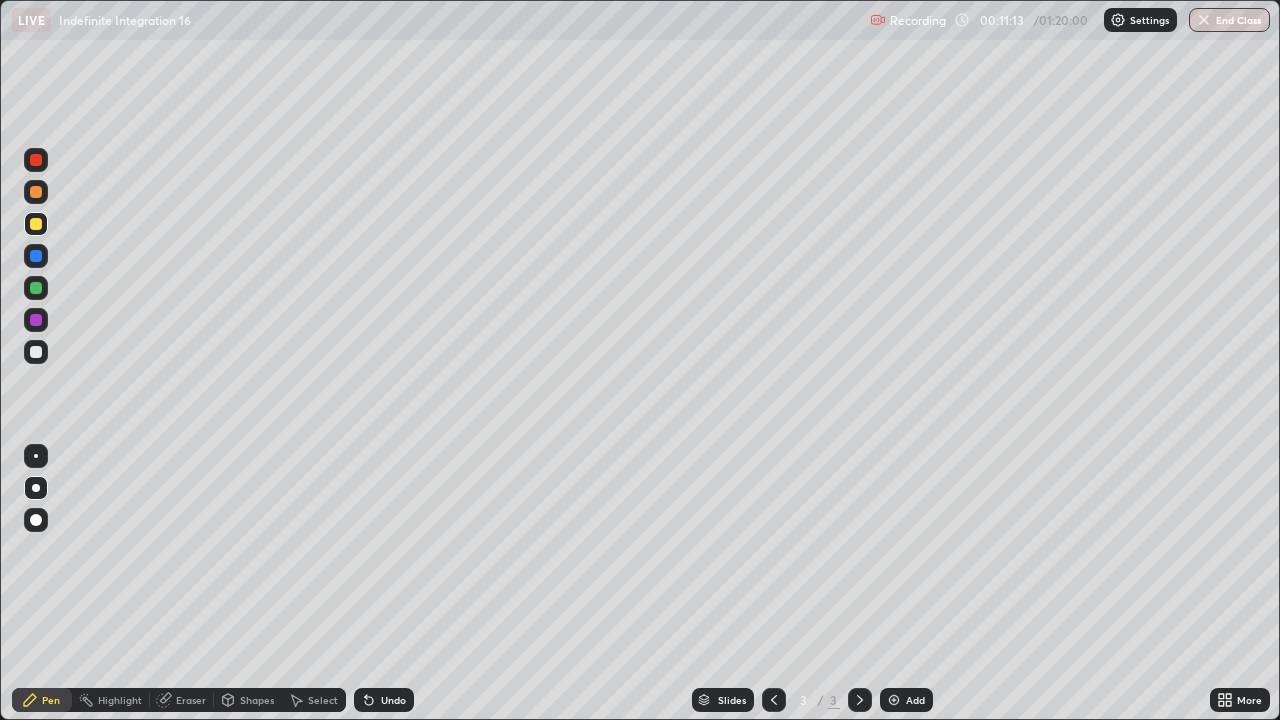 click at bounding box center [36, 352] 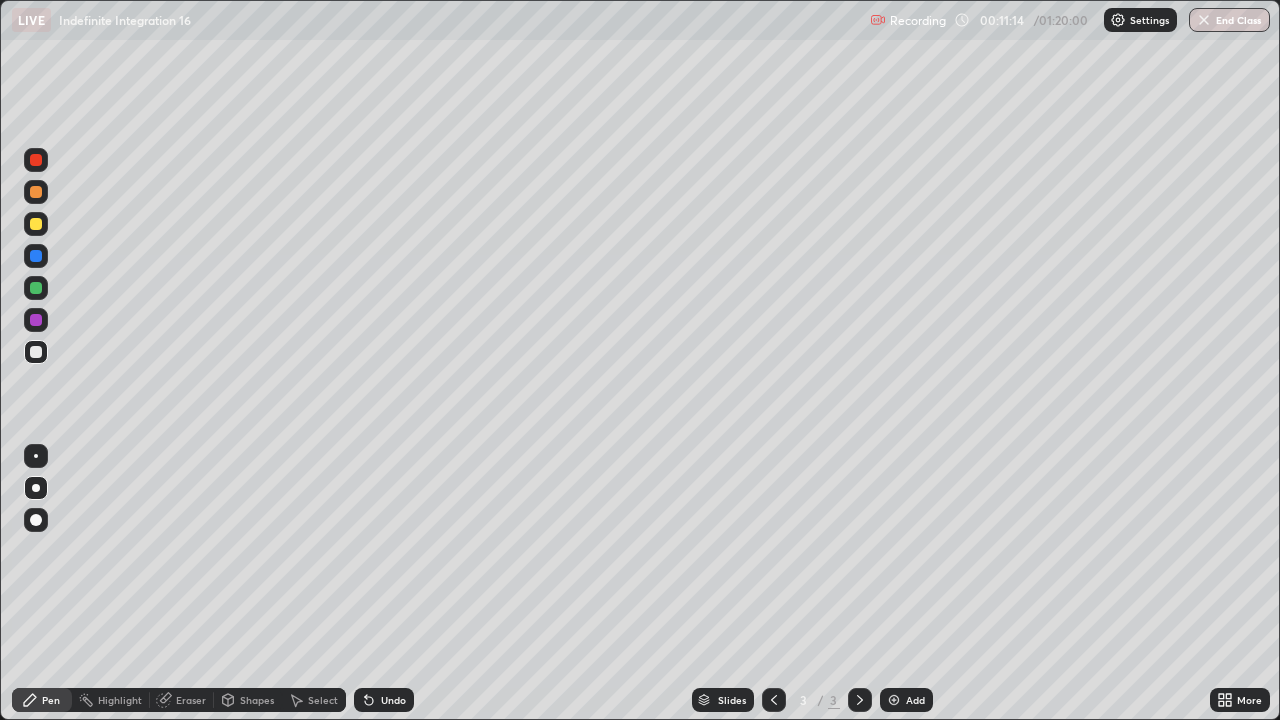 click at bounding box center [36, 488] 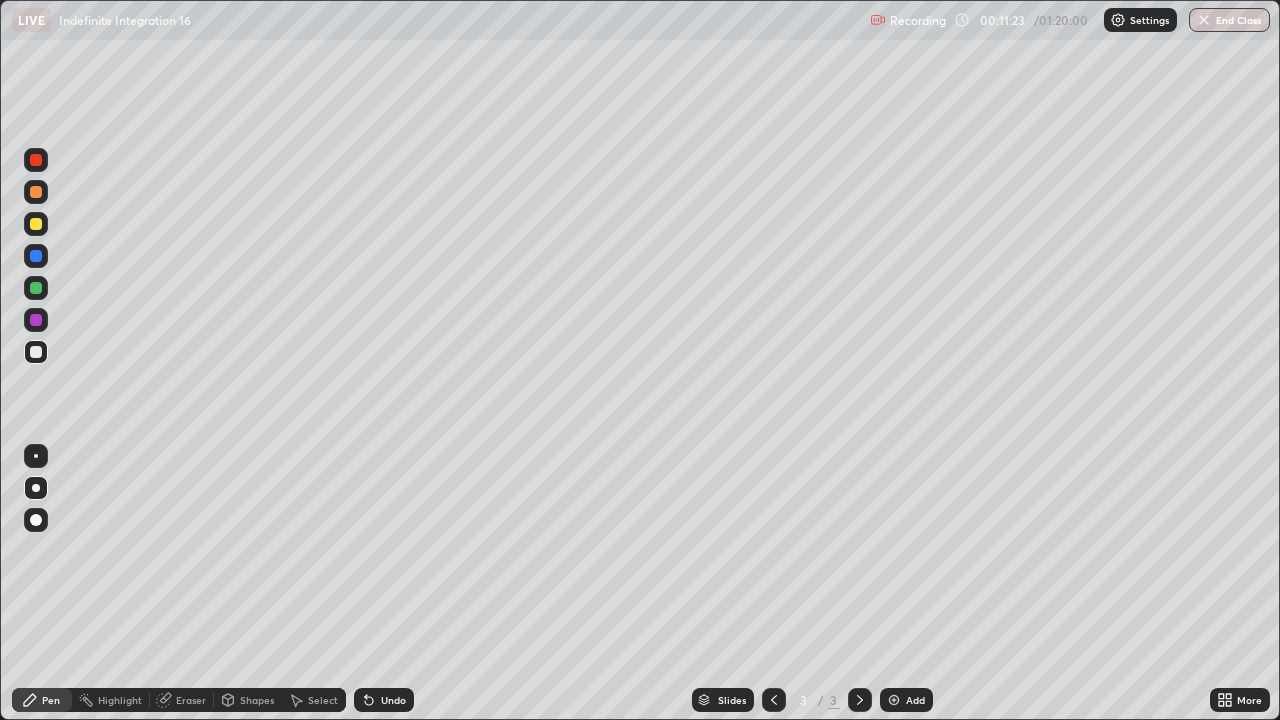 click at bounding box center (36, 224) 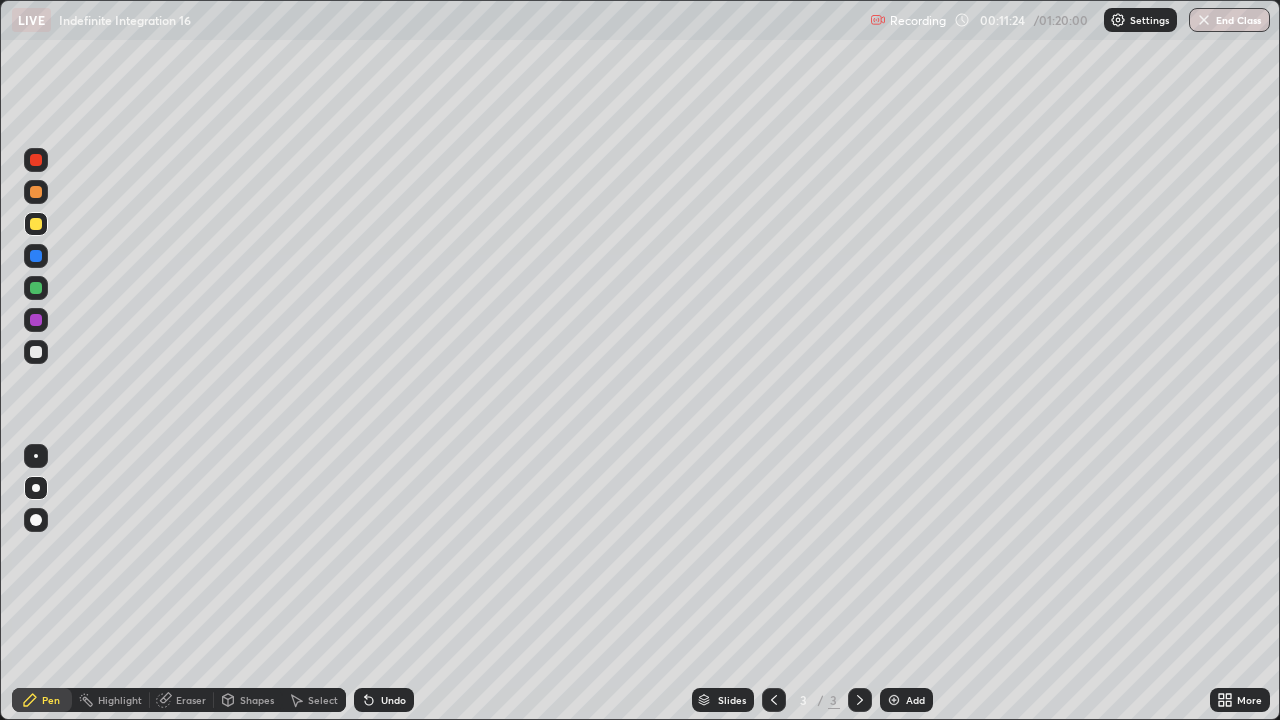 click at bounding box center (36, 192) 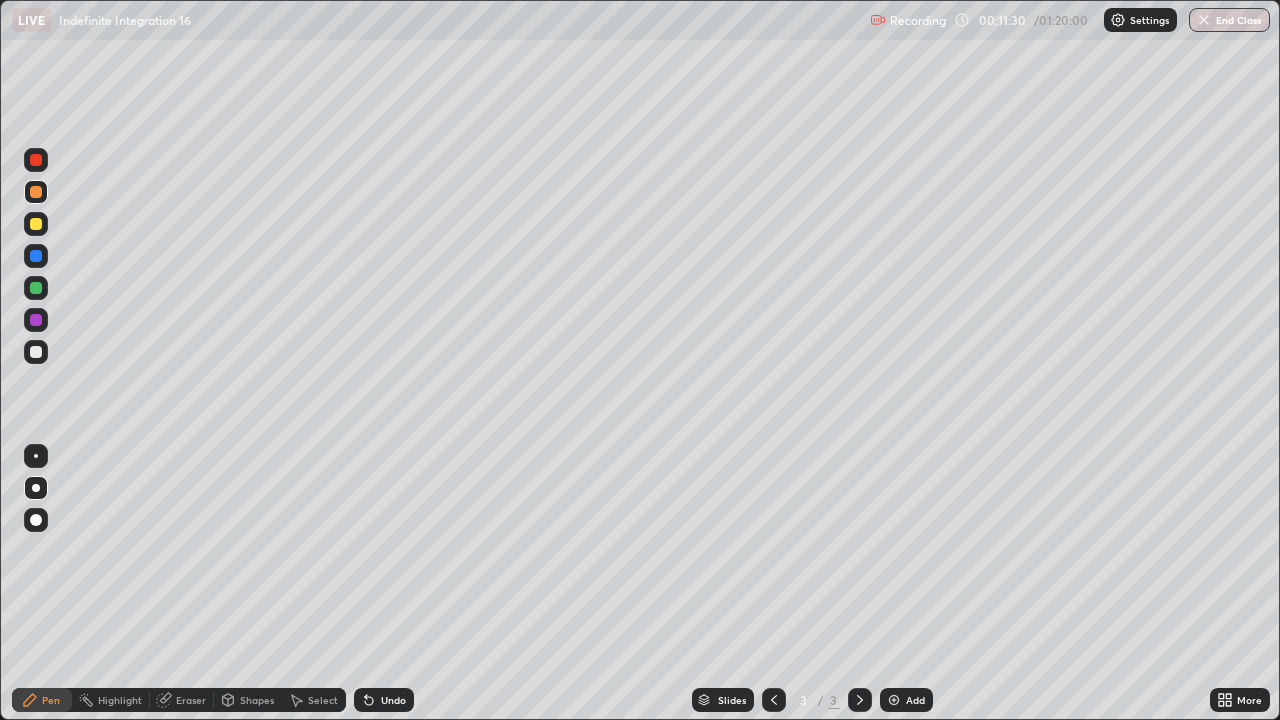click on "Undo" at bounding box center (384, 700) 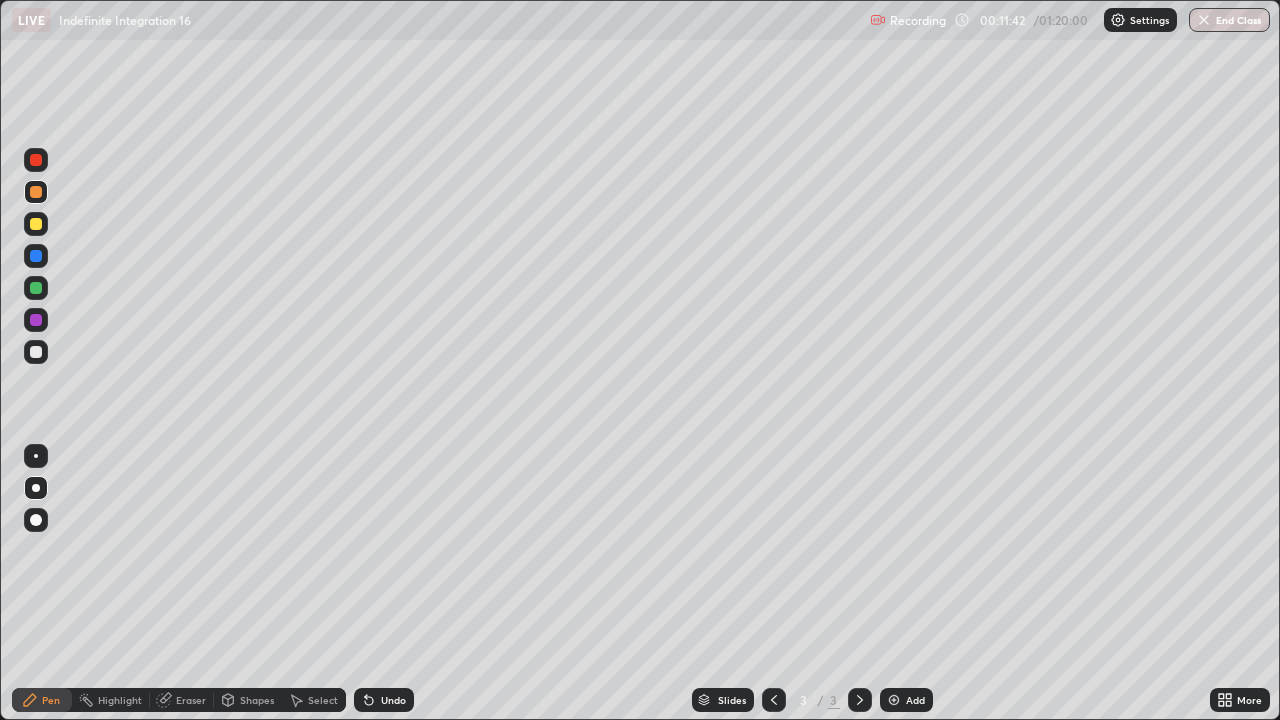click at bounding box center (36, 256) 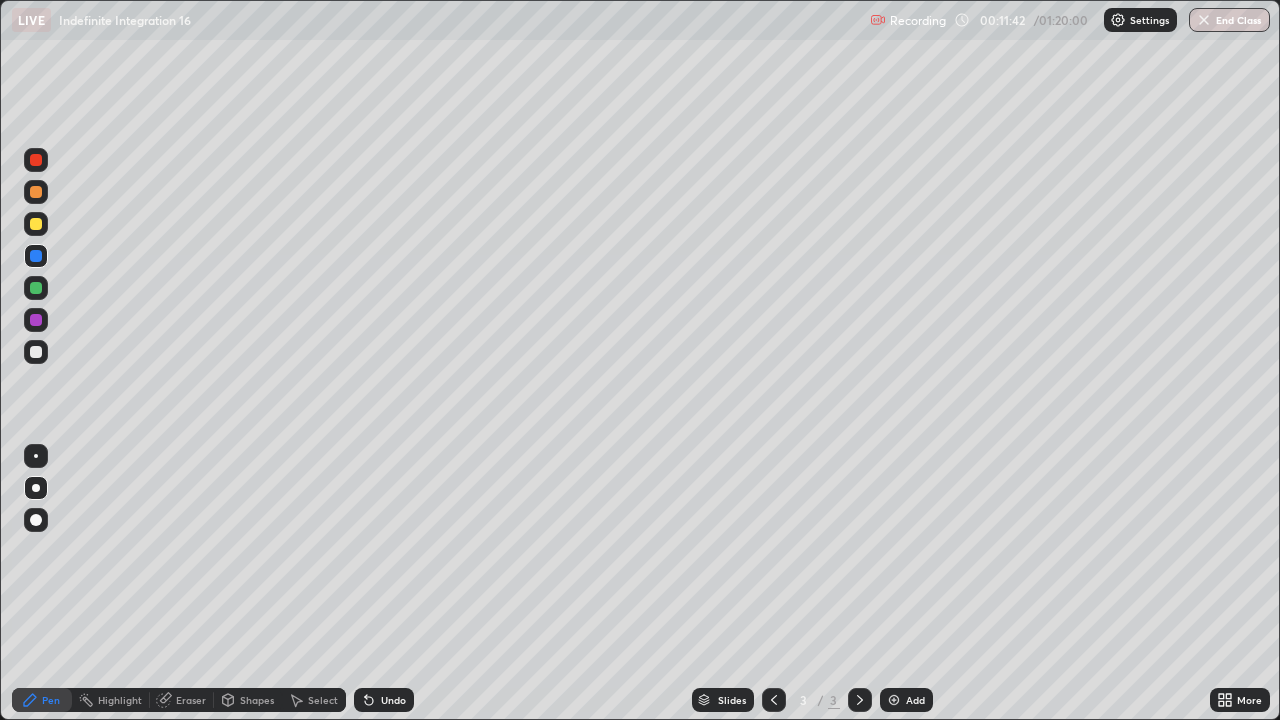 click at bounding box center [36, 288] 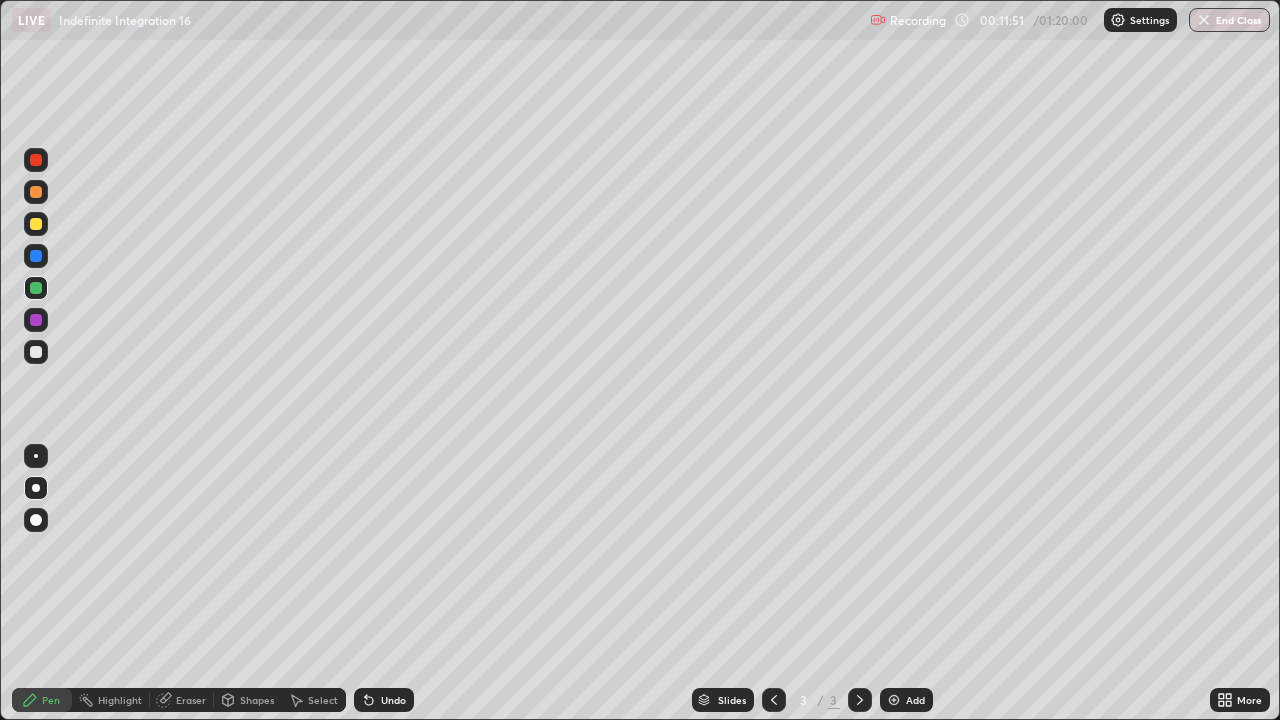 click at bounding box center [36, 224] 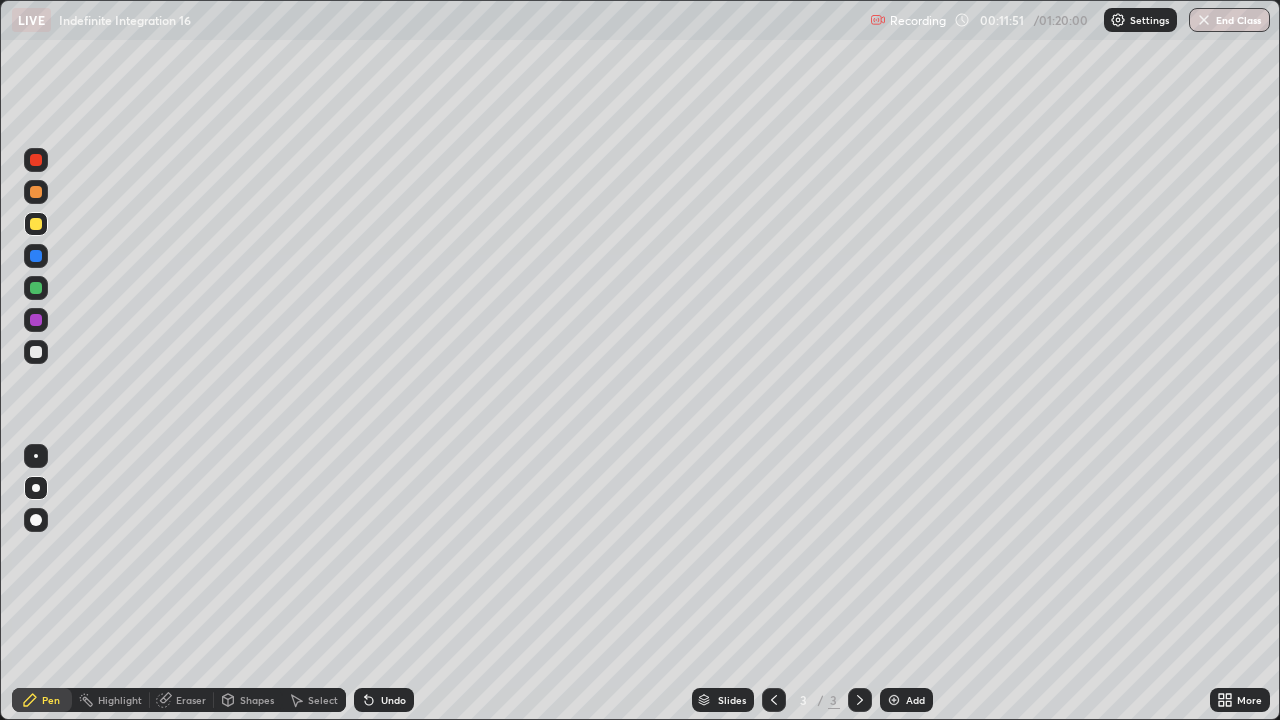 click at bounding box center (36, 160) 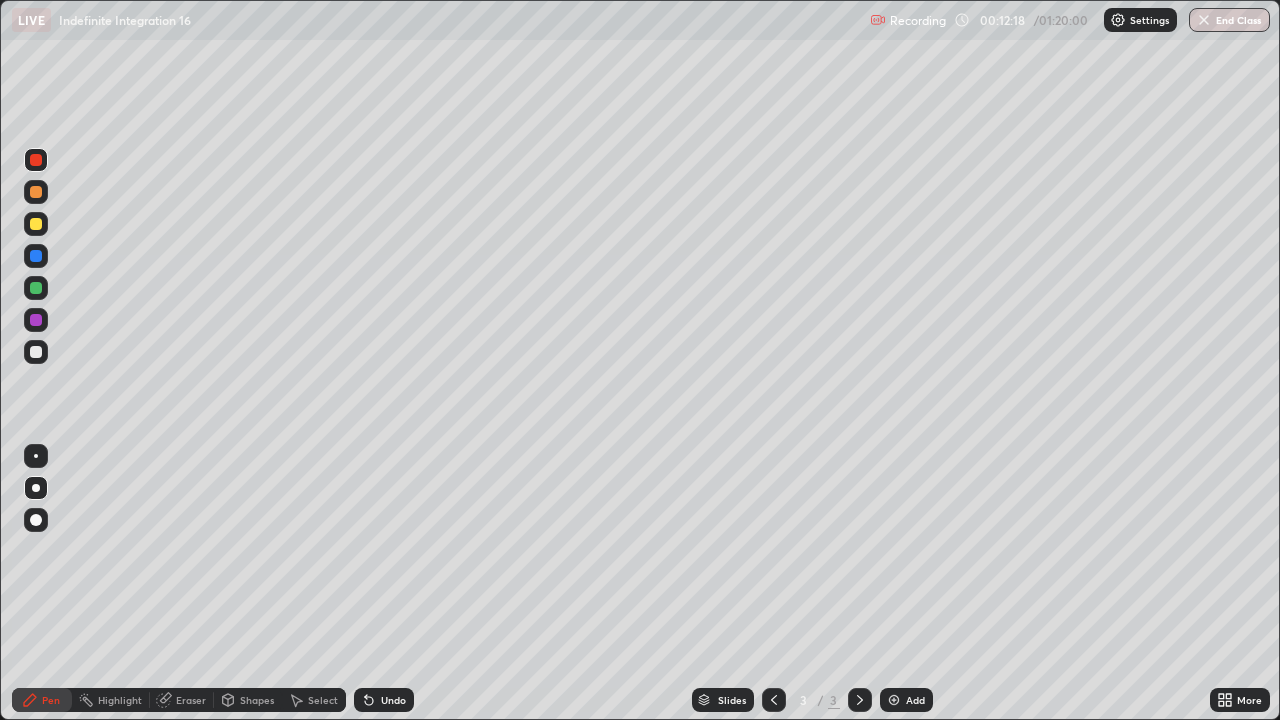 click at bounding box center (36, 192) 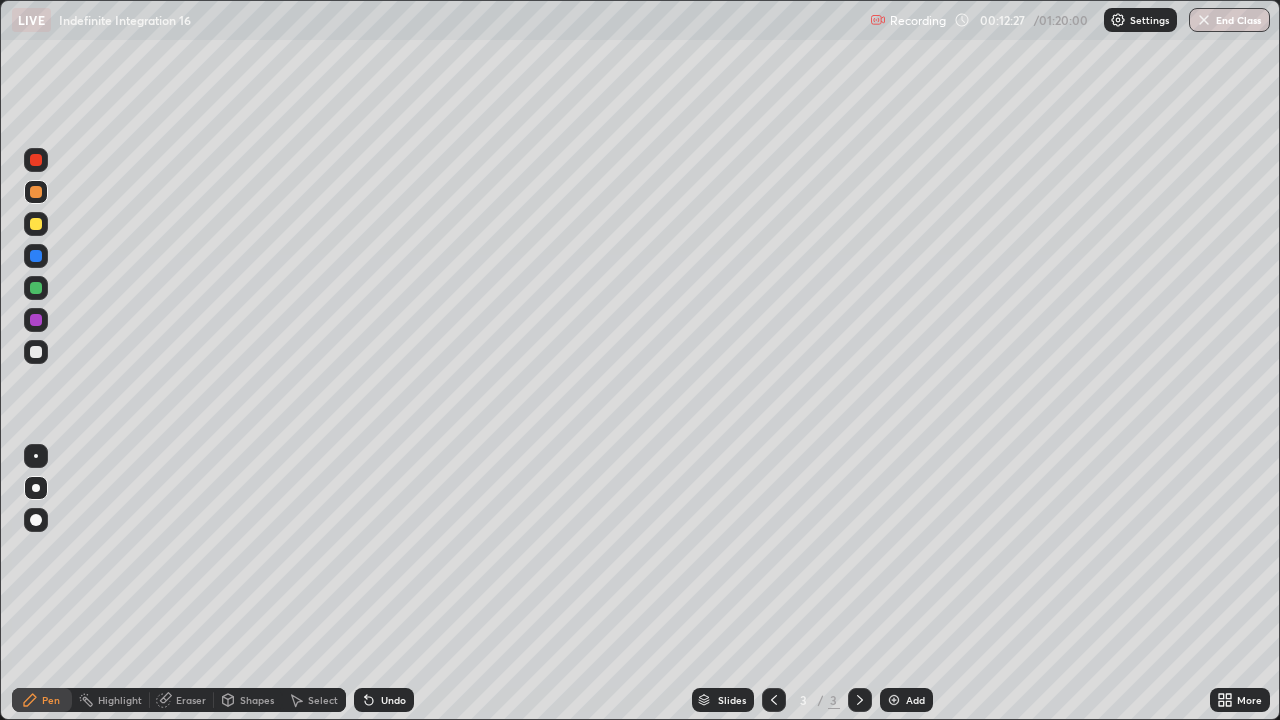 click at bounding box center [36, 256] 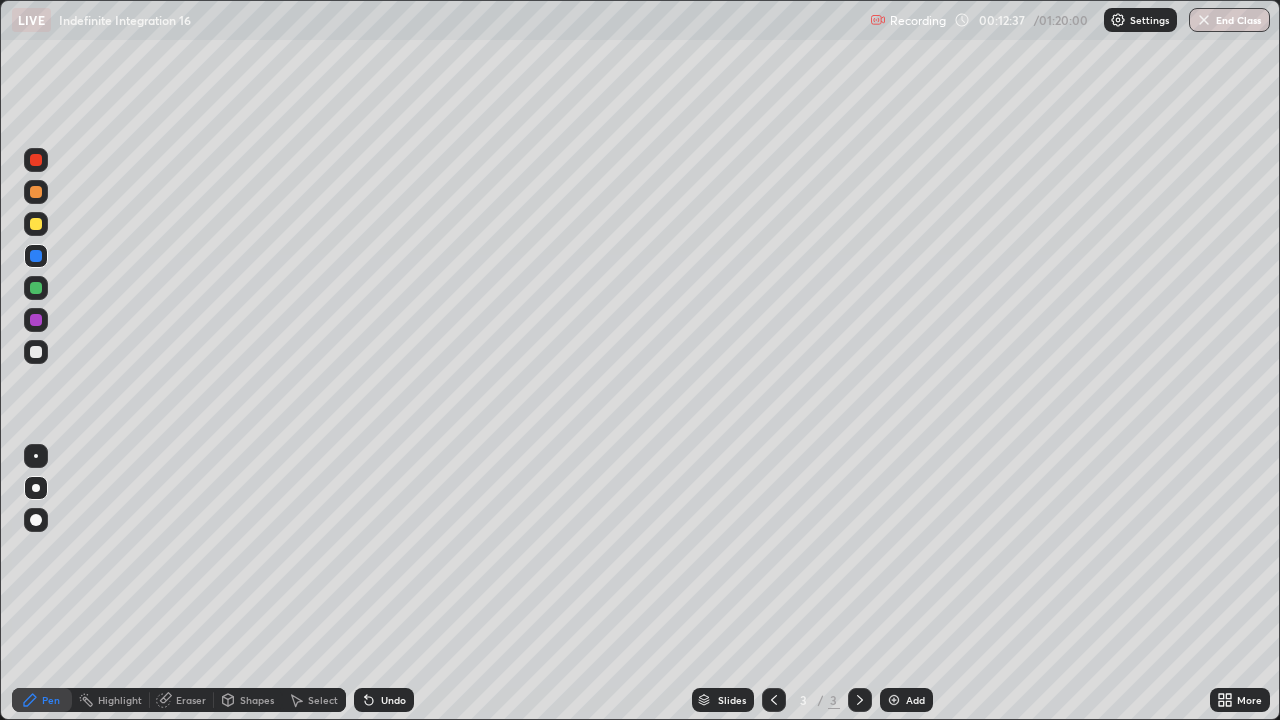 click at bounding box center (36, 288) 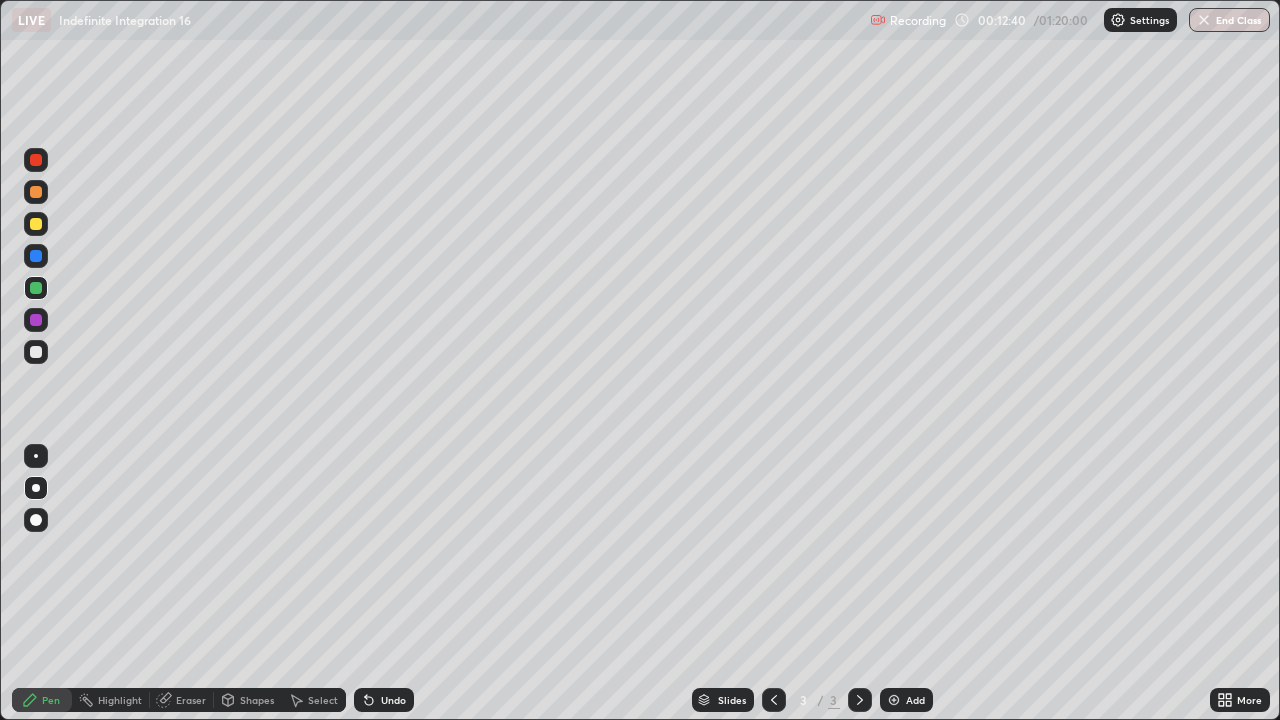 click at bounding box center [36, 288] 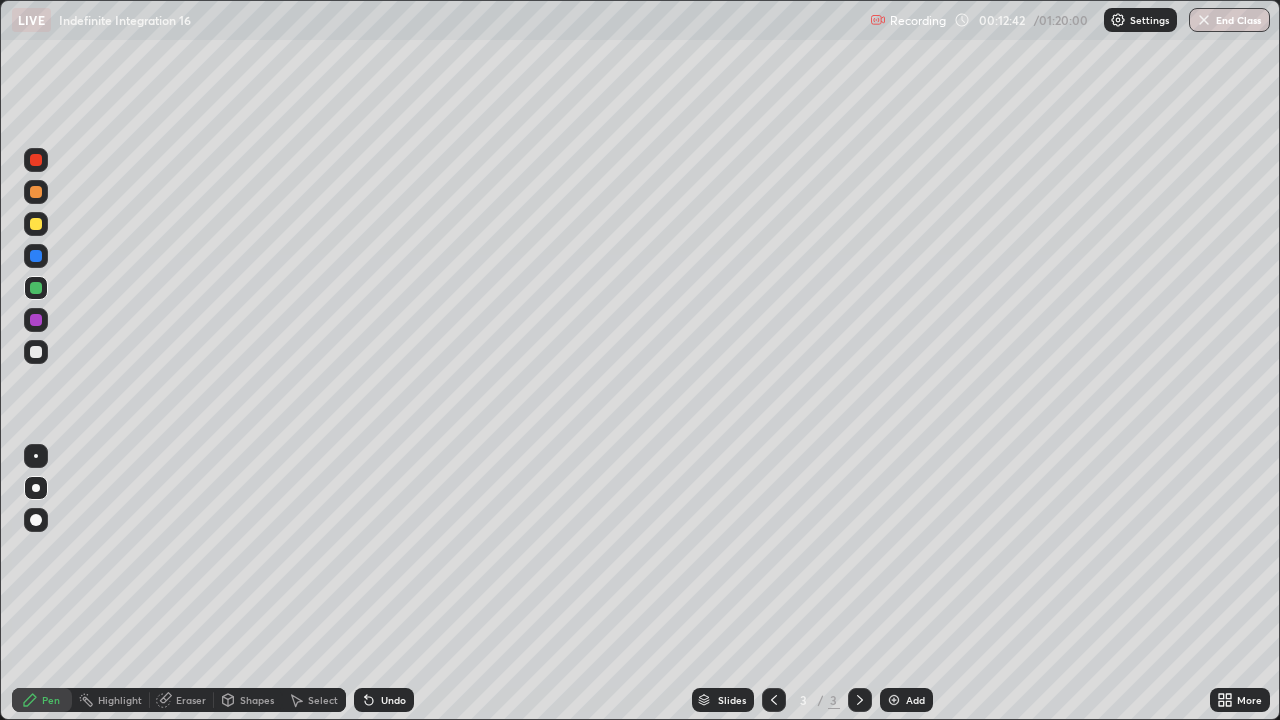 click at bounding box center [36, 352] 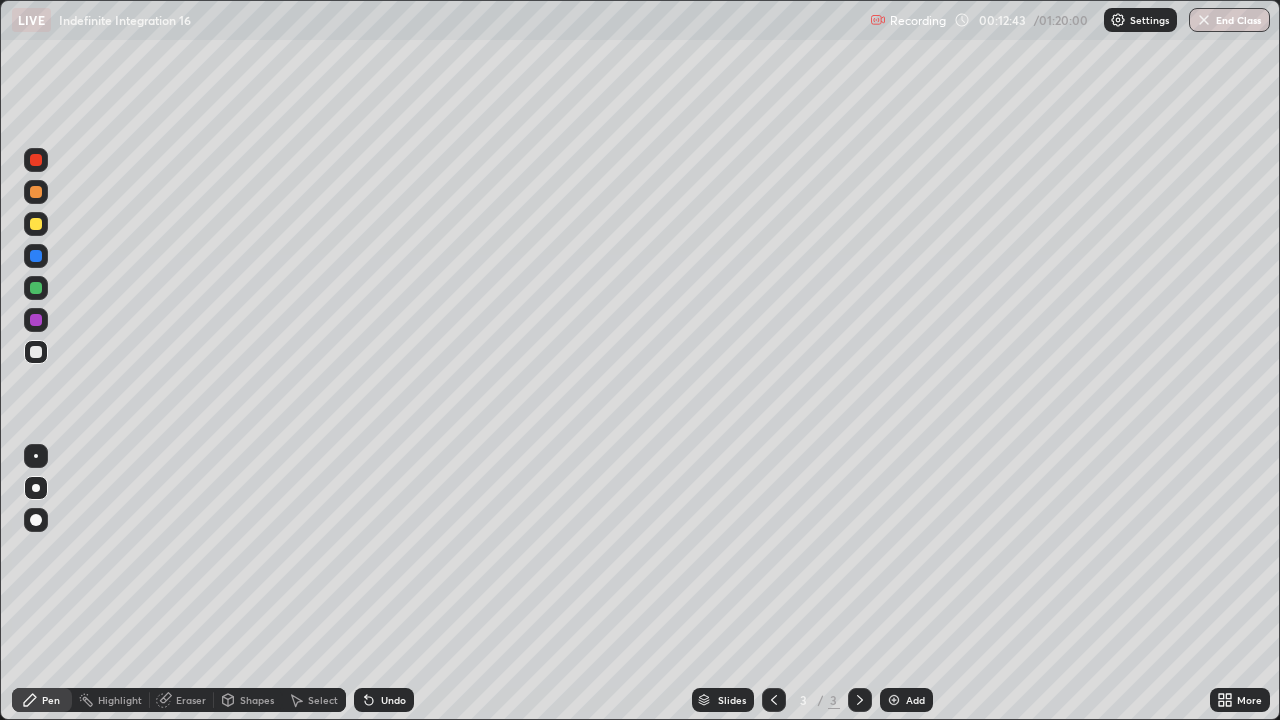 click at bounding box center [36, 320] 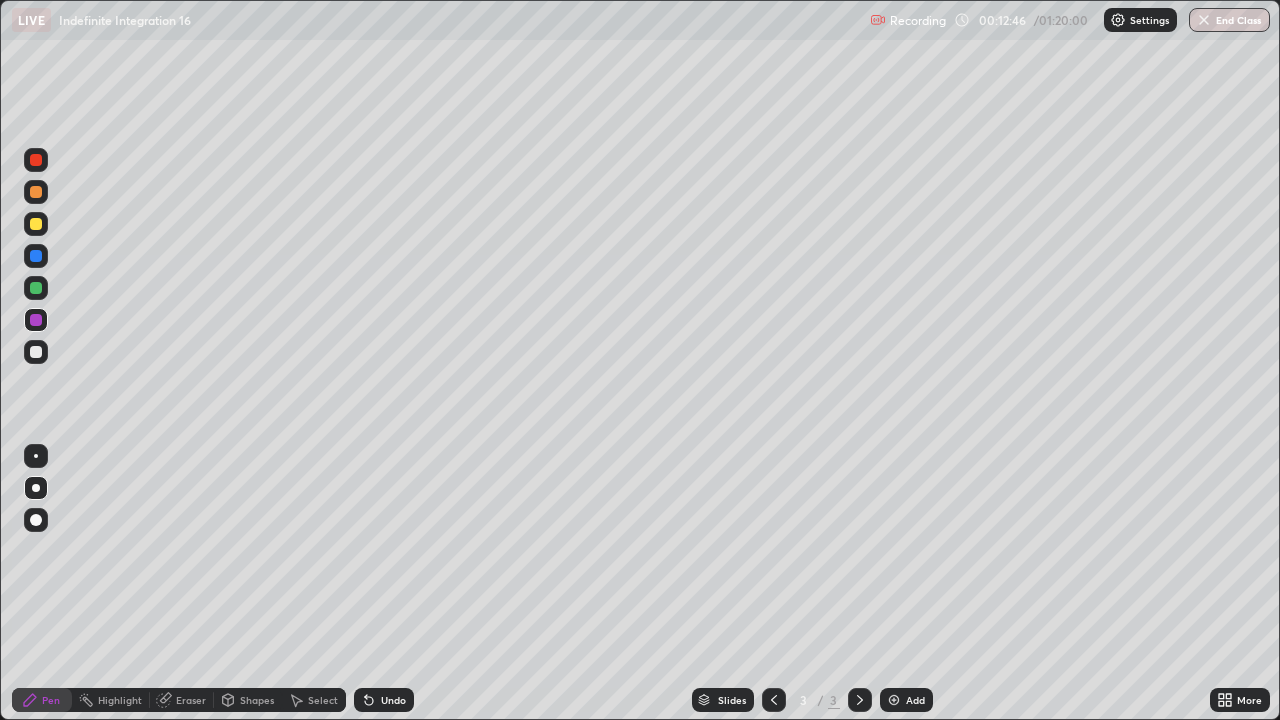 click on "Undo" at bounding box center (393, 700) 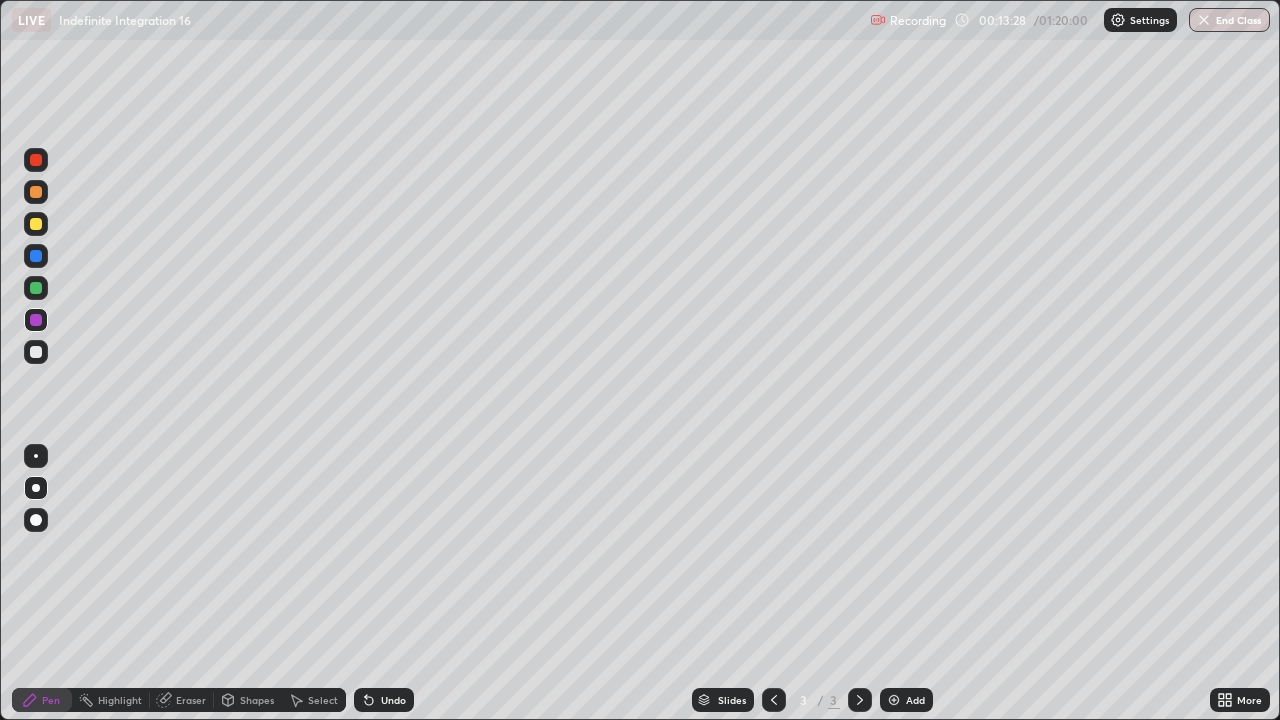 click on "Eraser" at bounding box center (191, 700) 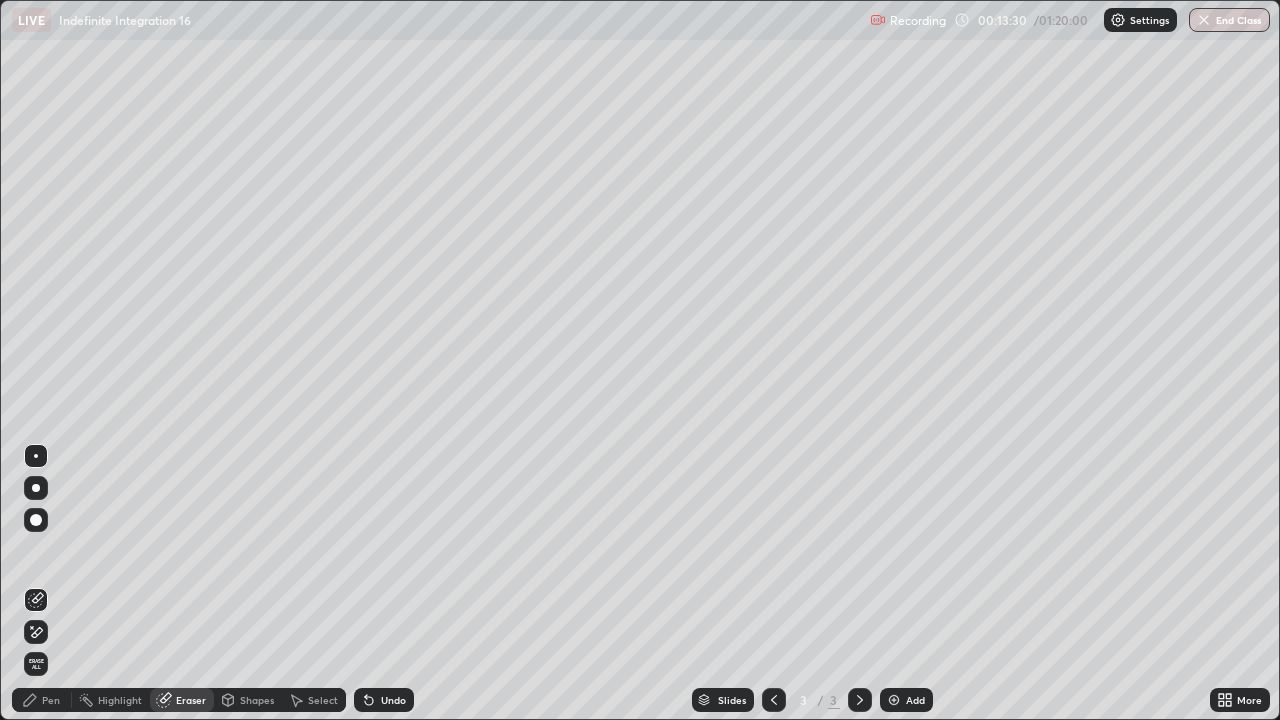 click on "Pen" at bounding box center [51, 700] 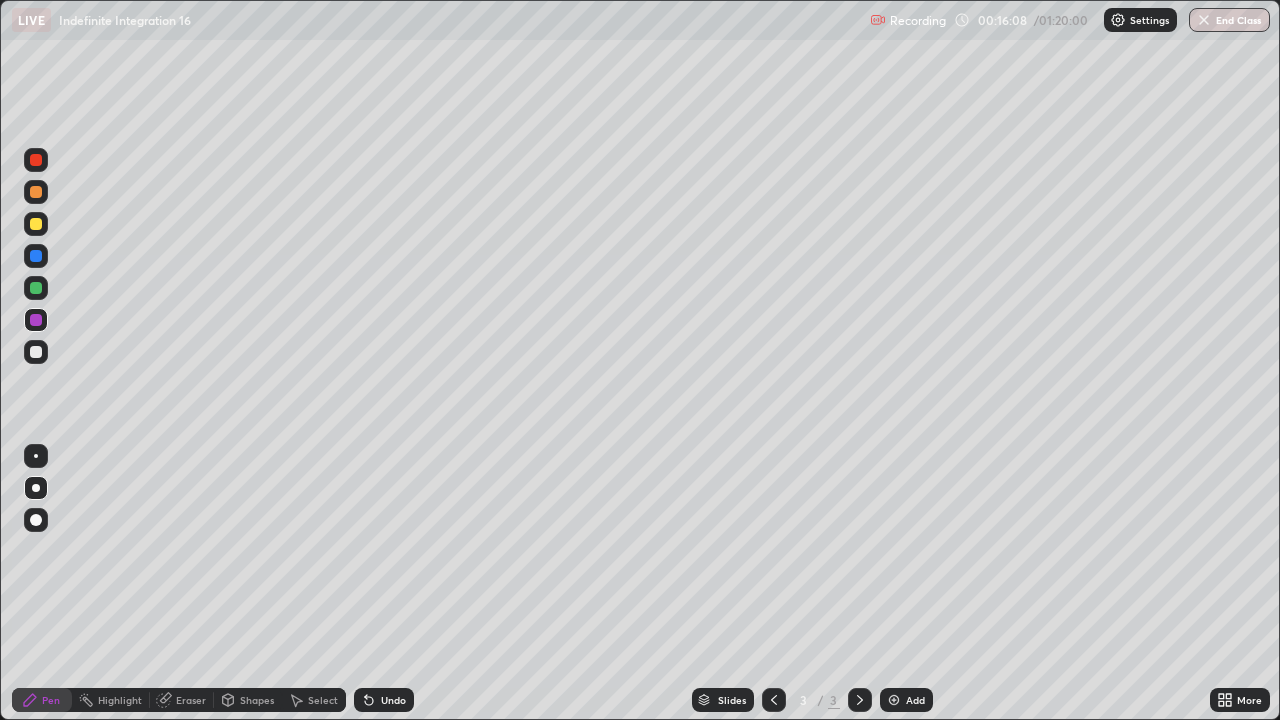click on "Select" at bounding box center (314, 700) 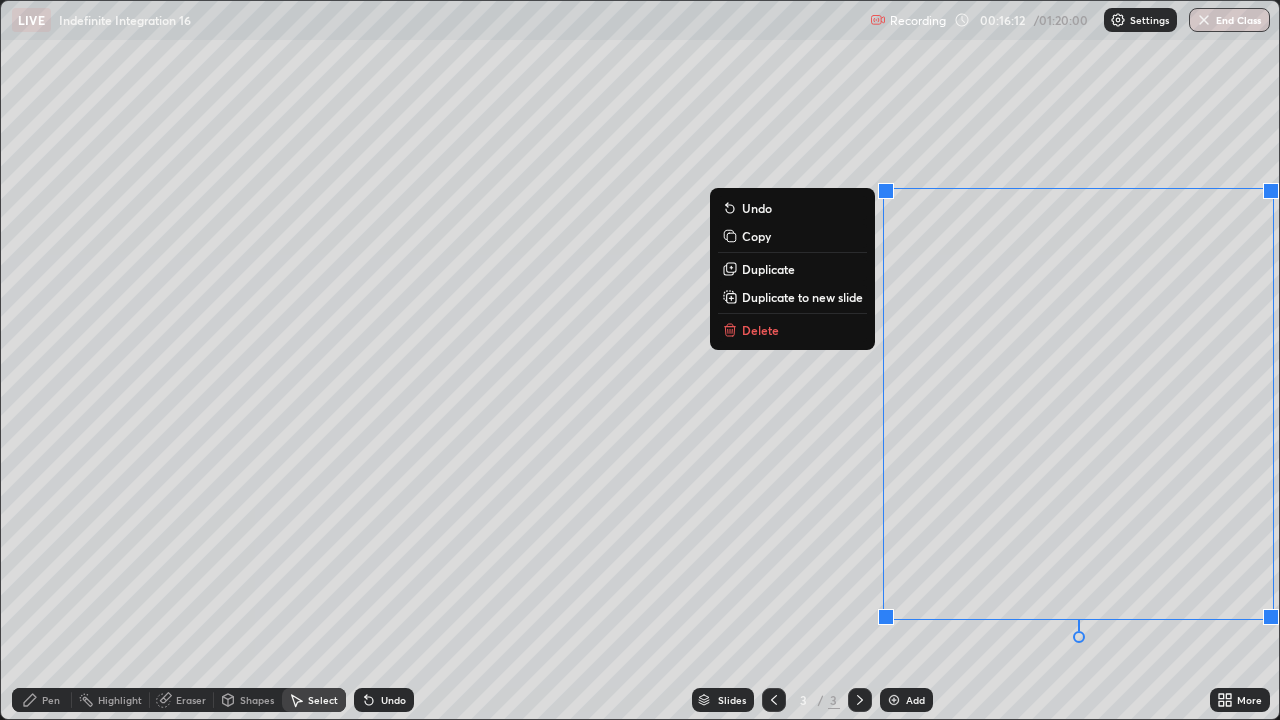 click on "Delete" at bounding box center [792, 330] 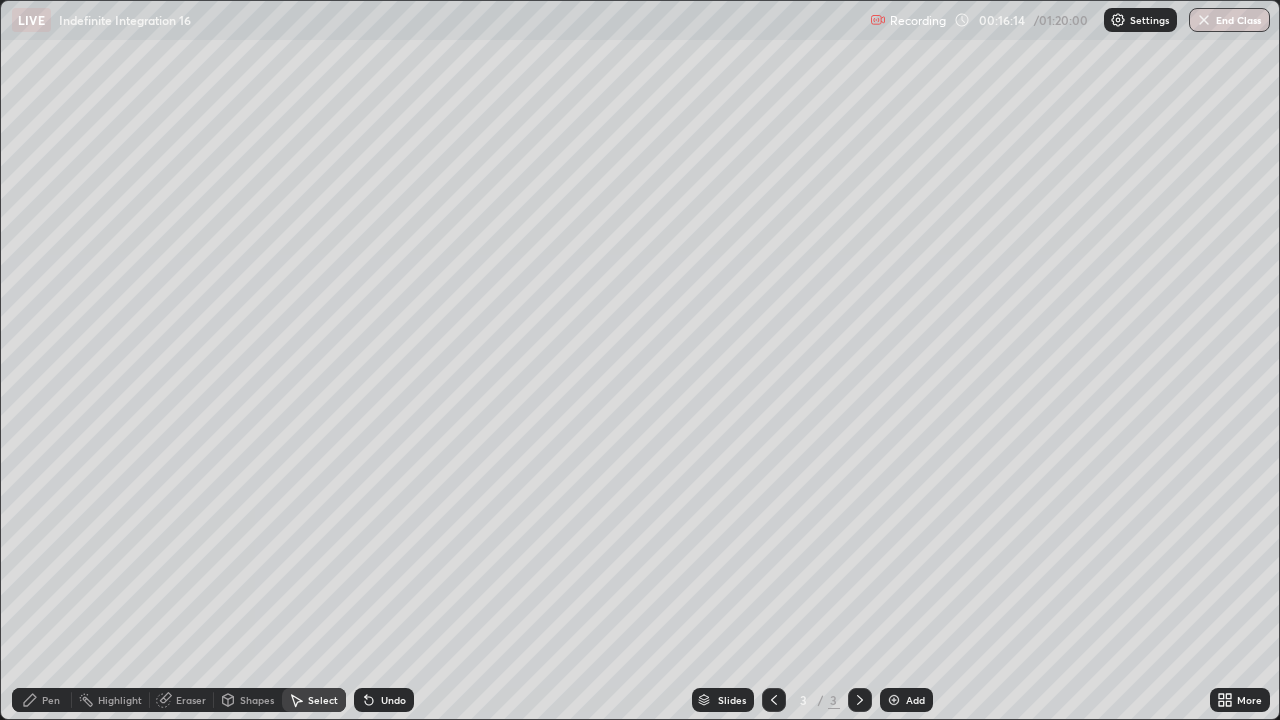 click on "Pen" at bounding box center [42, 700] 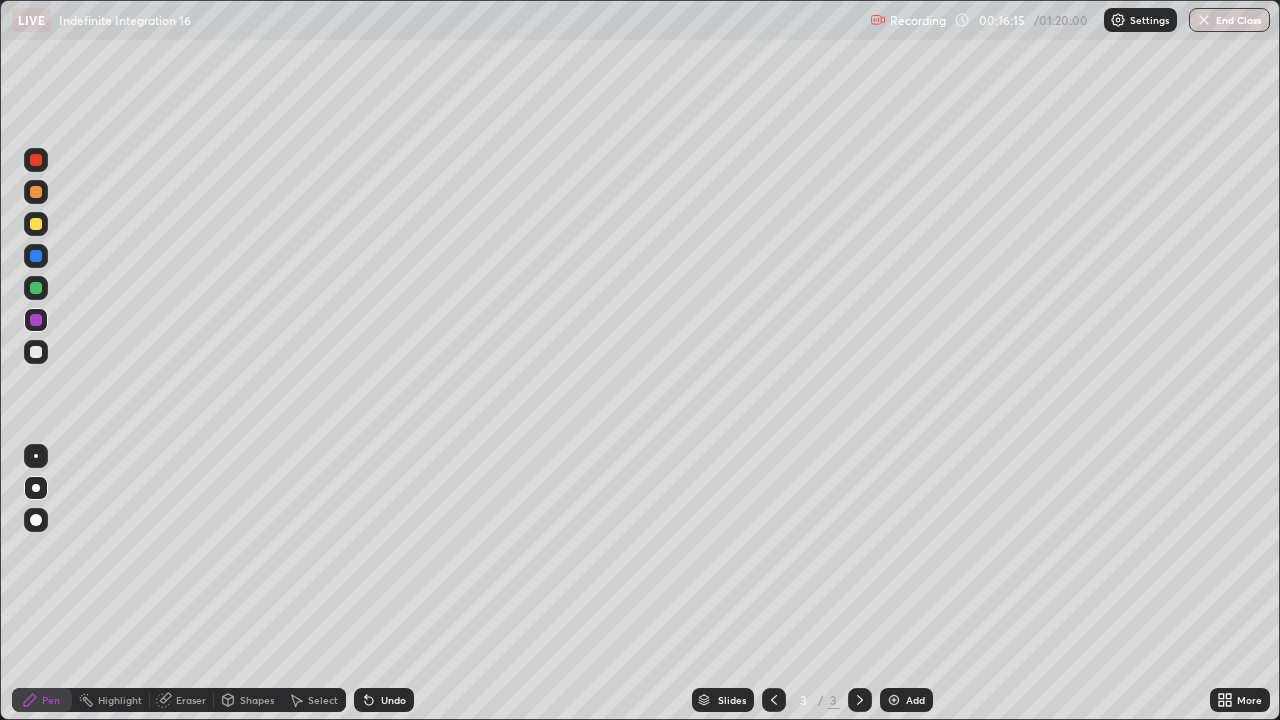 click at bounding box center [36, 352] 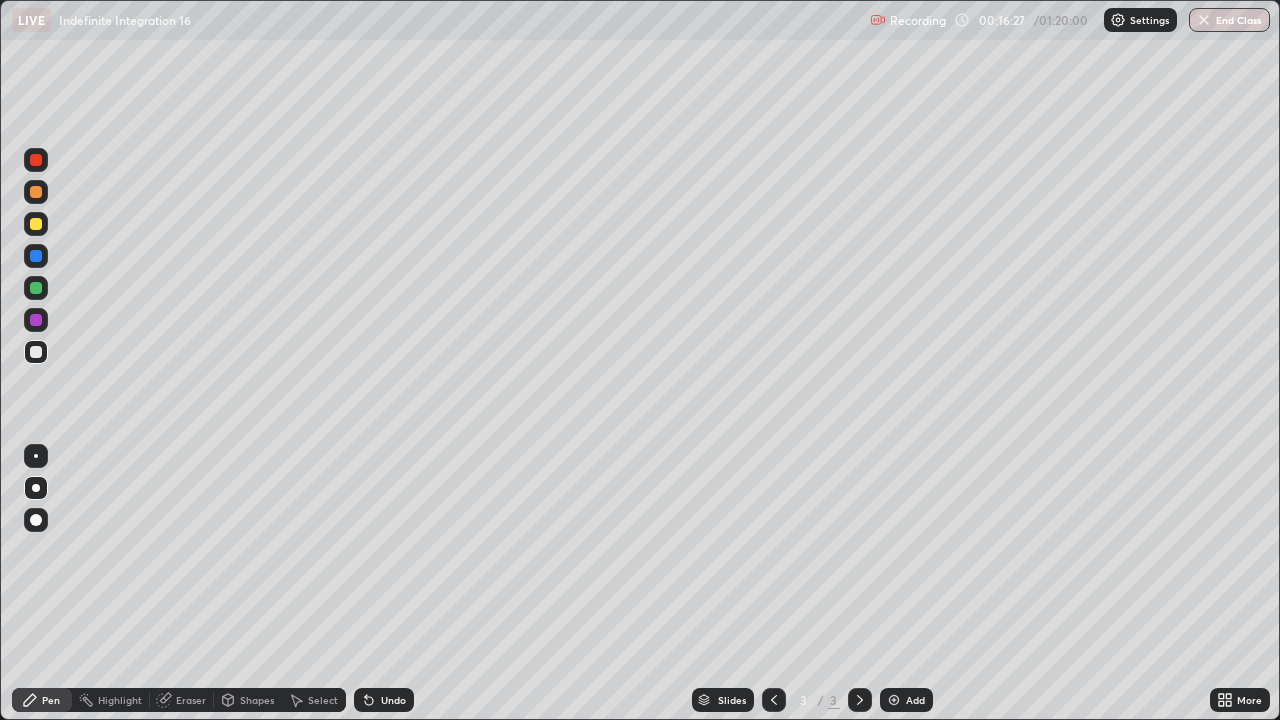click at bounding box center (36, 288) 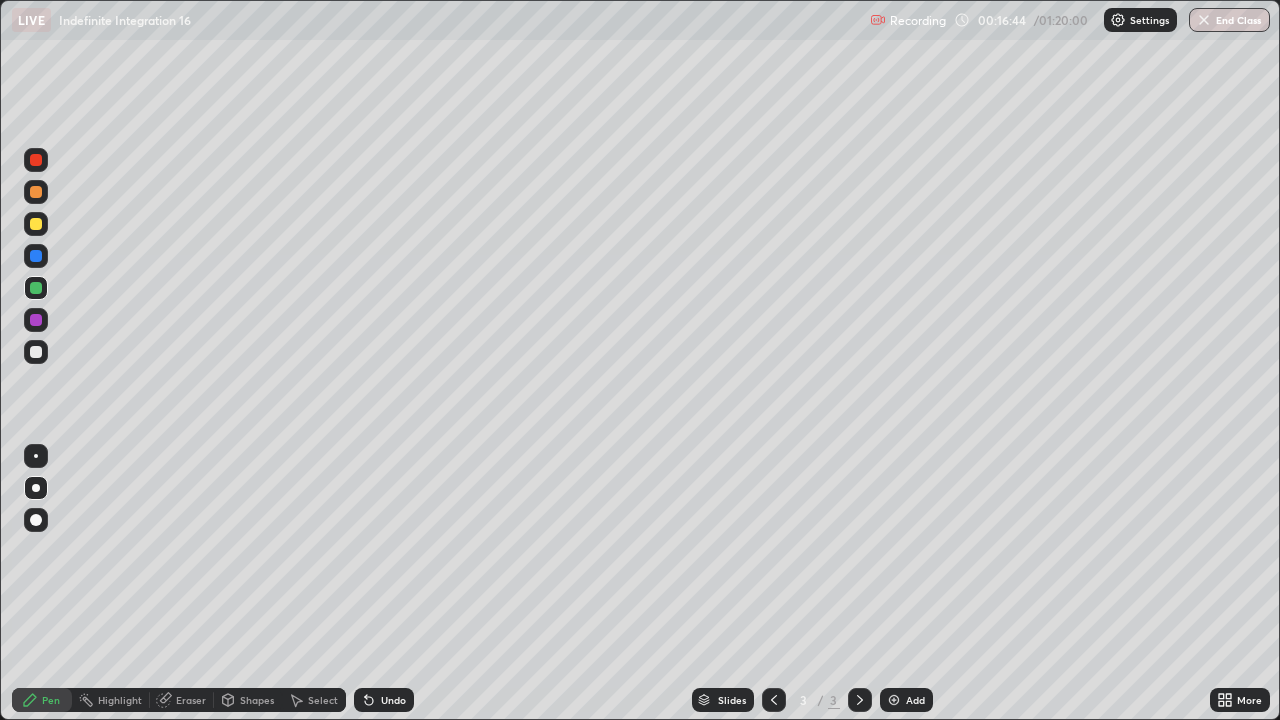 click at bounding box center [36, 256] 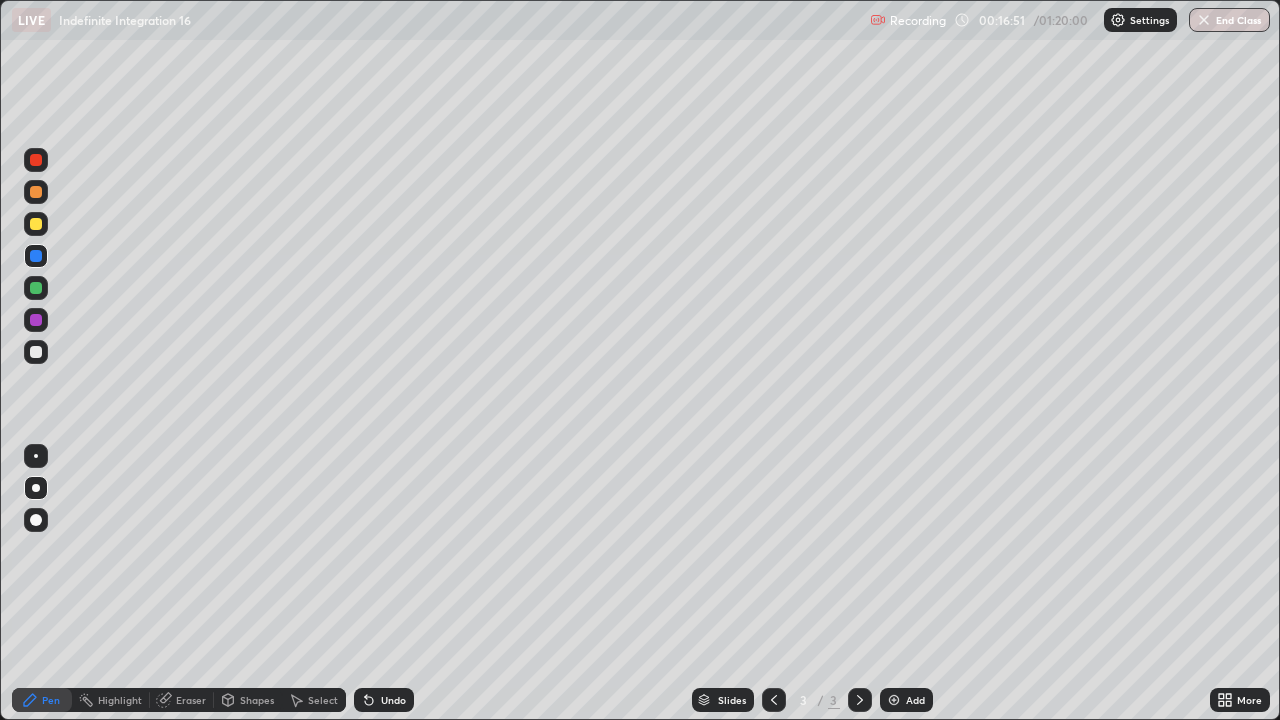 click at bounding box center [36, 320] 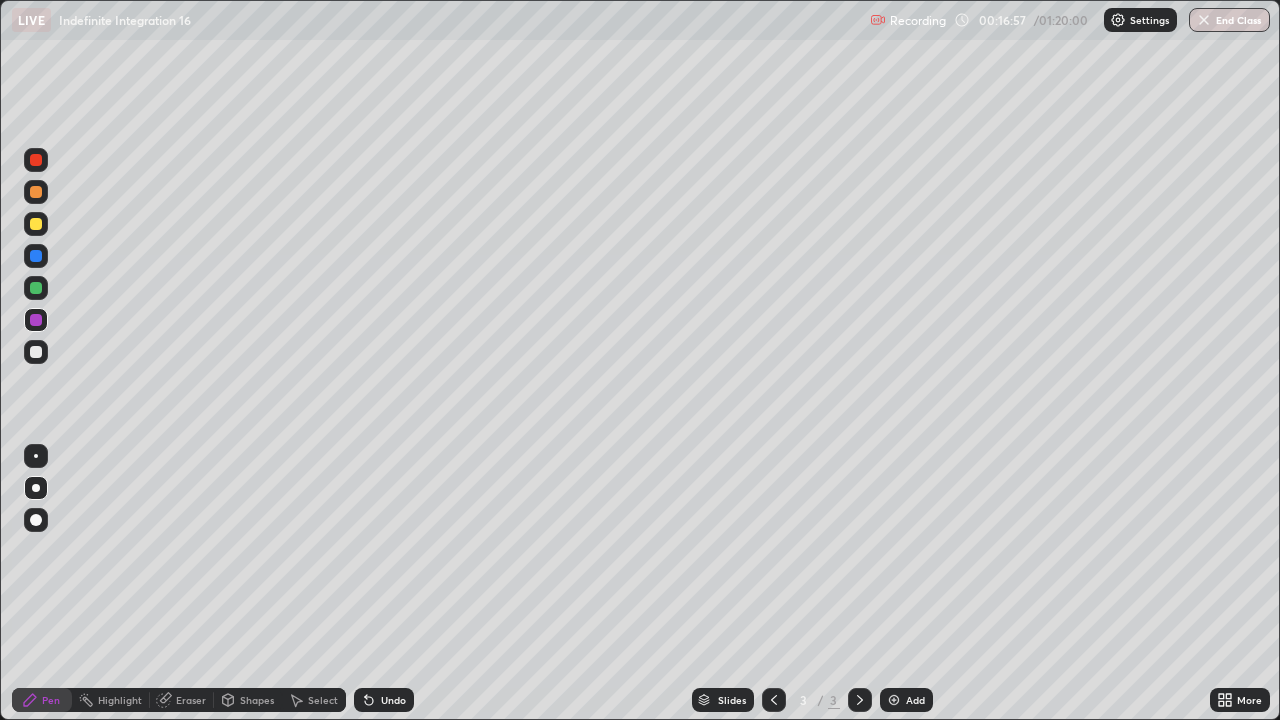 click at bounding box center [36, 192] 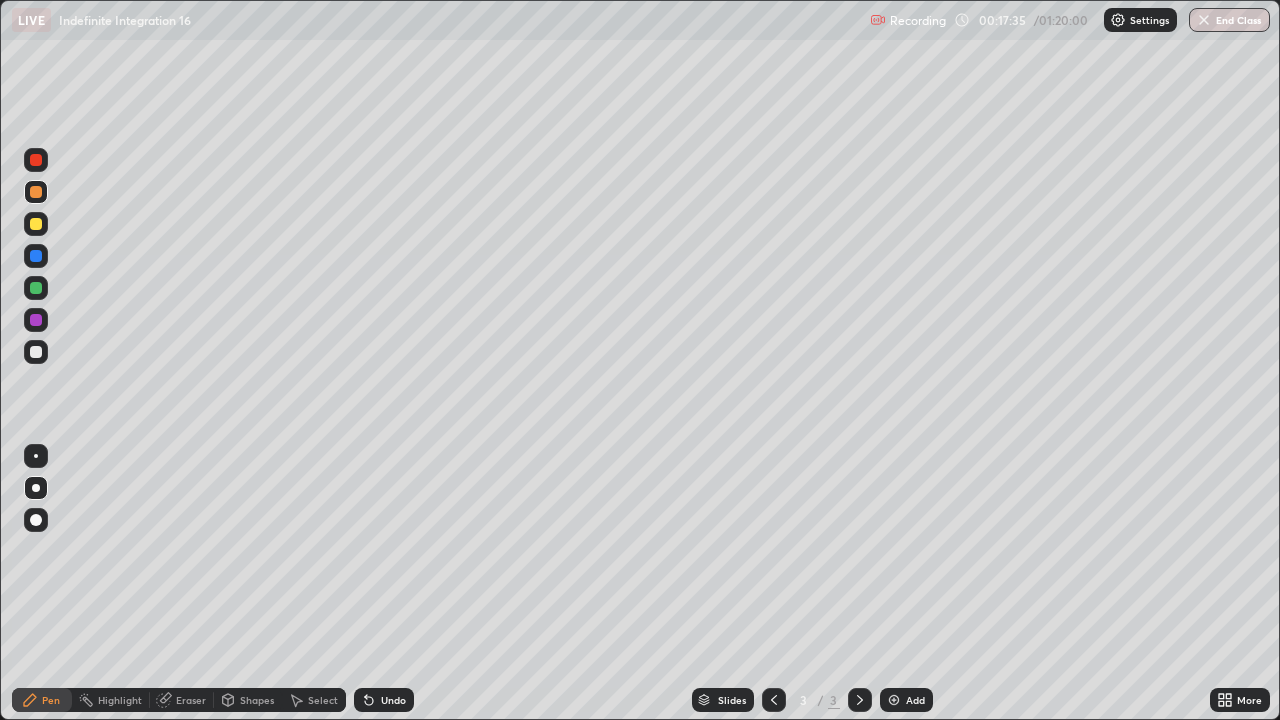click on "Undo" at bounding box center (393, 700) 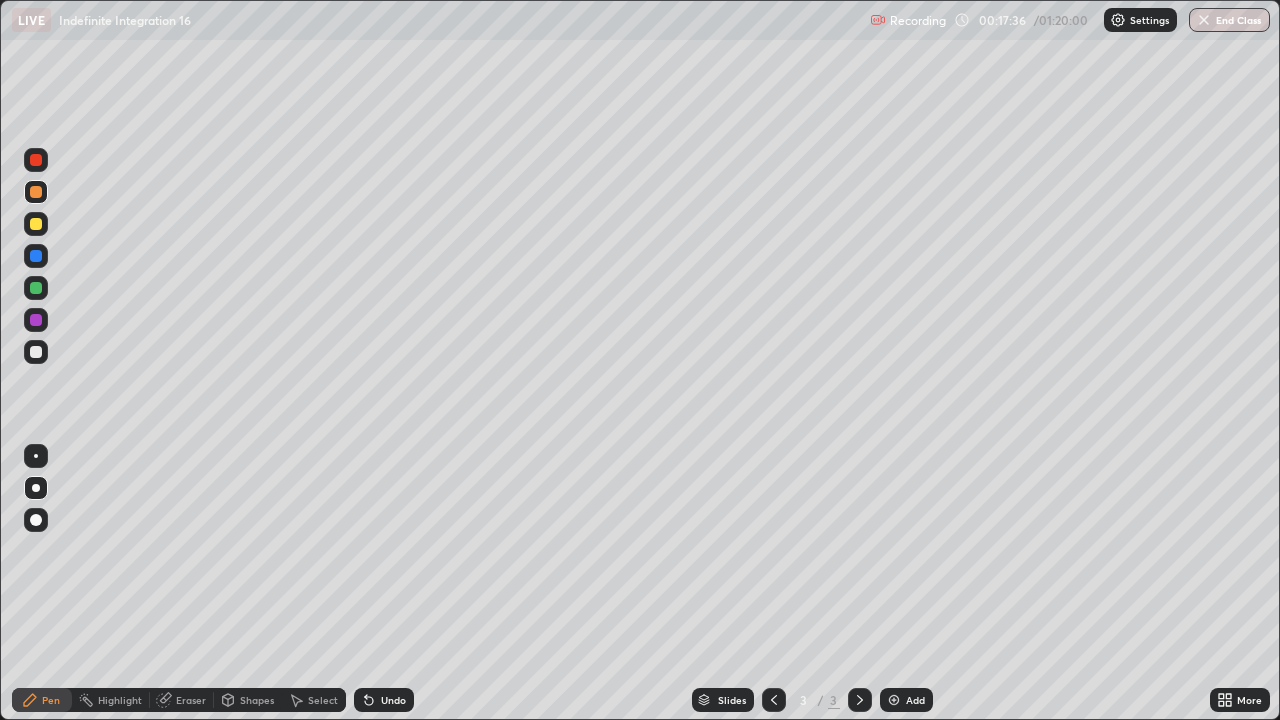 click on "Undo" at bounding box center [384, 700] 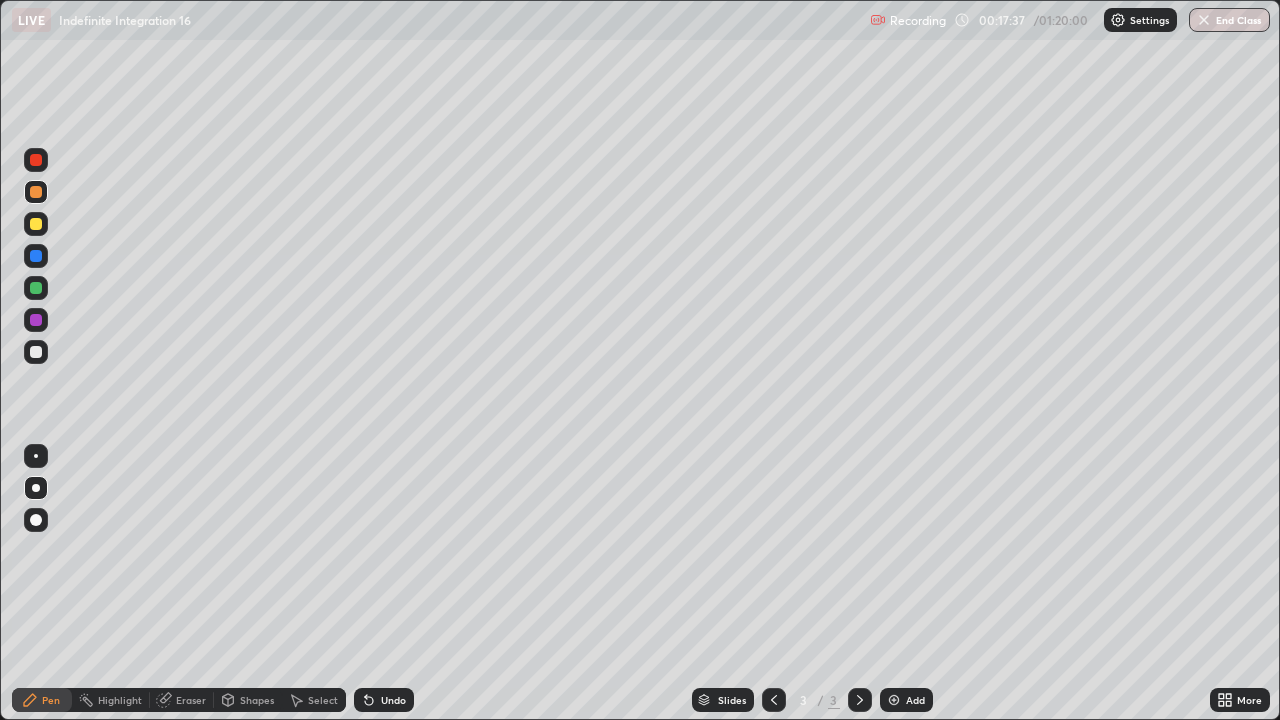 click on "Undo" at bounding box center (393, 700) 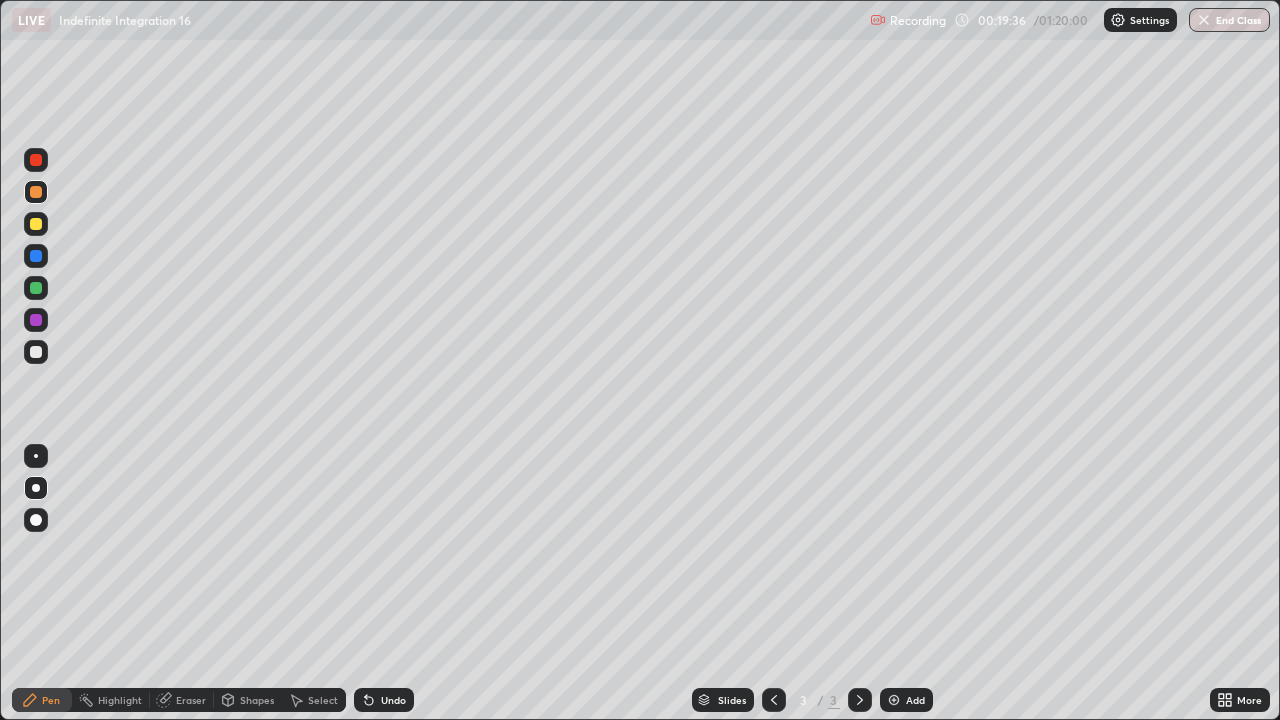 click at bounding box center [36, 224] 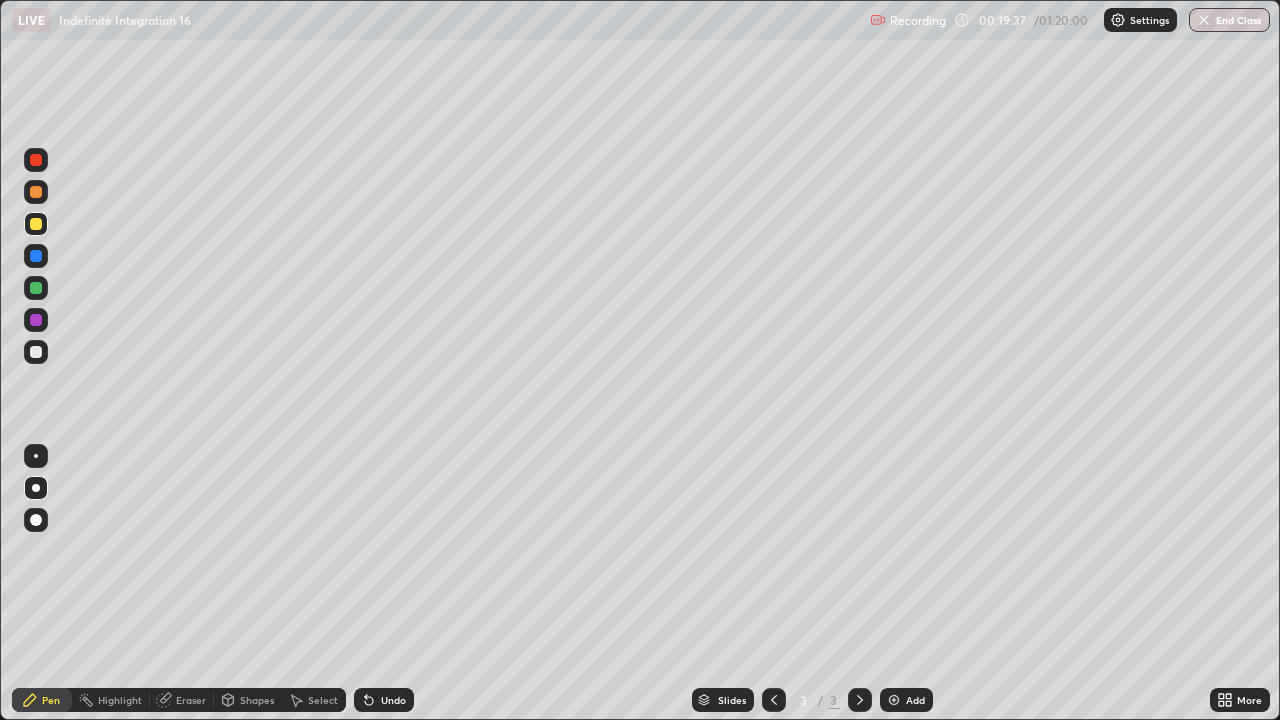 click at bounding box center [36, 488] 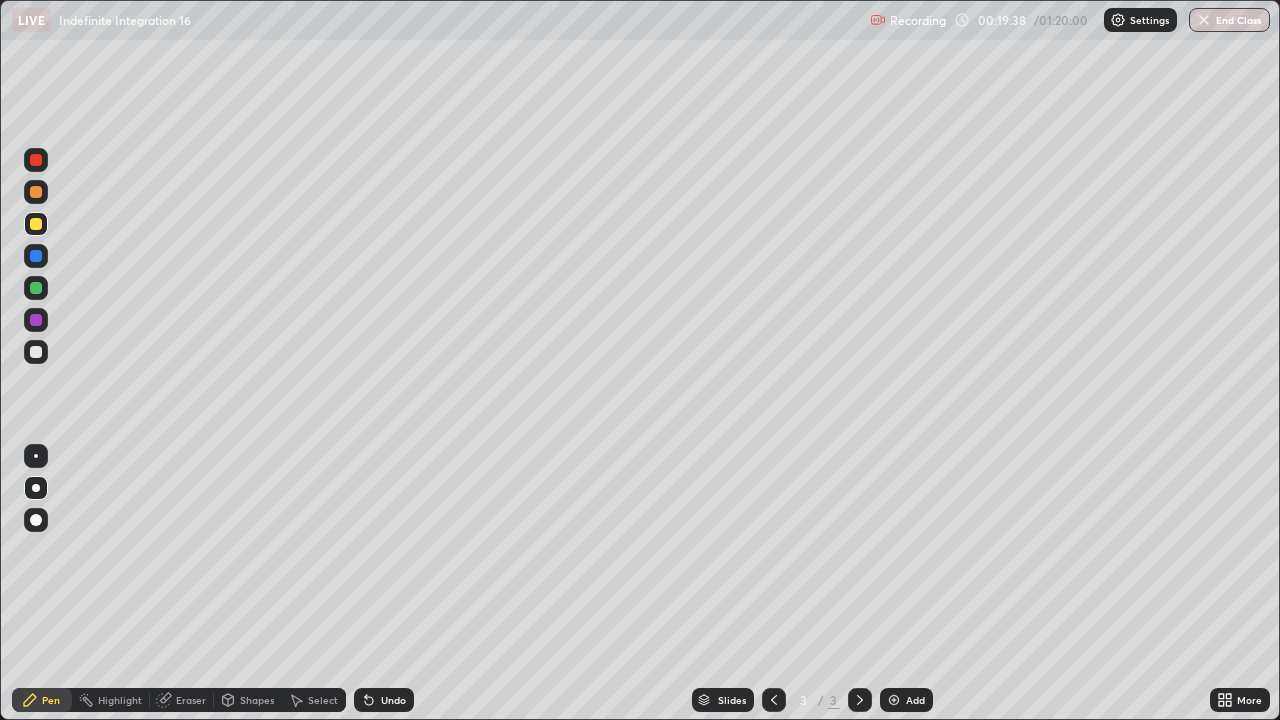 click on "Pen" at bounding box center [42, 700] 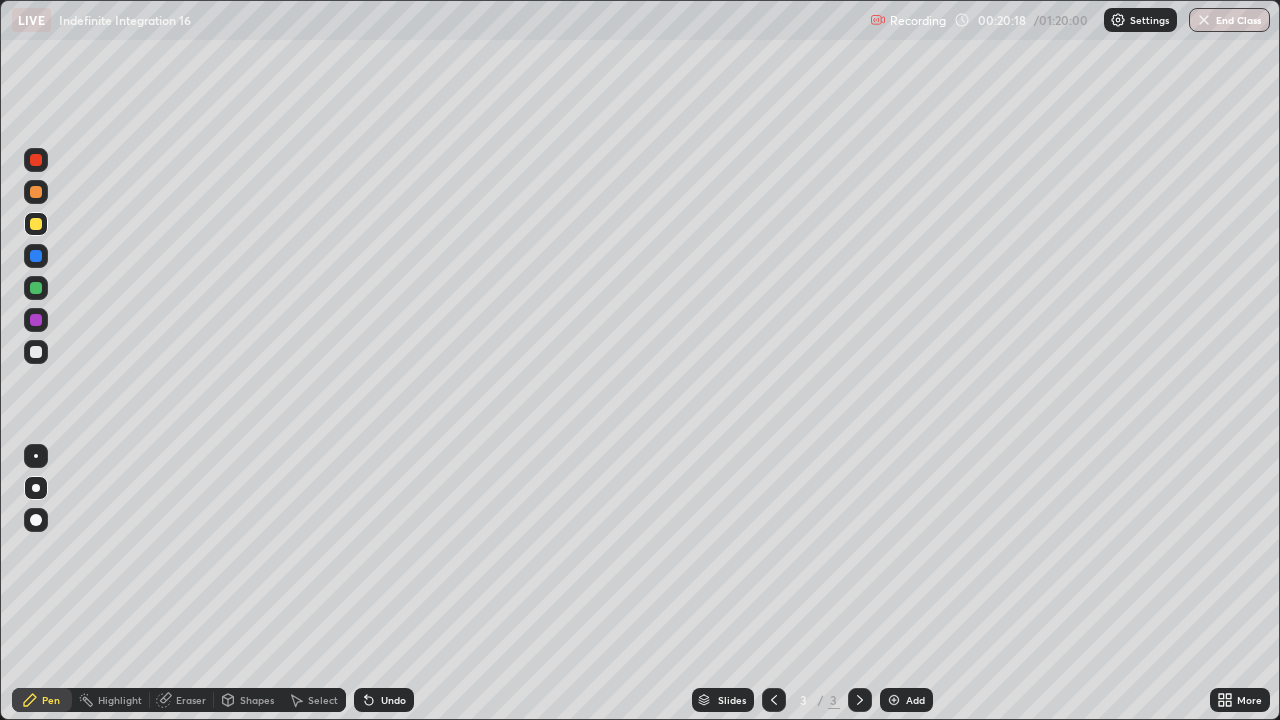 click at bounding box center [860, 700] 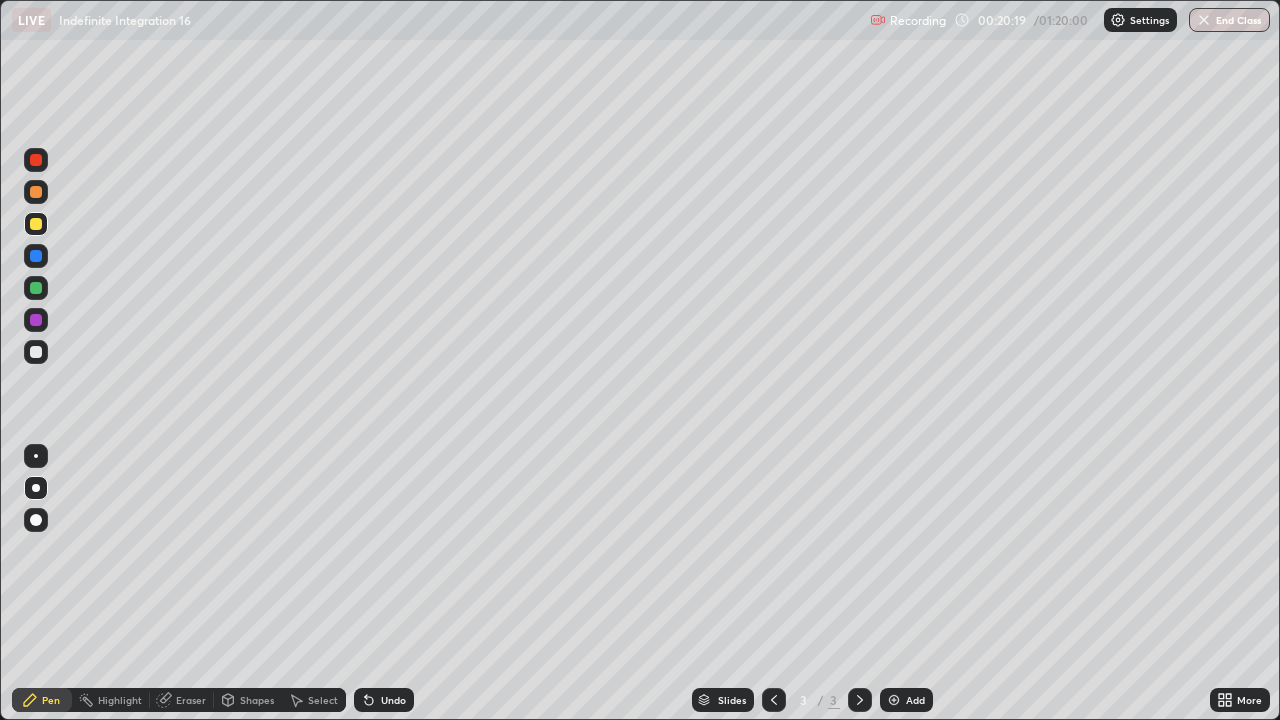 click on "Add" at bounding box center (915, 700) 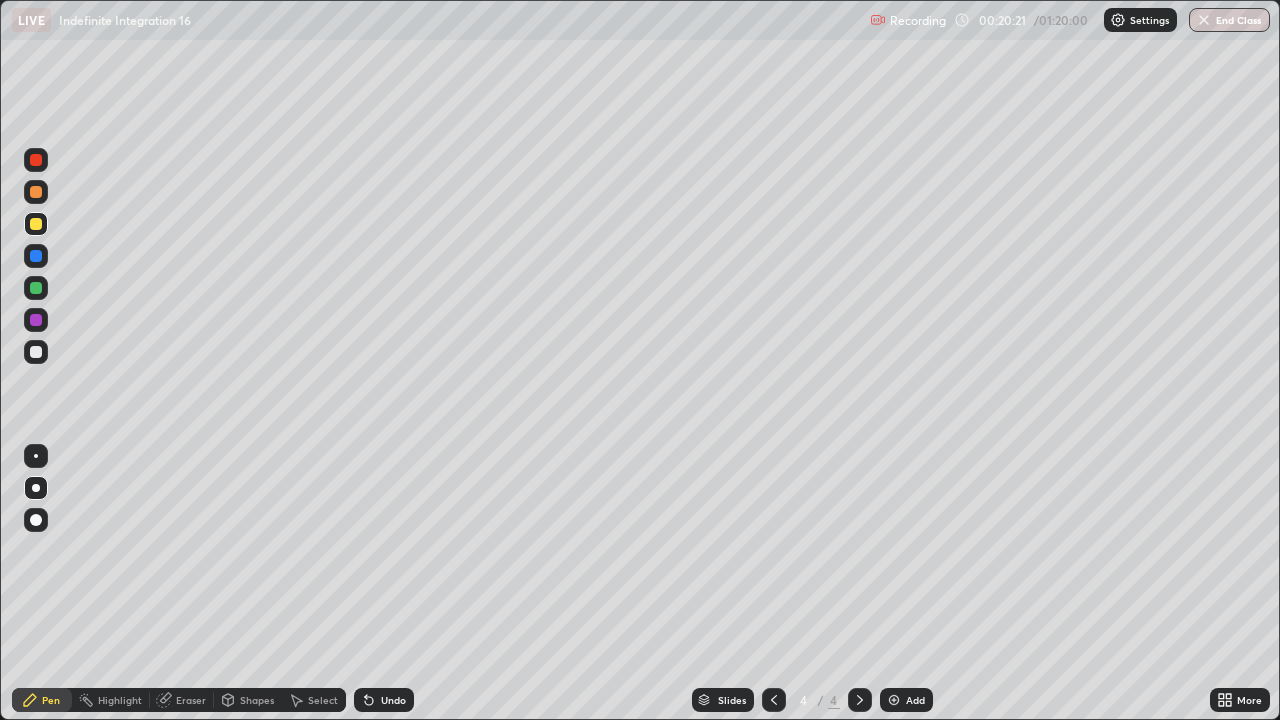 click at bounding box center [36, 224] 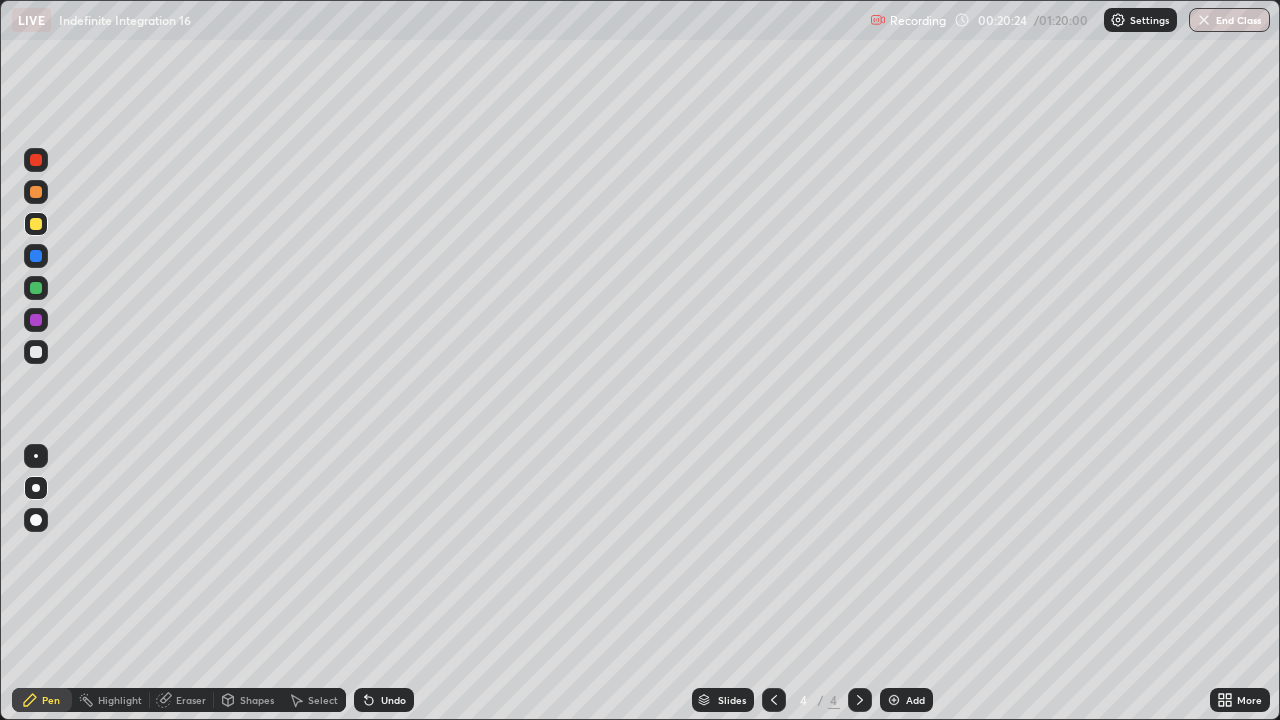 click at bounding box center [36, 224] 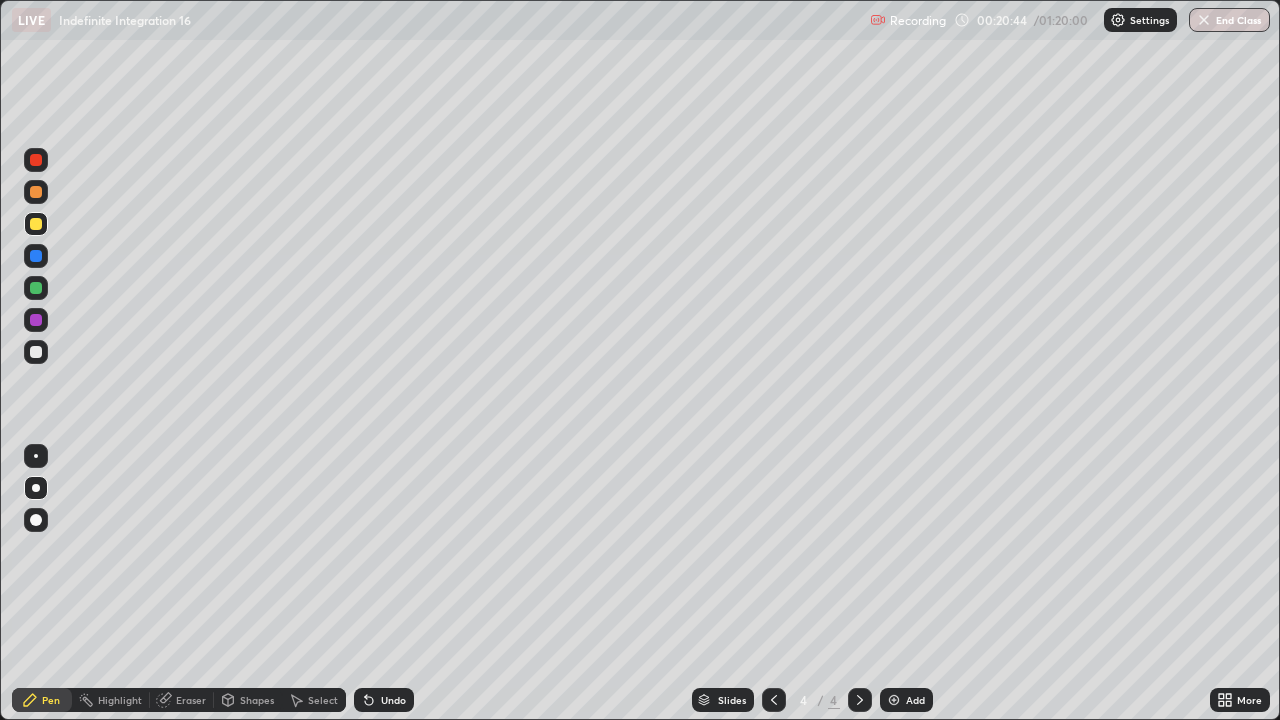 click on "Eraser" at bounding box center (191, 700) 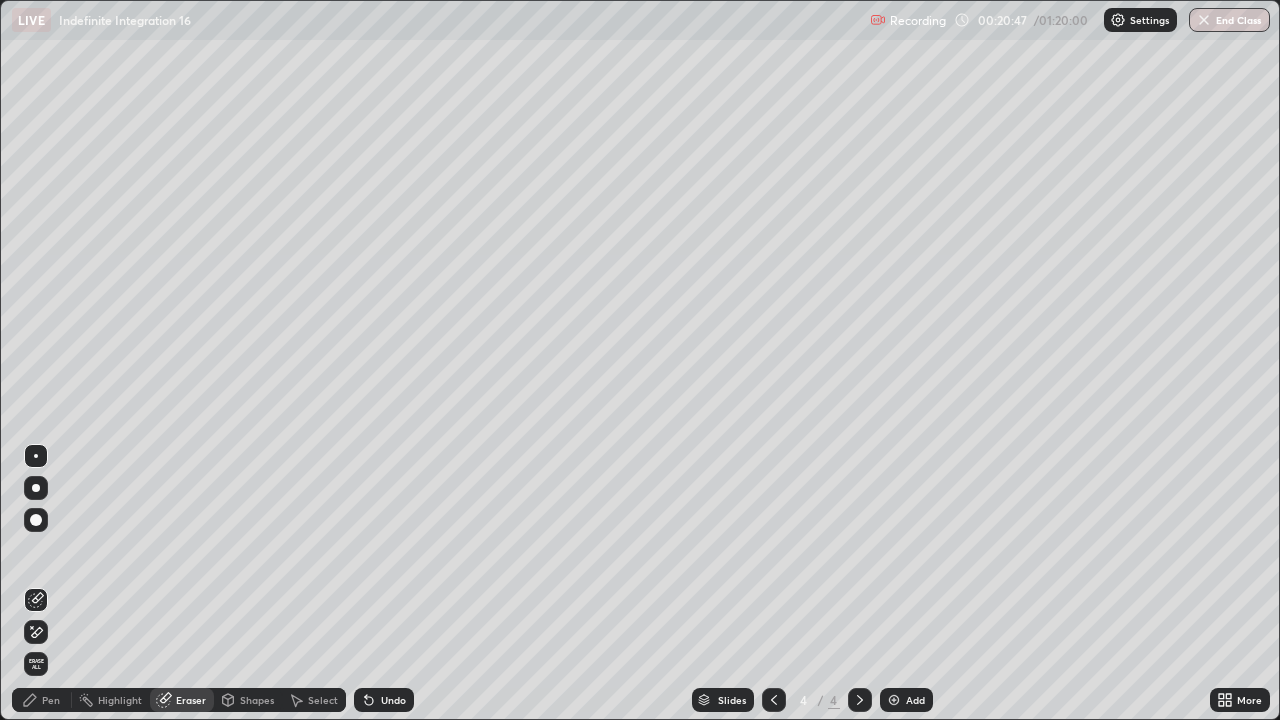 click on "Pen" at bounding box center [51, 700] 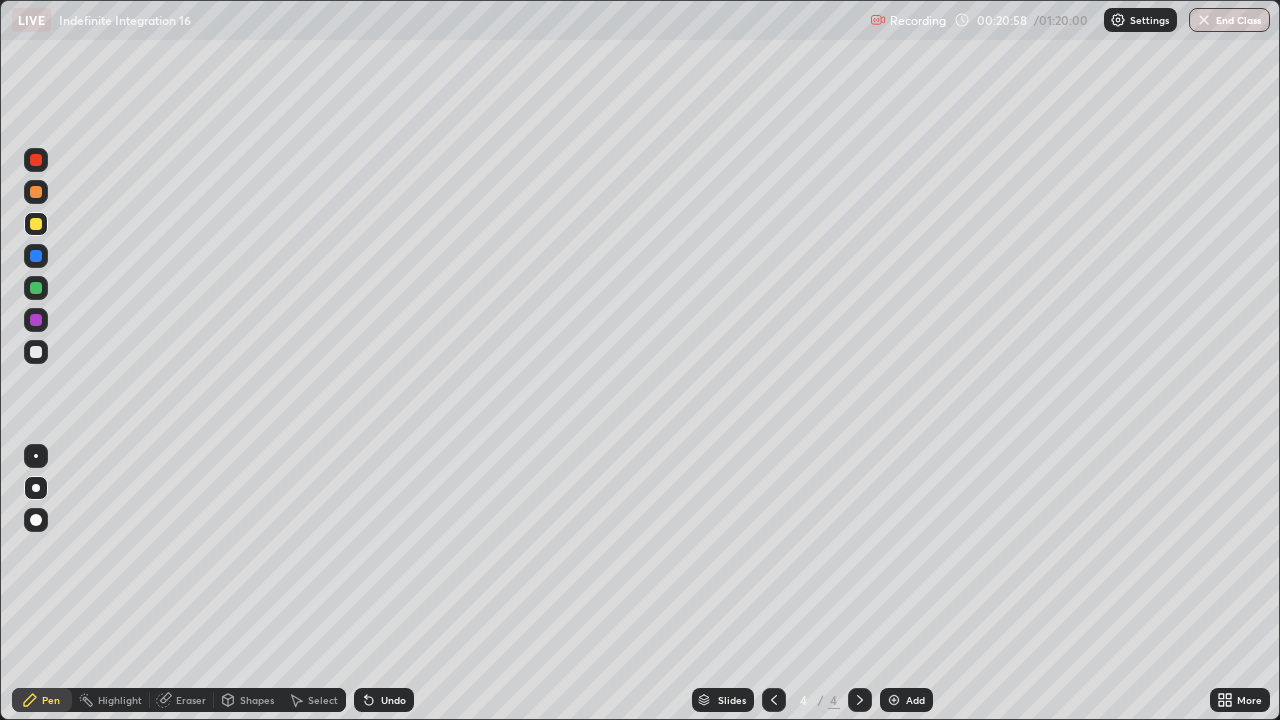 click on "Eraser" at bounding box center [191, 700] 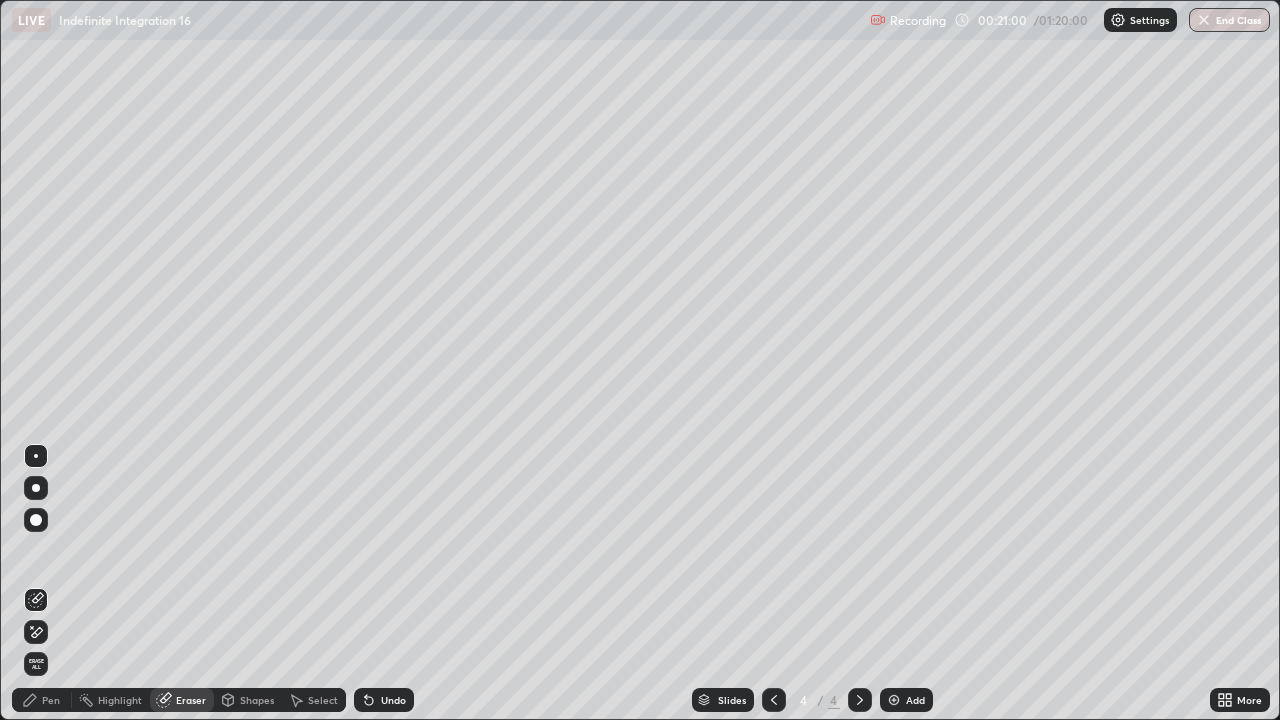 click on "Pen" at bounding box center [51, 700] 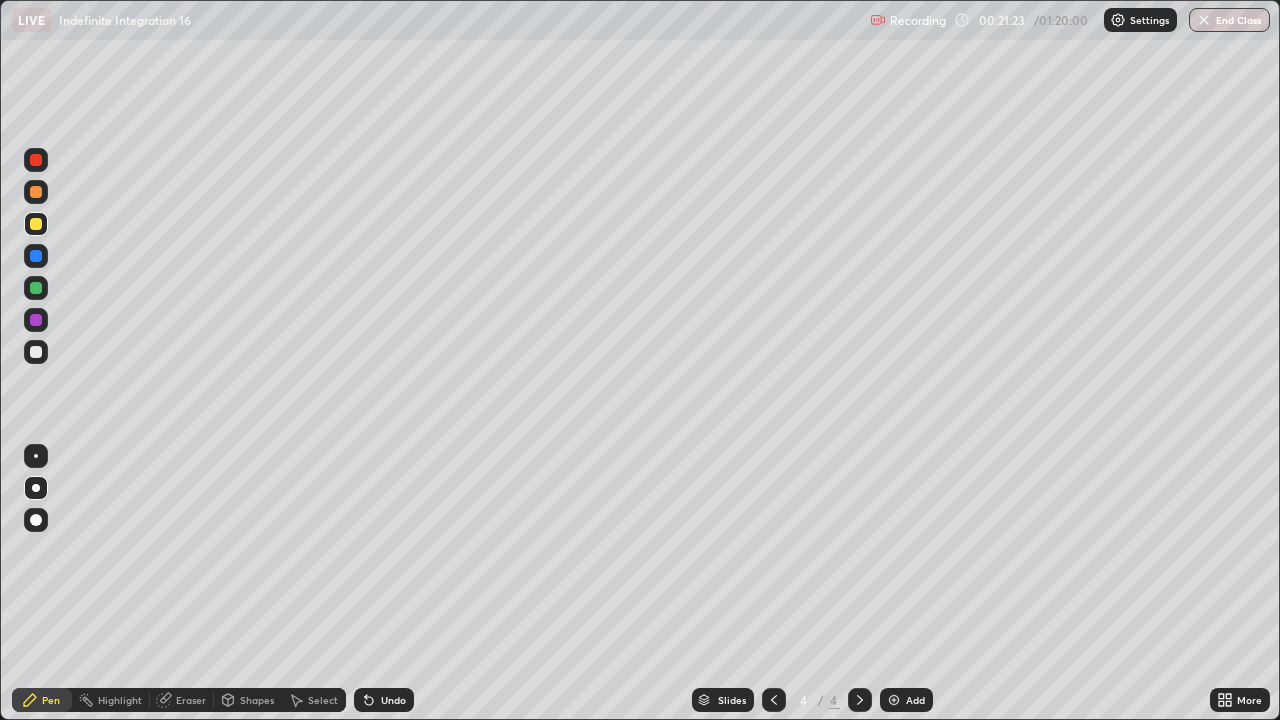 click at bounding box center (36, 288) 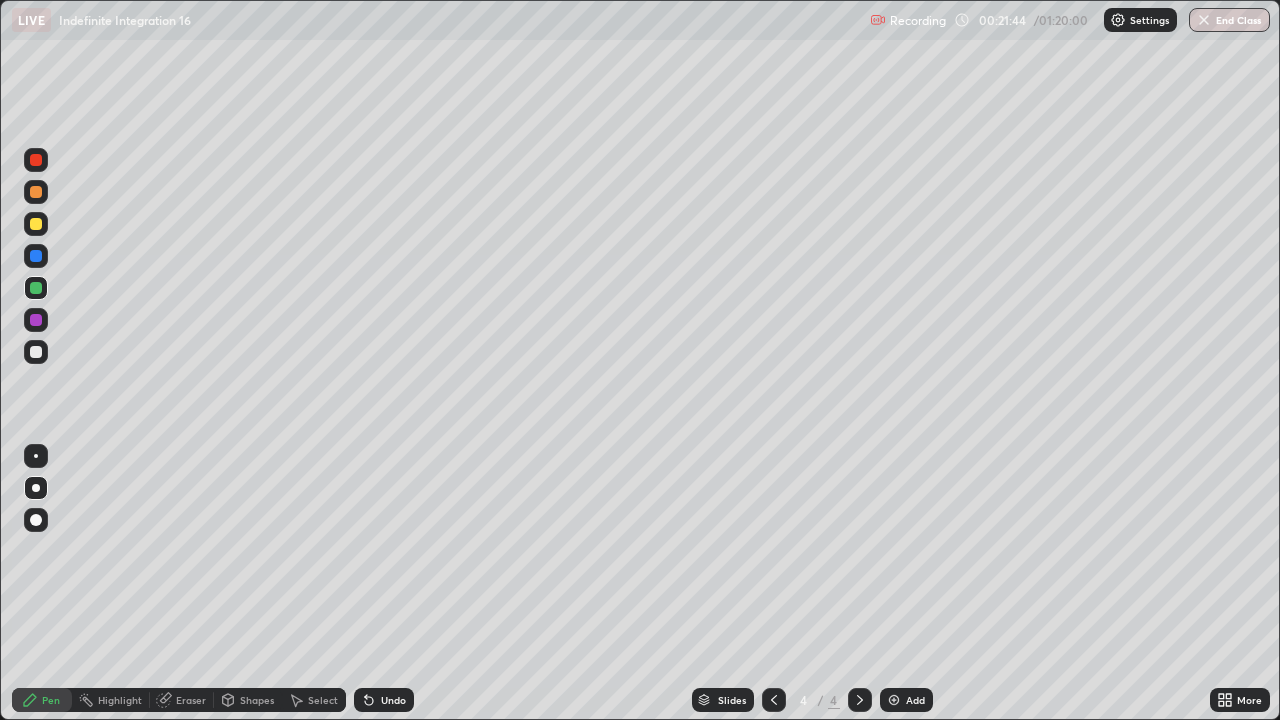 click at bounding box center [36, 352] 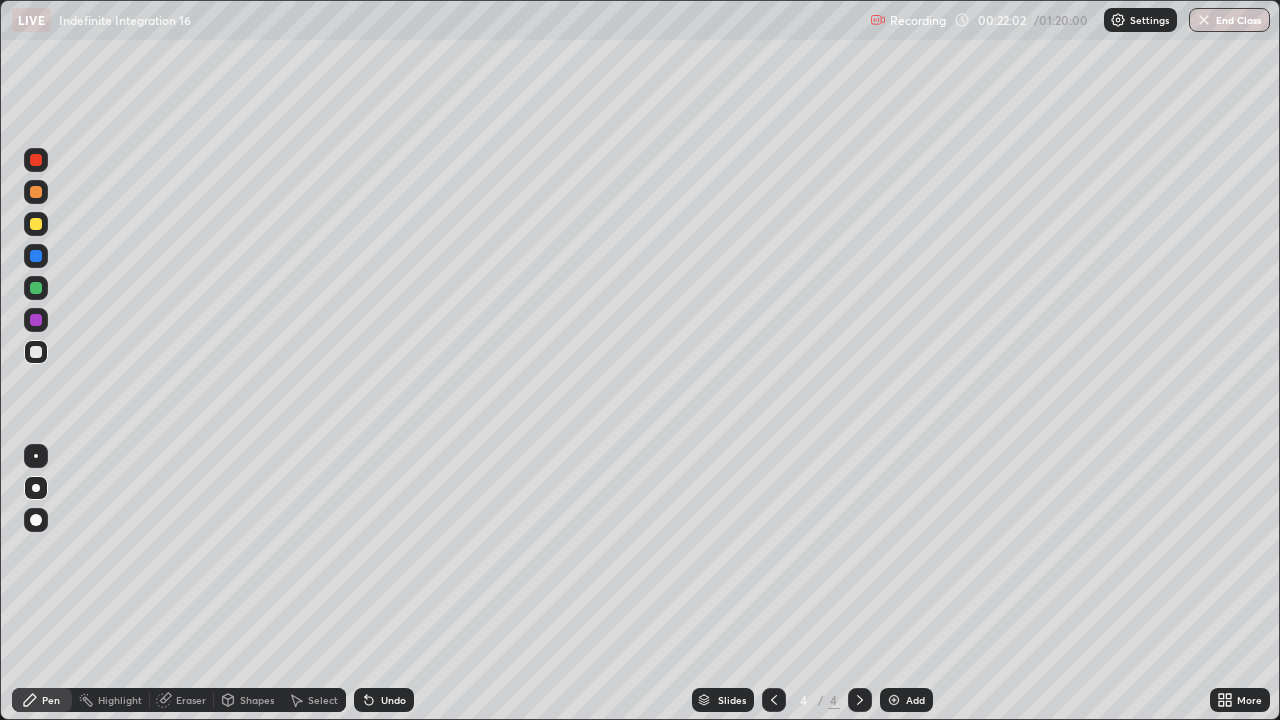 click on "Undo" at bounding box center (393, 700) 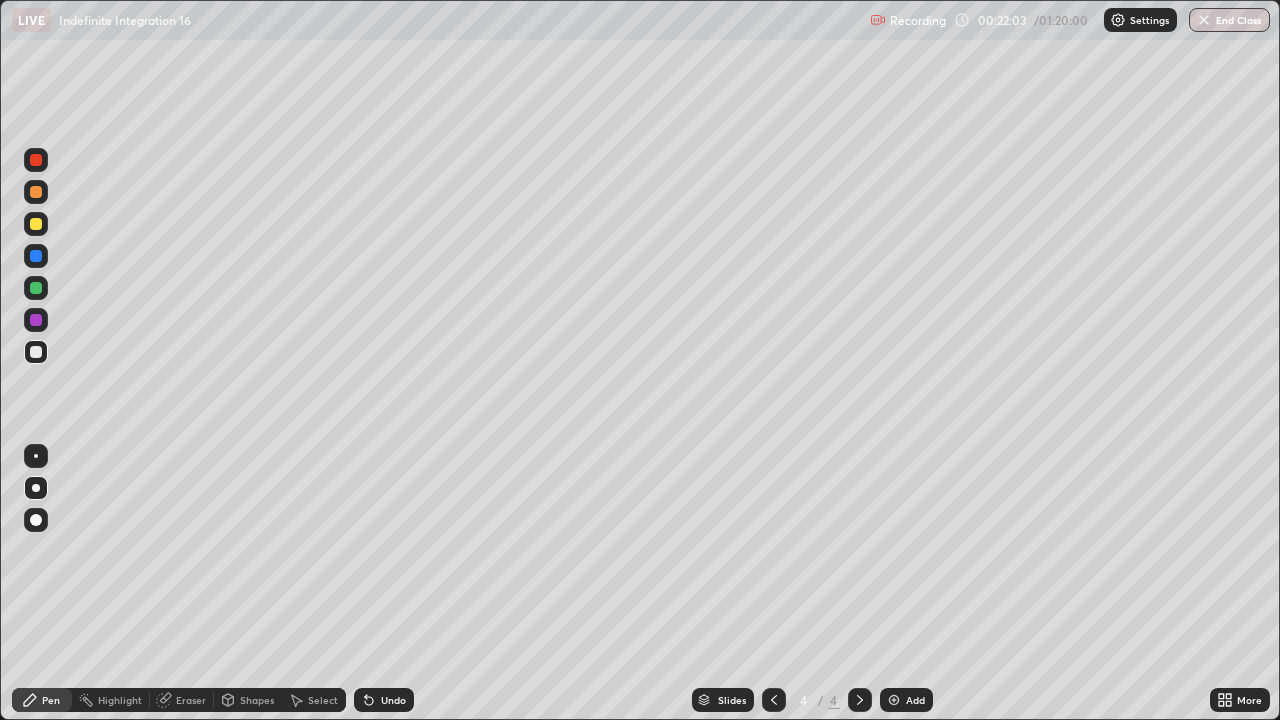 click on "Undo" at bounding box center [393, 700] 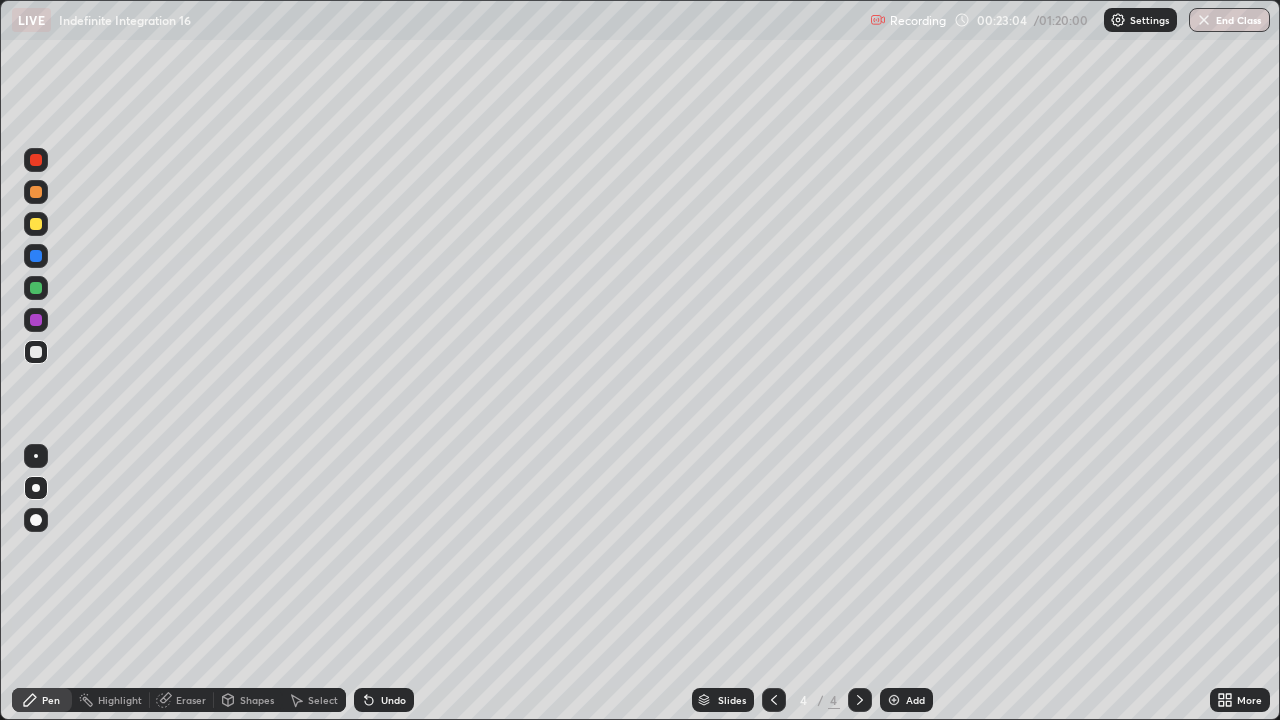 click at bounding box center [36, 288] 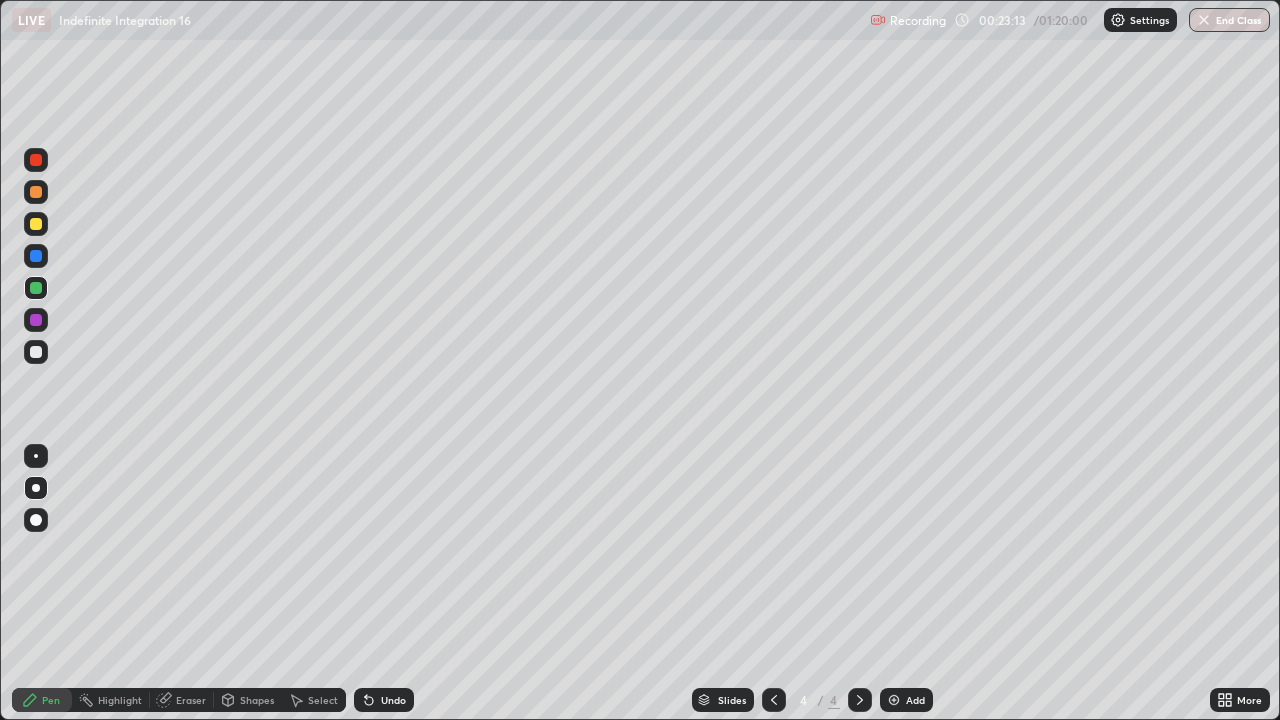 click at bounding box center [36, 320] 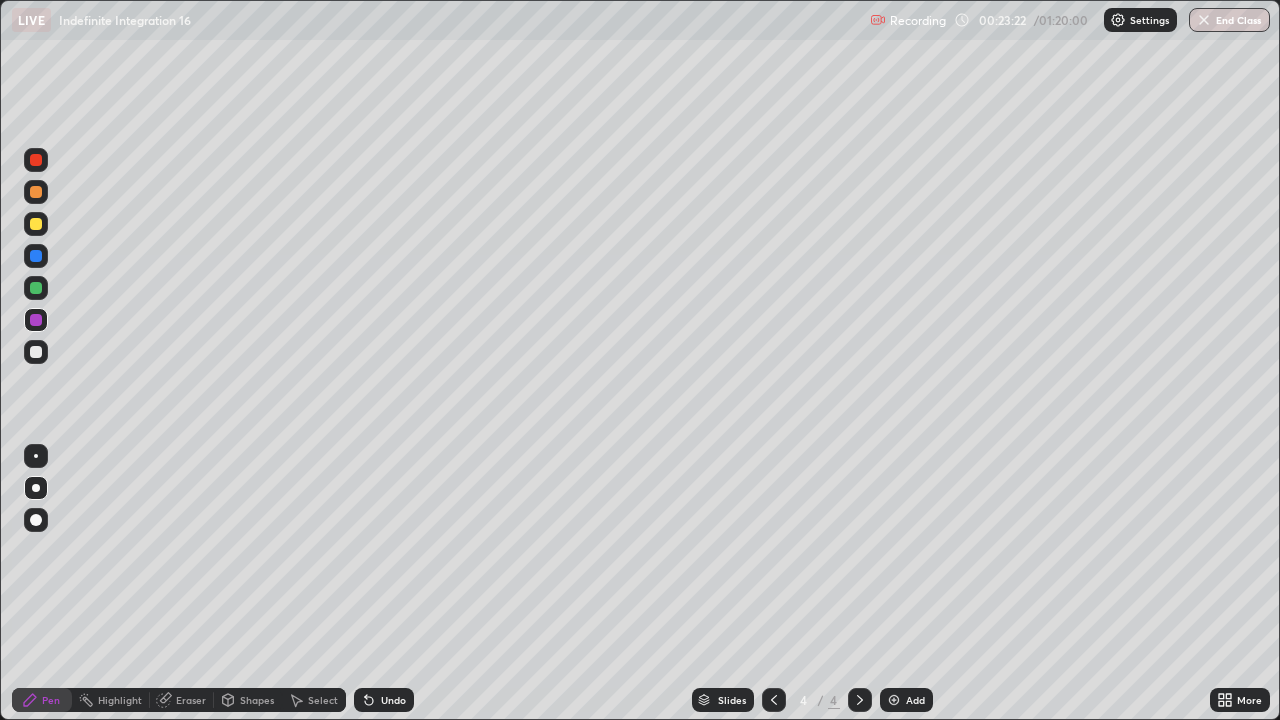 click on "Undo" at bounding box center (393, 700) 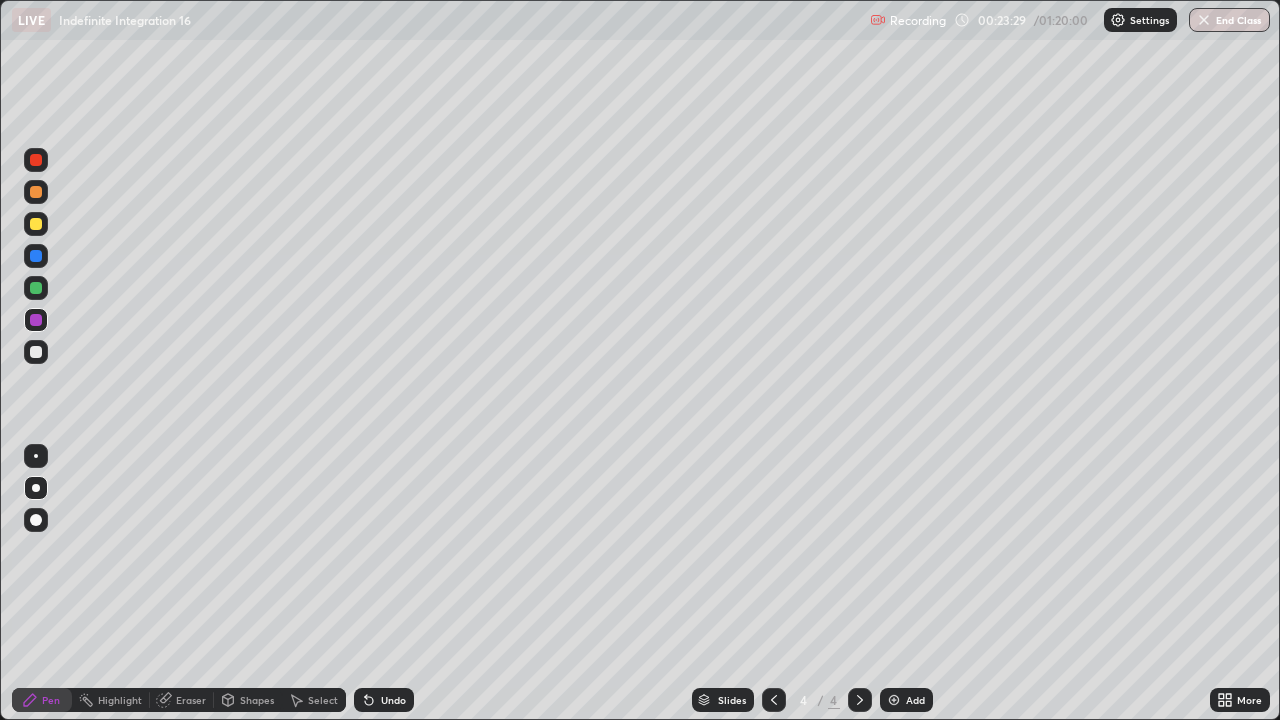 click at bounding box center [36, 288] 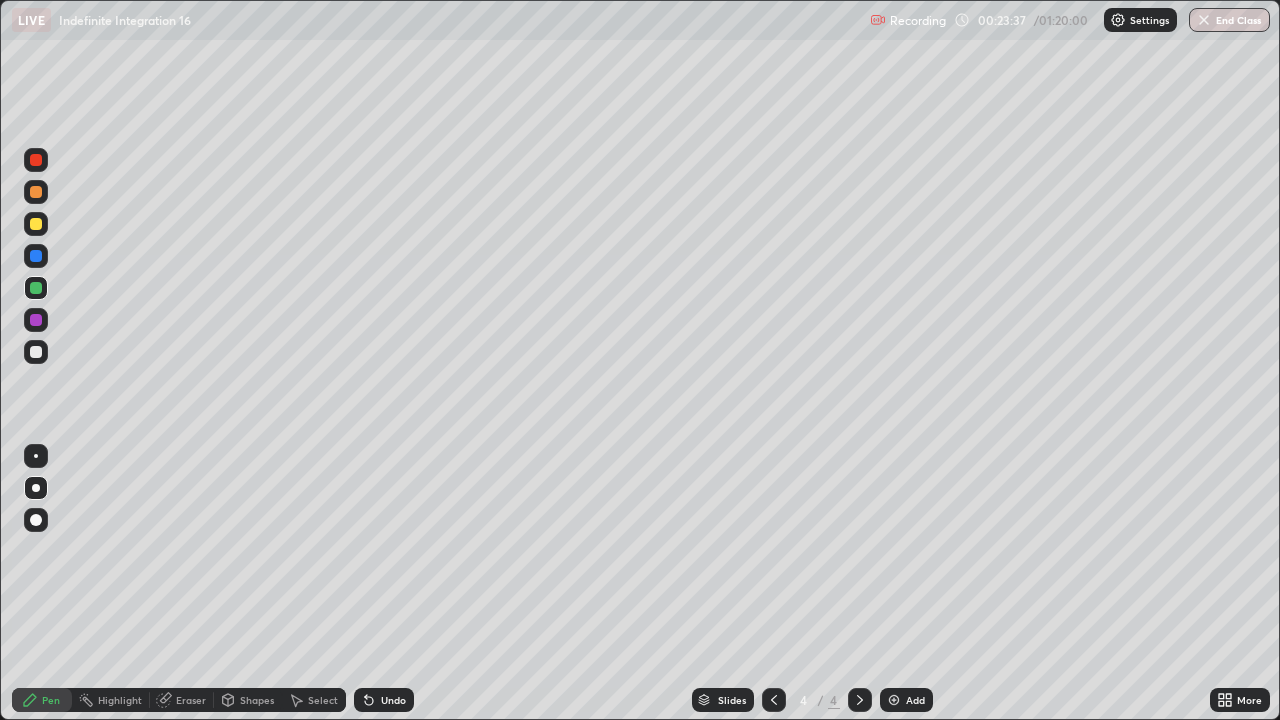 click at bounding box center [36, 256] 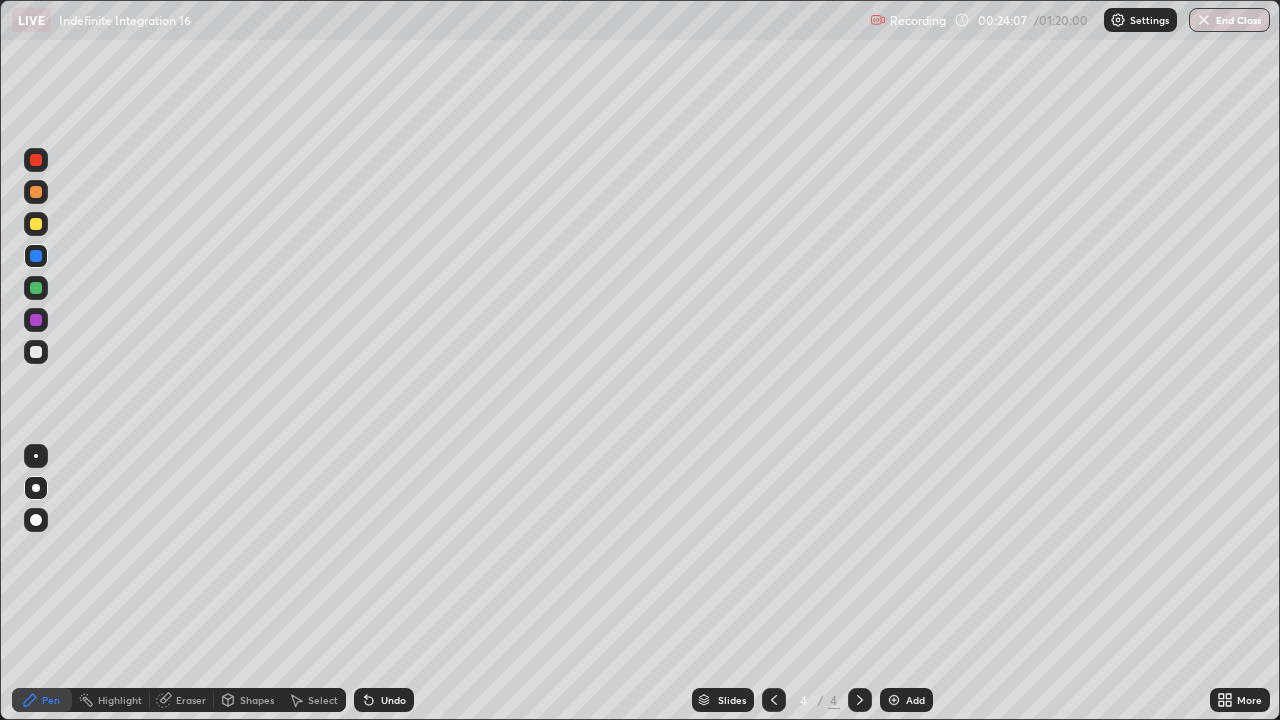 click on "Eraser" at bounding box center [191, 700] 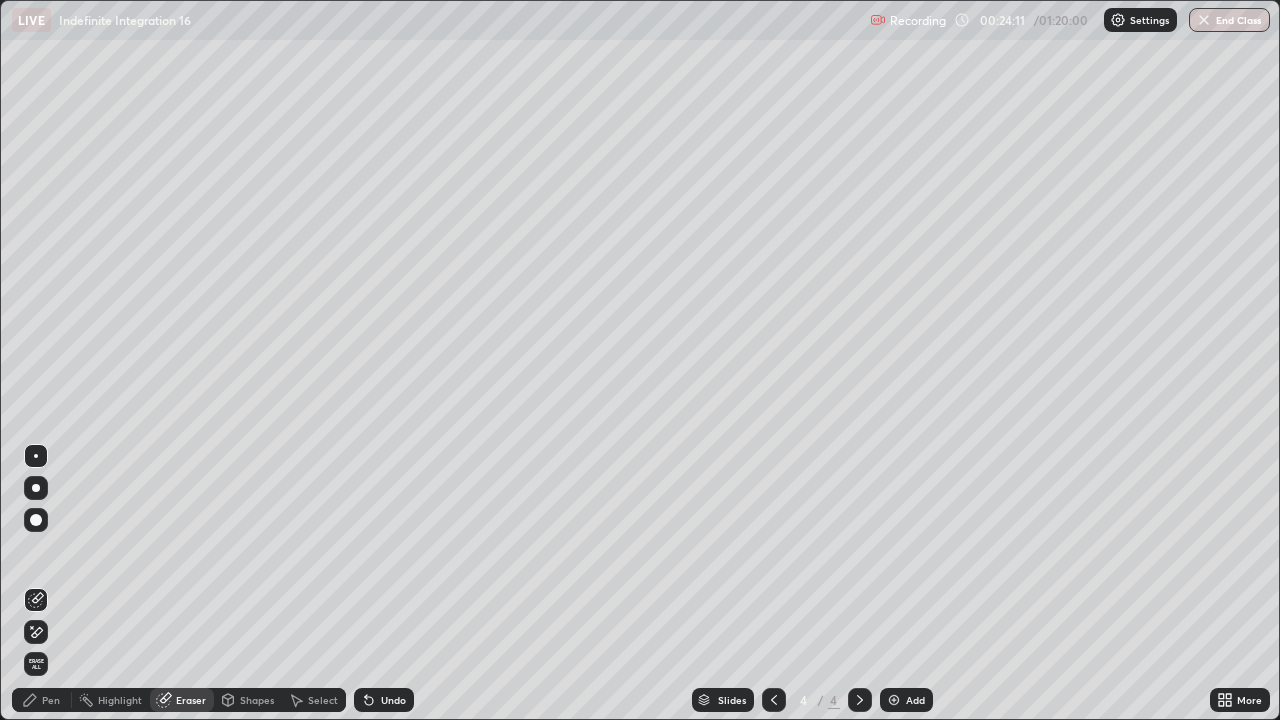 click on "Pen" at bounding box center [51, 700] 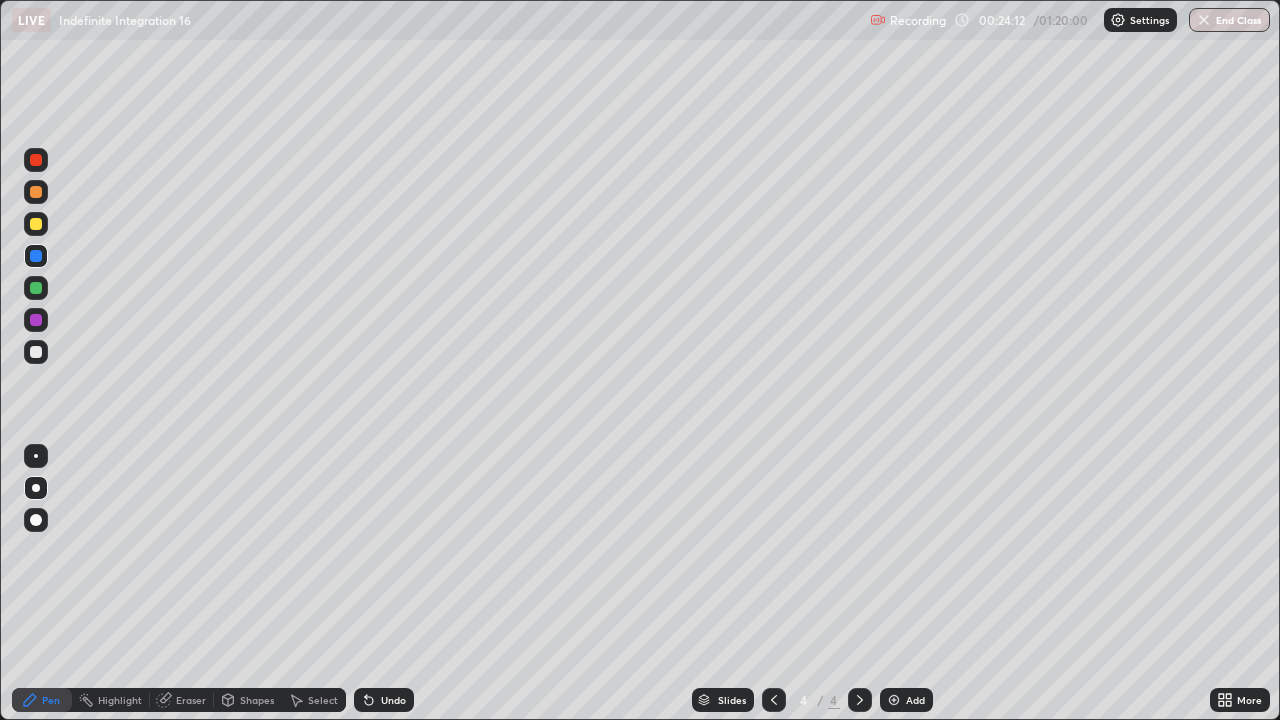 click at bounding box center (36, 352) 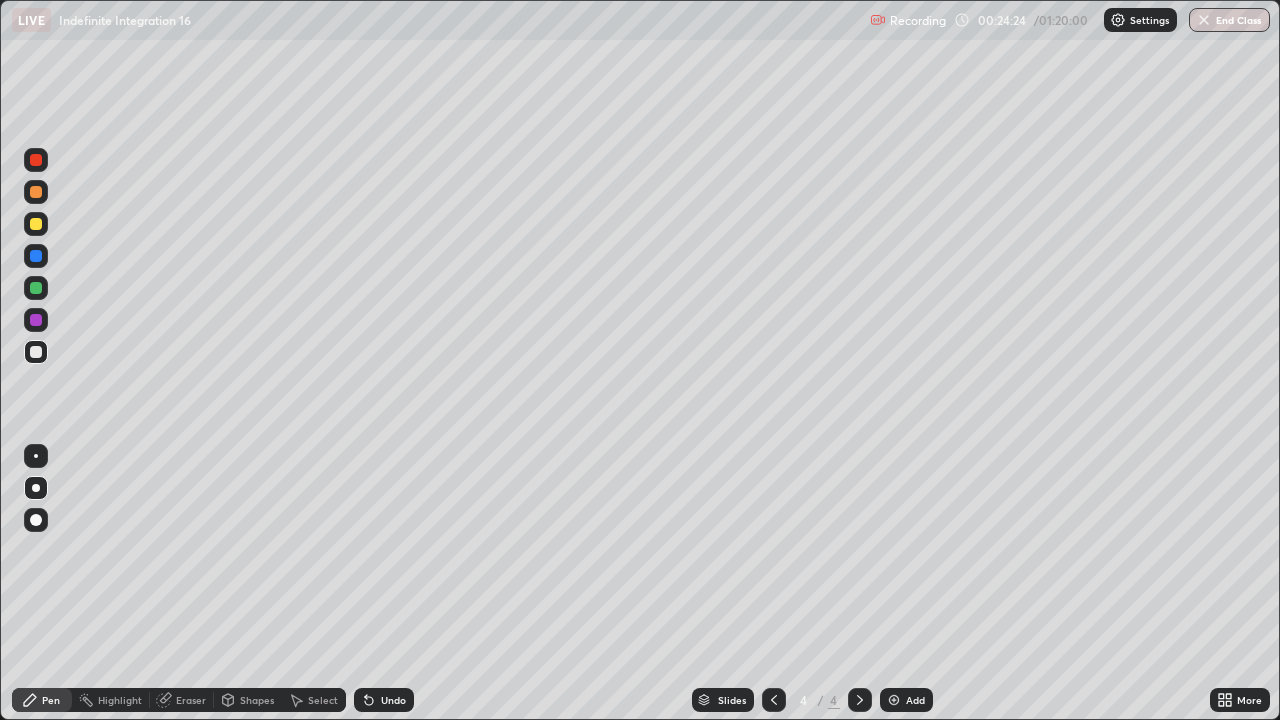 click on "Undo" at bounding box center (393, 700) 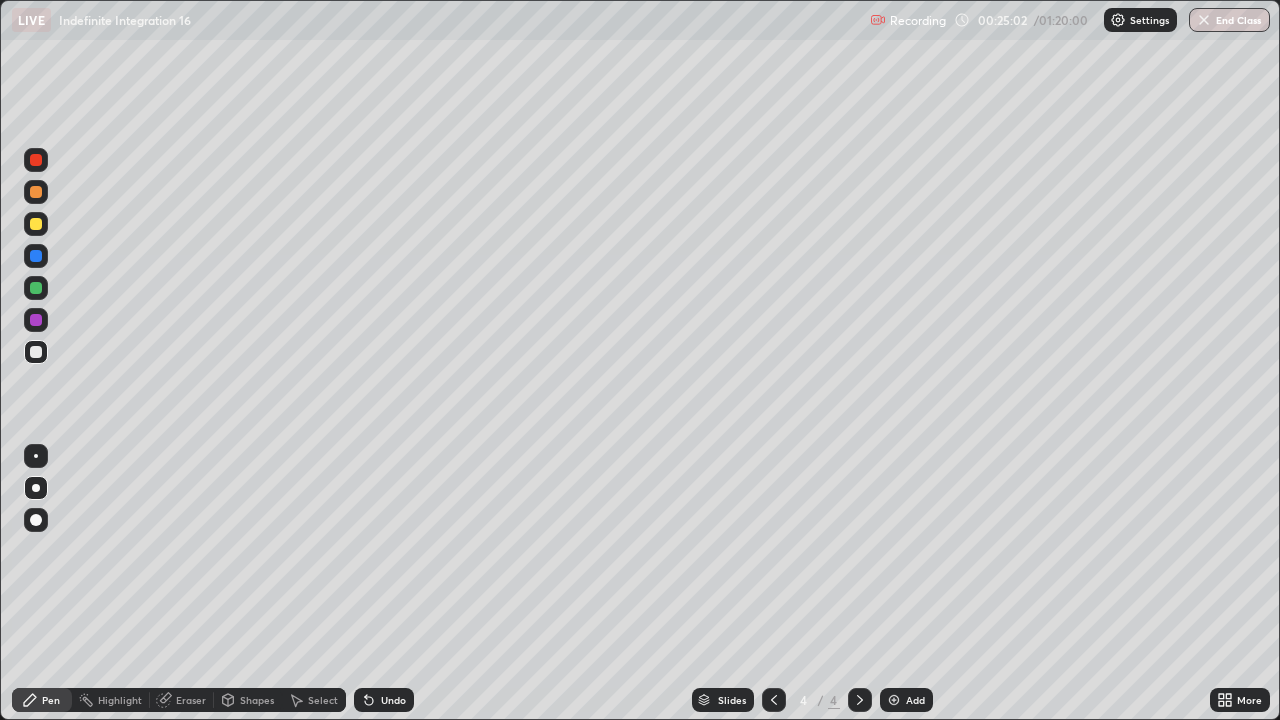 click on "Undo" at bounding box center (393, 700) 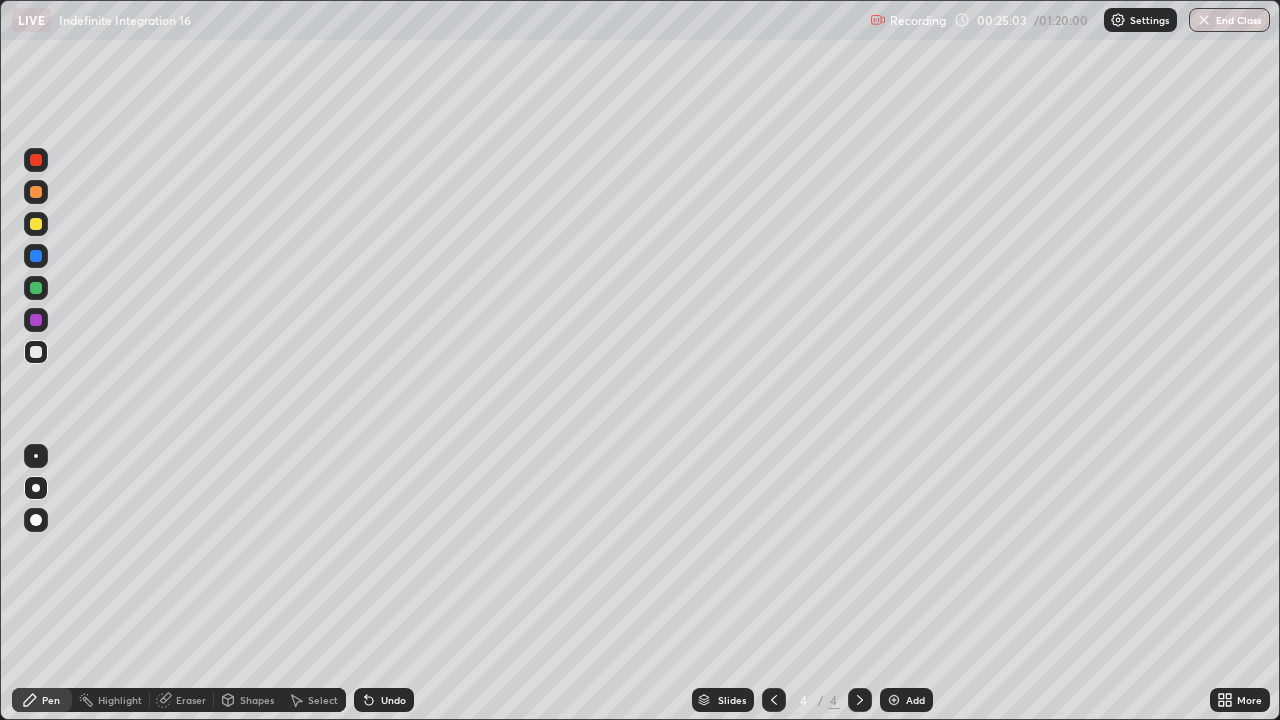 click on "Undo" at bounding box center [384, 700] 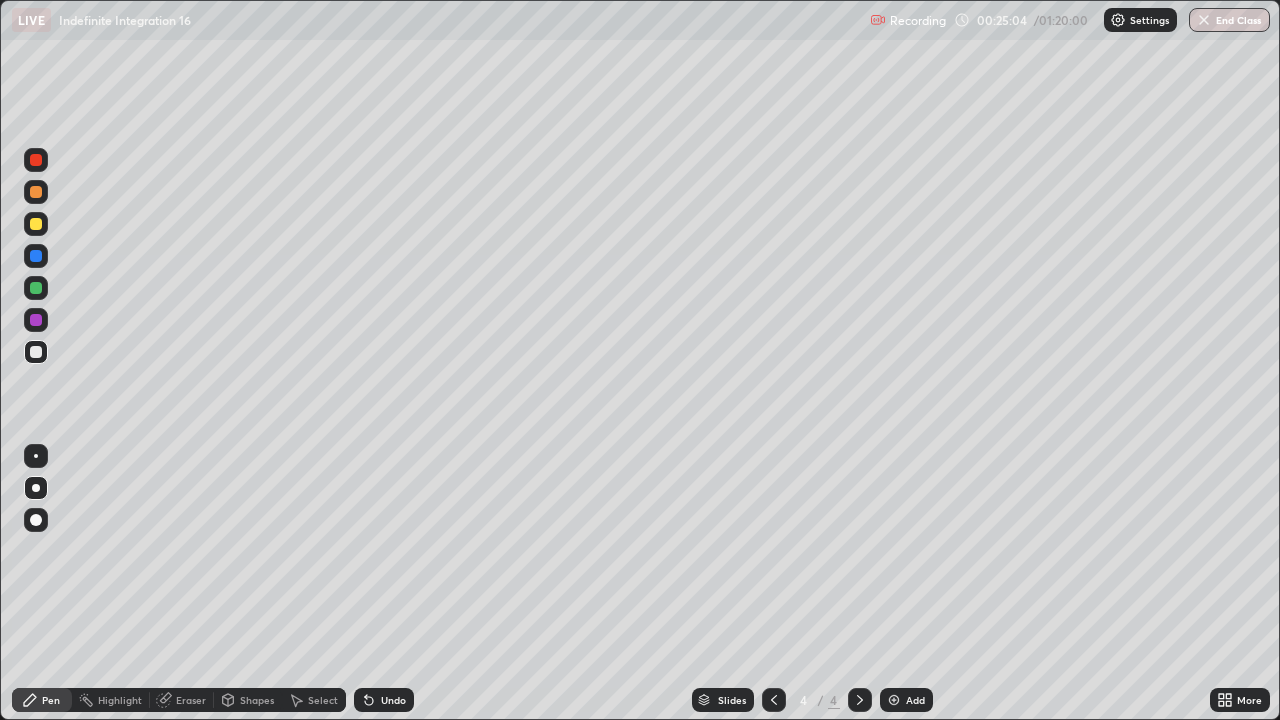 click on "Undo" at bounding box center (384, 700) 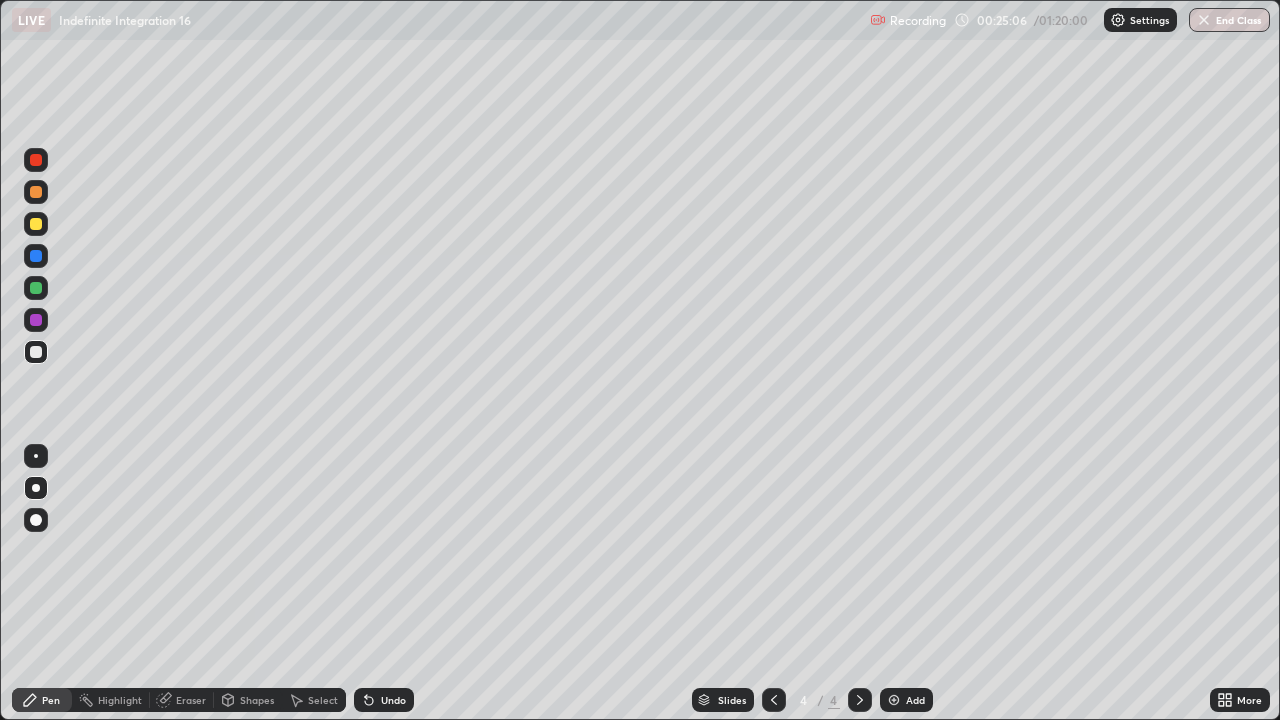 click at bounding box center (36, 192) 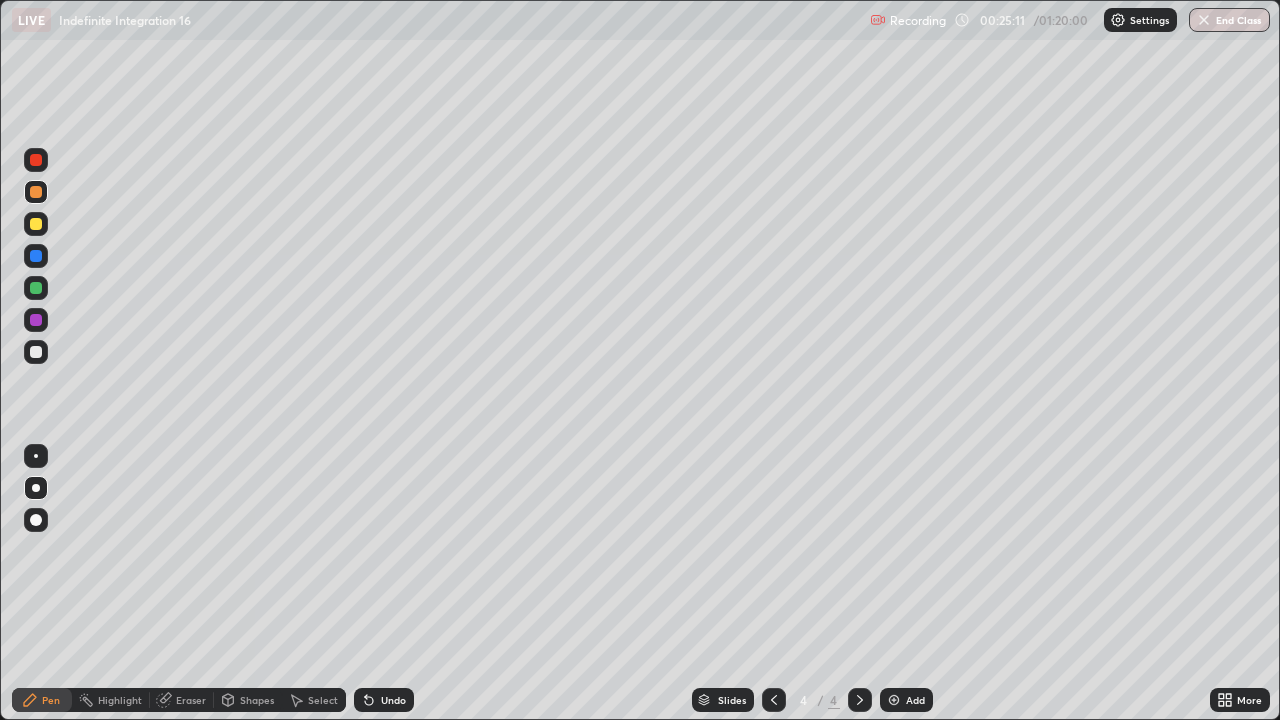 click on "Undo" at bounding box center [393, 700] 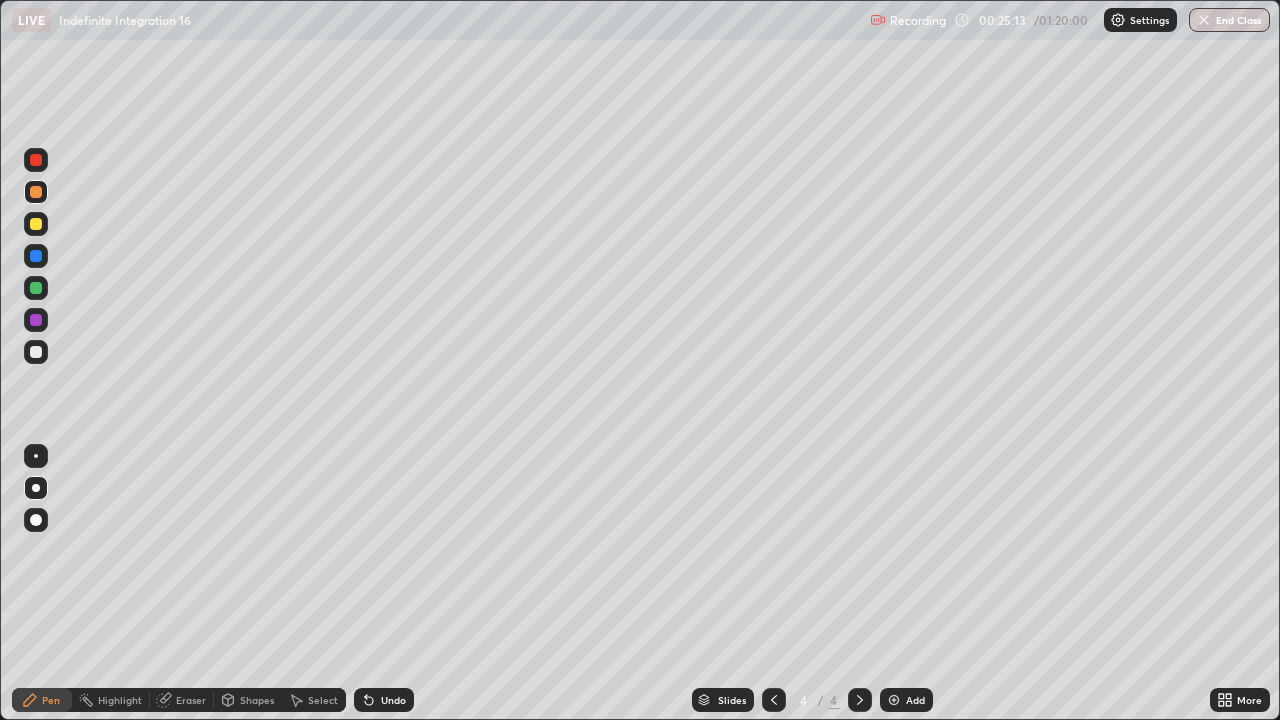 click on "Undo" at bounding box center [393, 700] 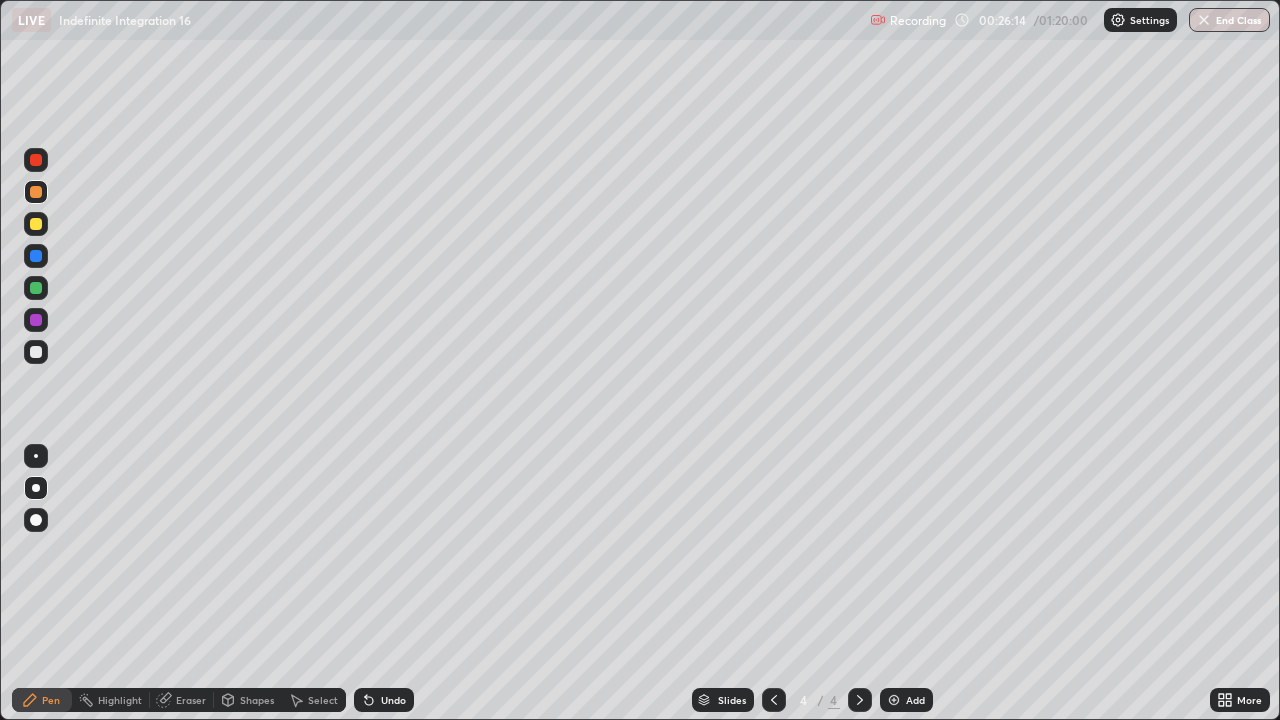 click at bounding box center [36, 320] 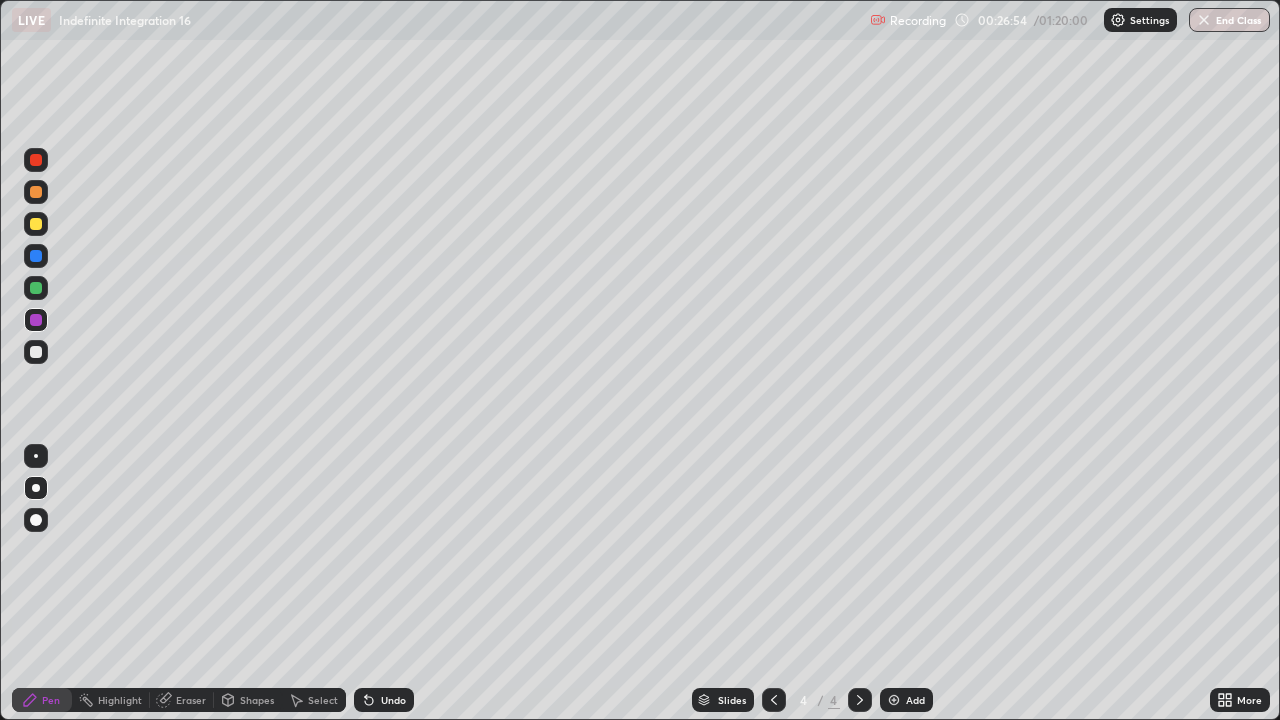 click at bounding box center (36, 224) 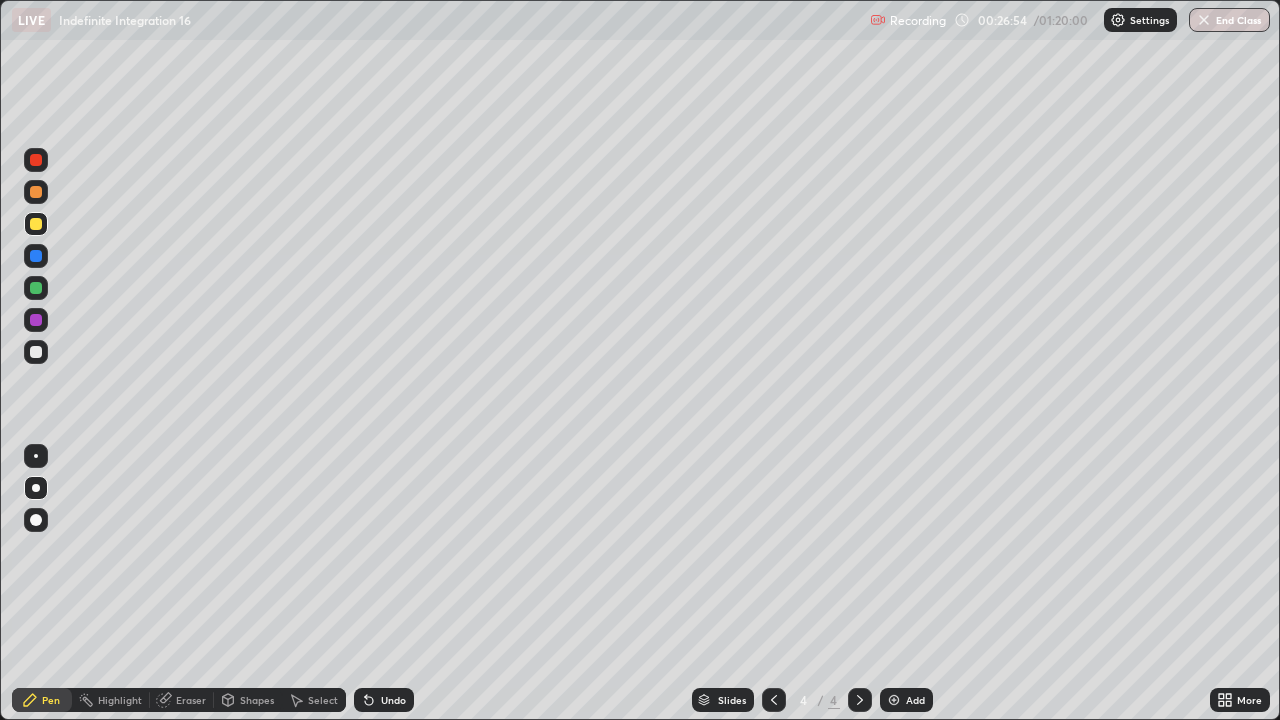 click at bounding box center [36, 488] 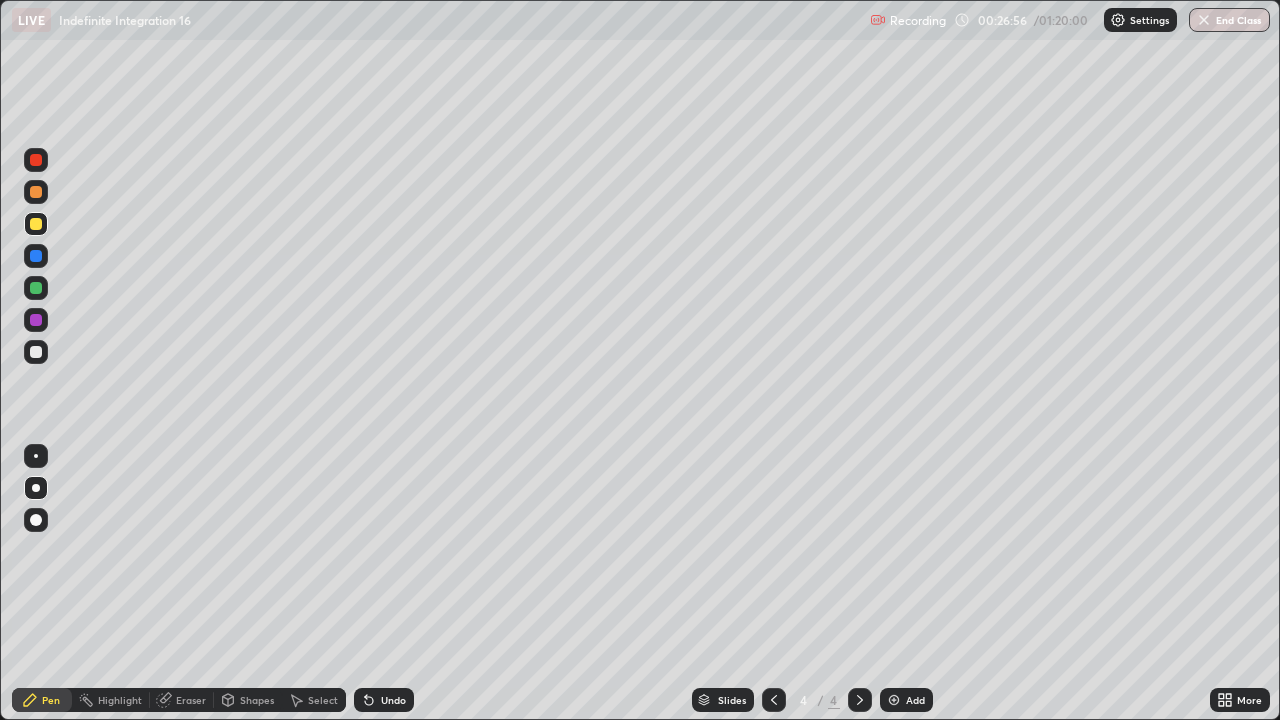 click 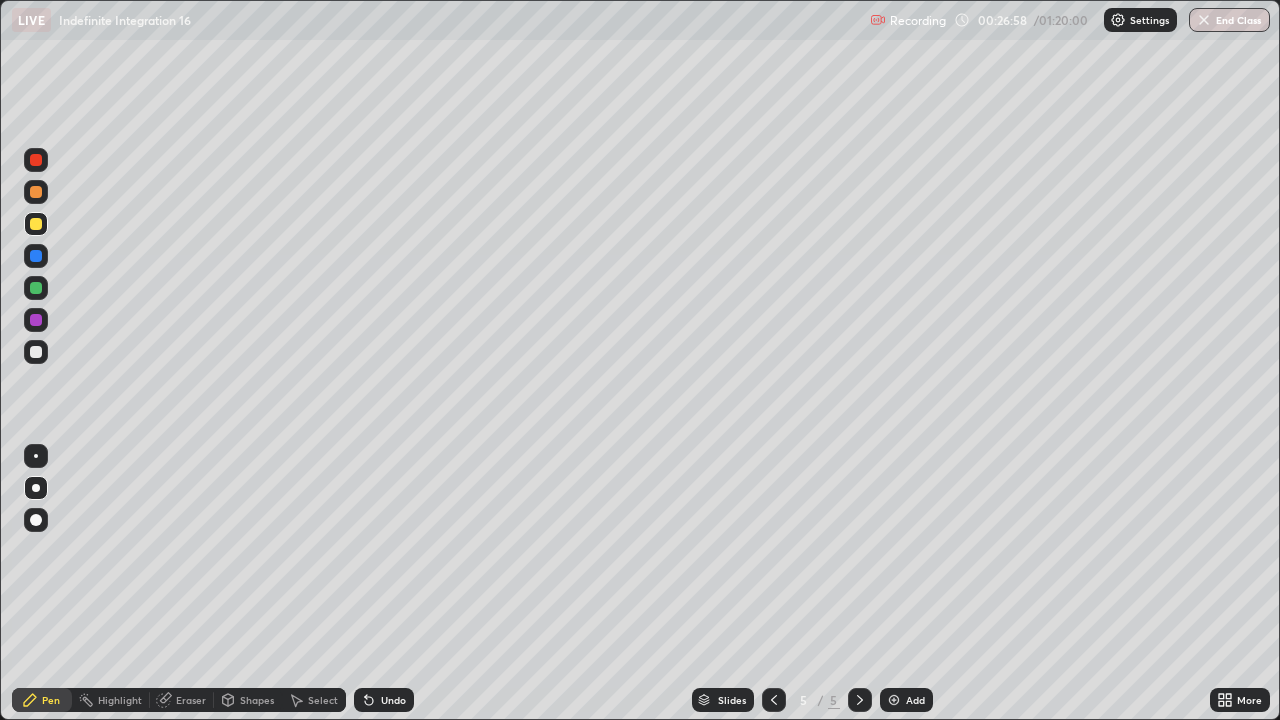 click at bounding box center [36, 224] 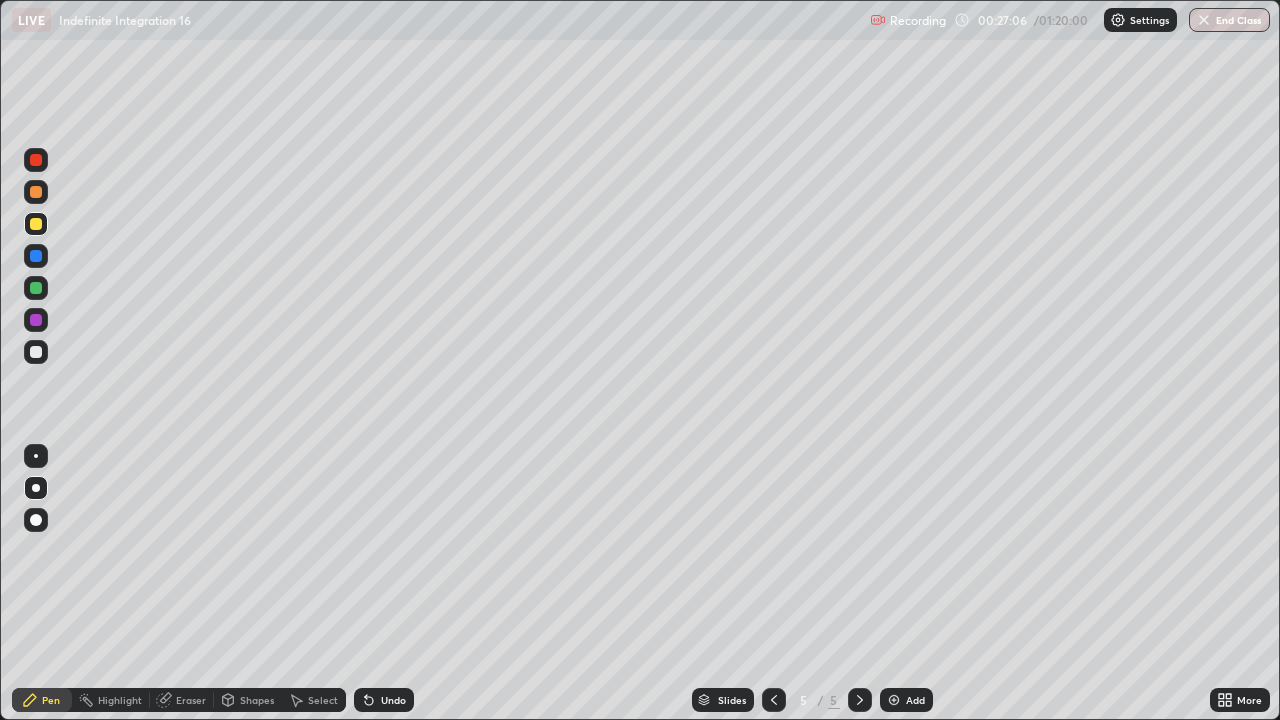 click at bounding box center [36, 288] 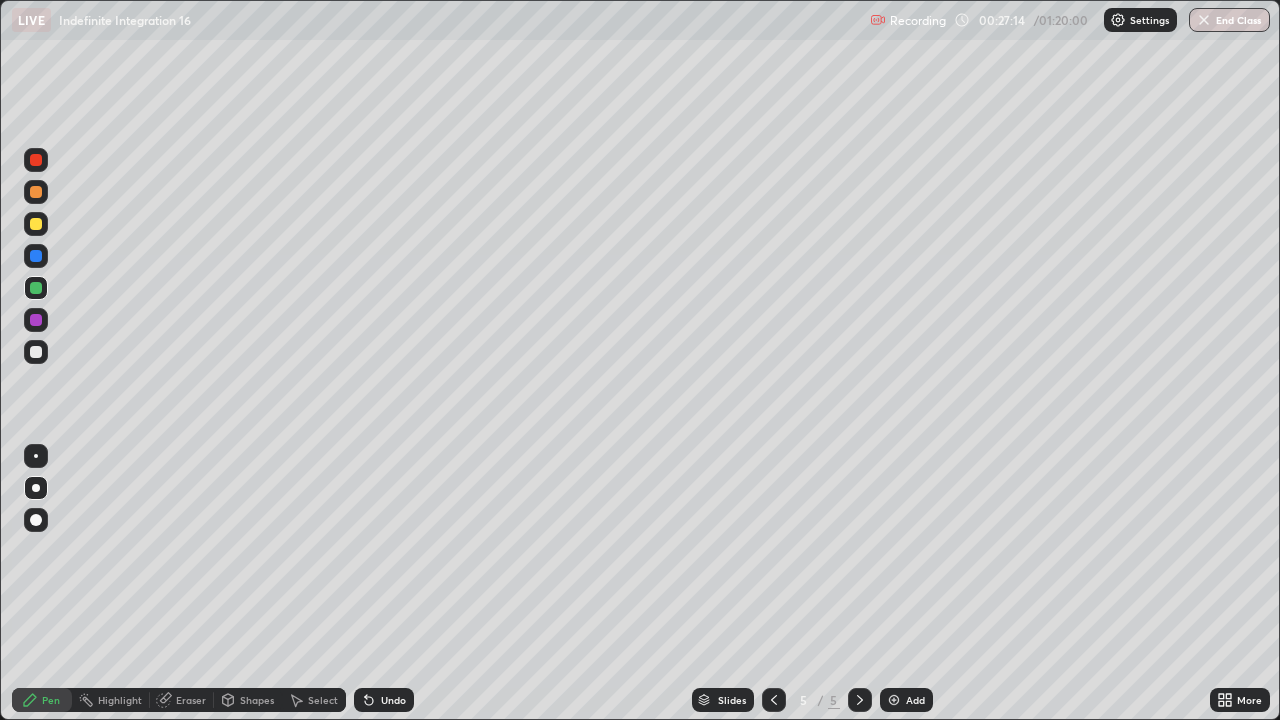 click at bounding box center (36, 256) 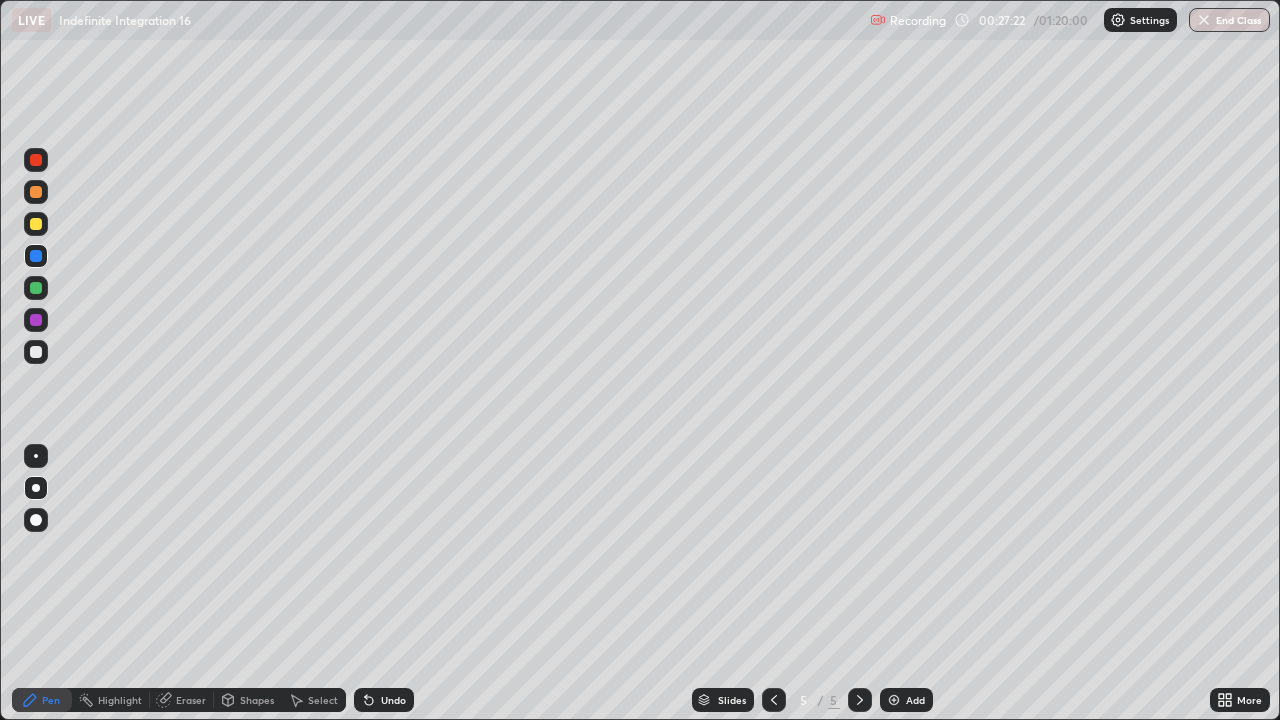 click at bounding box center [36, 160] 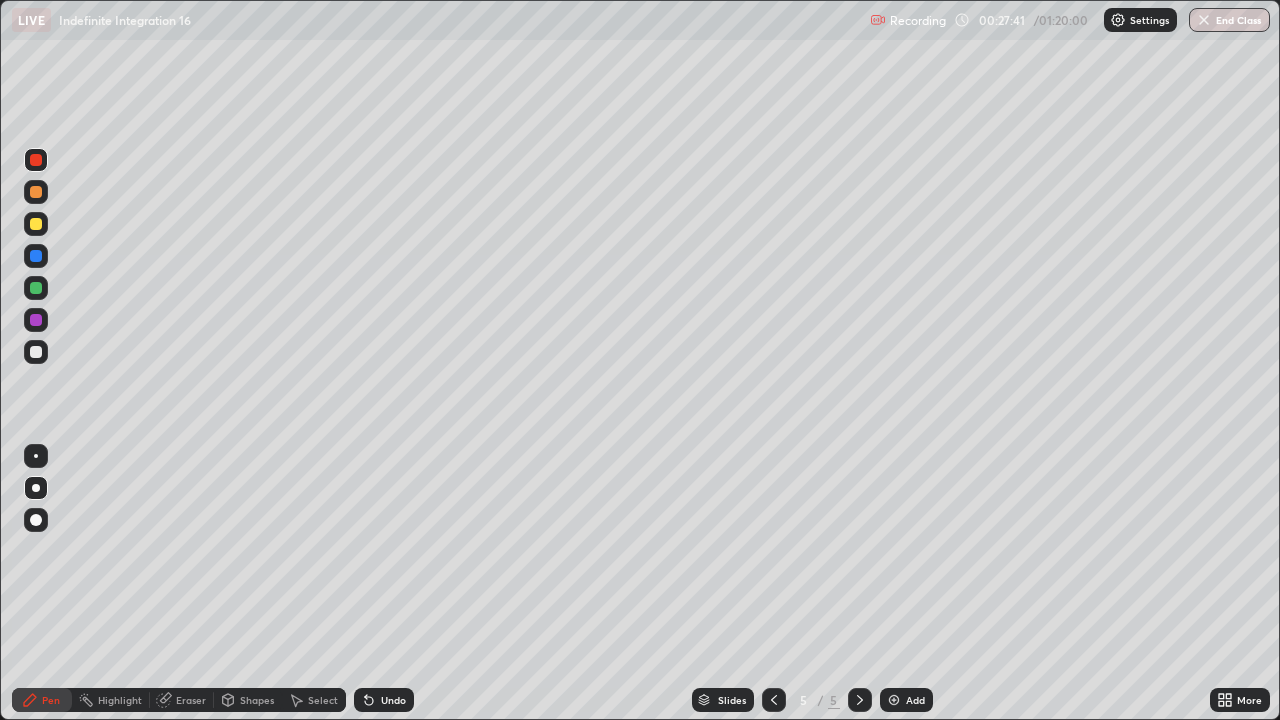 click at bounding box center (36, 256) 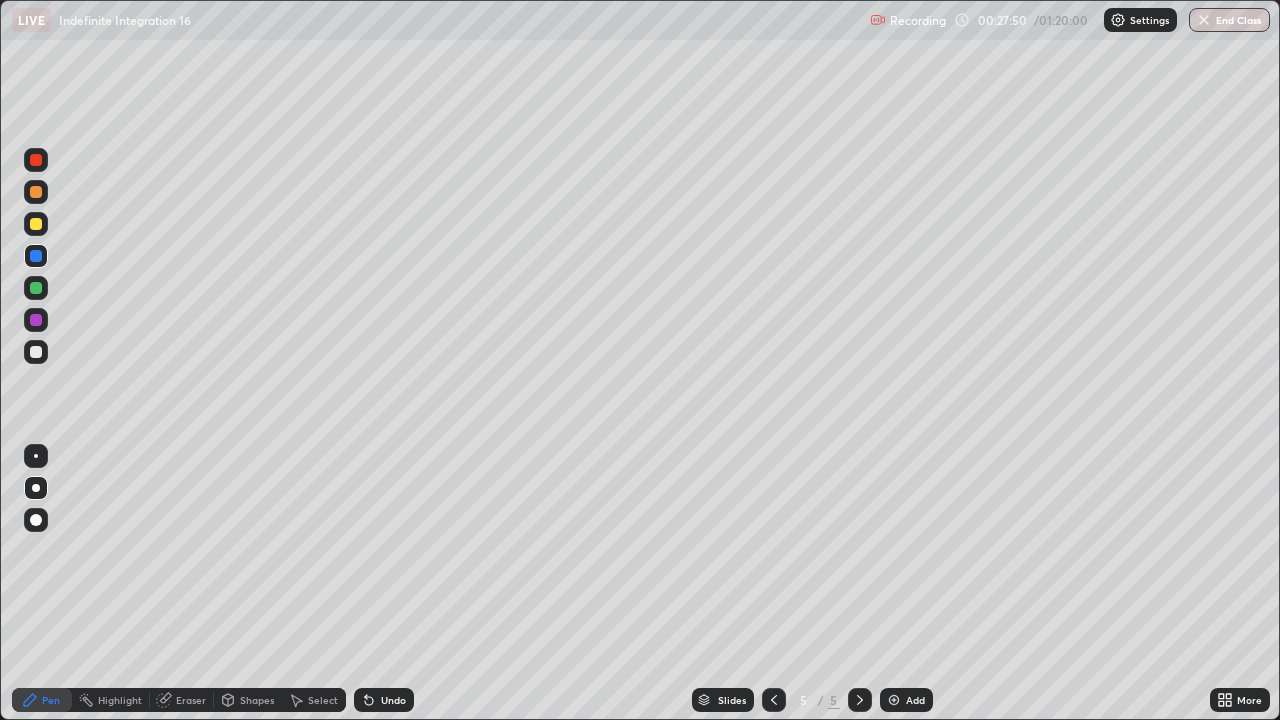 click at bounding box center [36, 256] 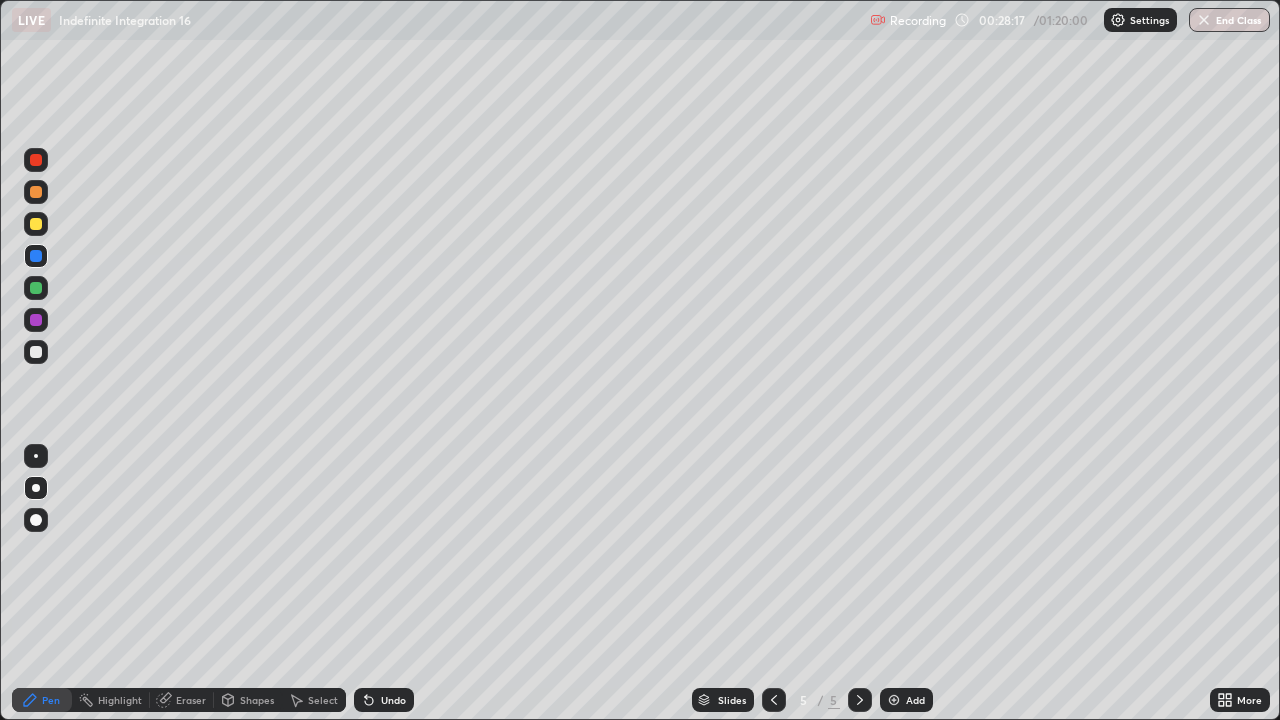 click at bounding box center (36, 288) 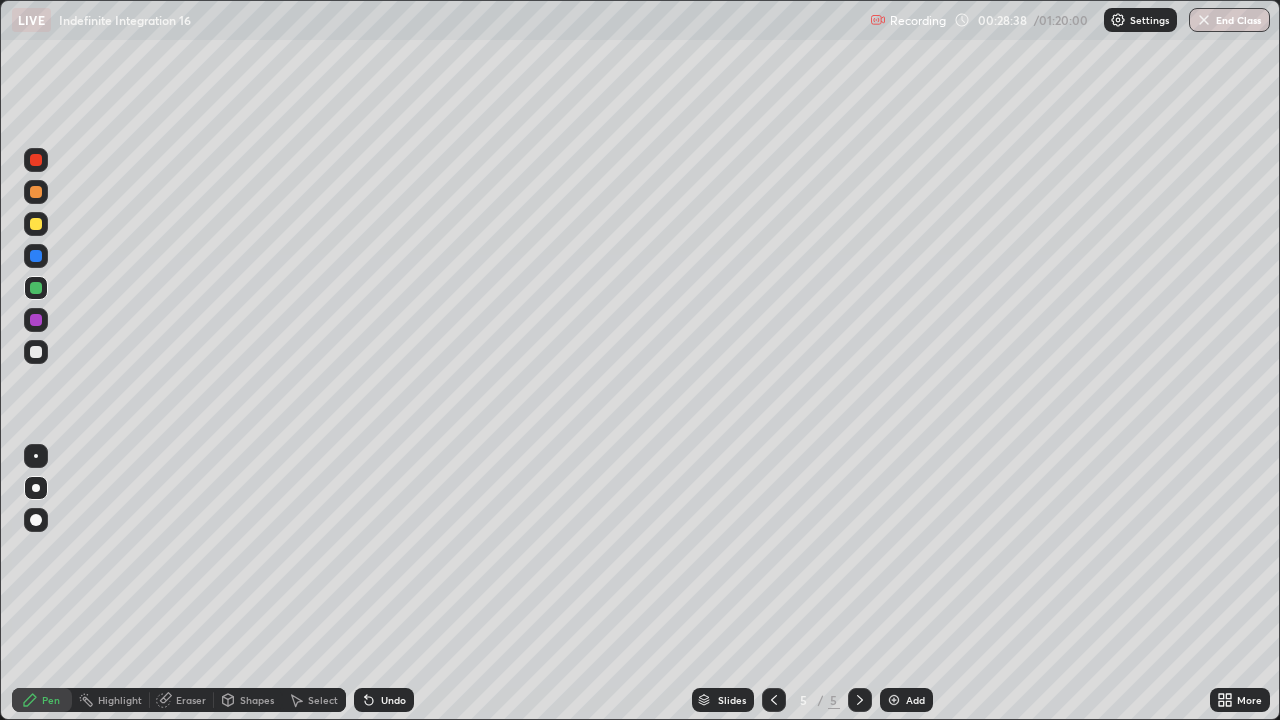 click on "Eraser" at bounding box center [191, 700] 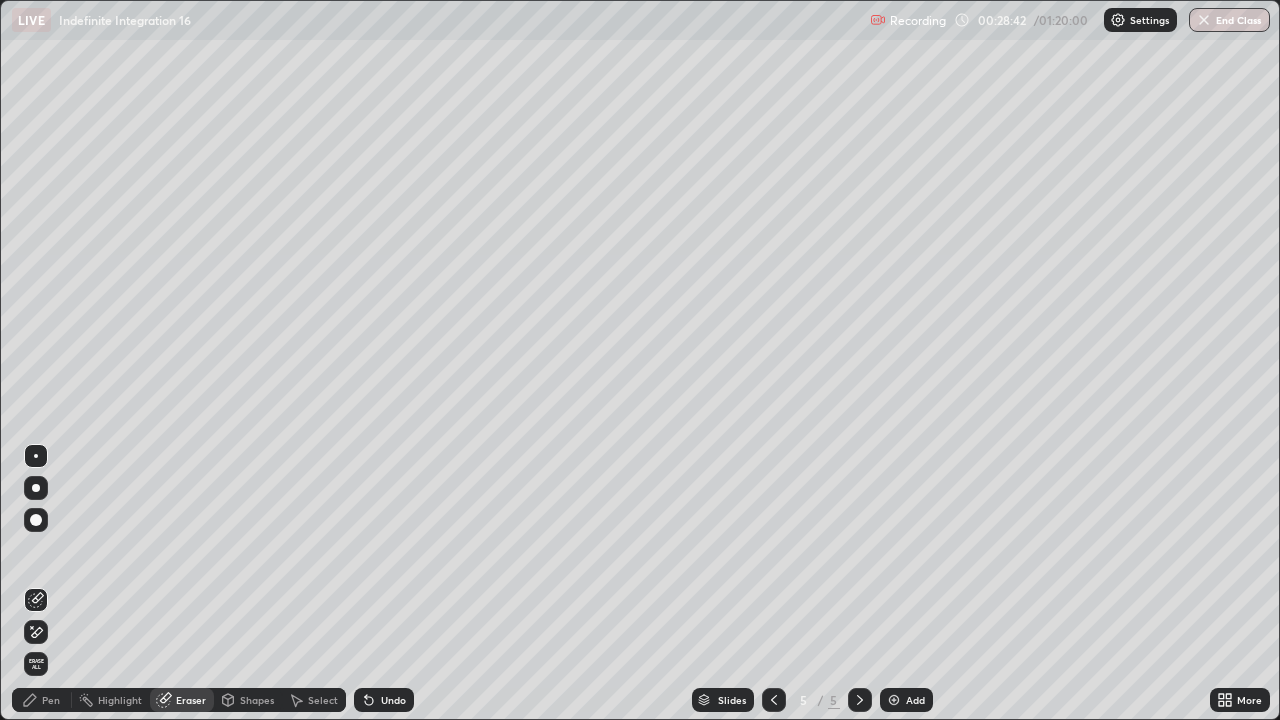 click on "Pen" at bounding box center [51, 700] 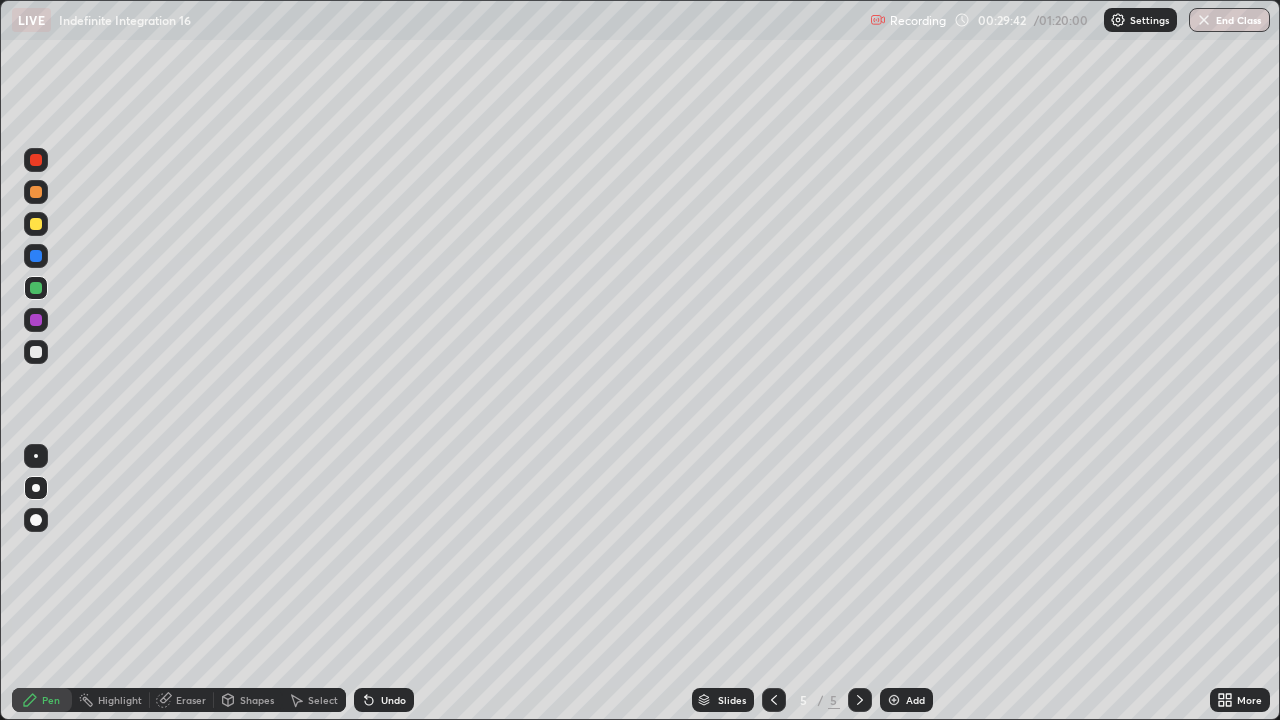 click 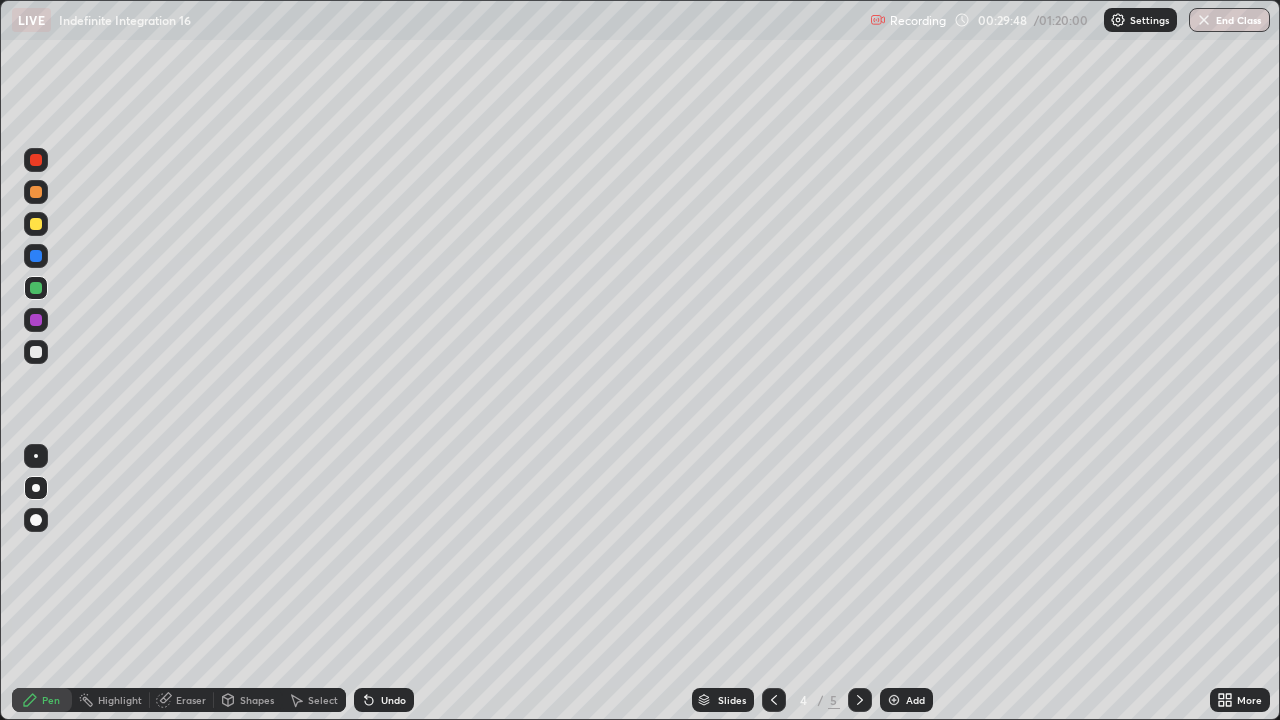 click 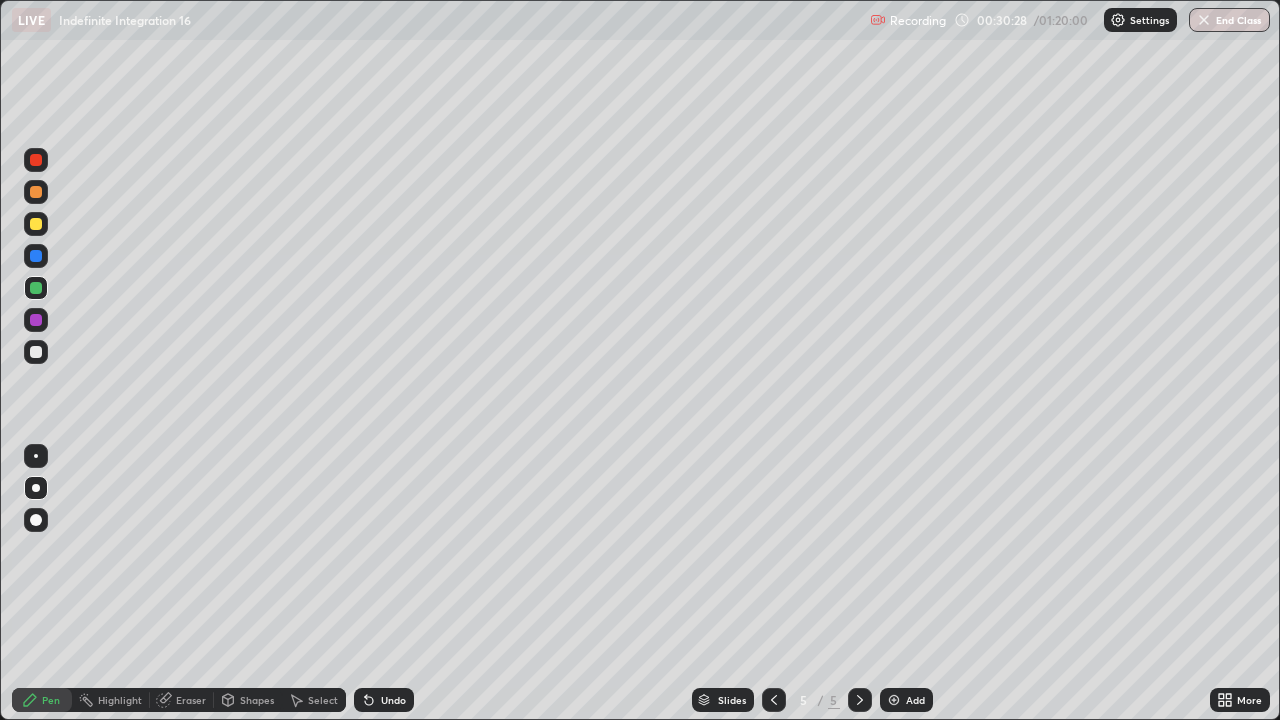 click at bounding box center [36, 224] 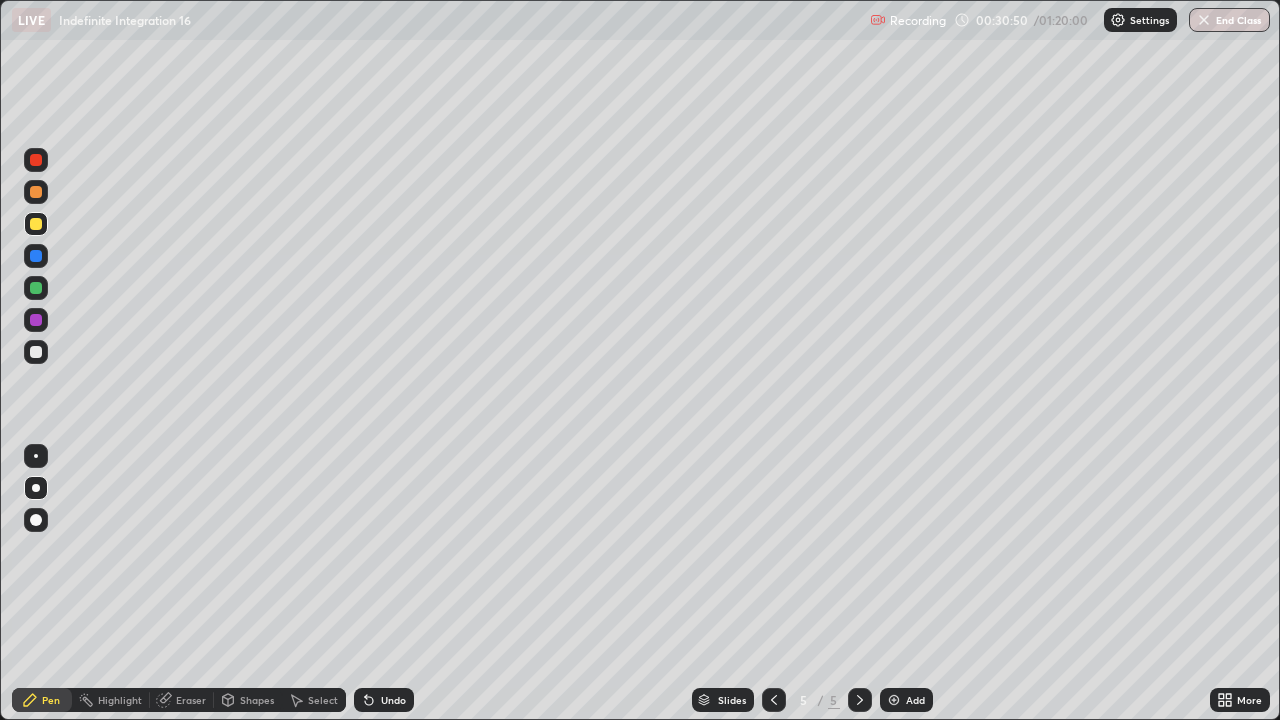 click 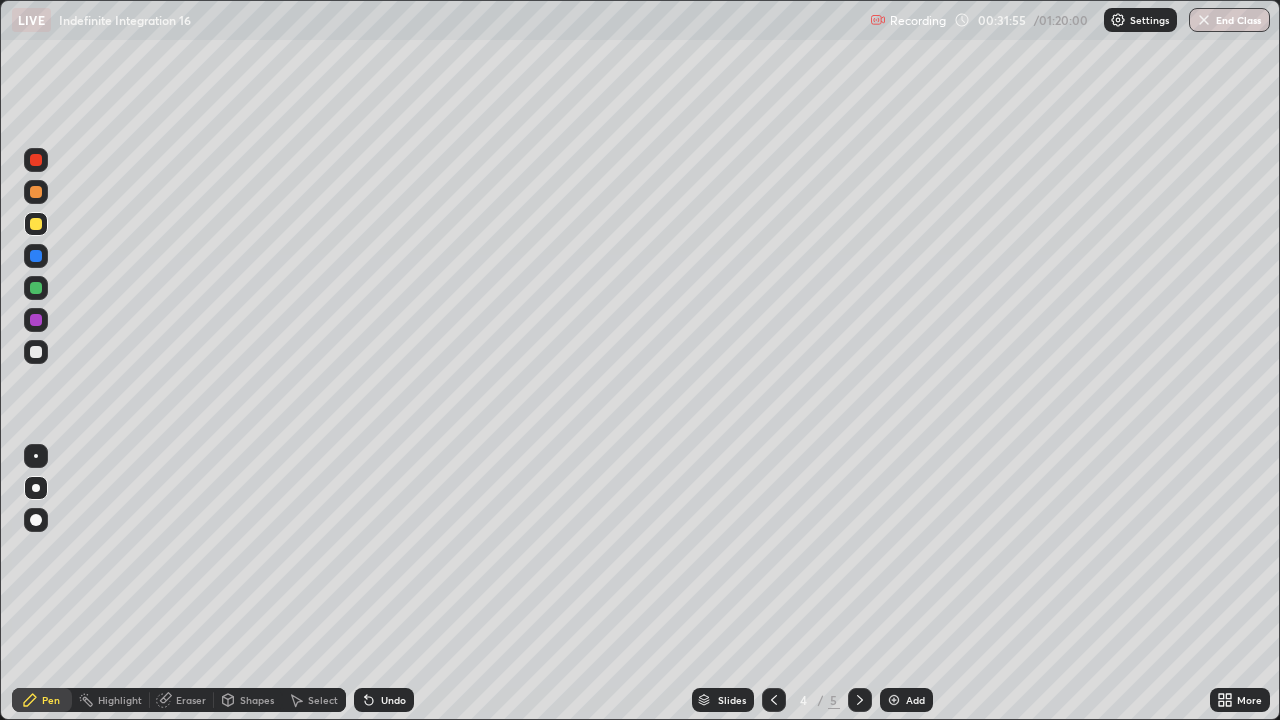 click at bounding box center (36, 224) 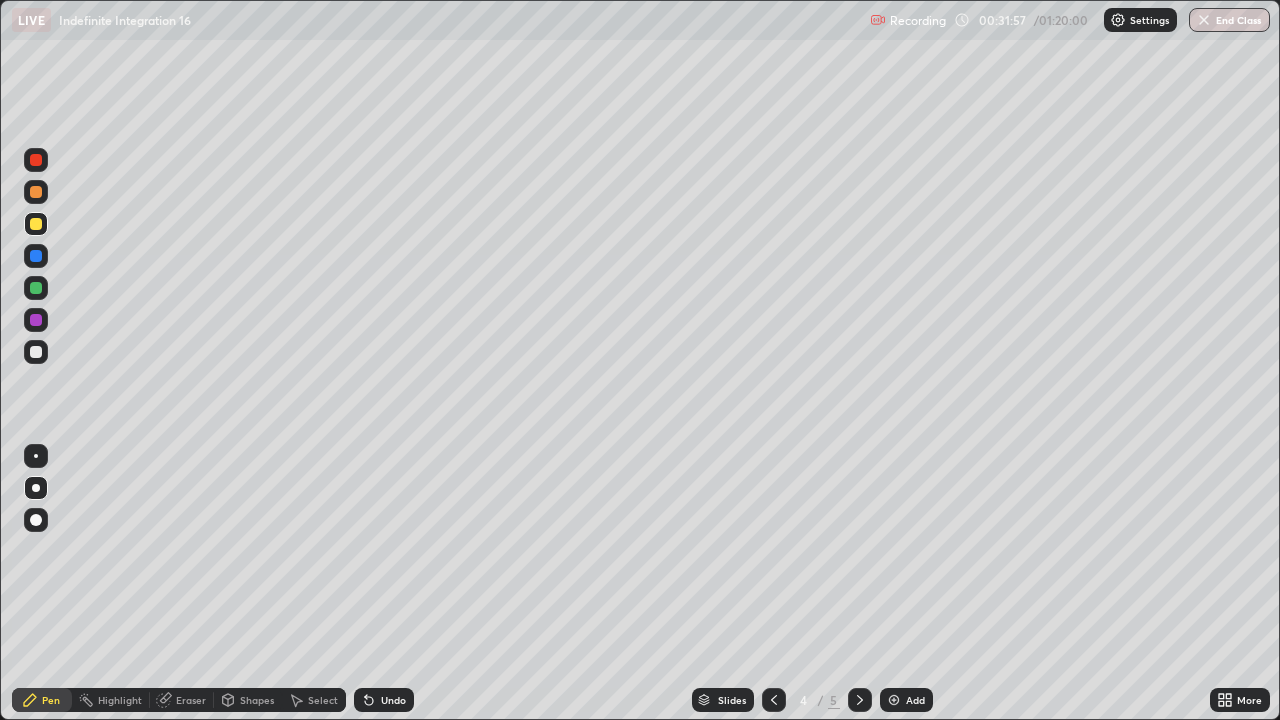 click 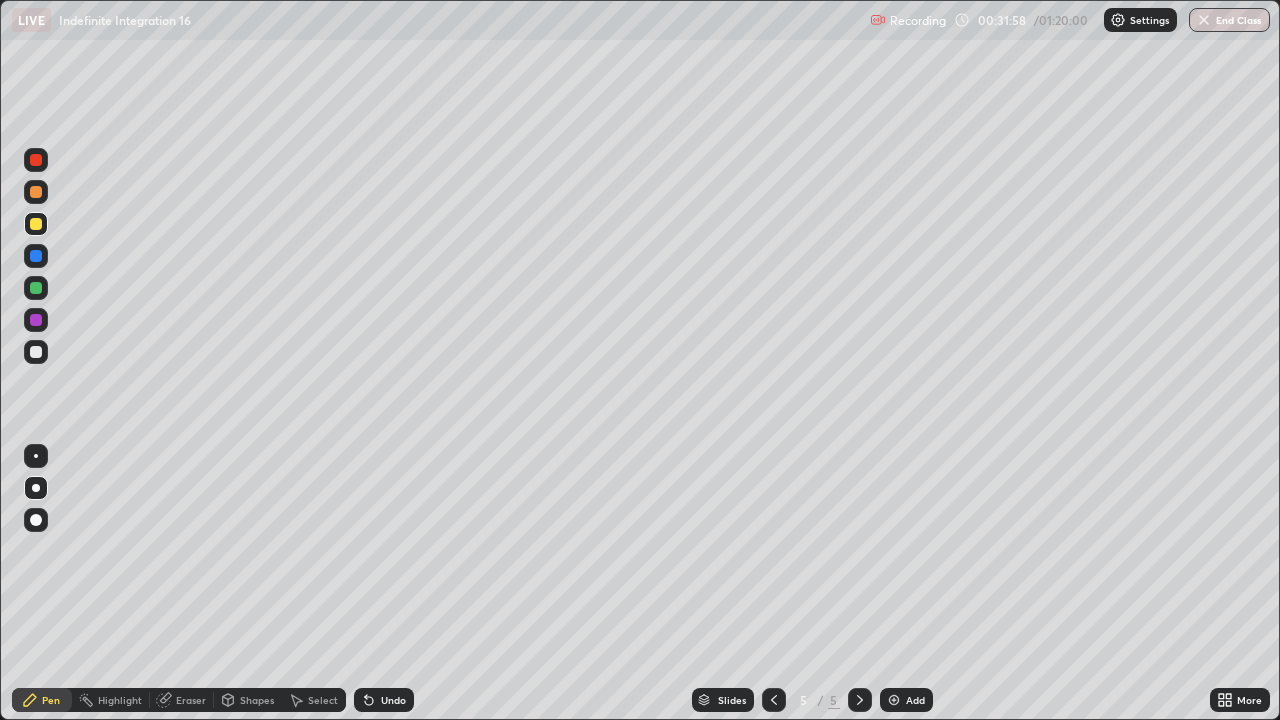 click 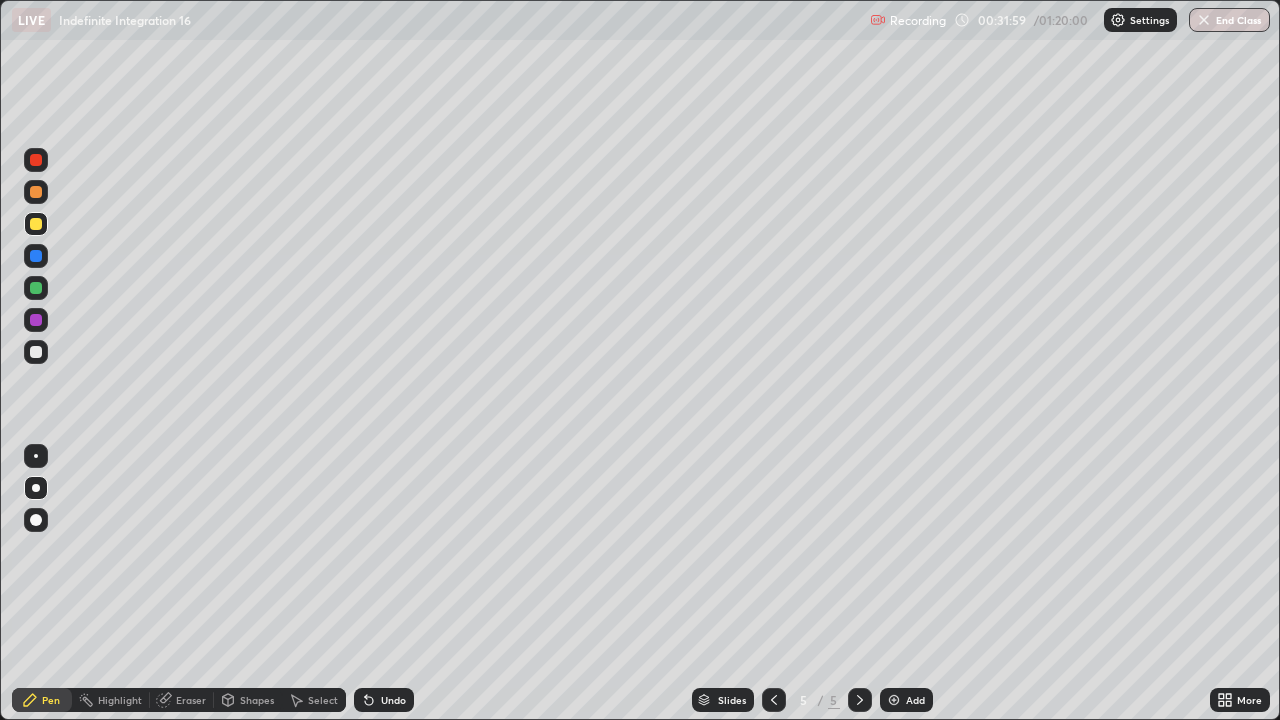 click on "Add" at bounding box center (906, 700) 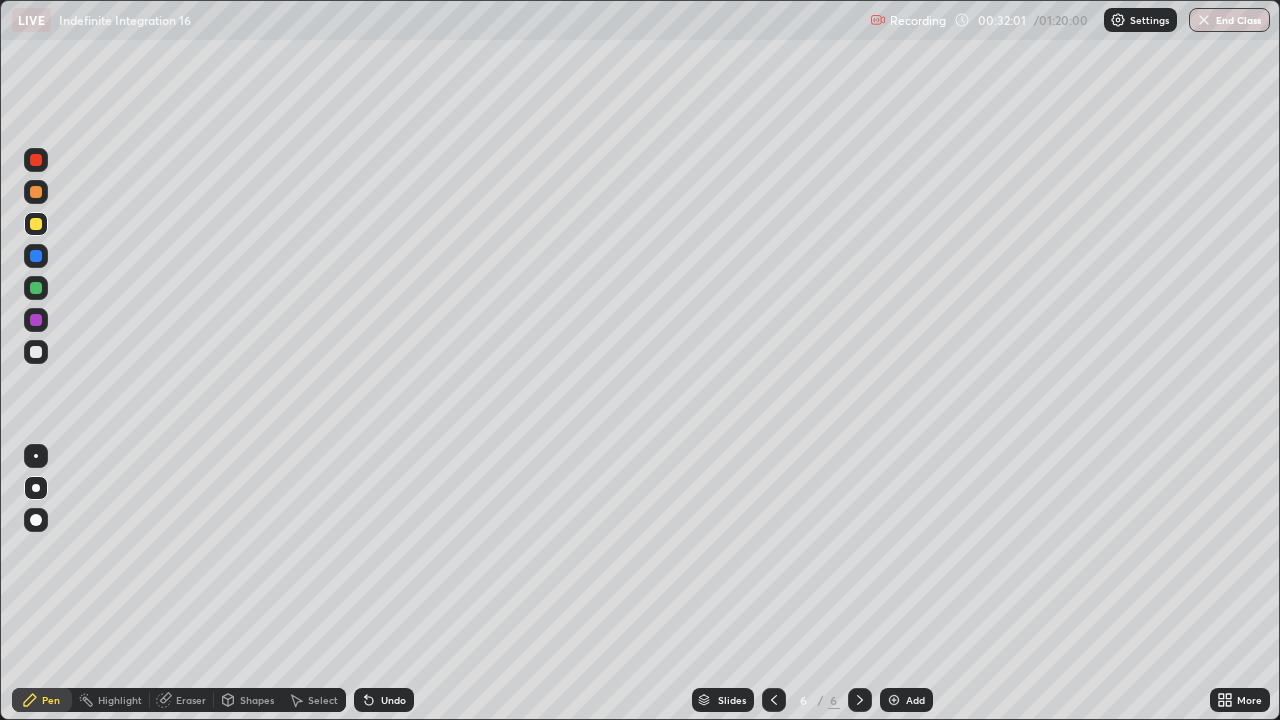 click at bounding box center (36, 224) 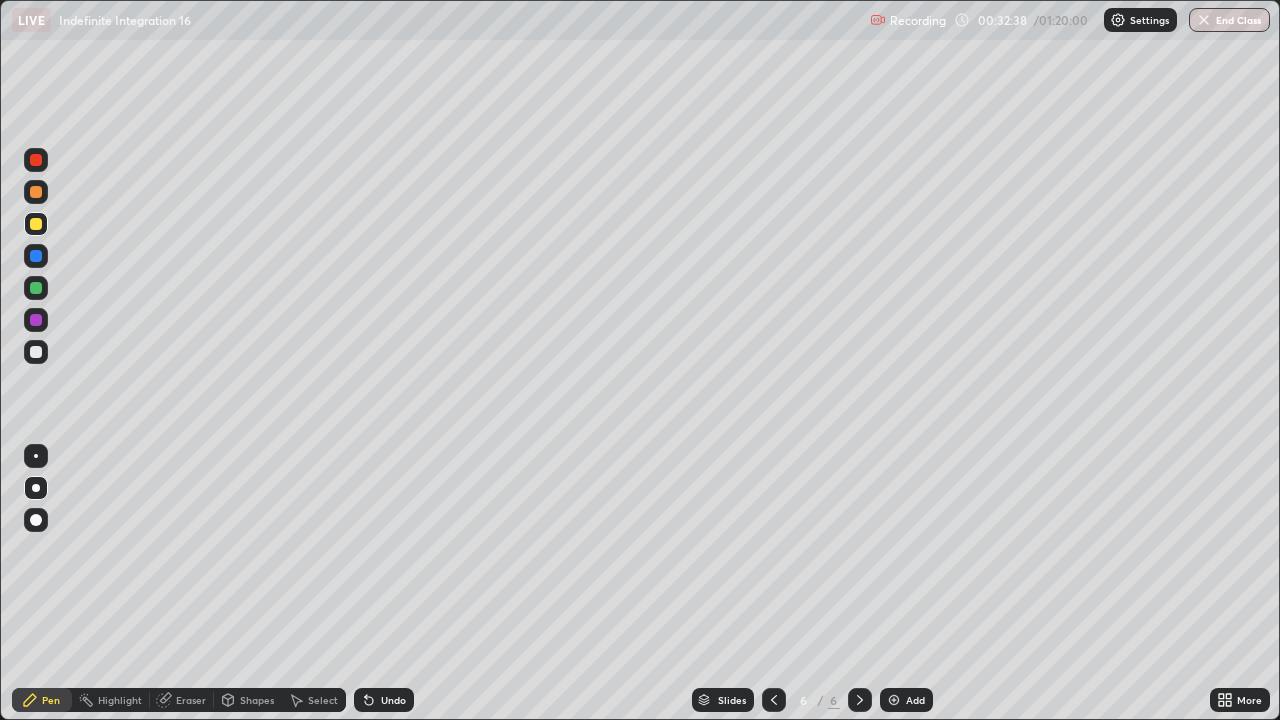 click at bounding box center (36, 352) 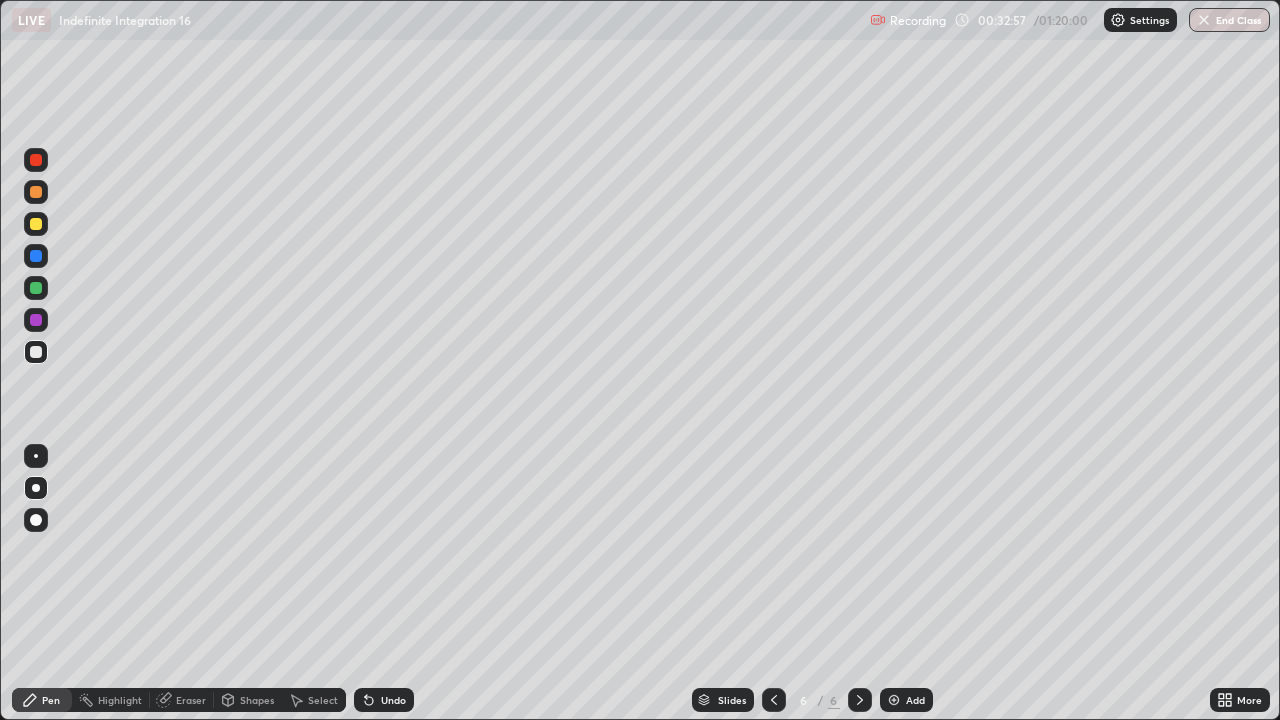 click on "Undo" at bounding box center [393, 700] 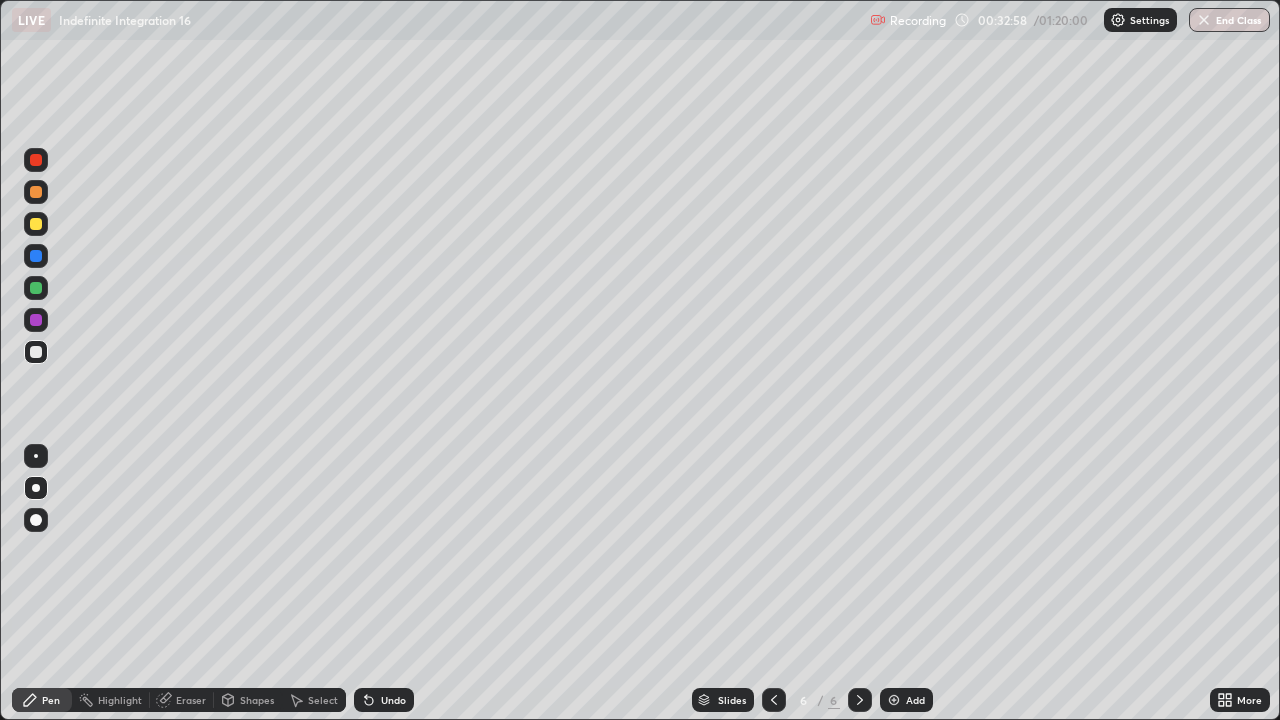 click on "Undo" at bounding box center [393, 700] 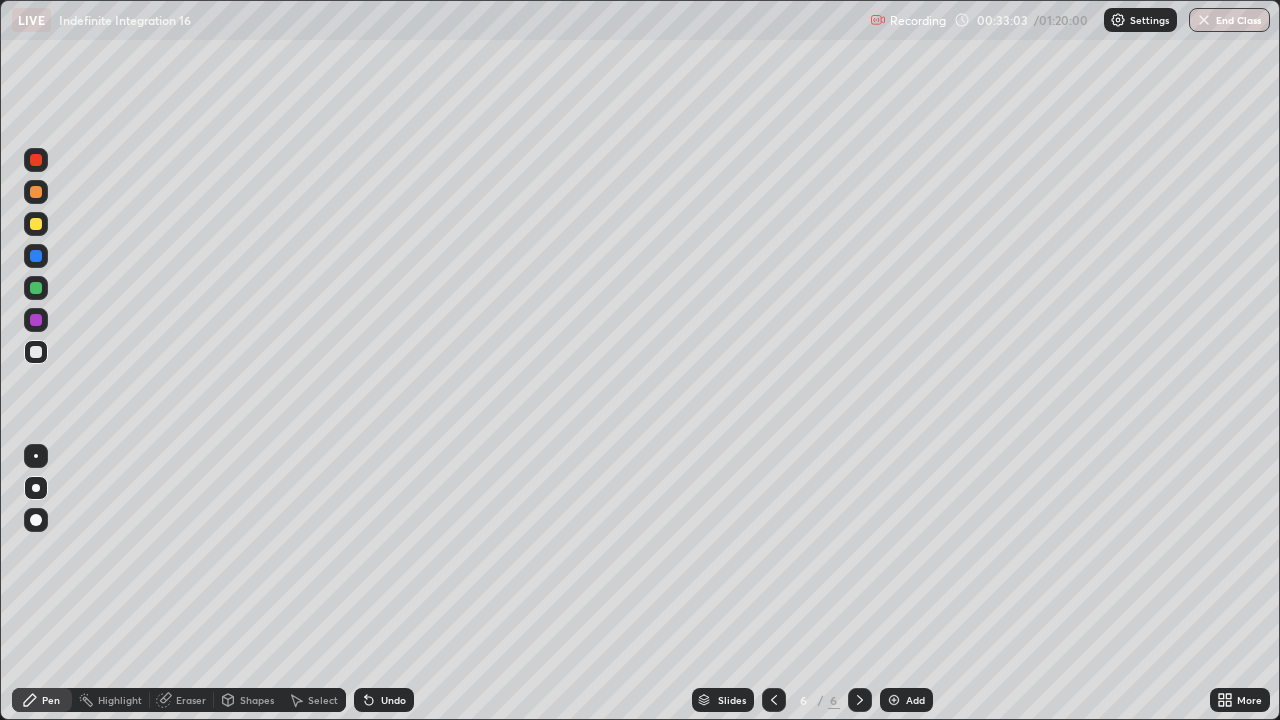 click on "Undo" at bounding box center (393, 700) 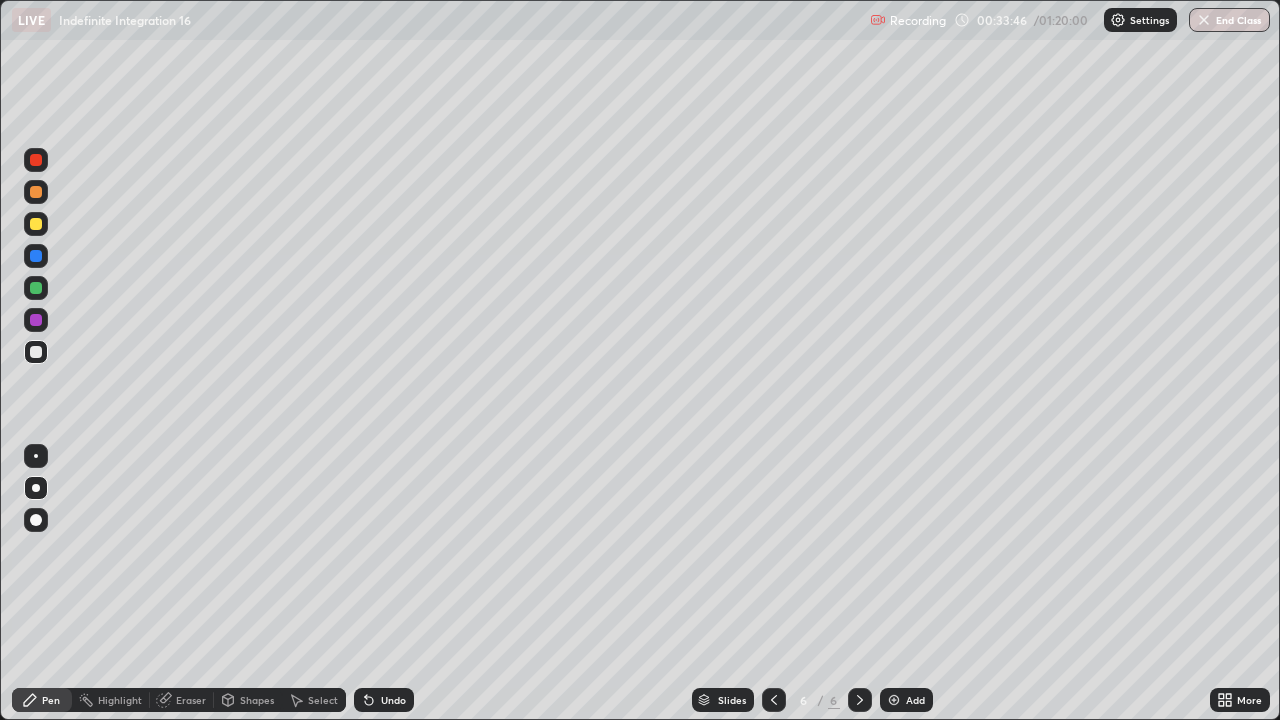 click at bounding box center (36, 320) 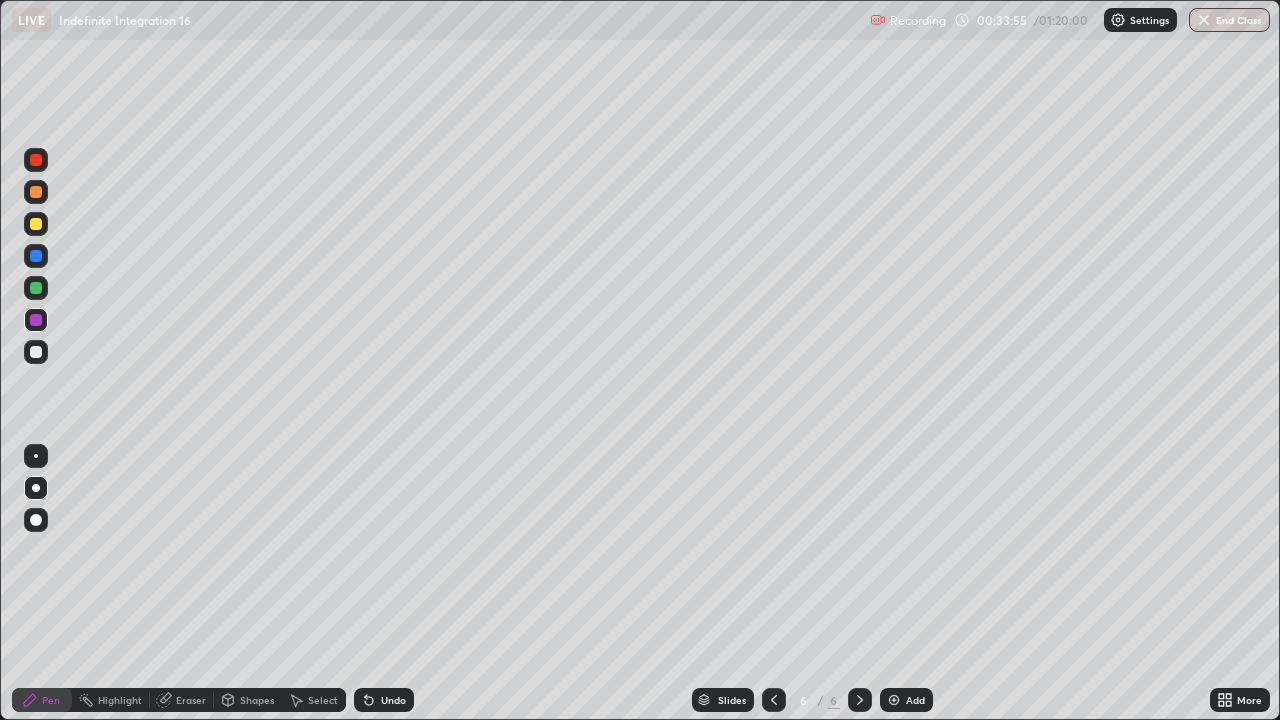 click at bounding box center [36, 288] 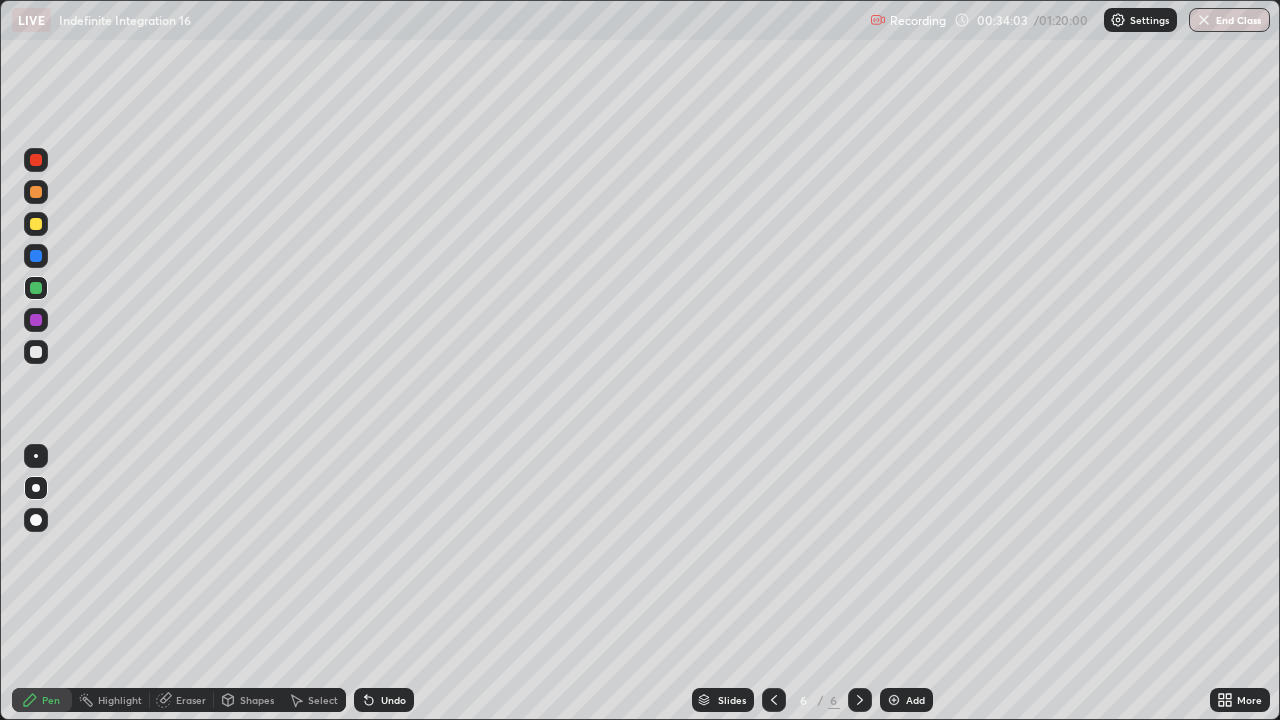 click at bounding box center (36, 224) 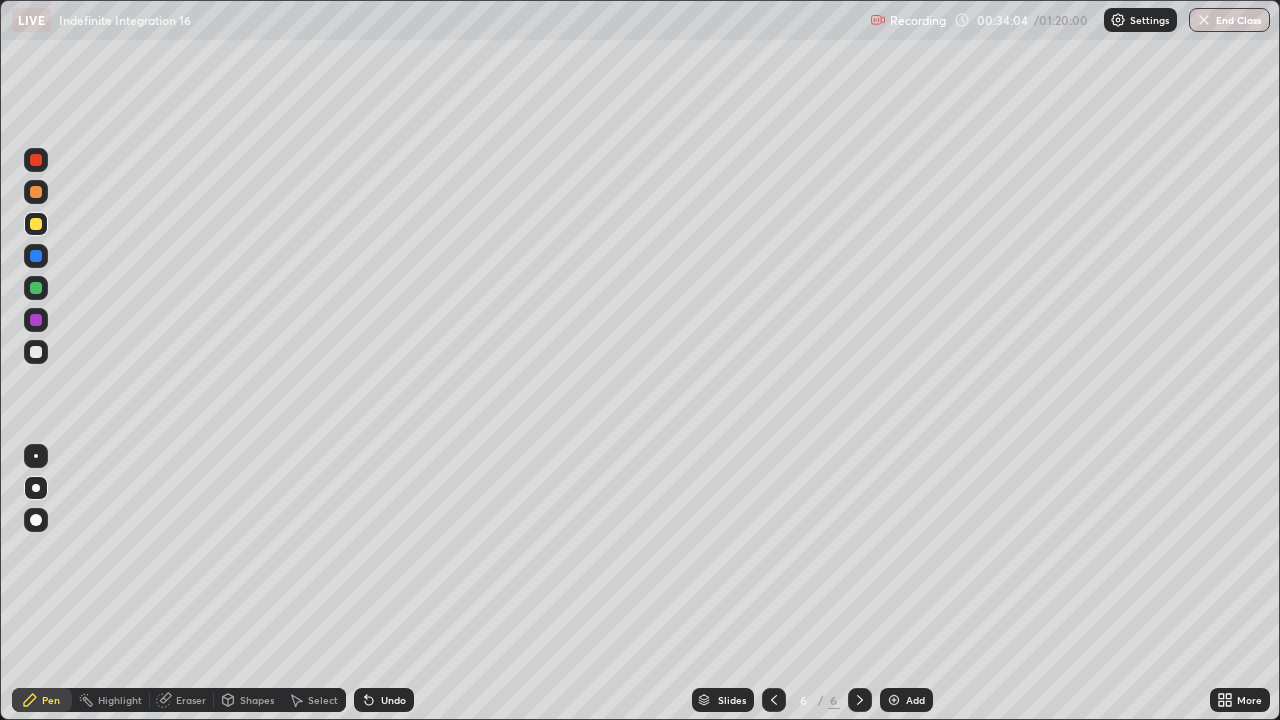 click at bounding box center (36, 192) 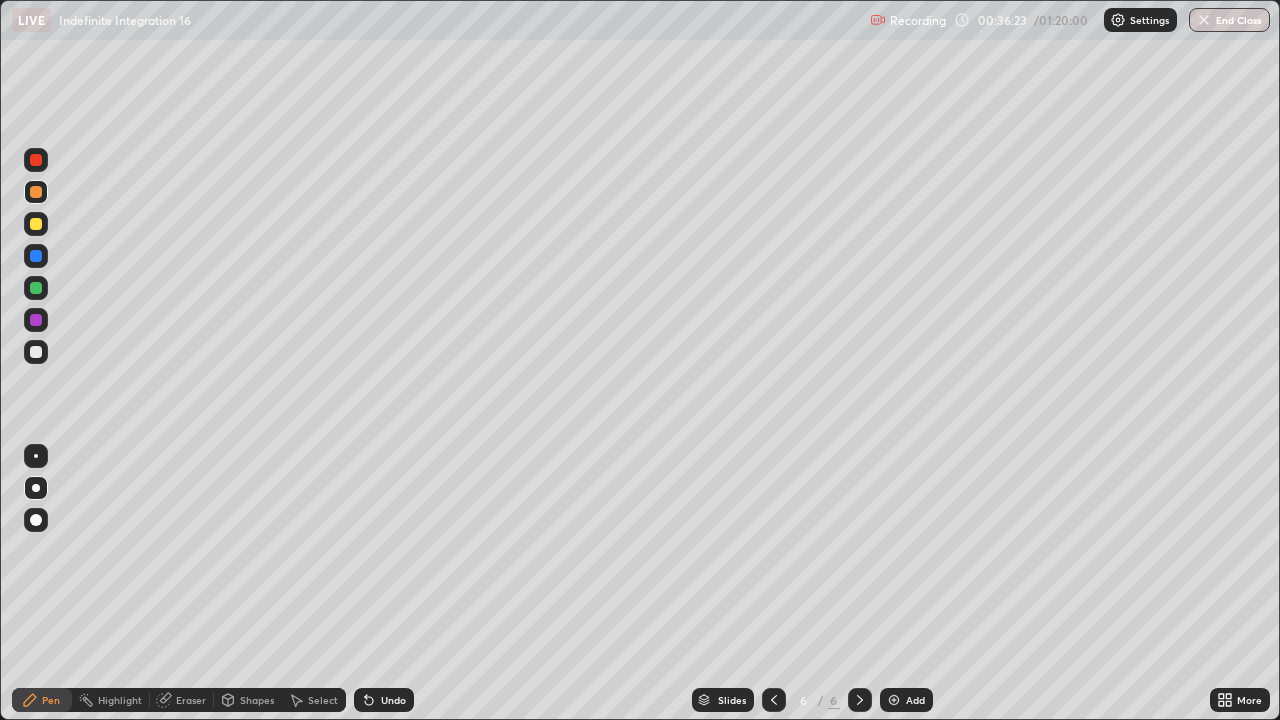 click on "Eraser" at bounding box center (191, 700) 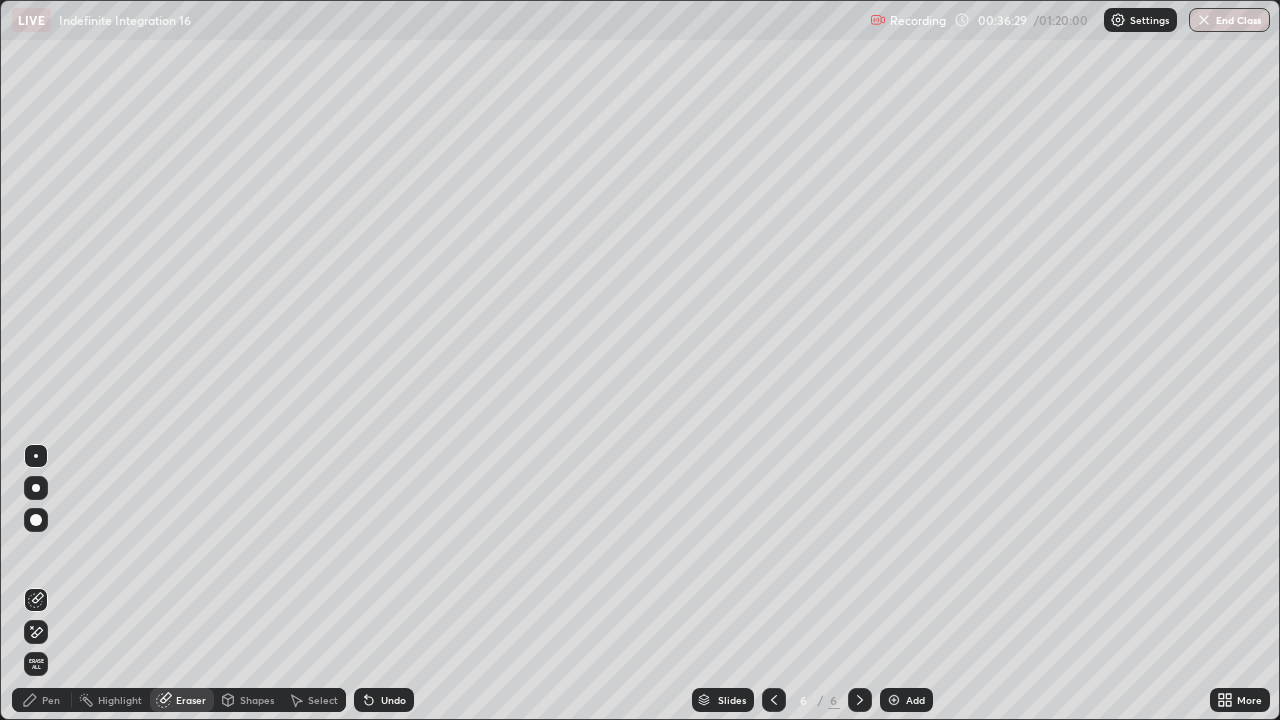 click on "Pen" at bounding box center [51, 700] 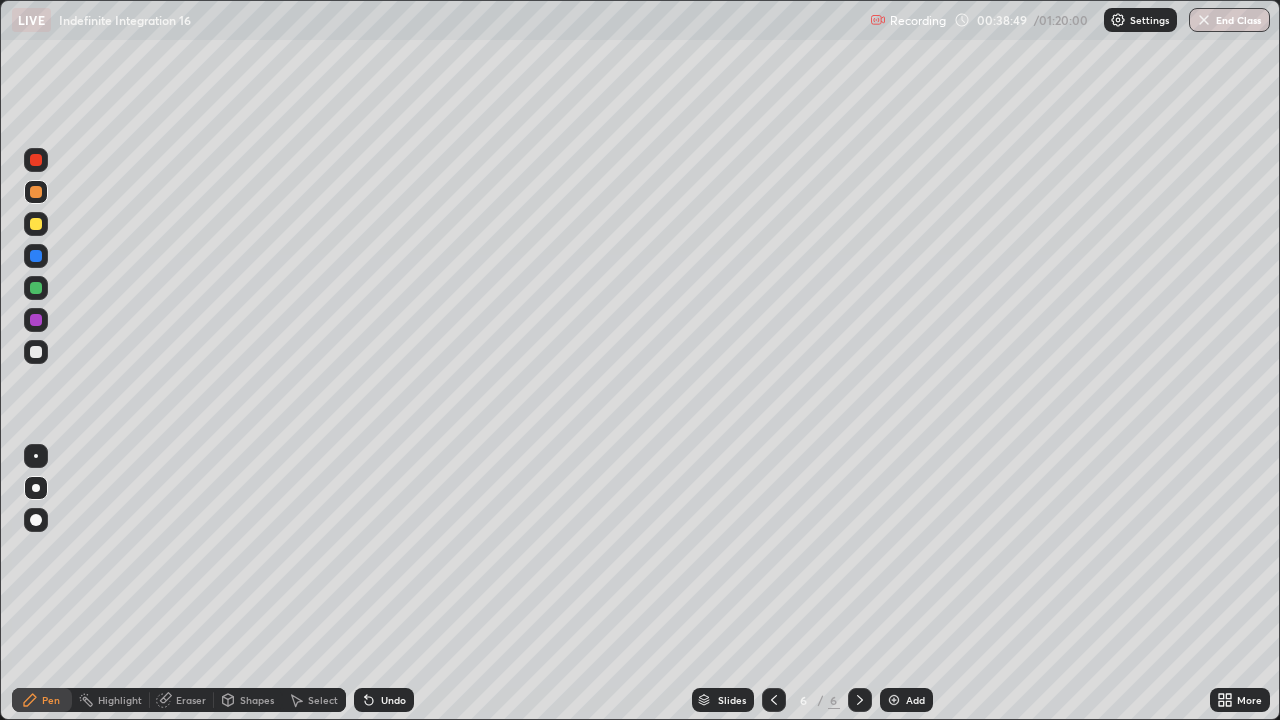 click at bounding box center [36, 224] 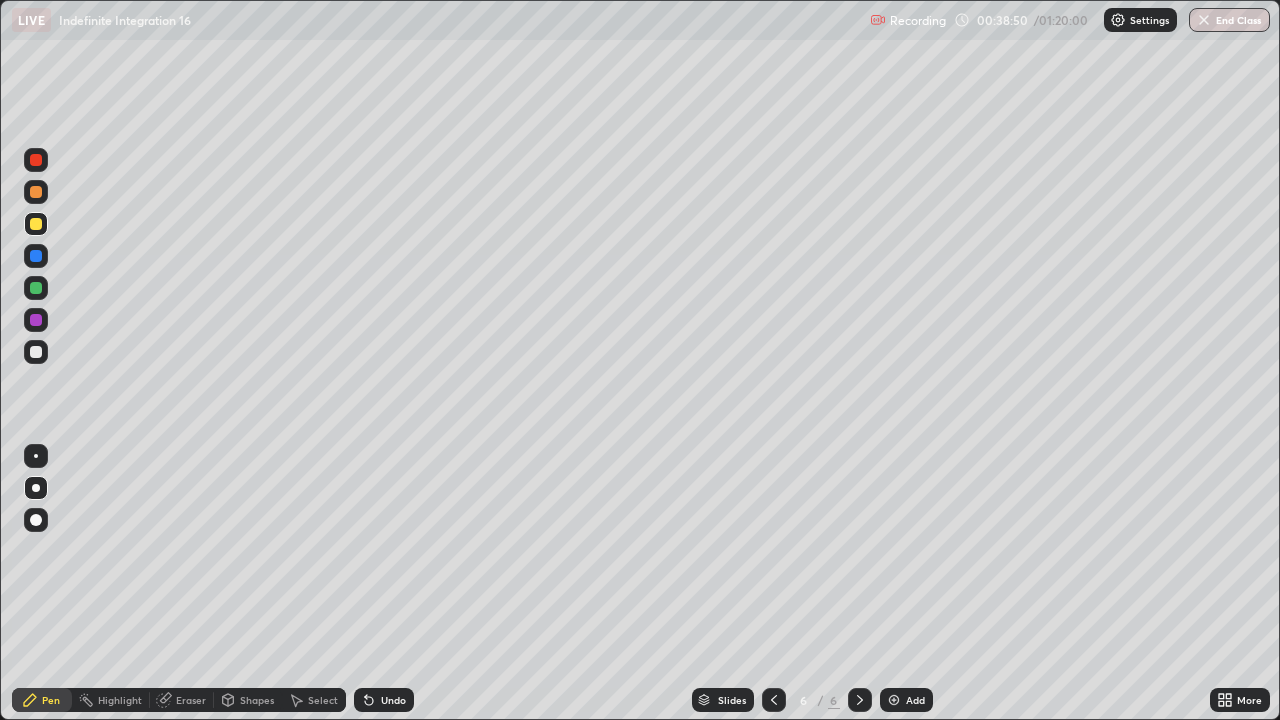 click at bounding box center (36, 488) 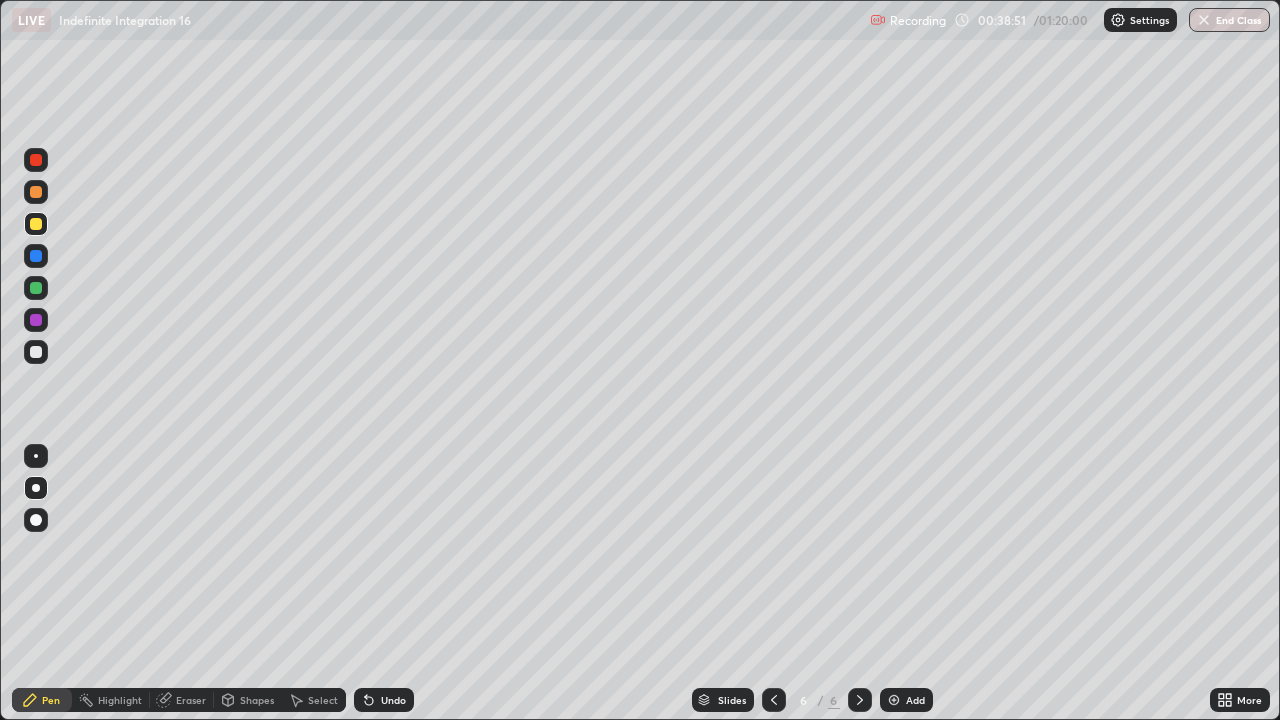 click 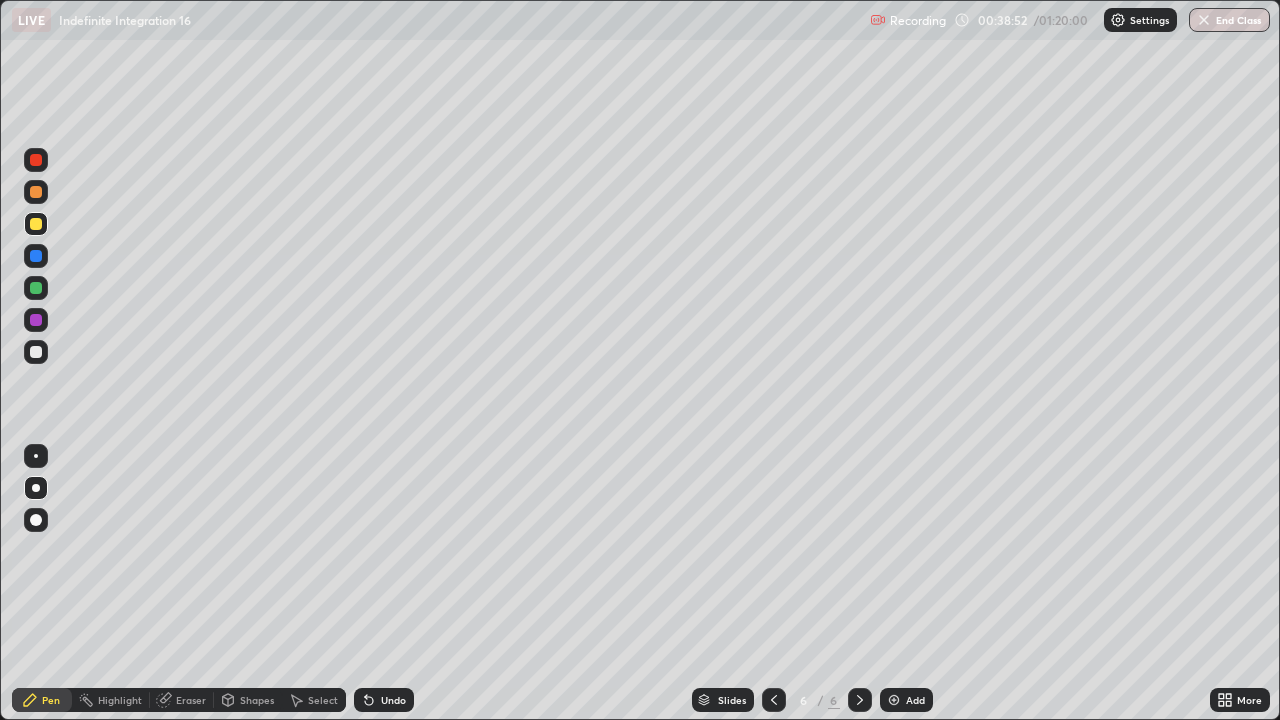 click 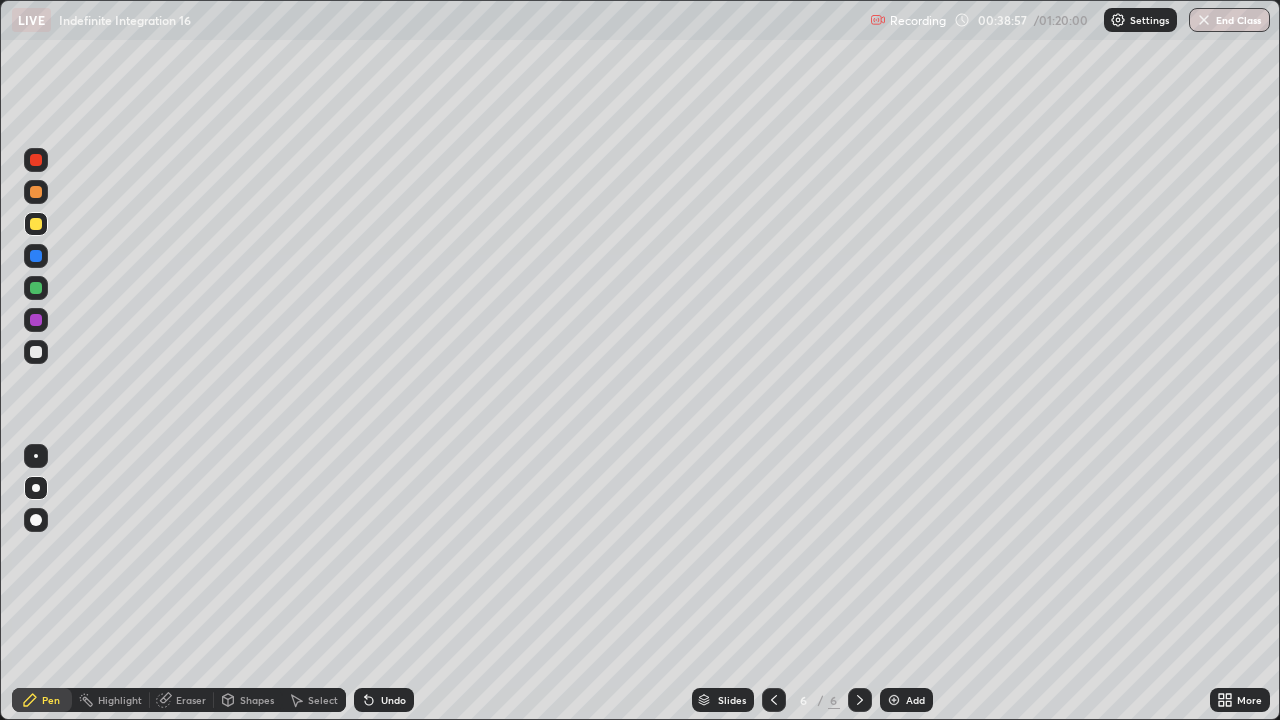 click 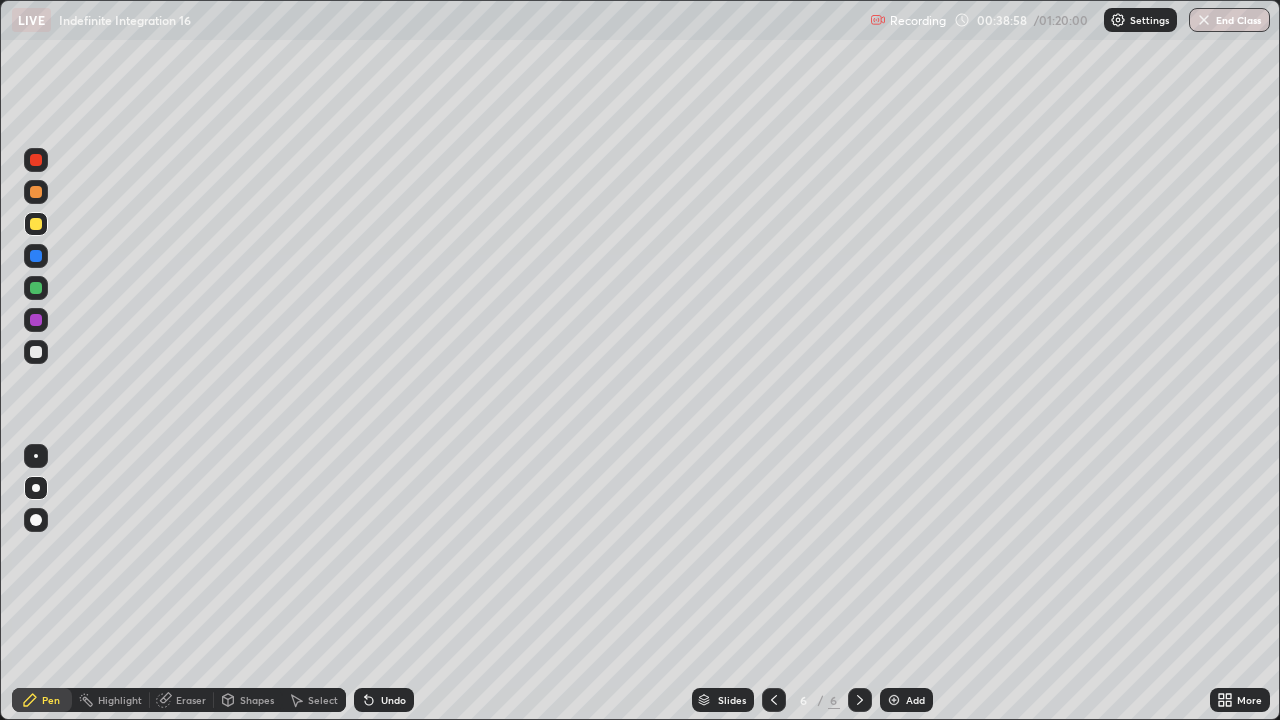 click on "Add" at bounding box center (906, 700) 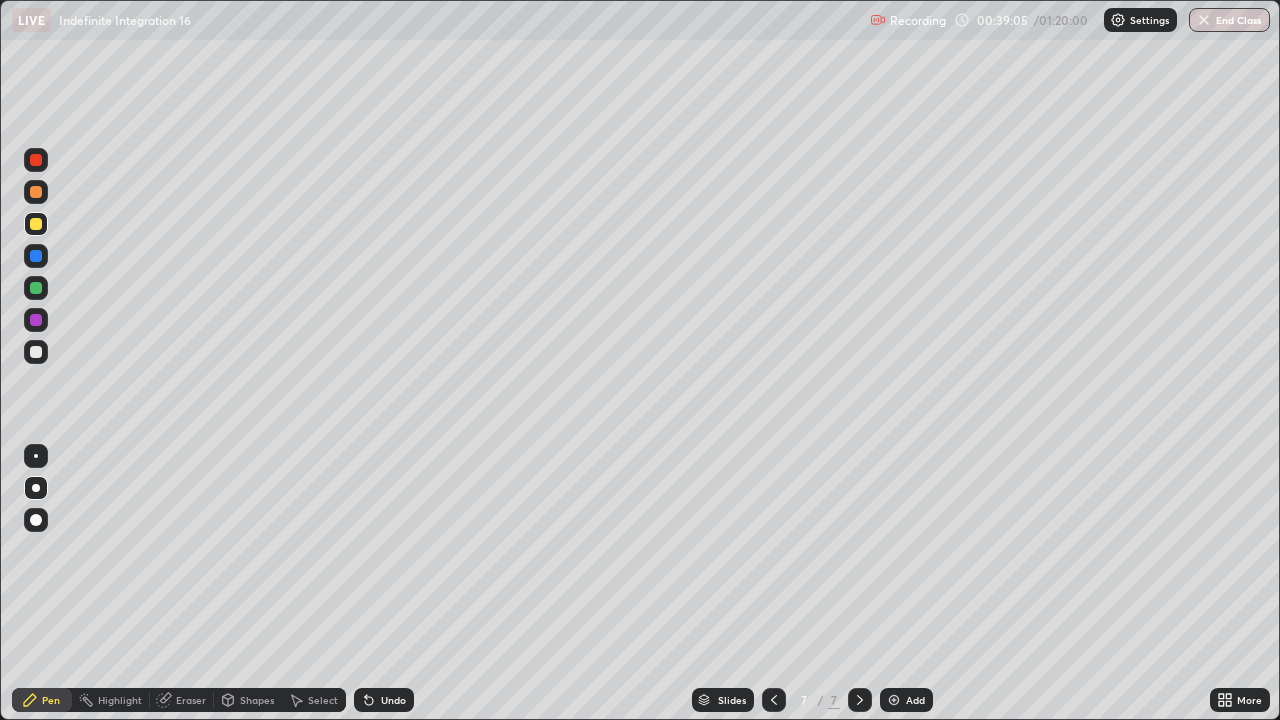 click on "Undo" at bounding box center (393, 700) 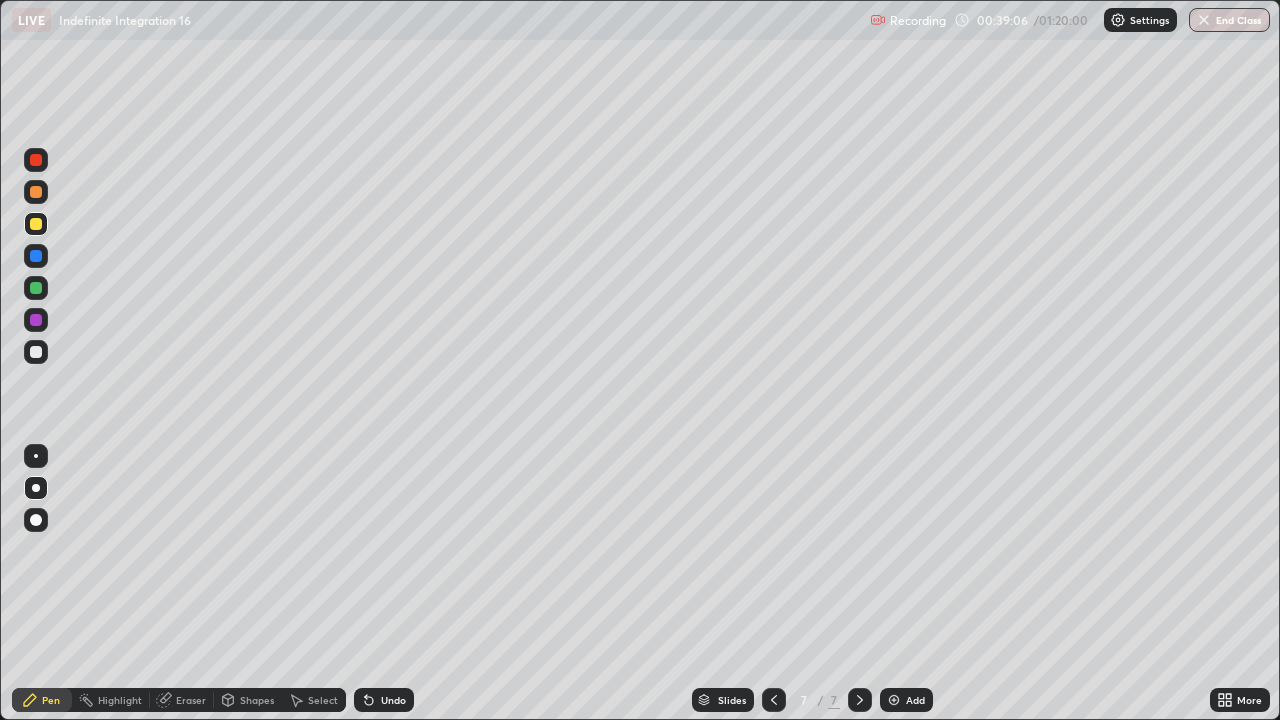 click on "Undo" at bounding box center [384, 700] 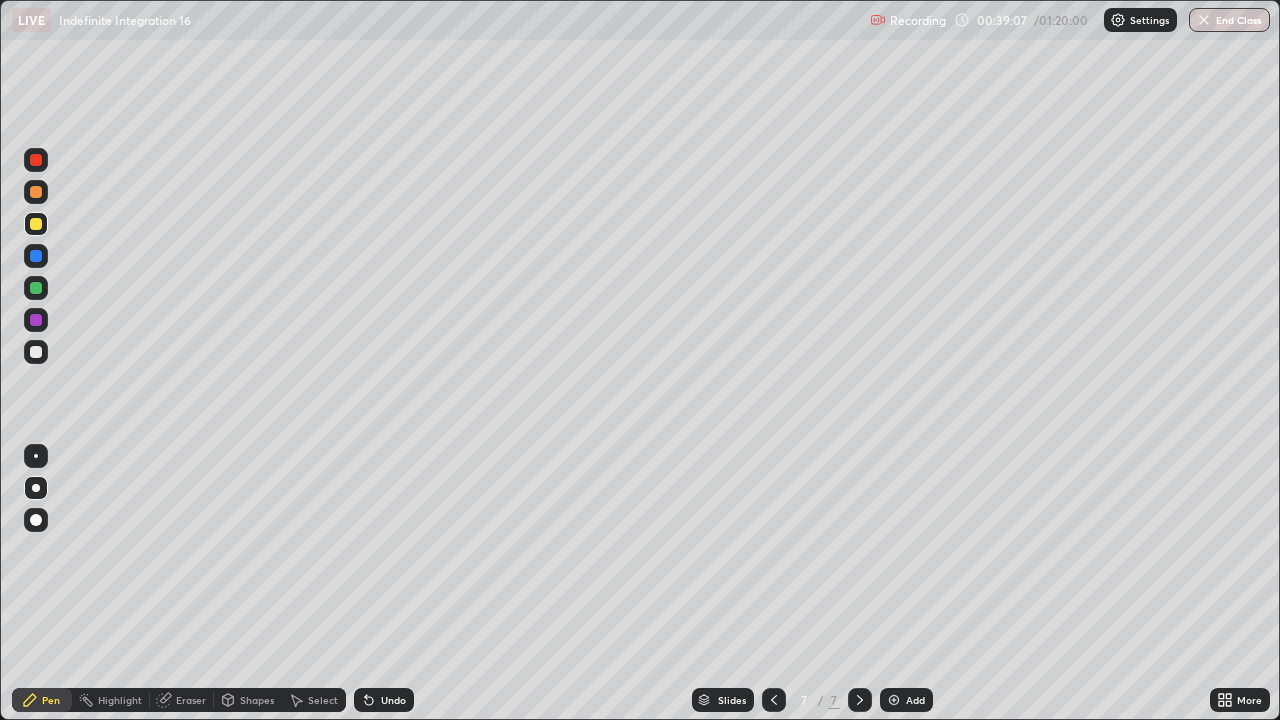 click on "Undo" at bounding box center (380, 700) 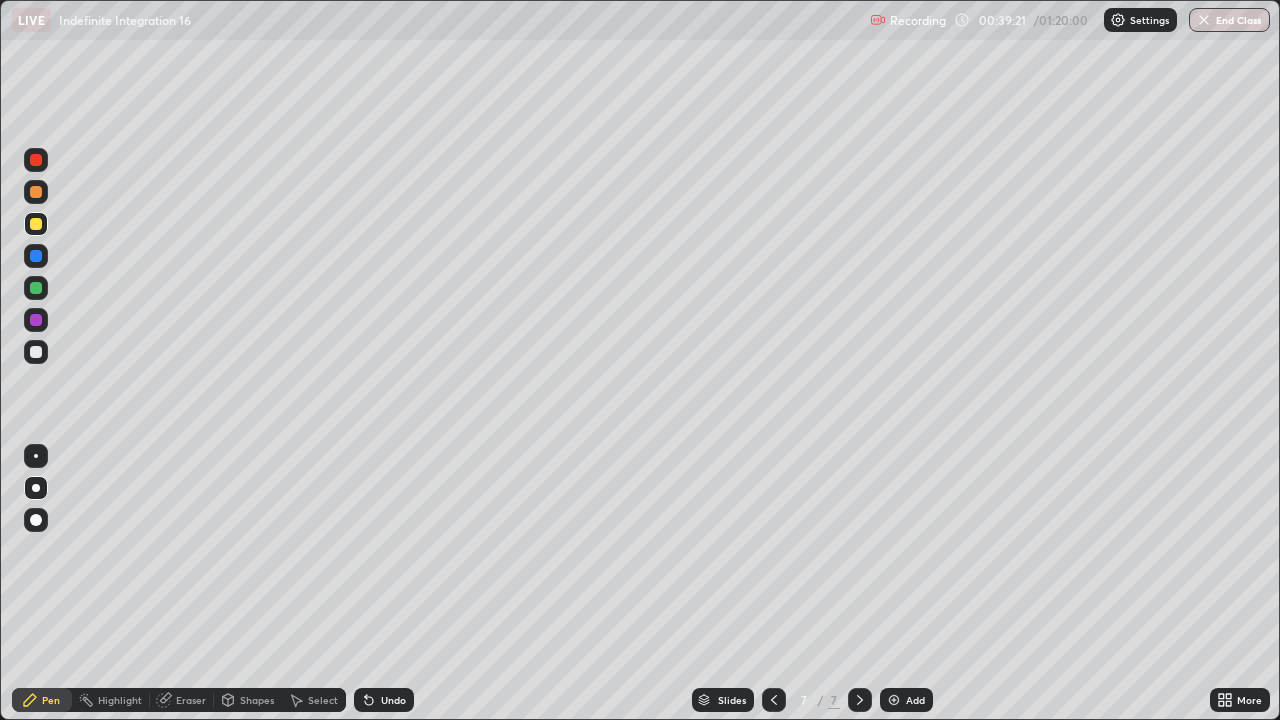 click on "Undo" at bounding box center (393, 700) 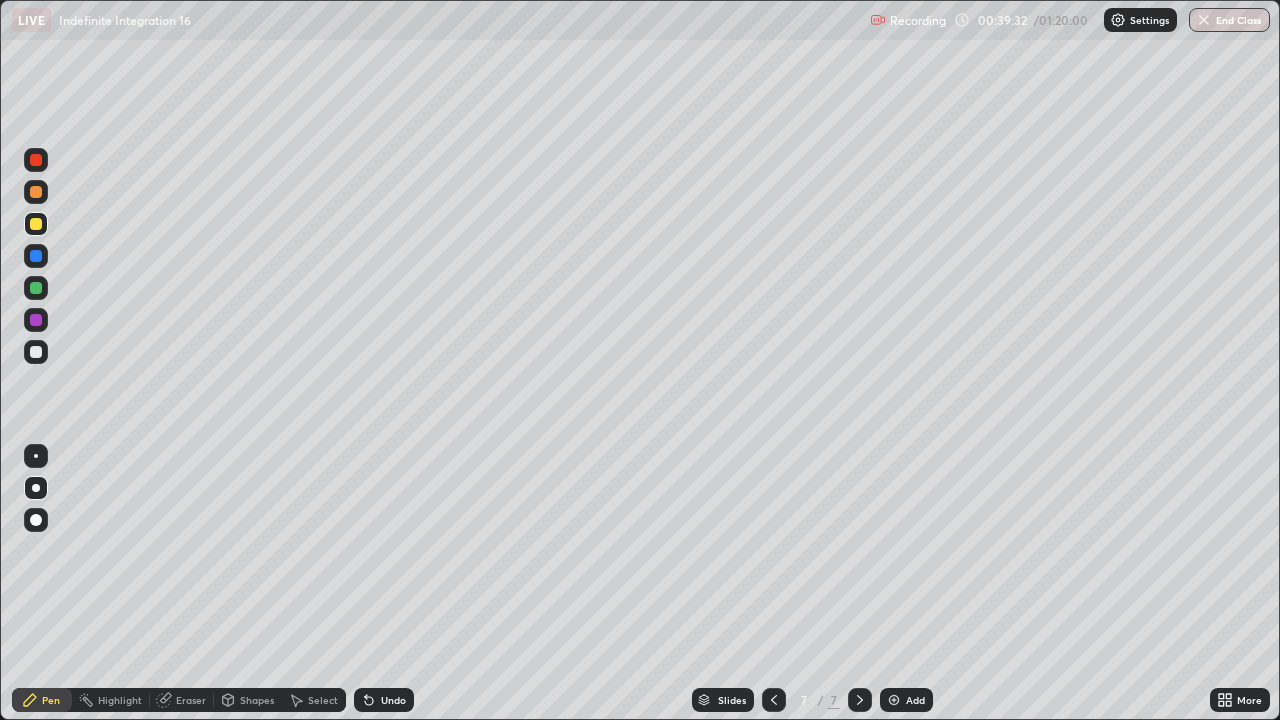 click at bounding box center (36, 352) 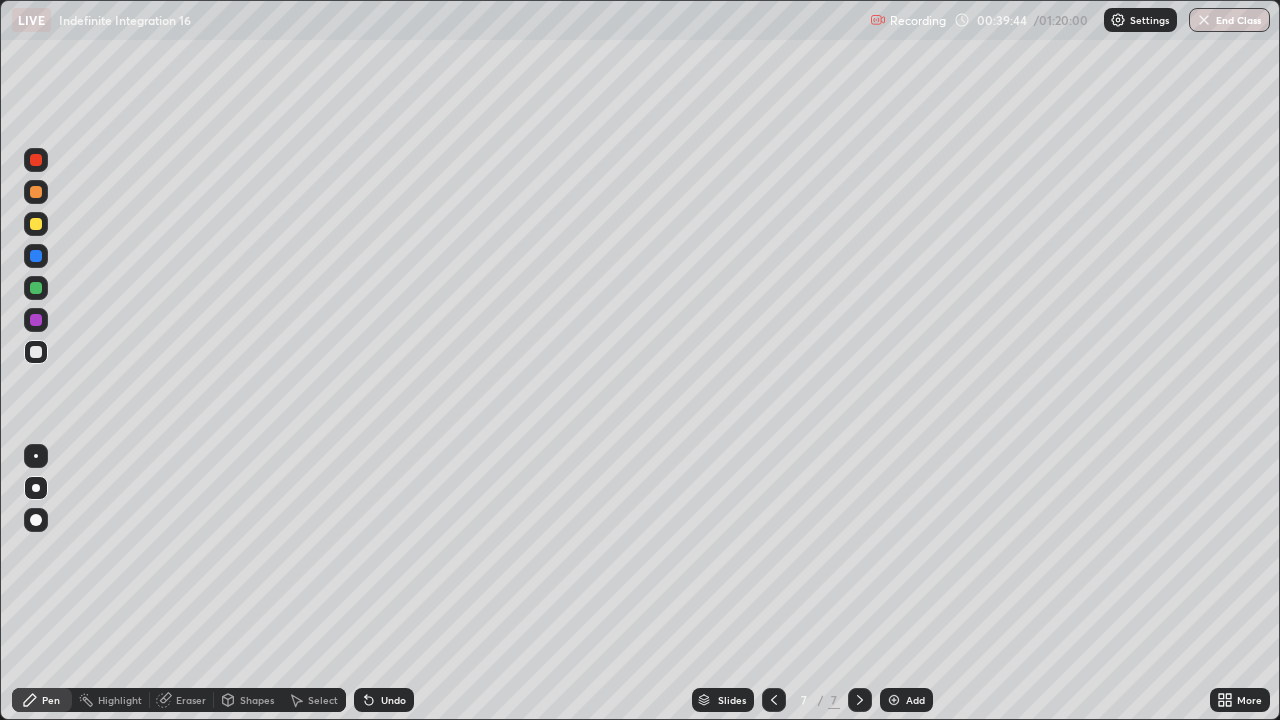 click on "Undo" at bounding box center [393, 700] 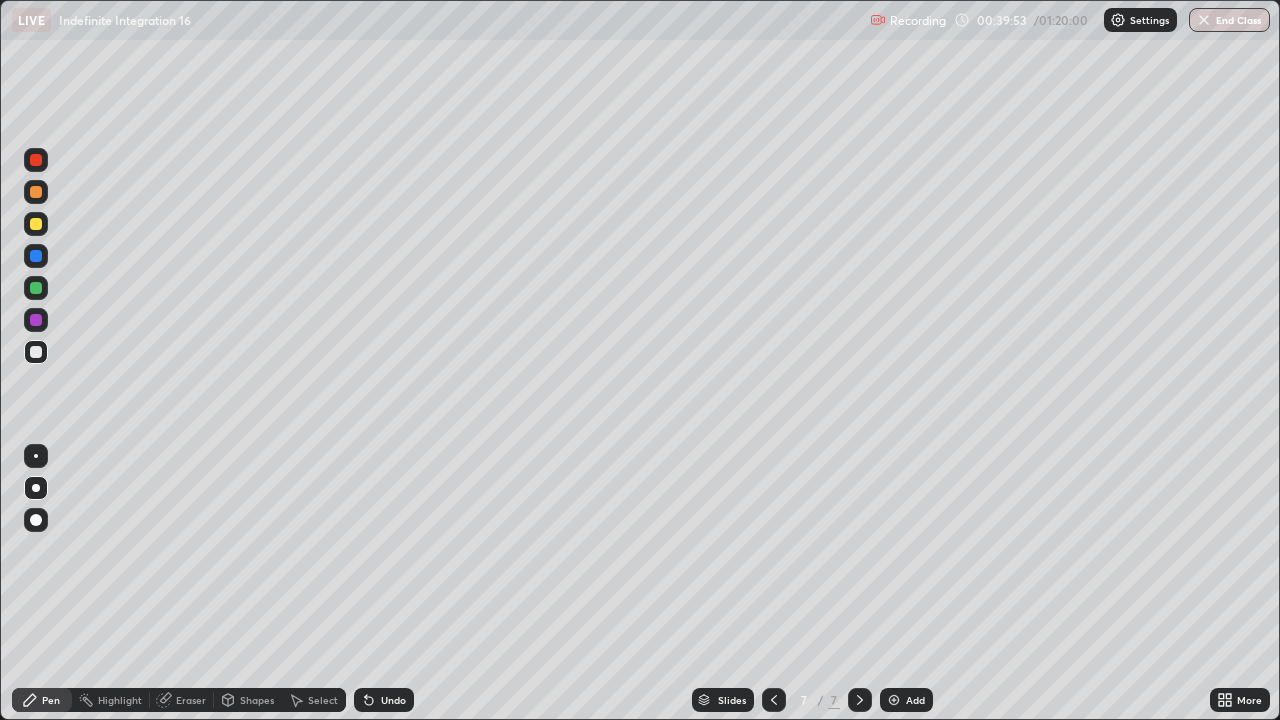 click on "Select" at bounding box center (323, 700) 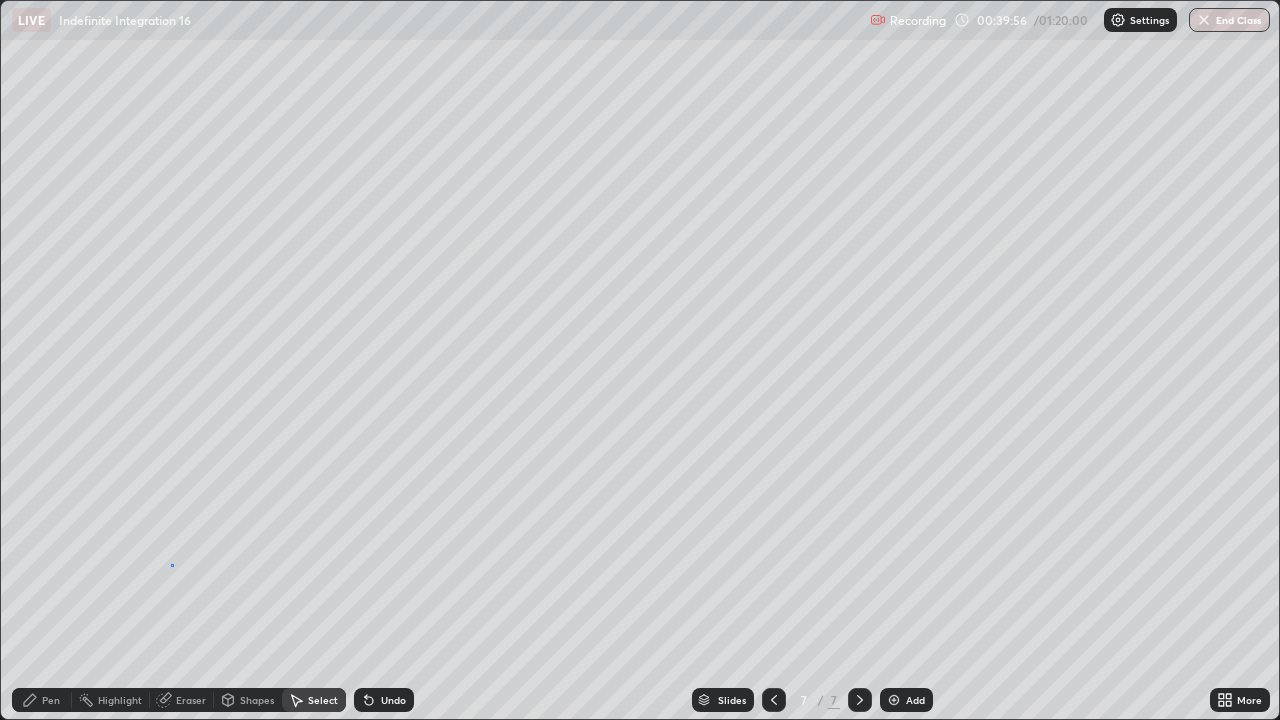 click on "0 ° Undo Copy Duplicate Duplicate to new slide Delete" at bounding box center [640, 360] 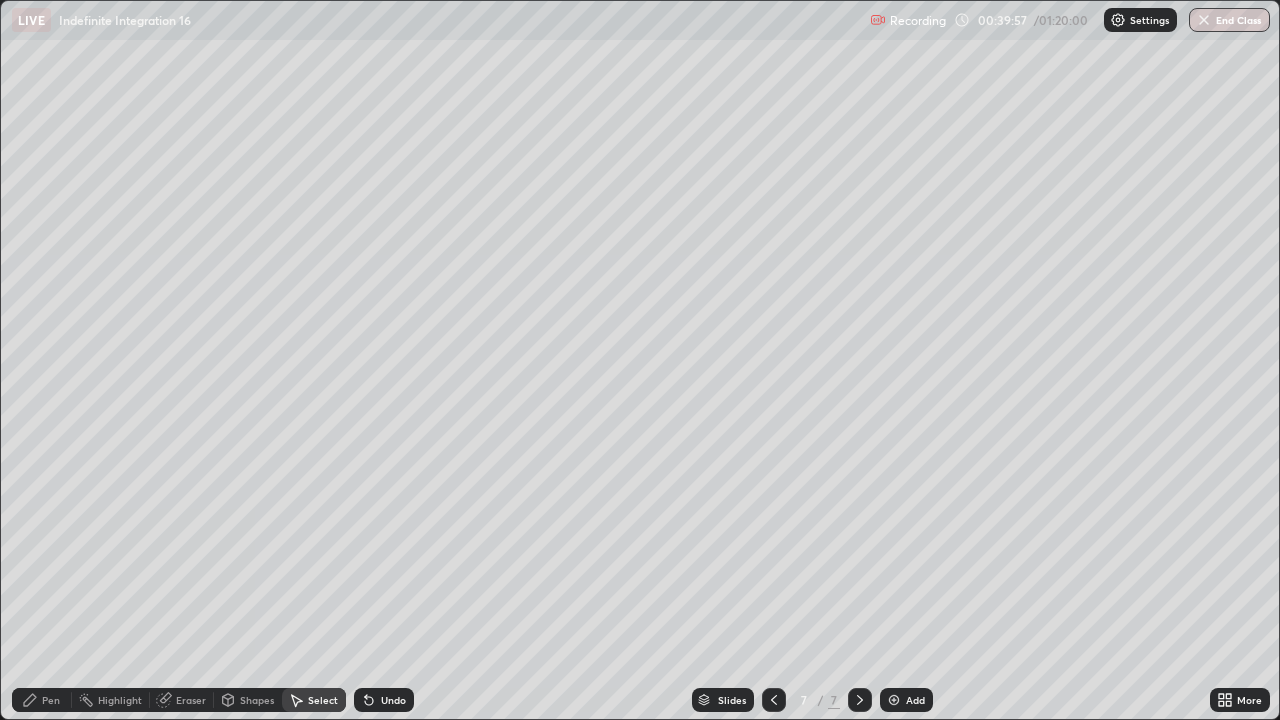 click on "Pen" at bounding box center (51, 700) 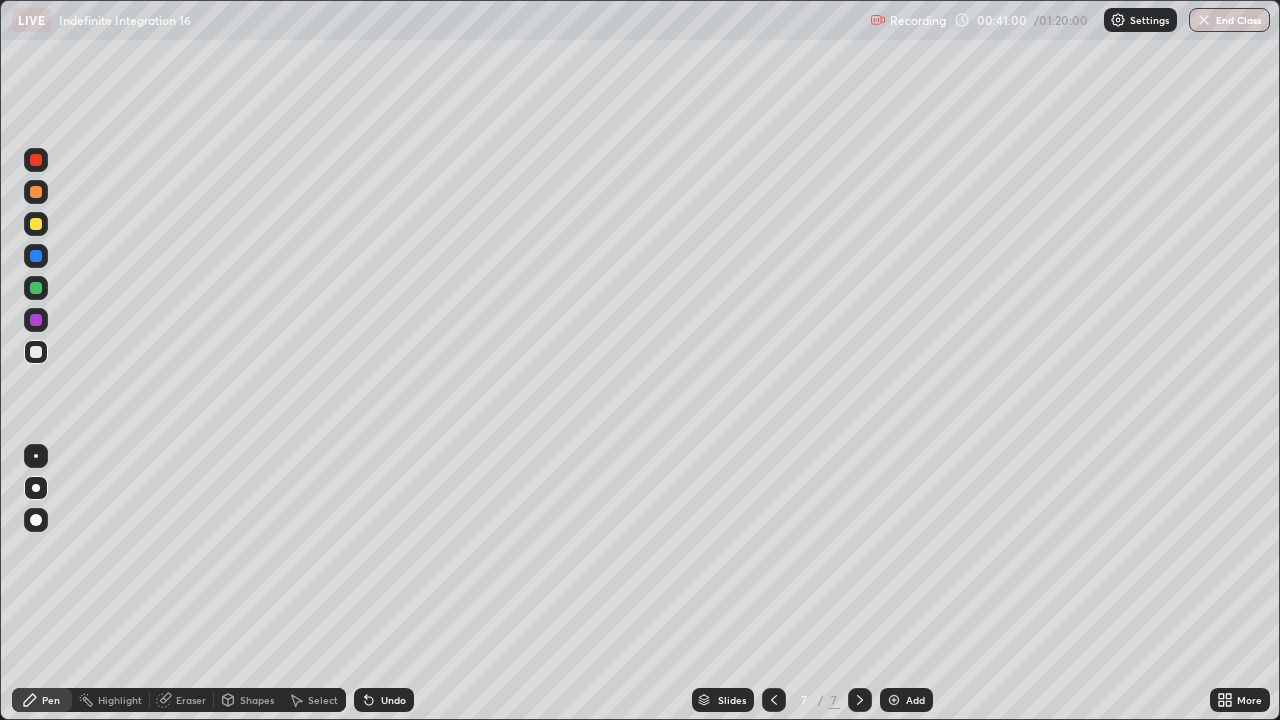 click on "Undo" at bounding box center (393, 700) 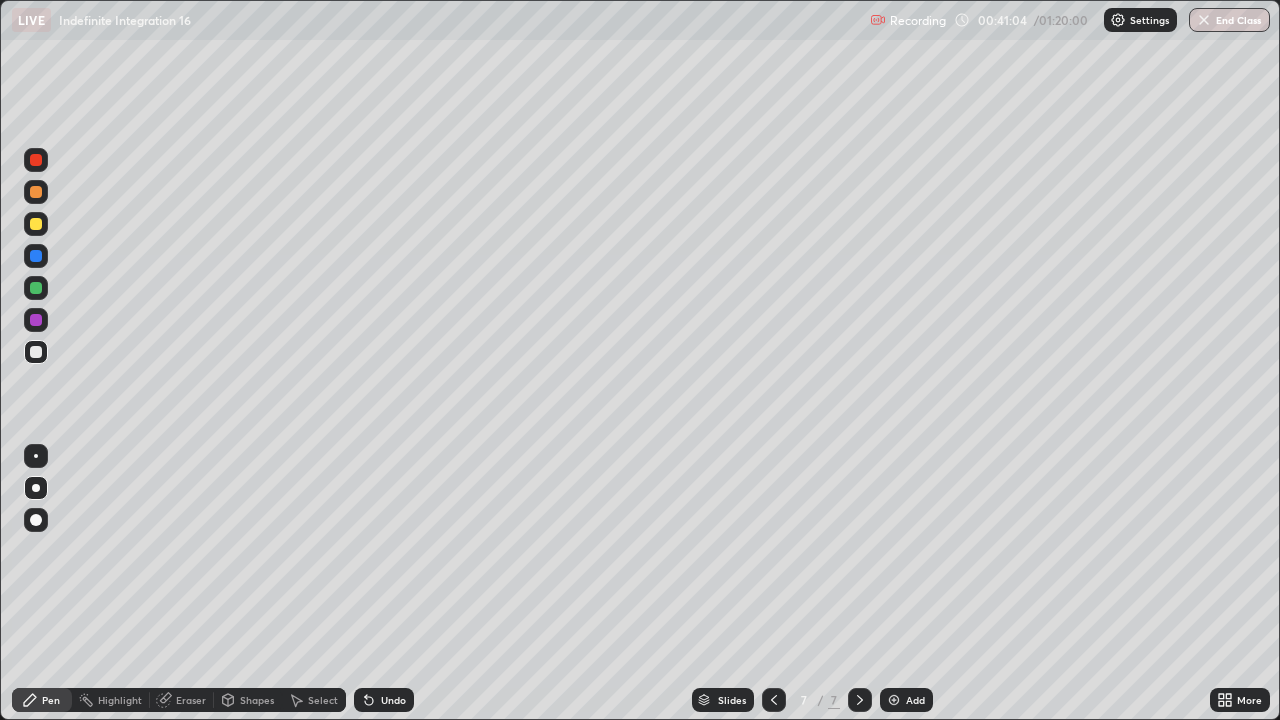 click on "Undo" at bounding box center [393, 700] 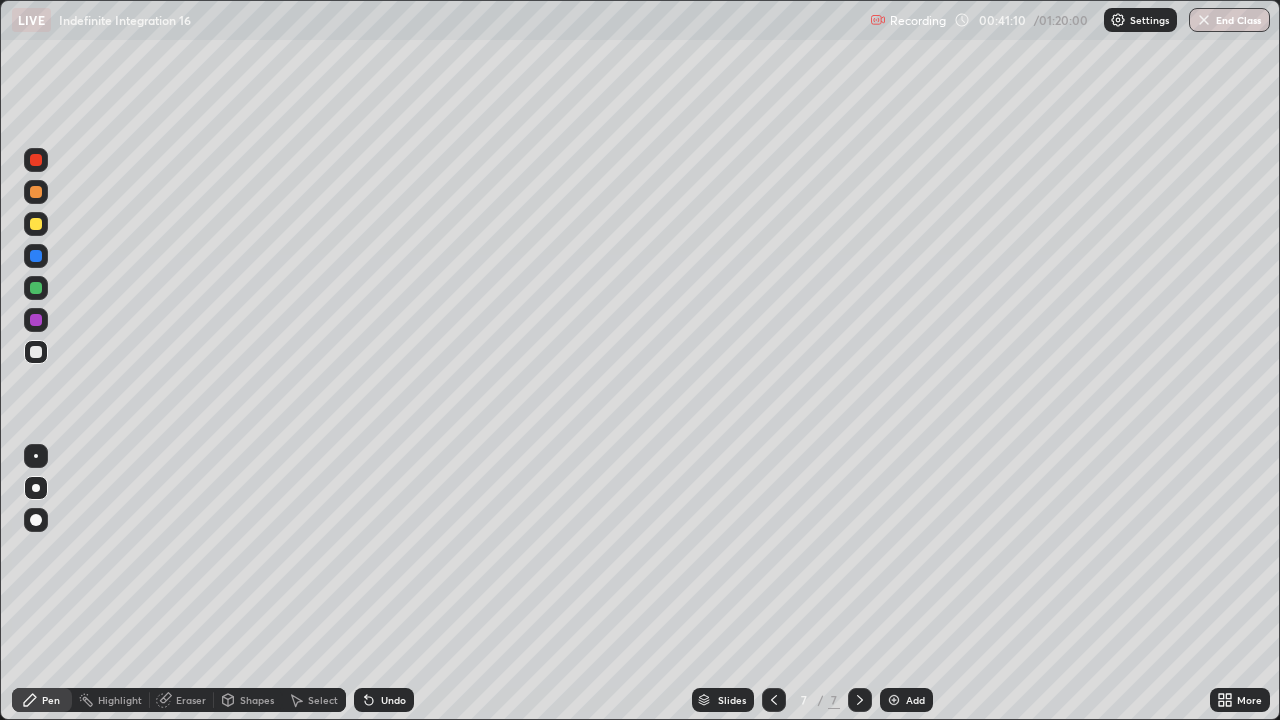 click on "Undo" at bounding box center (393, 700) 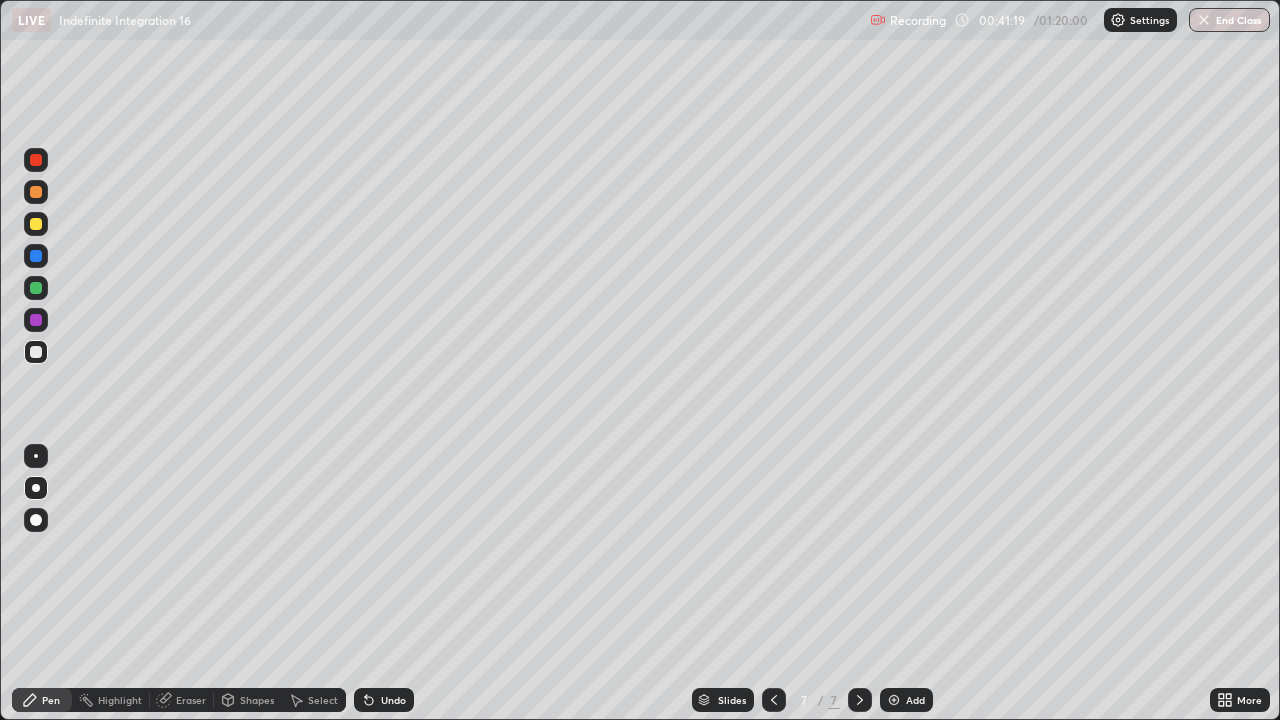 click on "Select" at bounding box center (314, 700) 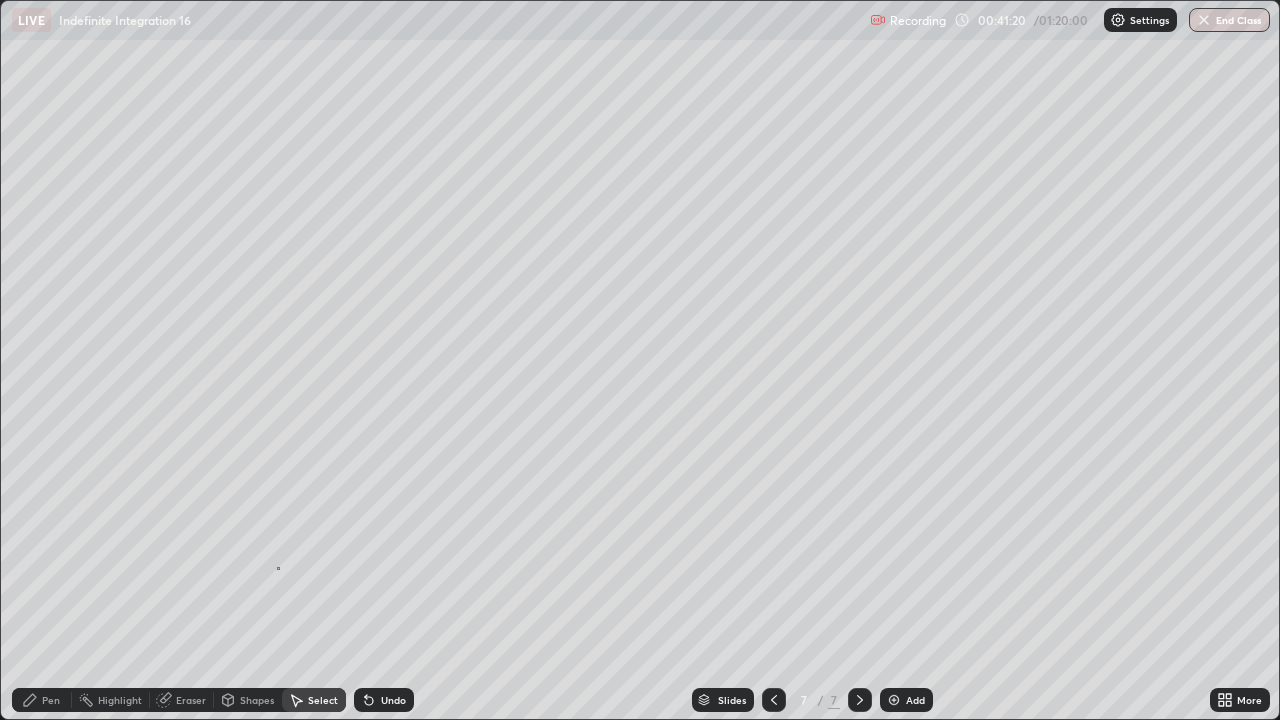 click on "0 ° Undo Copy Duplicate Duplicate to new slide Delete" at bounding box center [640, 360] 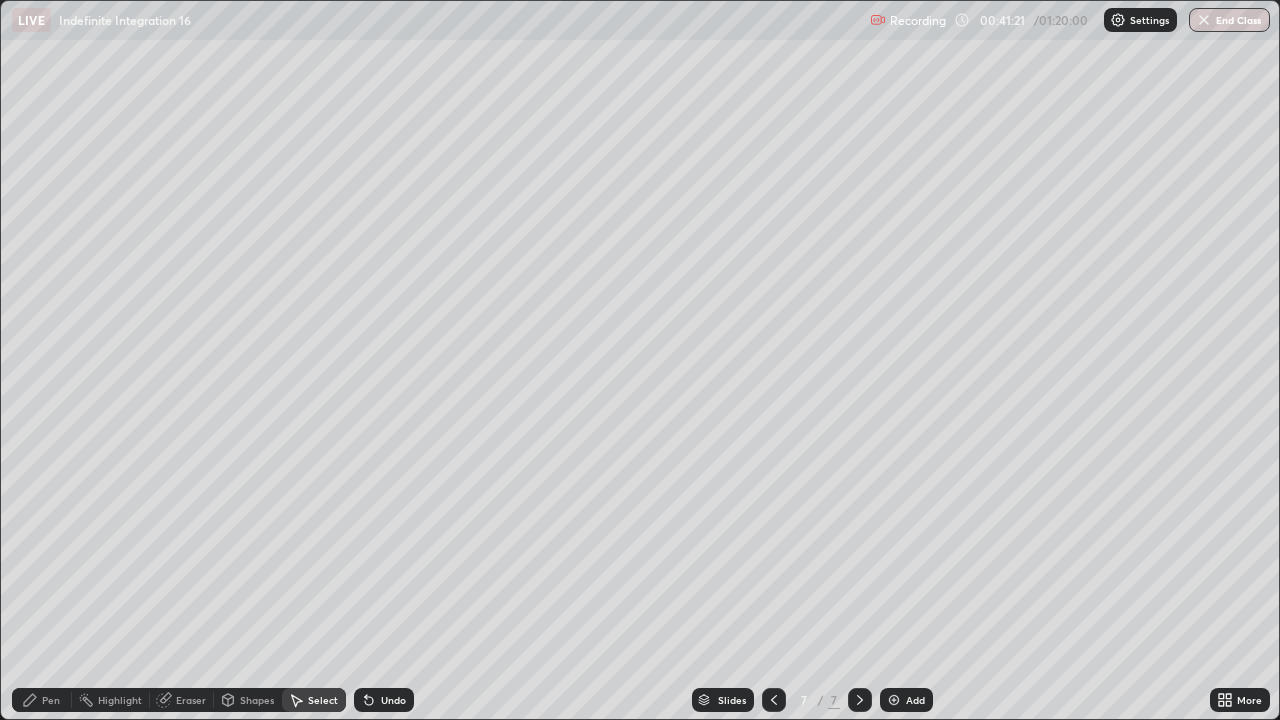 click on "Pen" at bounding box center [51, 700] 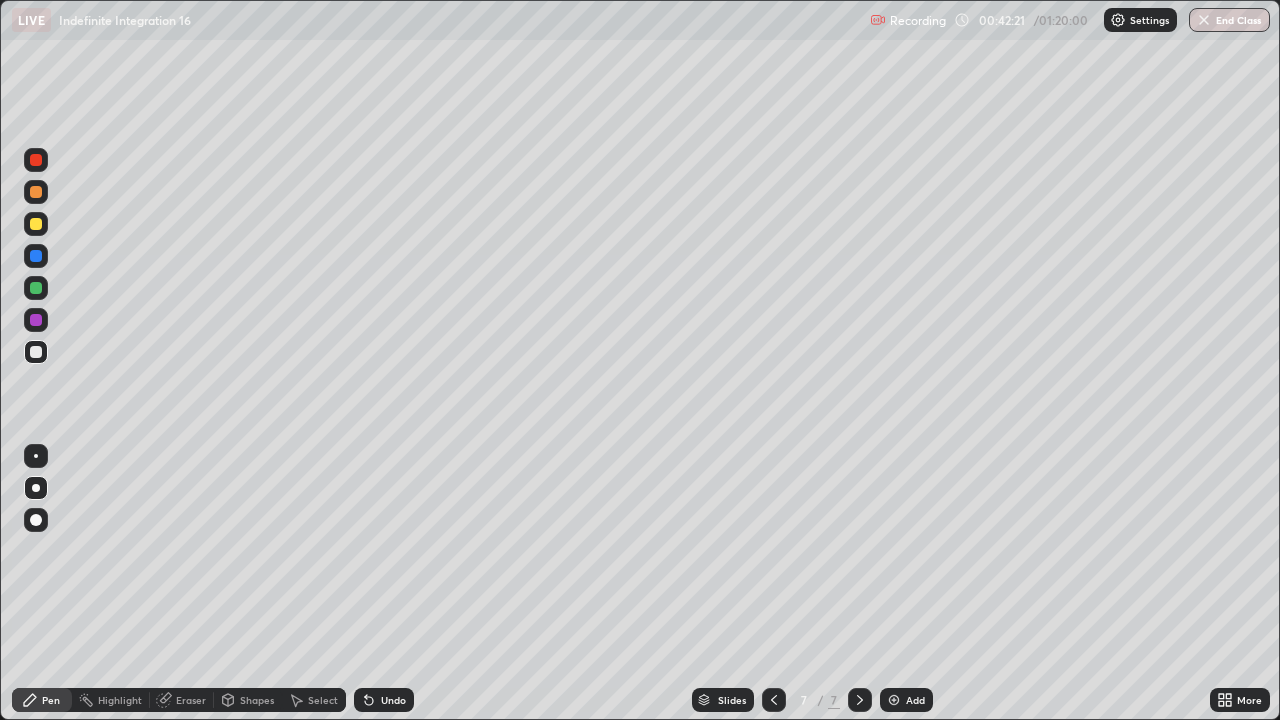 click at bounding box center (36, 224) 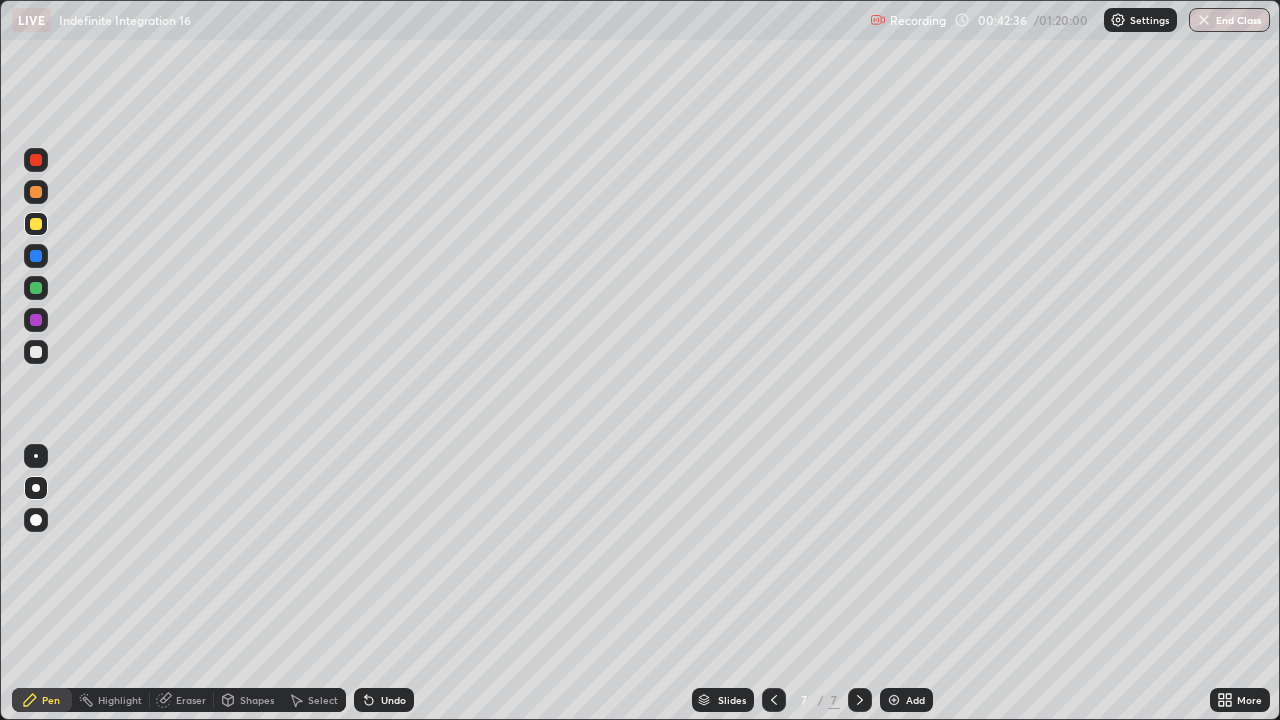 click at bounding box center [36, 160] 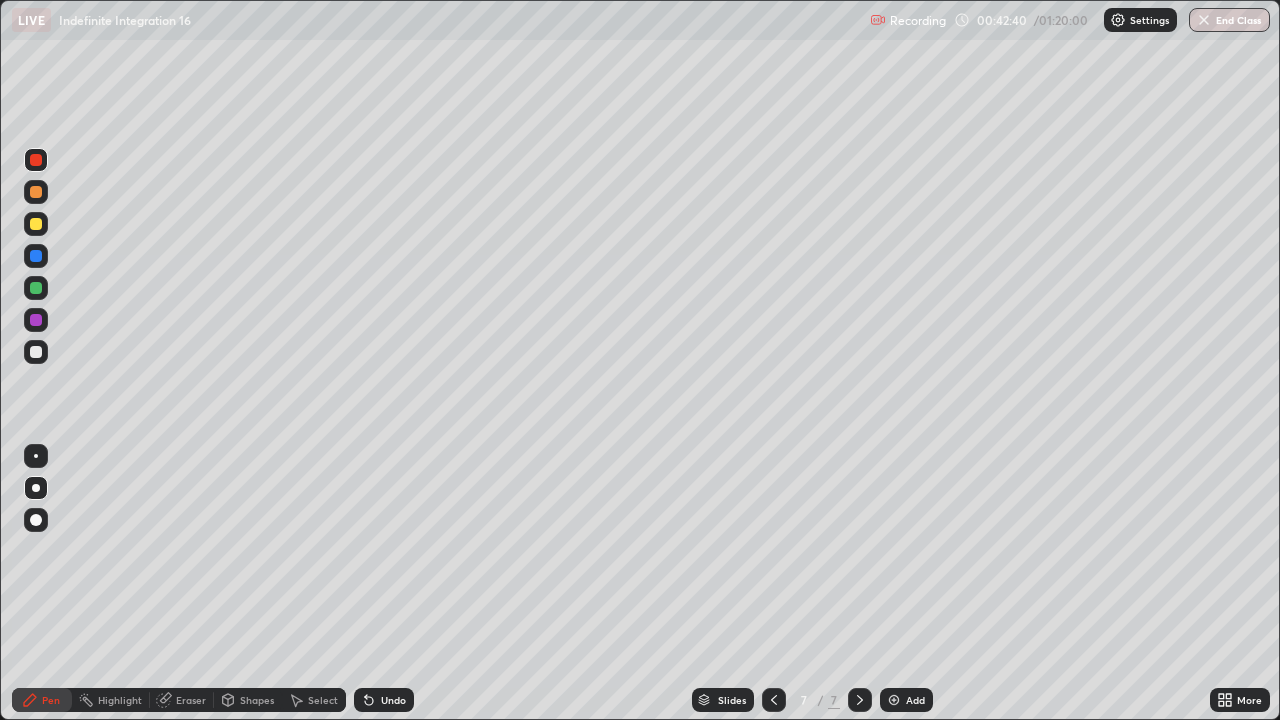 click on "Undo" at bounding box center [393, 700] 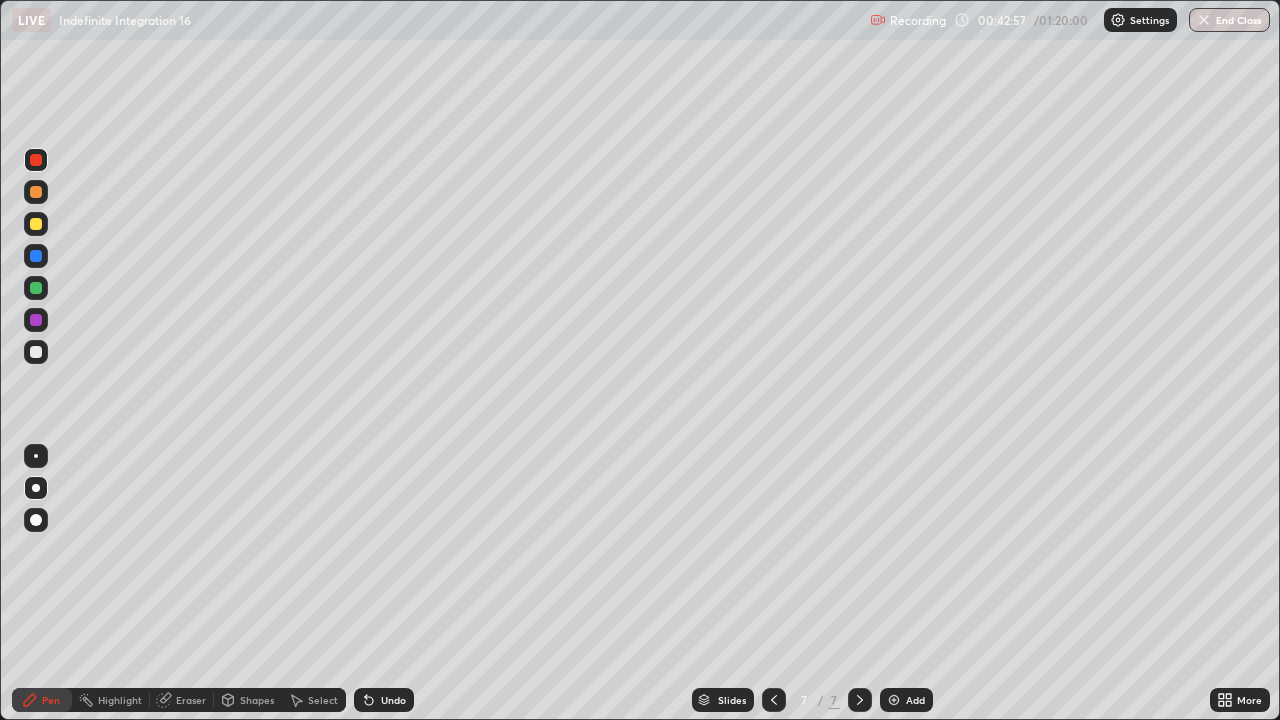 click 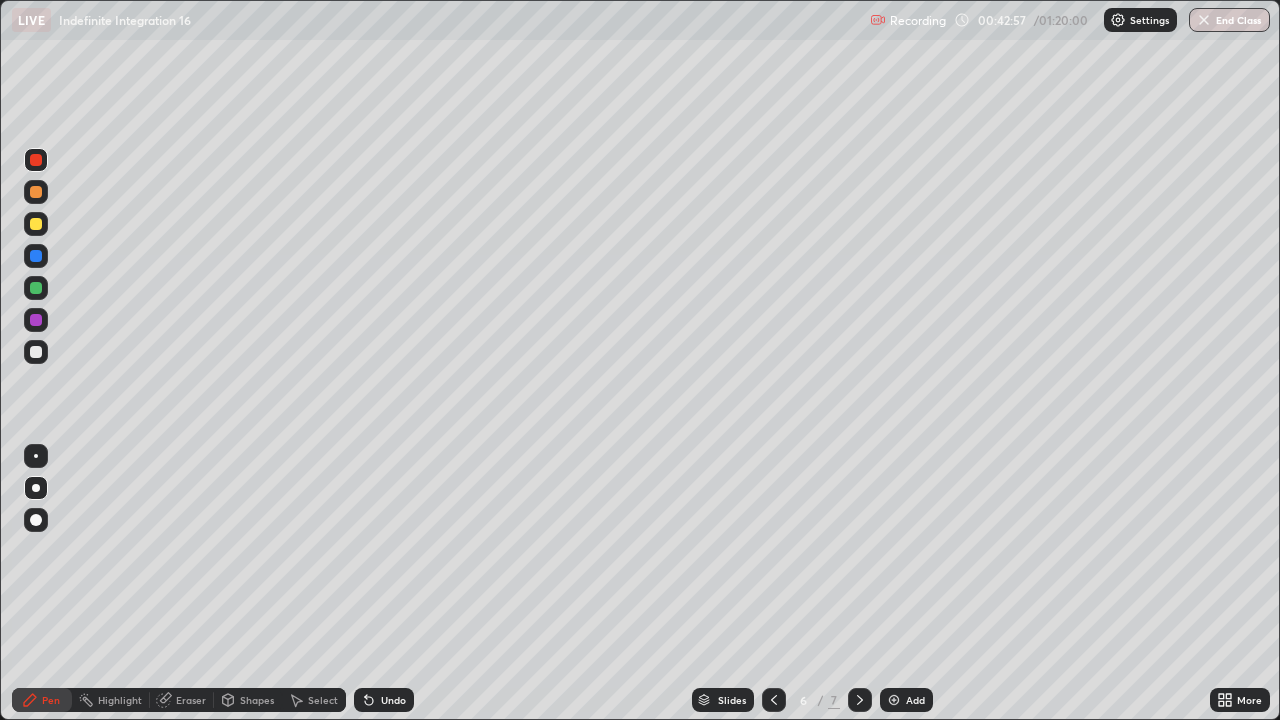 click 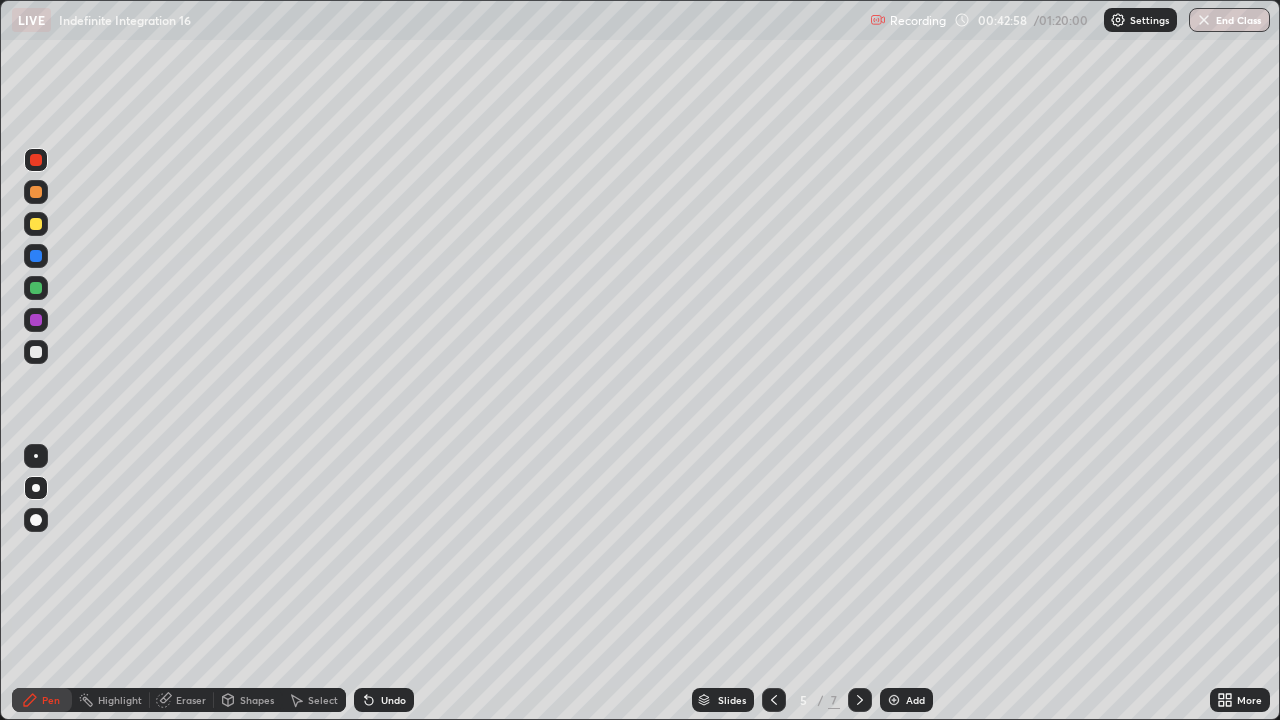 click at bounding box center (774, 700) 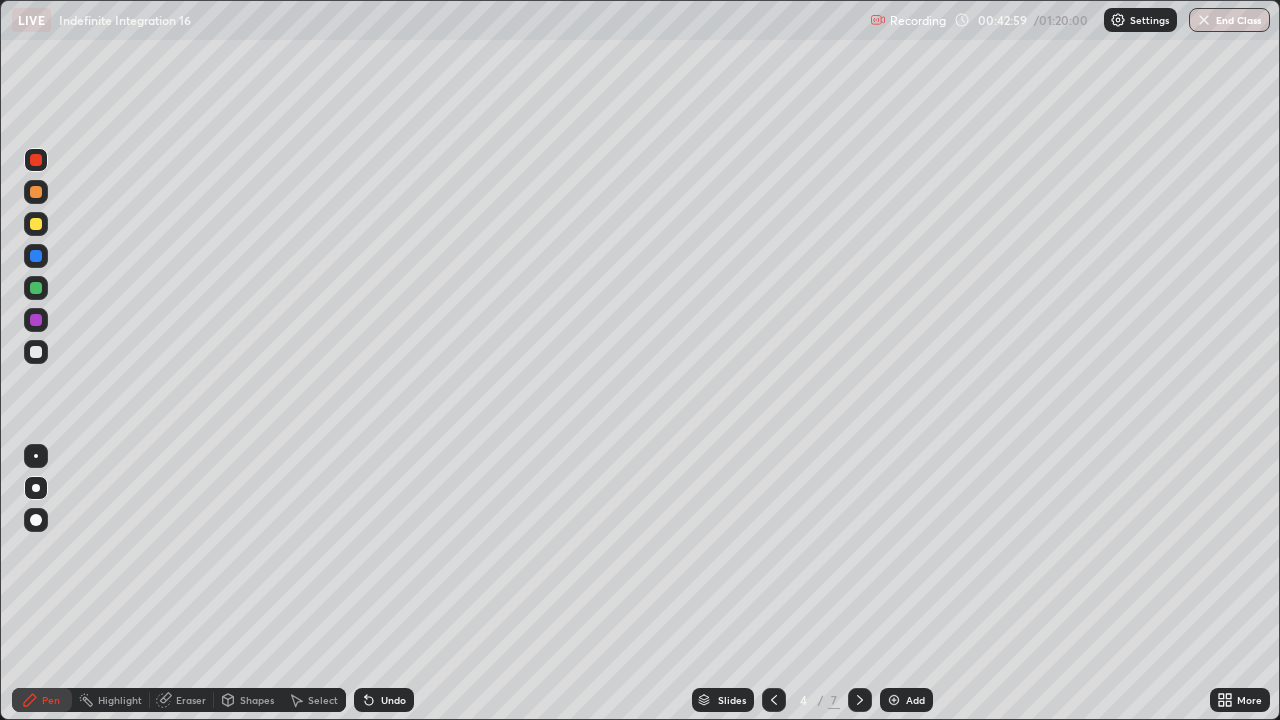 click 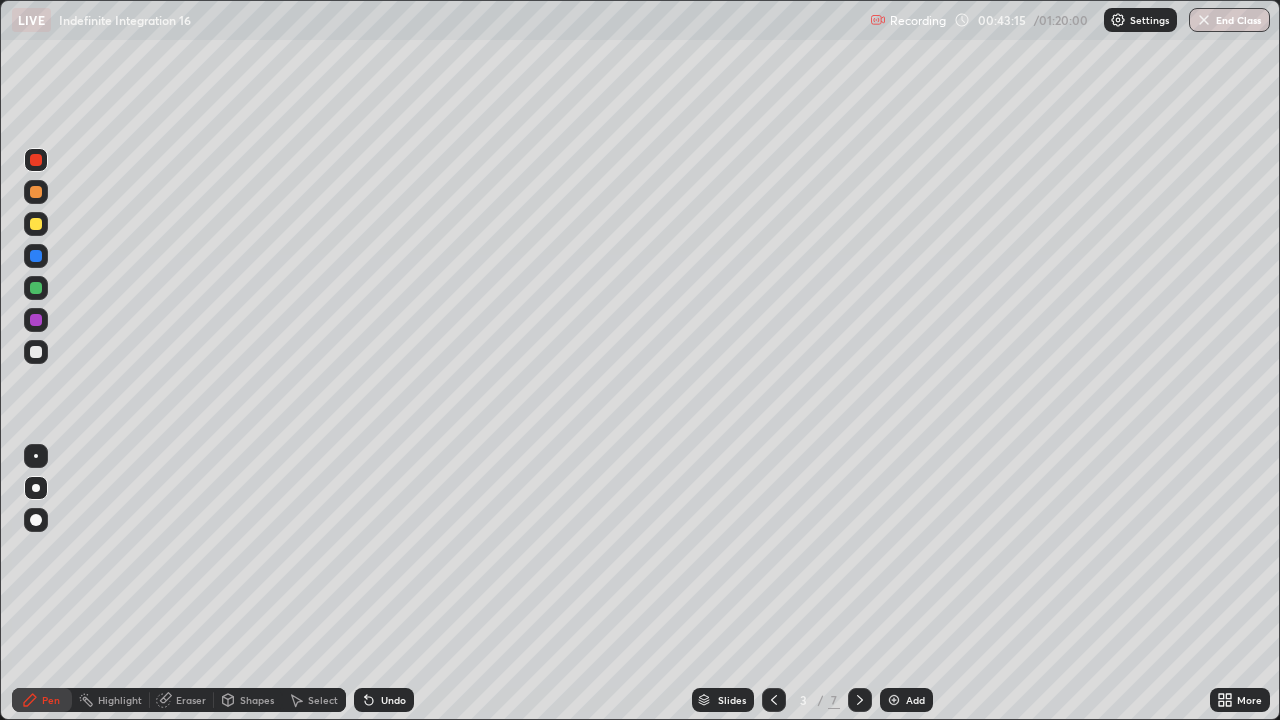 click 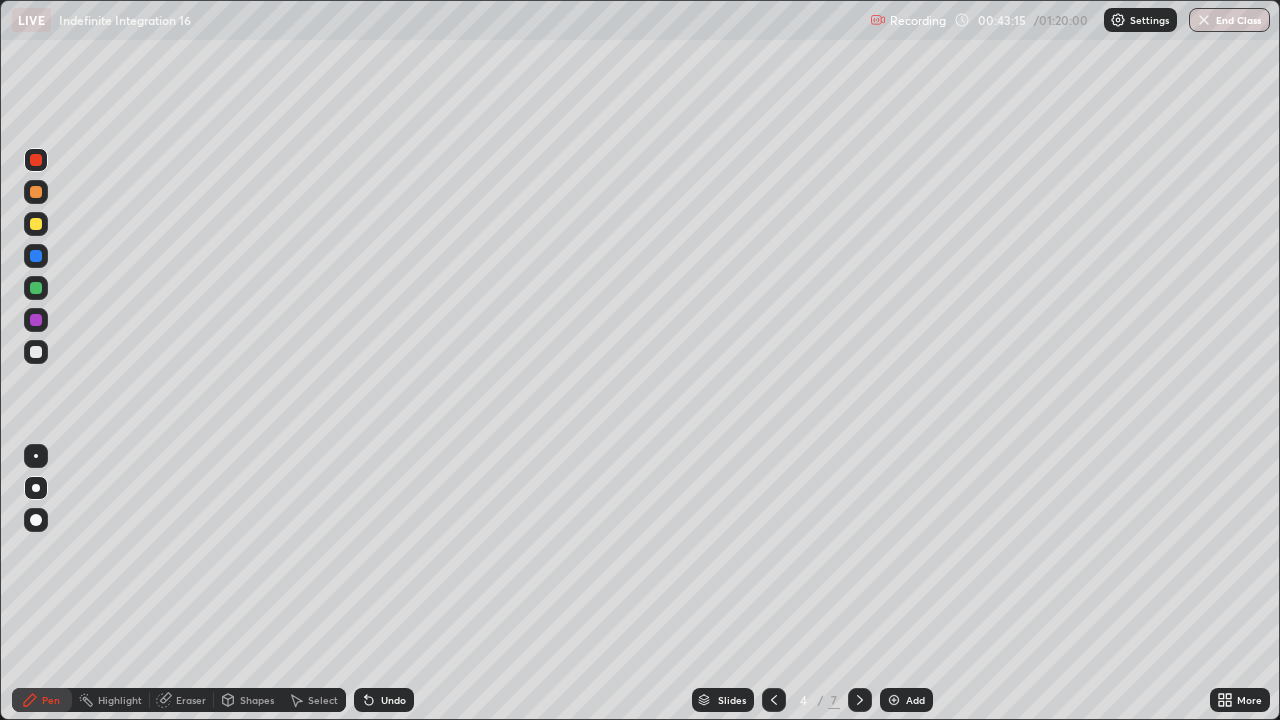 click 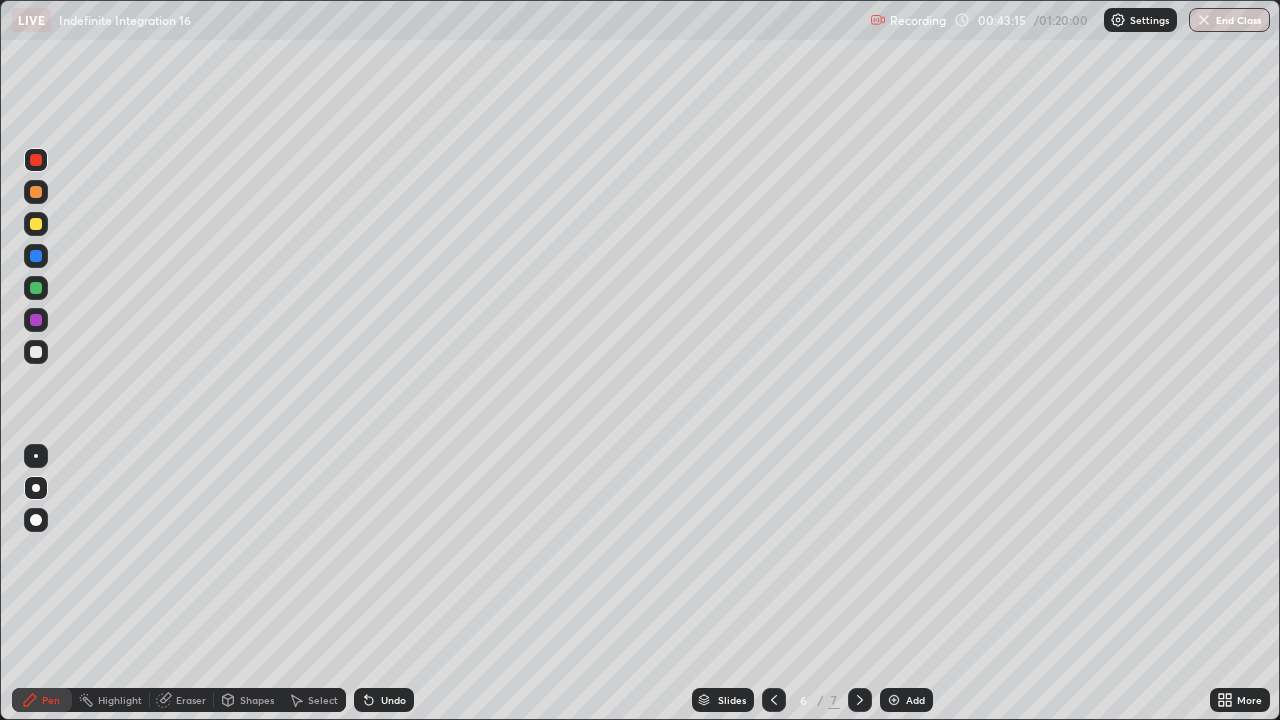 click 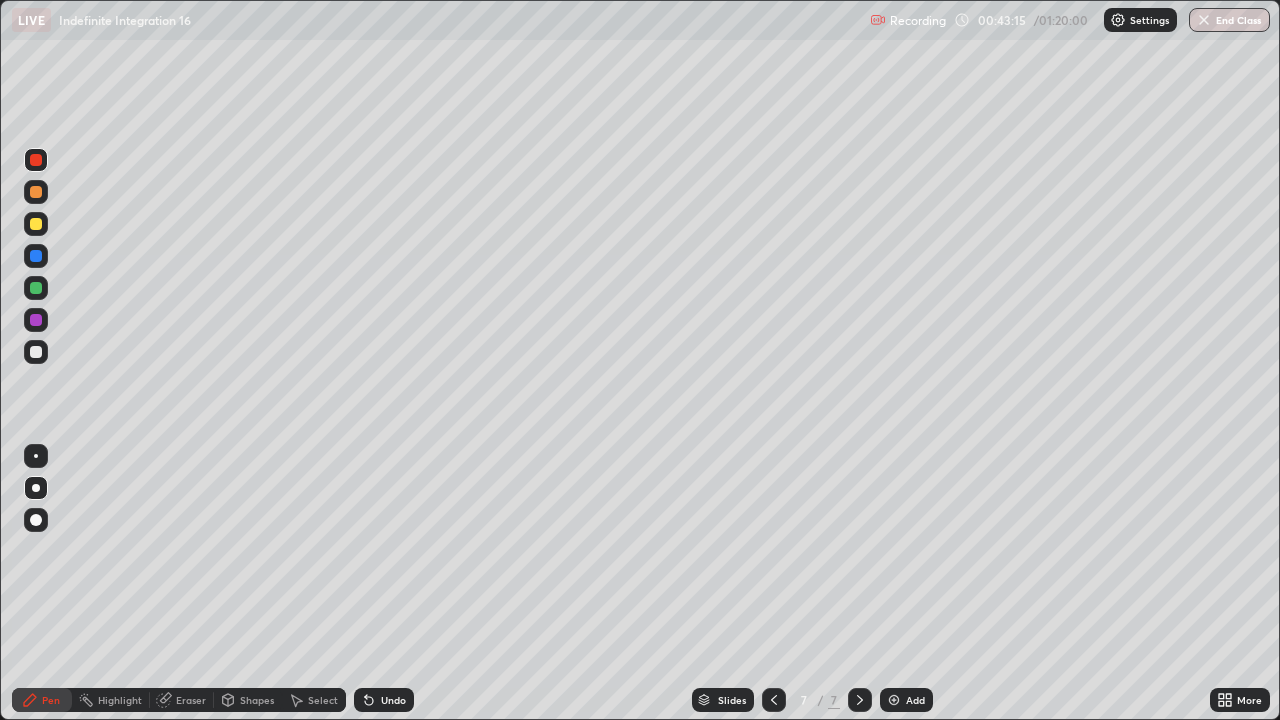 click 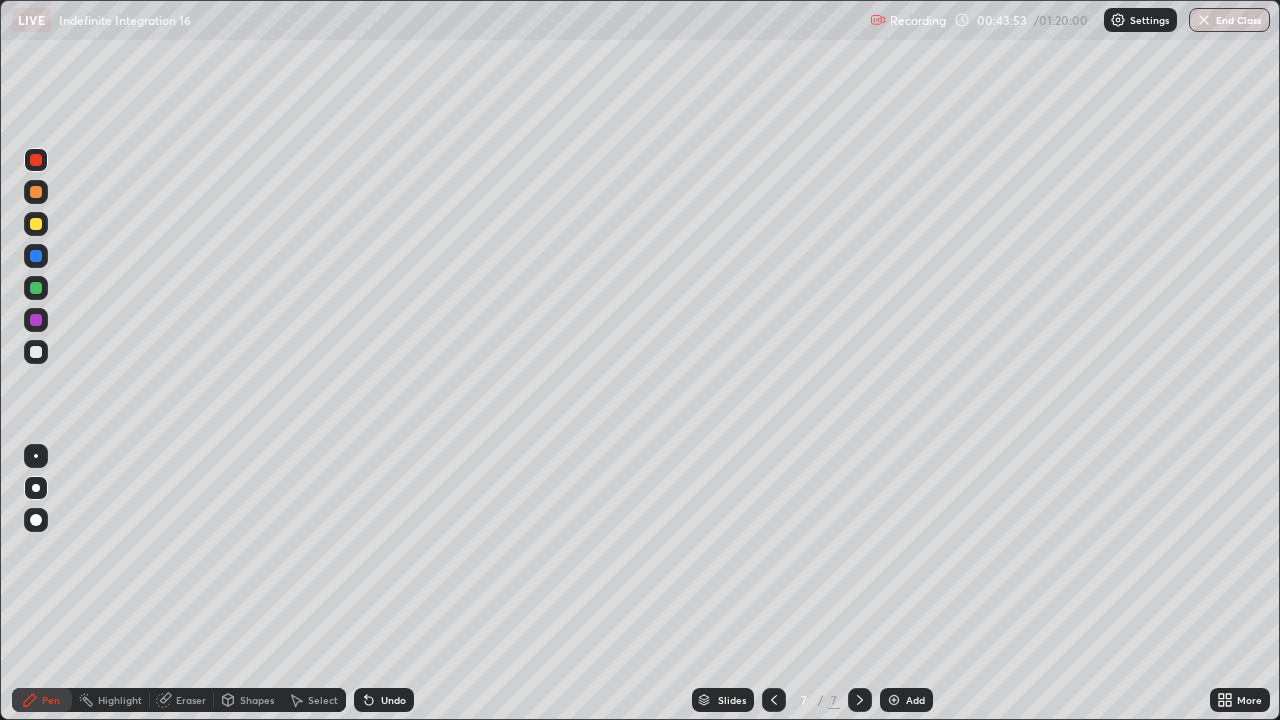 click at bounding box center [36, 352] 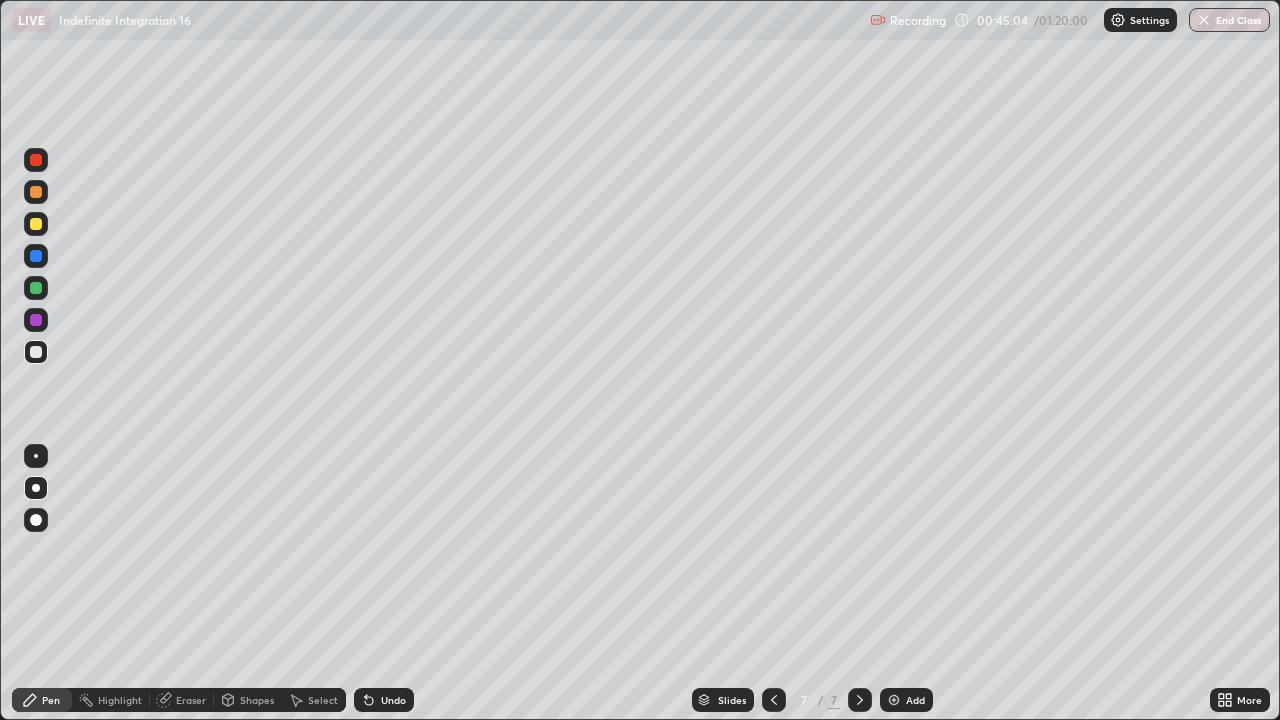 click 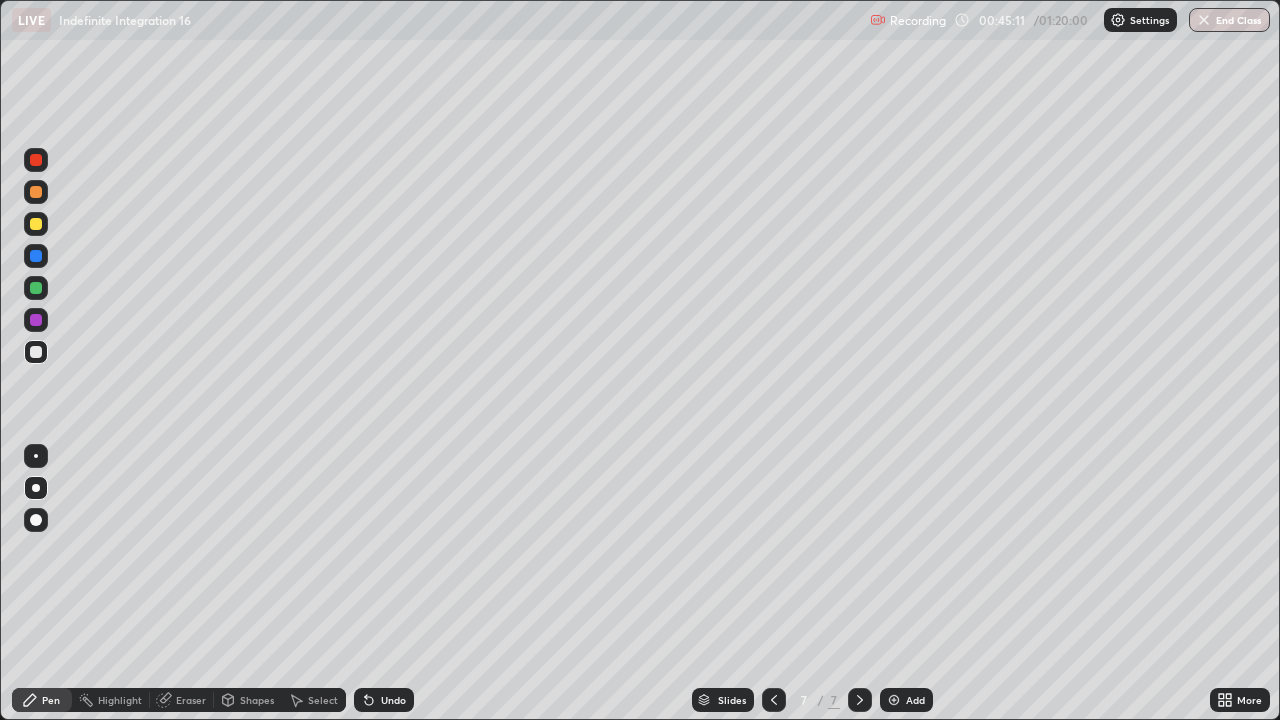 click on "Undo" at bounding box center [393, 700] 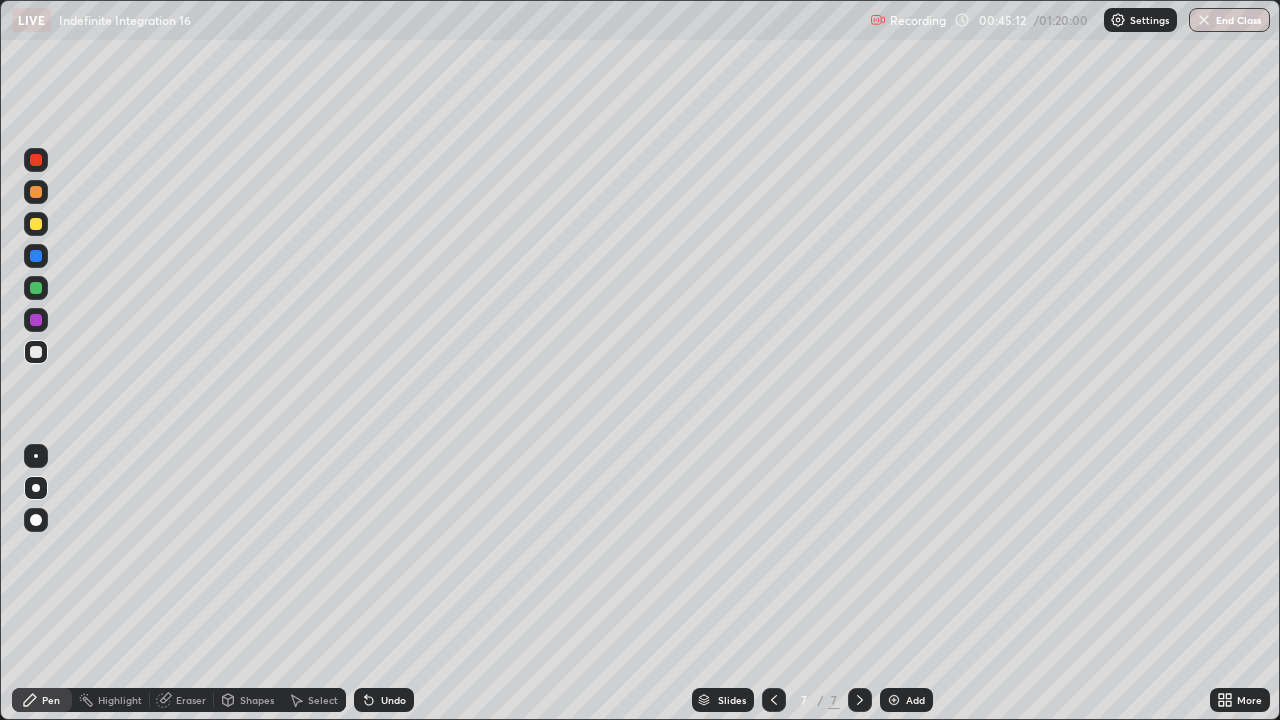 click on "Undo" at bounding box center [393, 700] 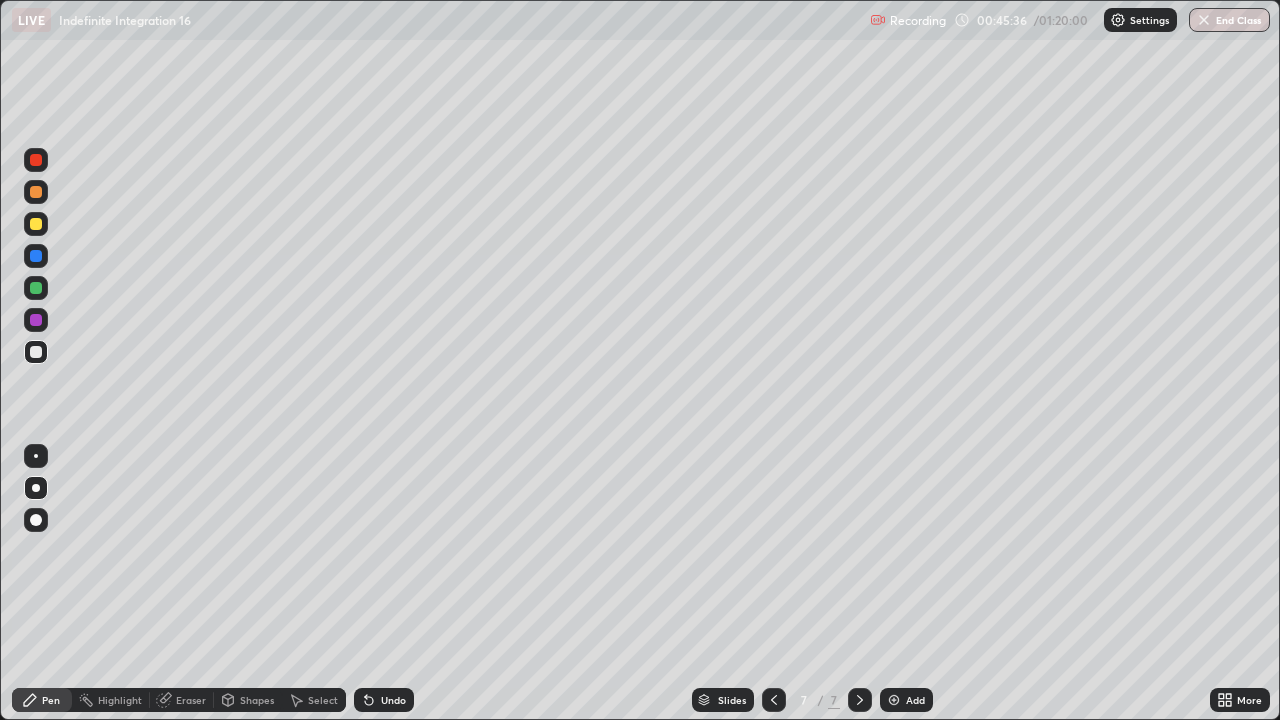 click on "Undo" at bounding box center (384, 700) 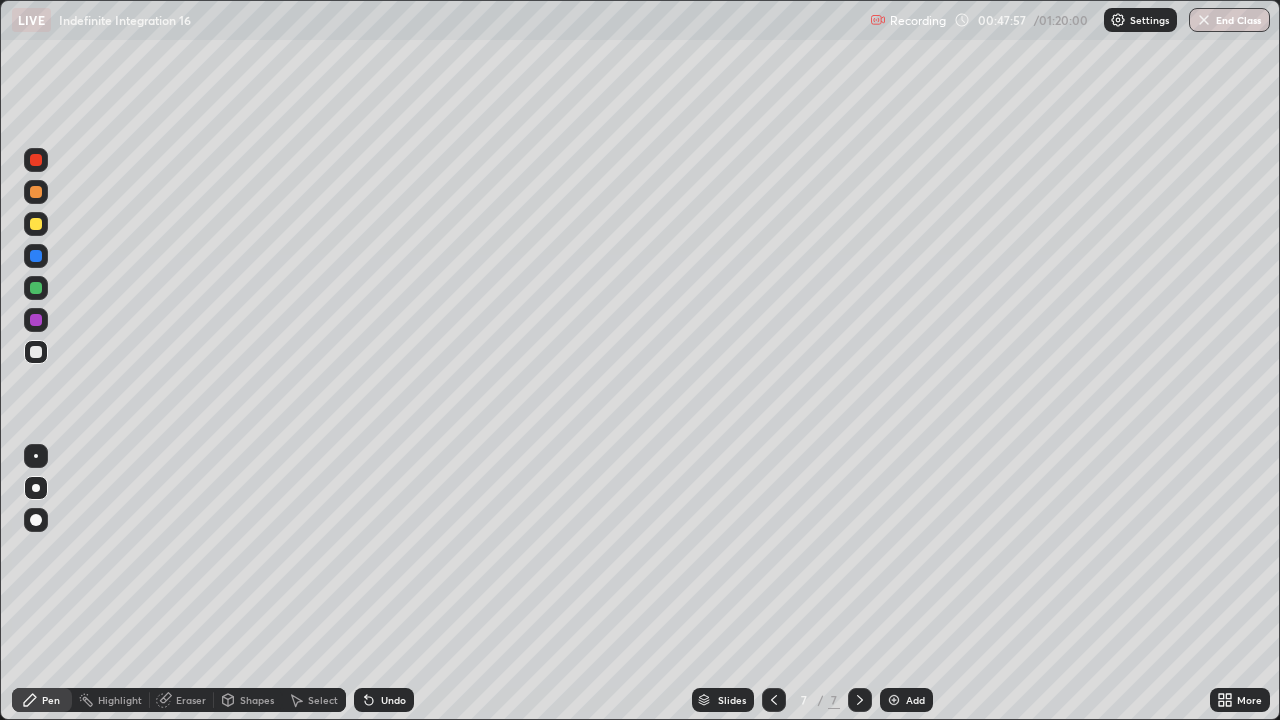 click at bounding box center (36, 224) 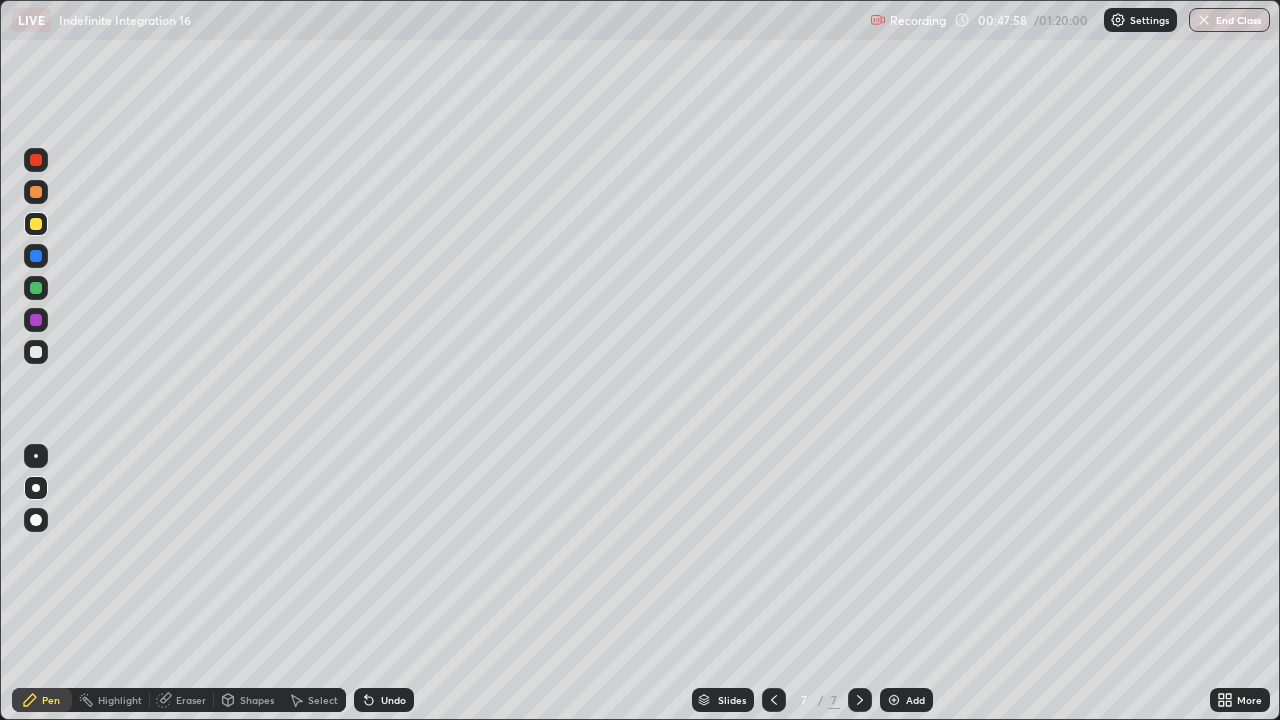 click at bounding box center [36, 488] 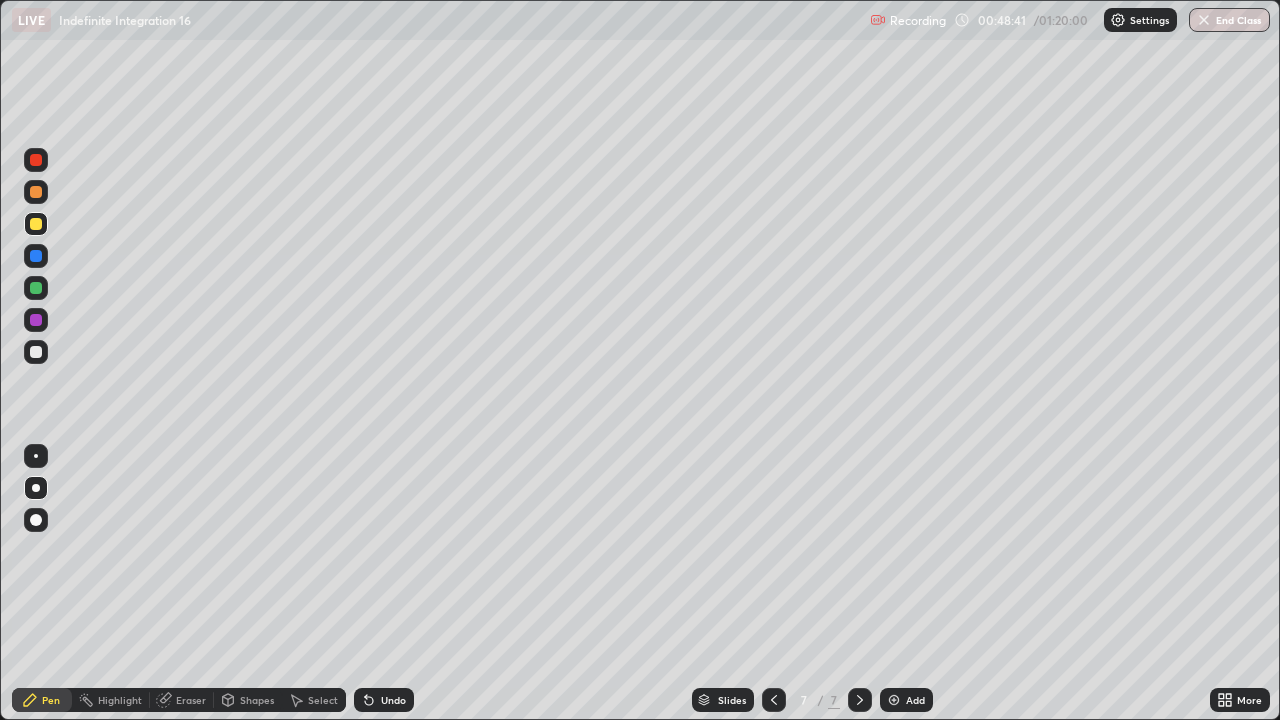 click 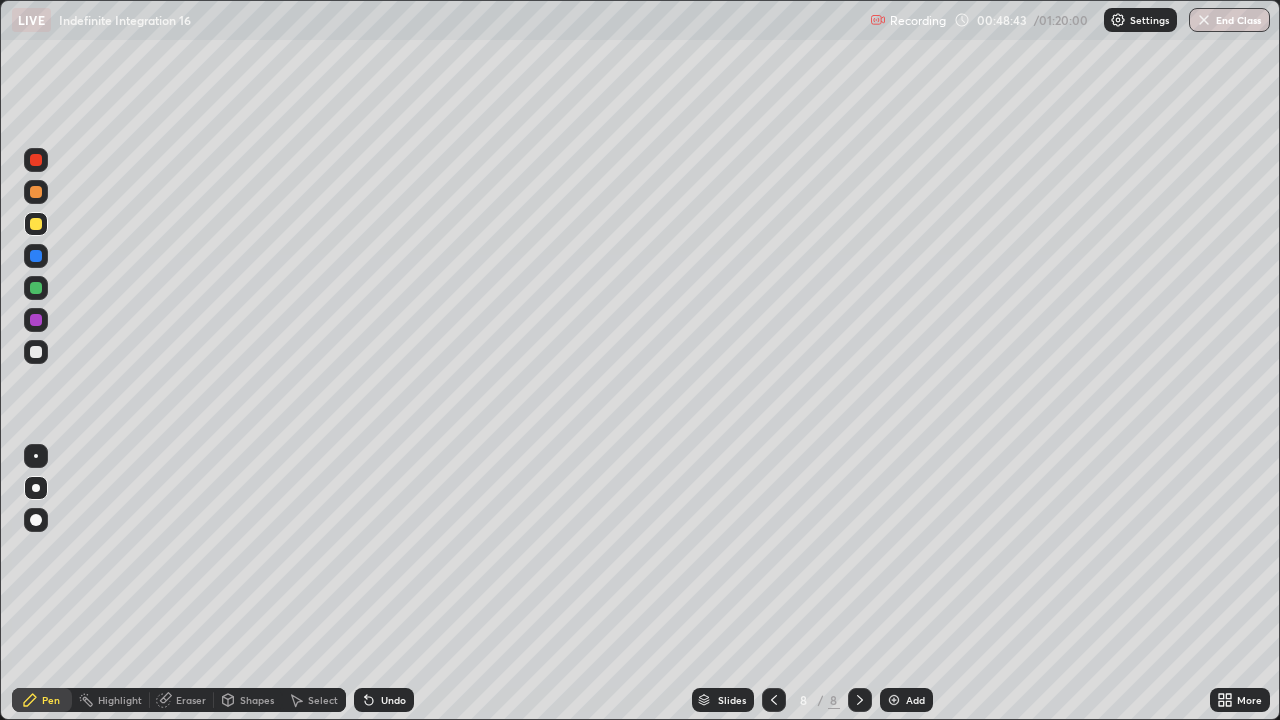 click at bounding box center (36, 224) 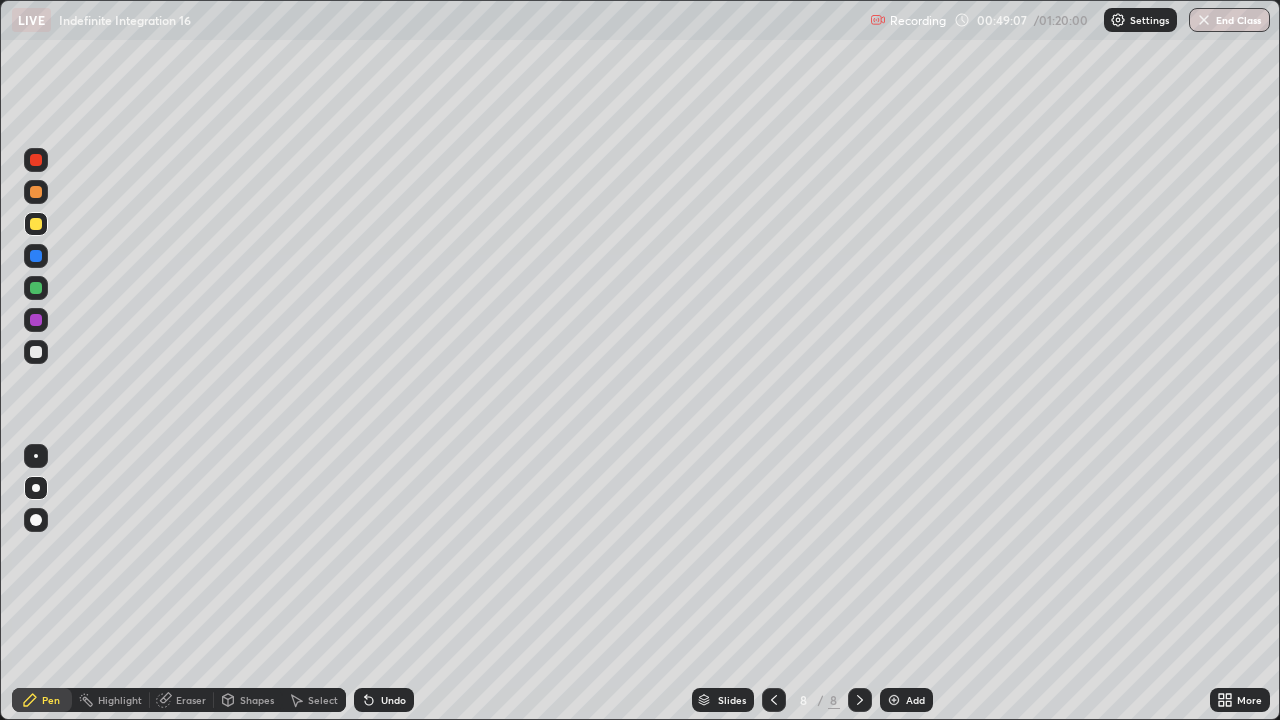click at bounding box center (36, 352) 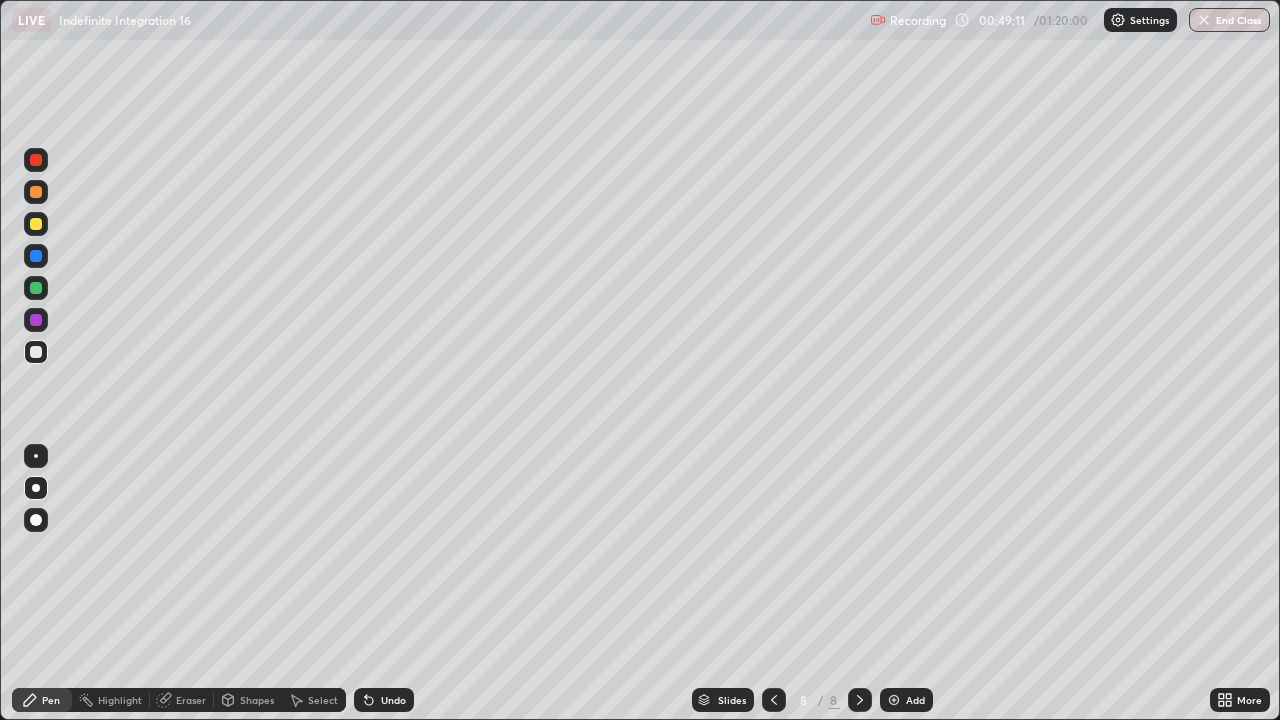 click on "Eraser" at bounding box center [191, 700] 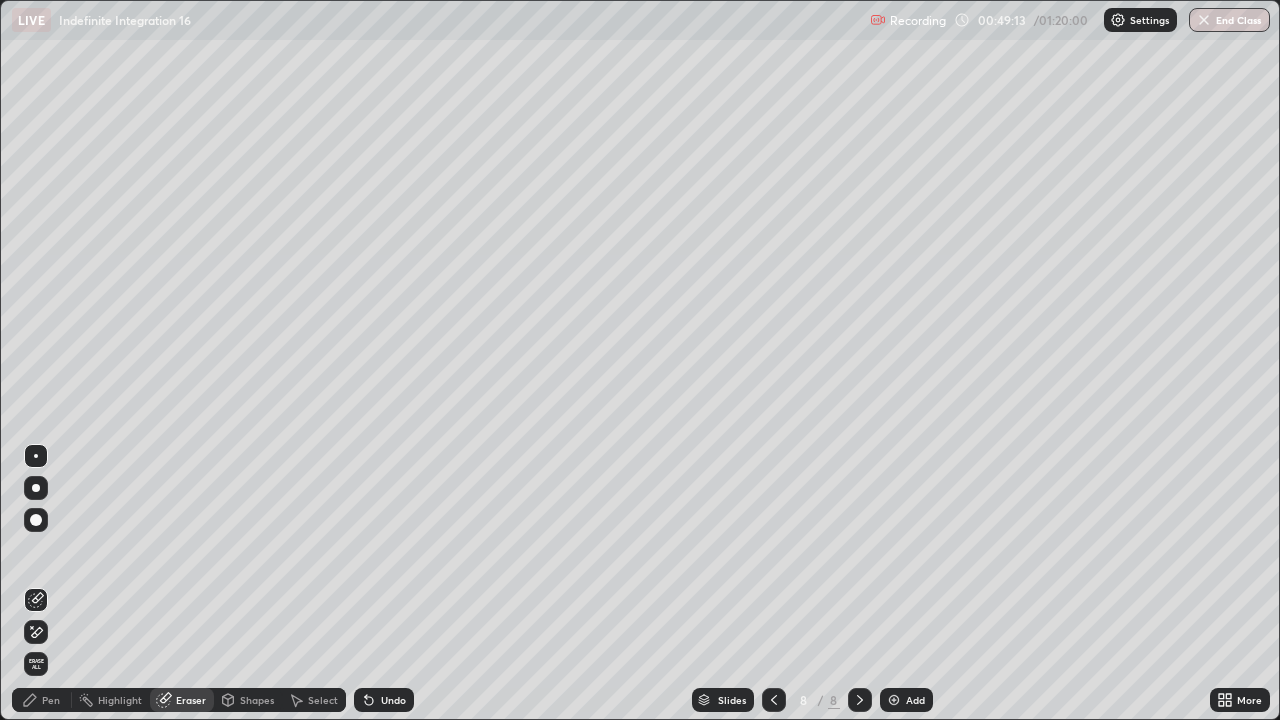 click on "Pen" at bounding box center [51, 700] 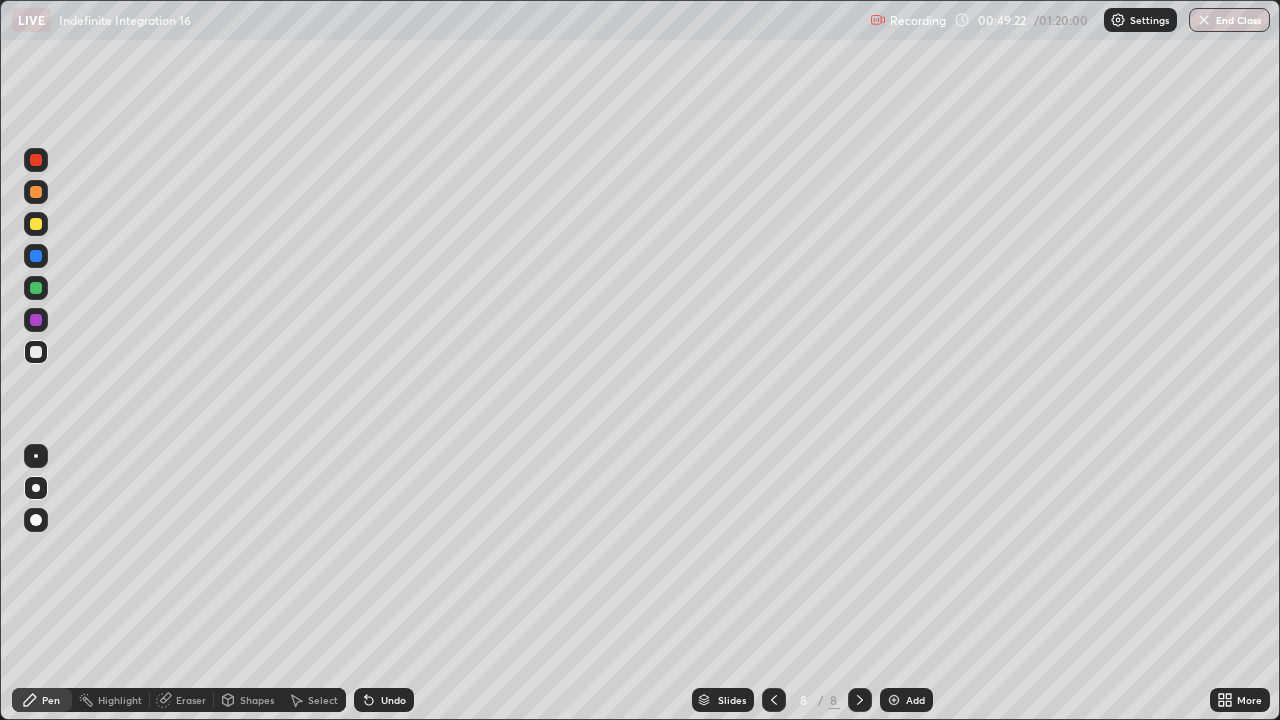 click at bounding box center (36, 224) 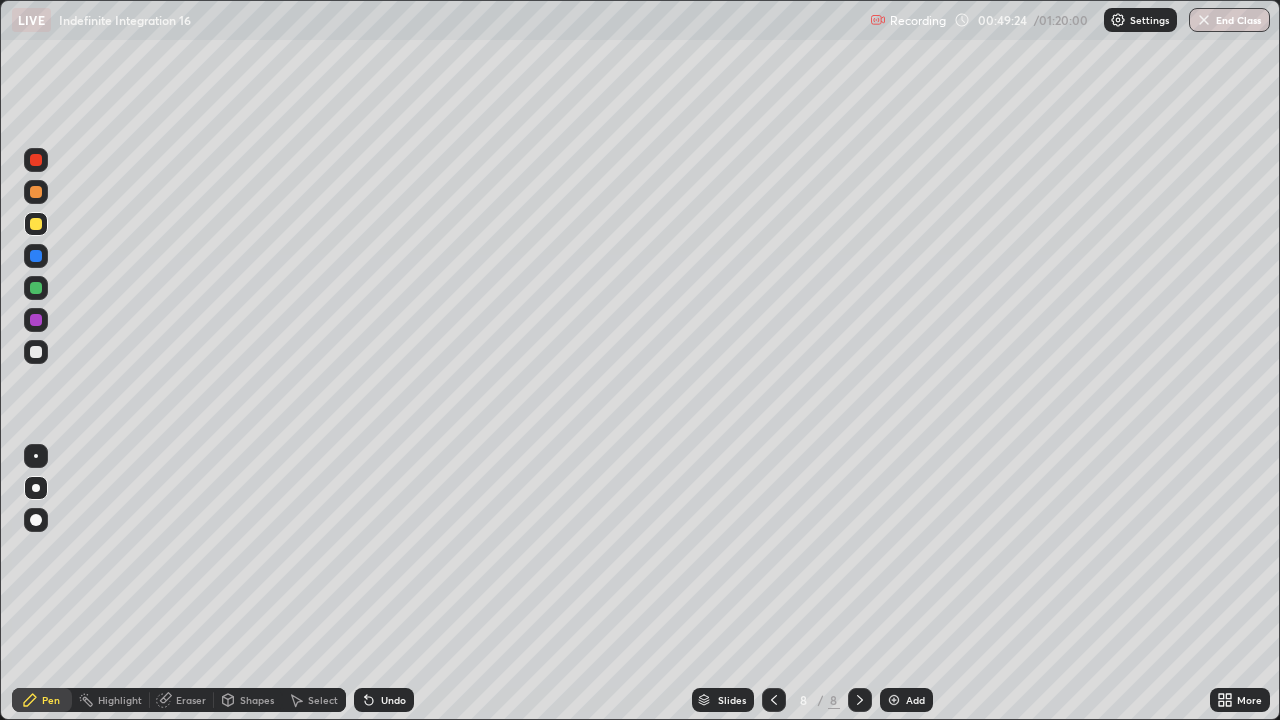 click on "Eraser" at bounding box center (191, 700) 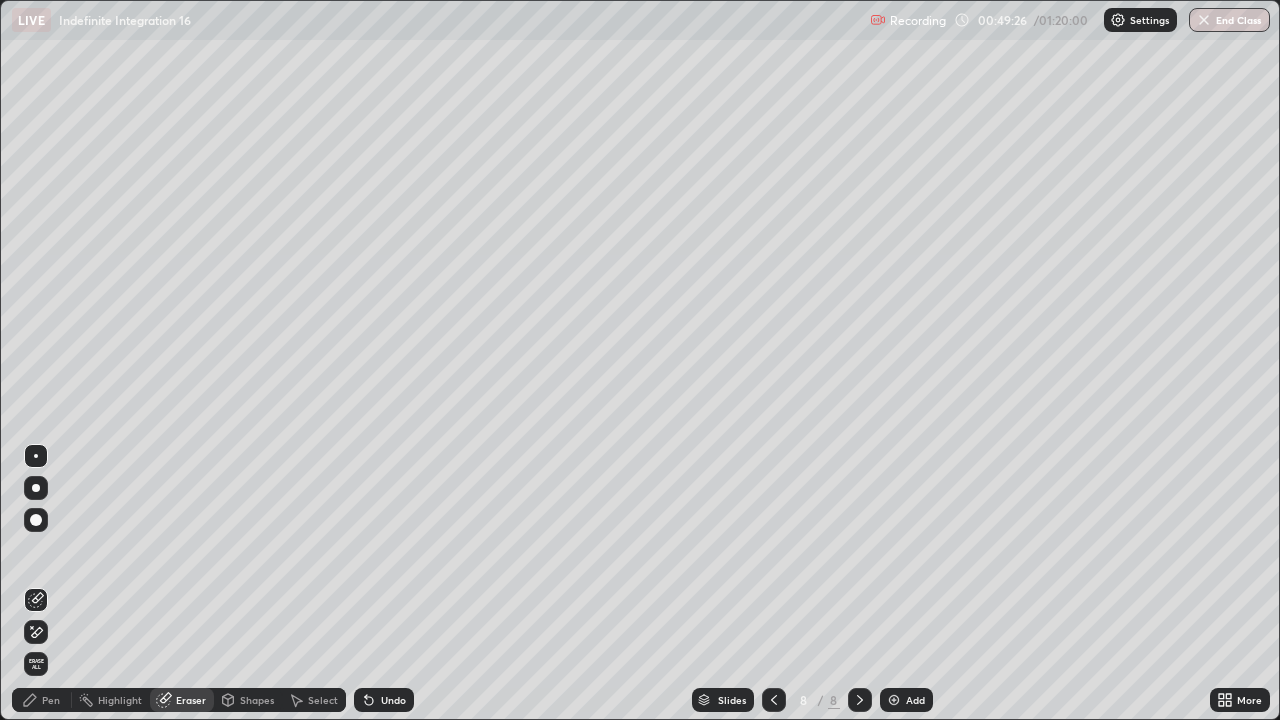 click on "Pen" at bounding box center [51, 700] 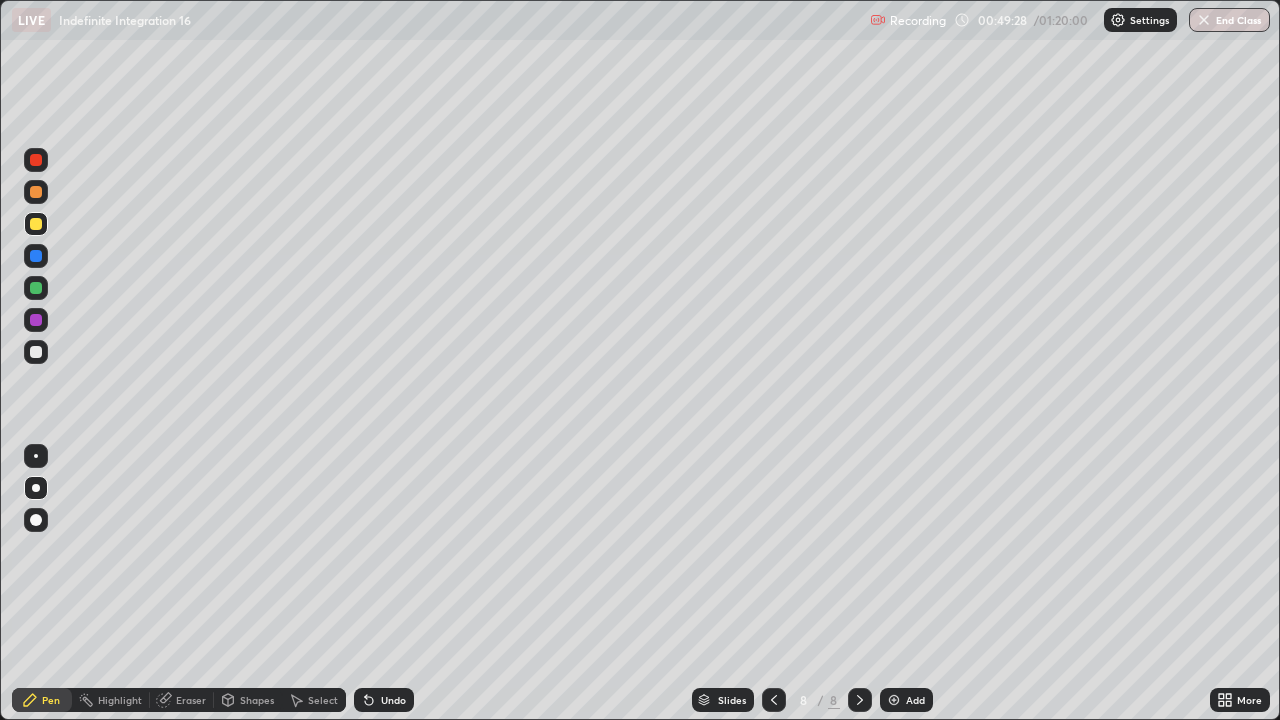 click at bounding box center (36, 352) 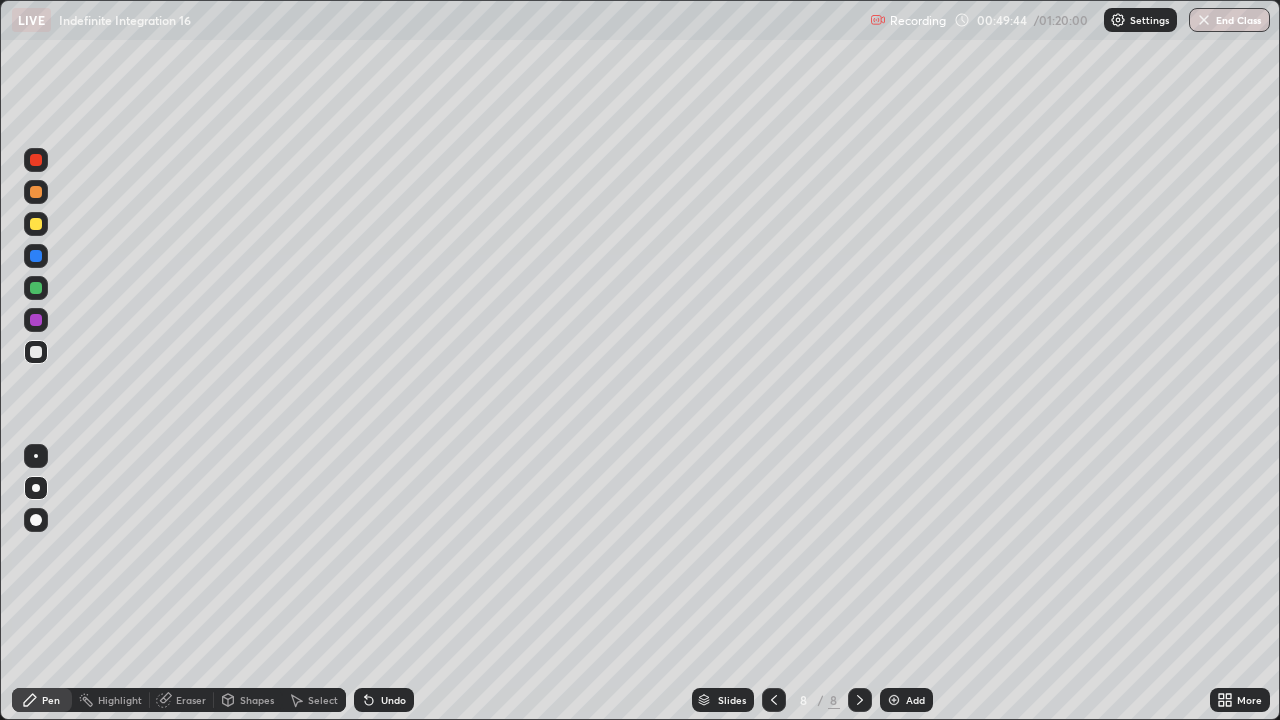 click on "Undo" at bounding box center [393, 700] 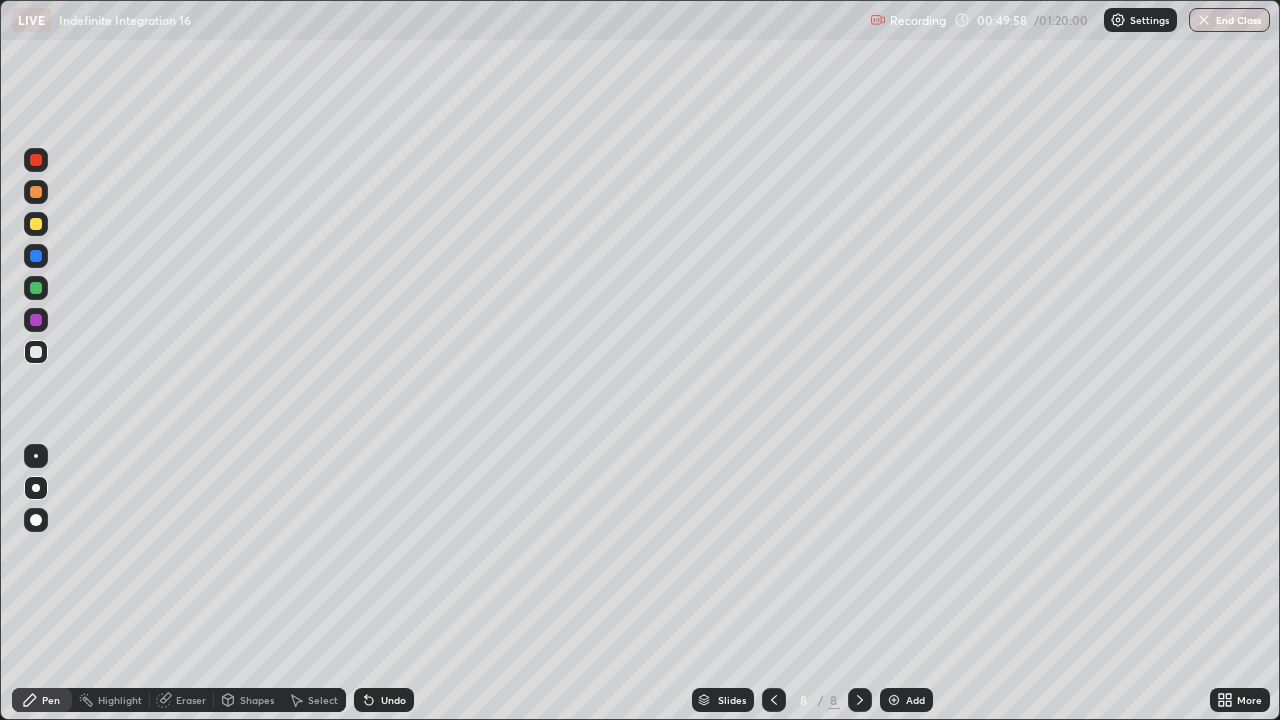 click at bounding box center (36, 320) 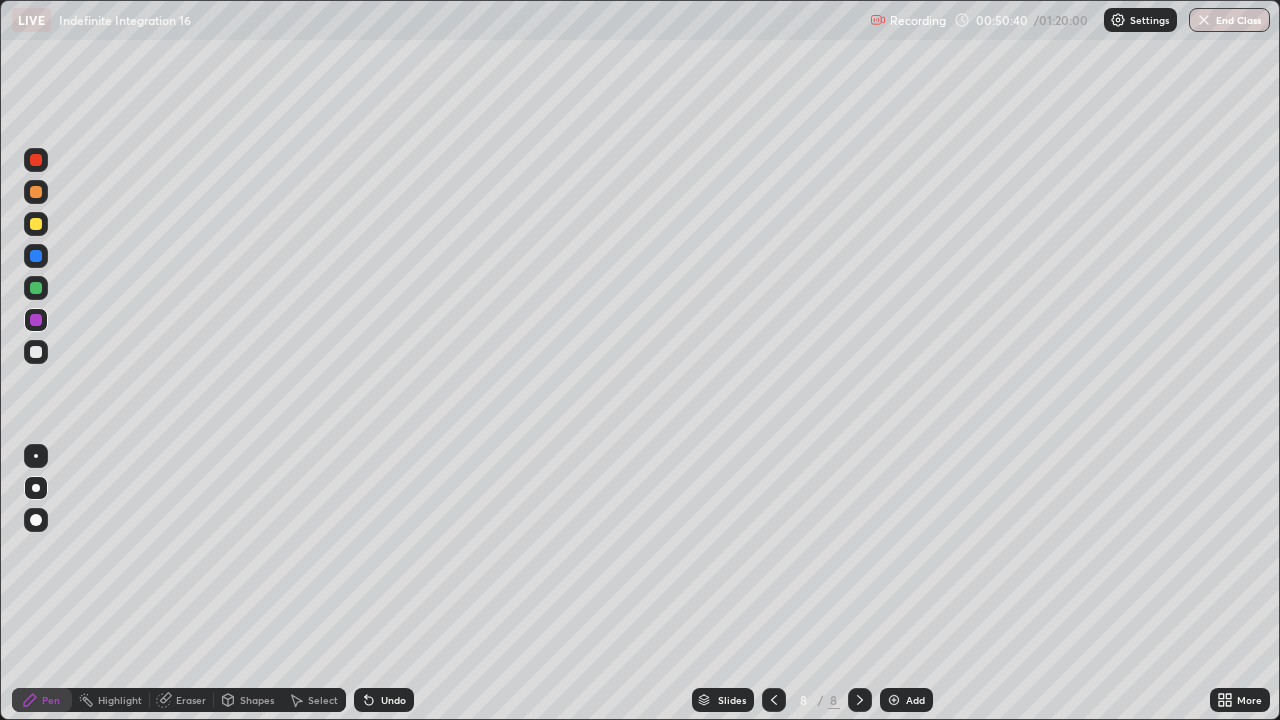 click on "Undo" at bounding box center (393, 700) 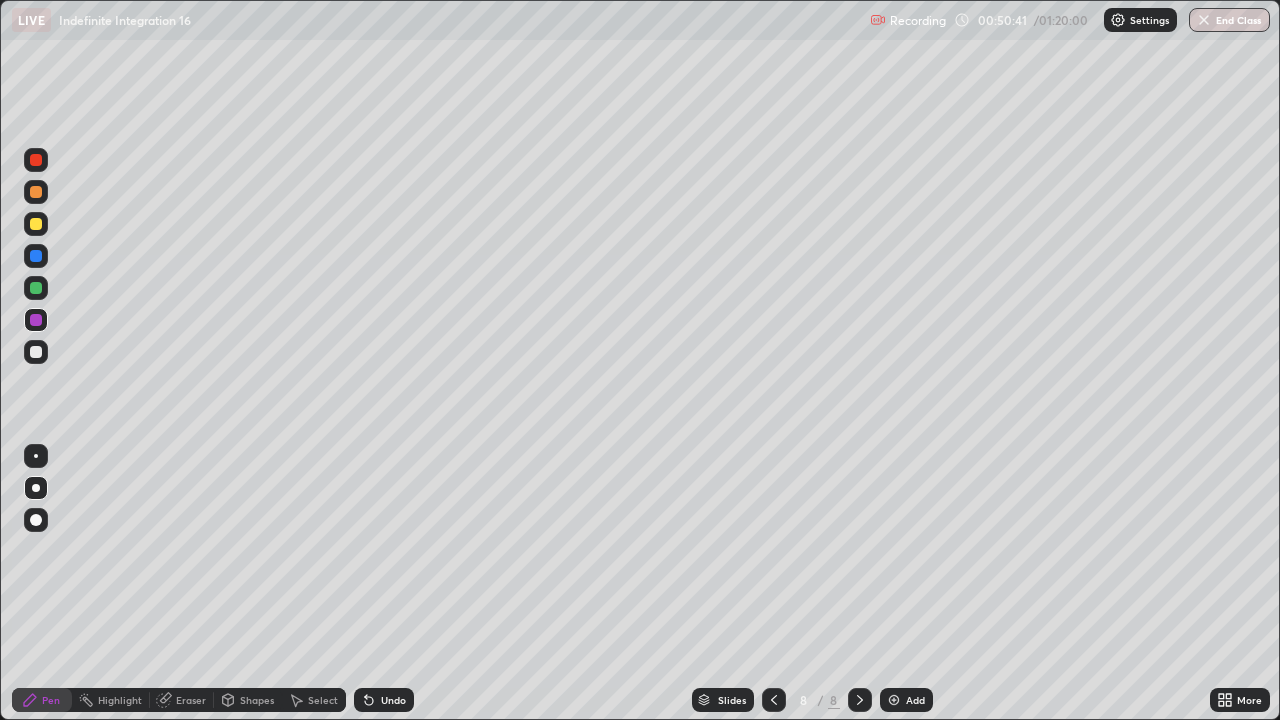 click on "Undo" at bounding box center [393, 700] 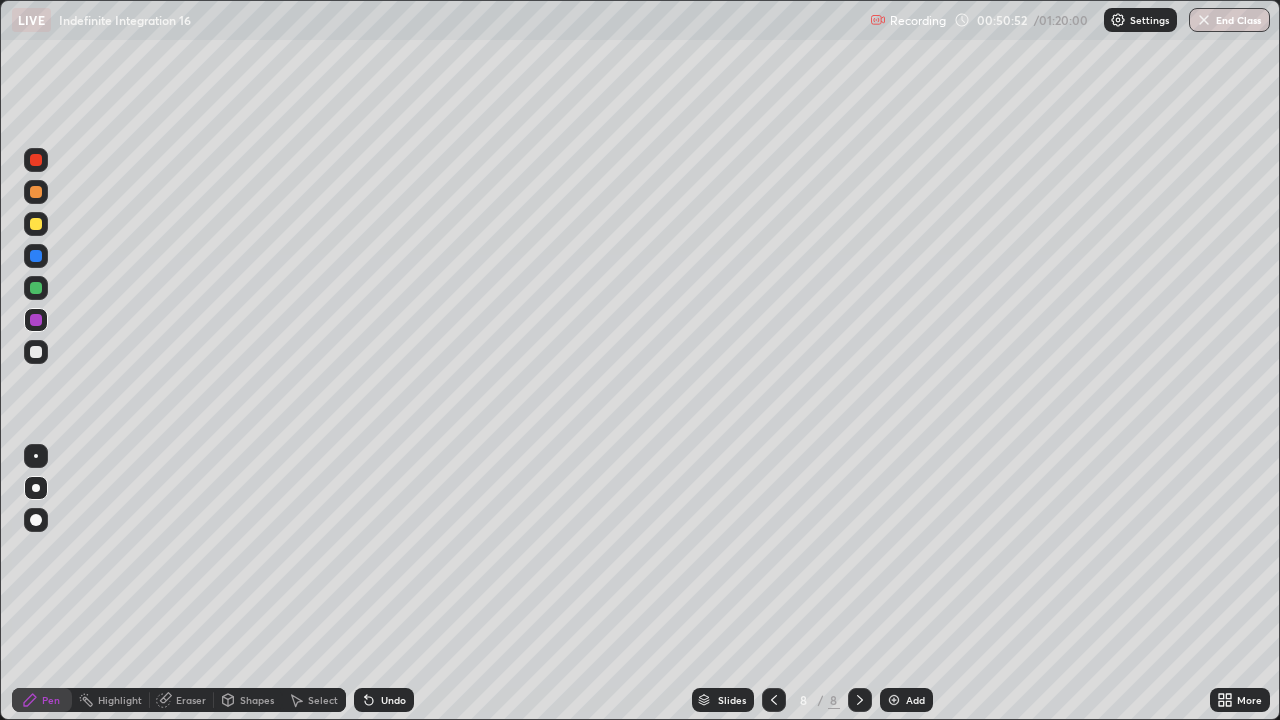 click at bounding box center (36, 352) 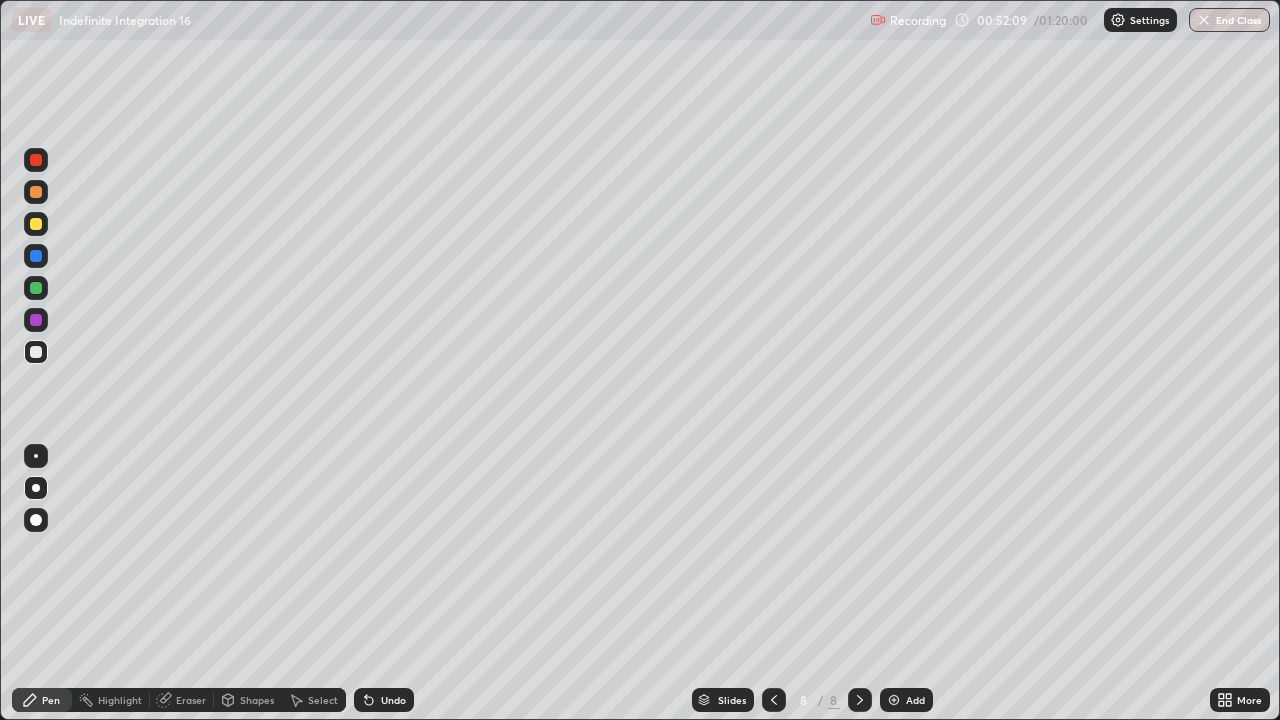click on "Undo" at bounding box center [393, 700] 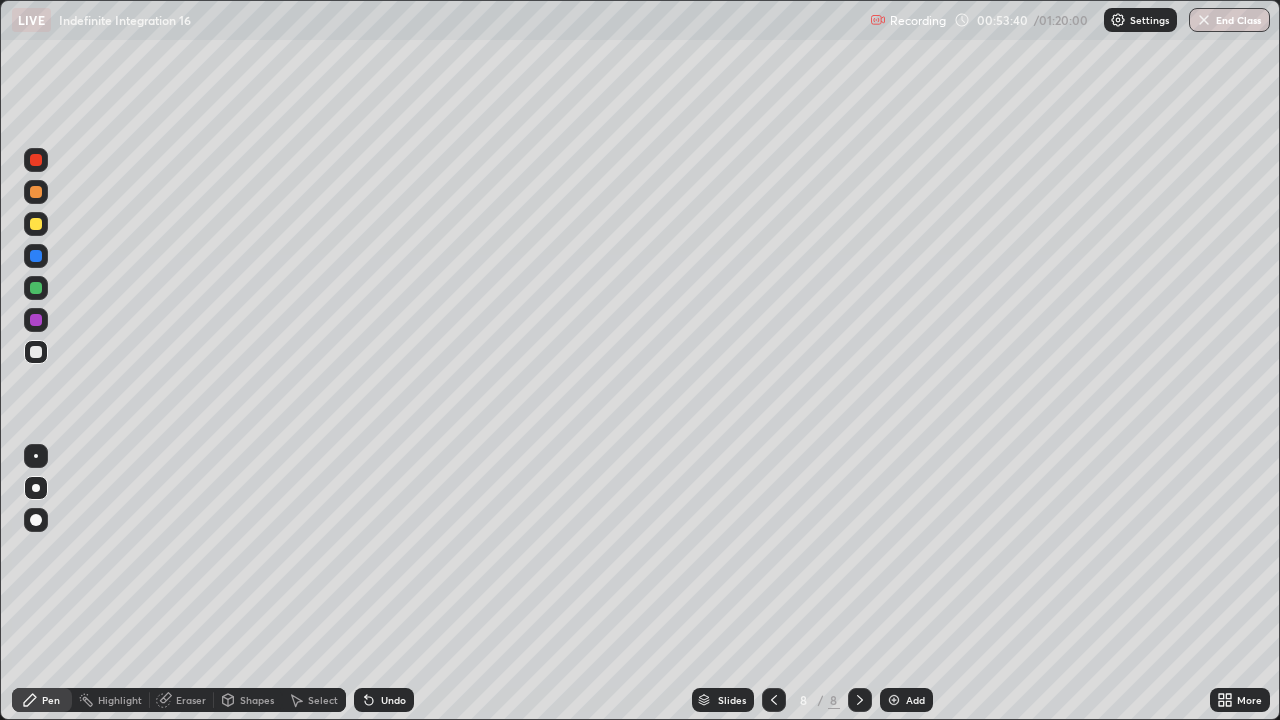 click at bounding box center [36, 224] 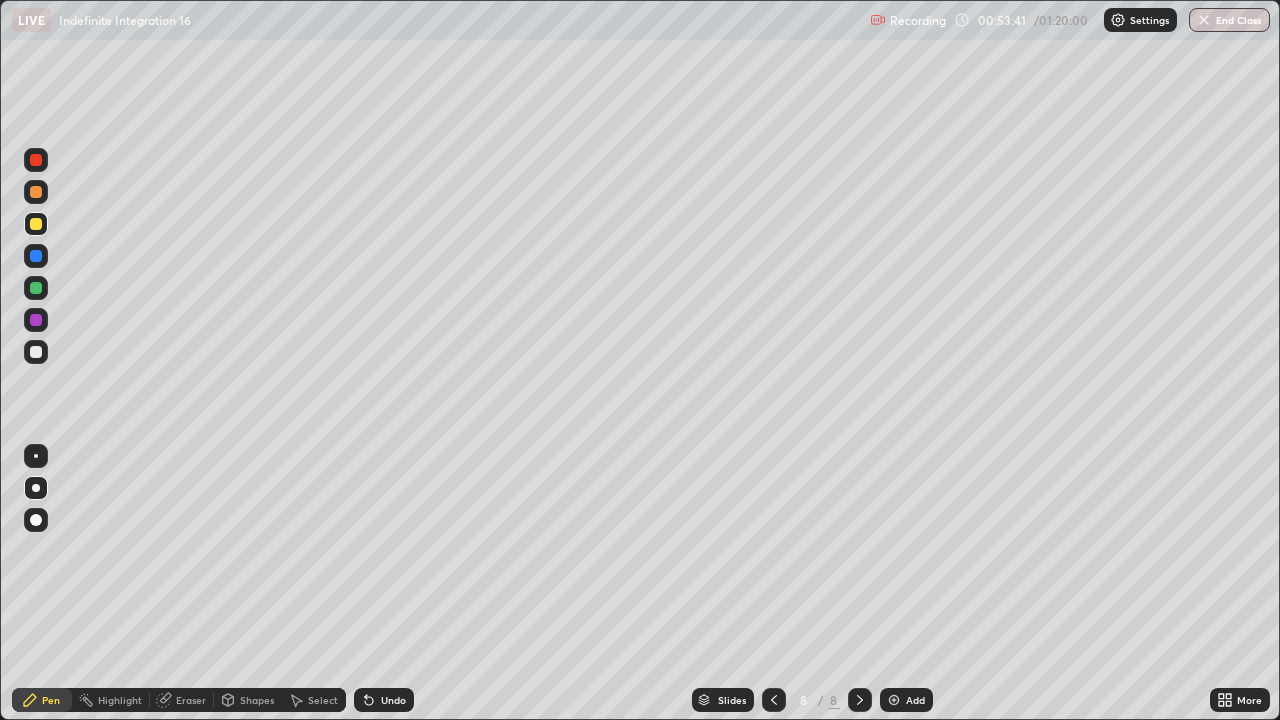 click at bounding box center [36, 488] 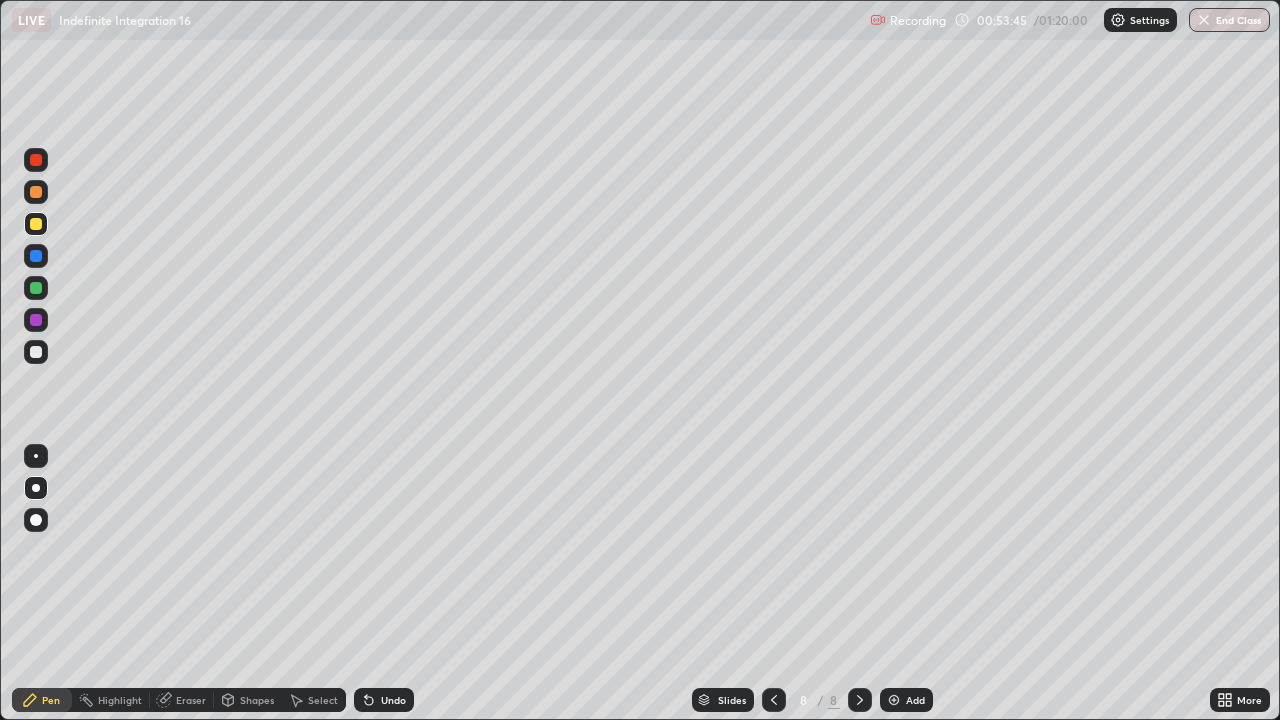 click 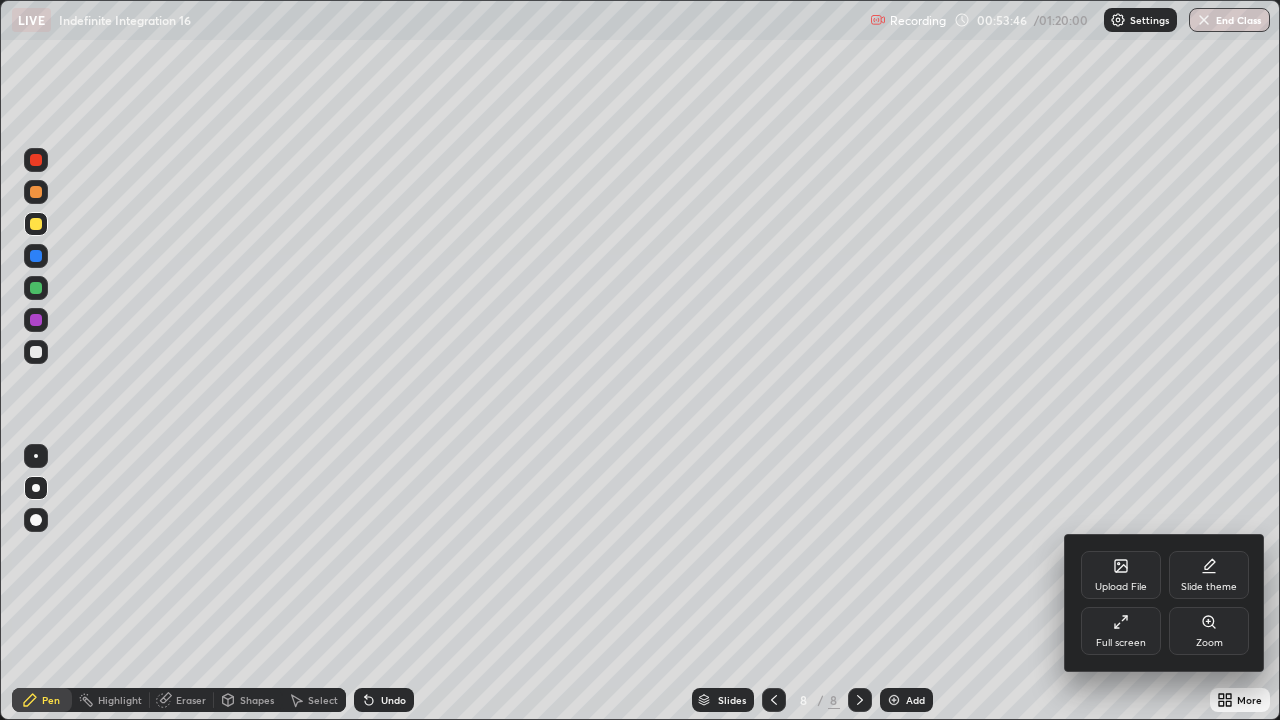 click on "Full screen" at bounding box center (1121, 631) 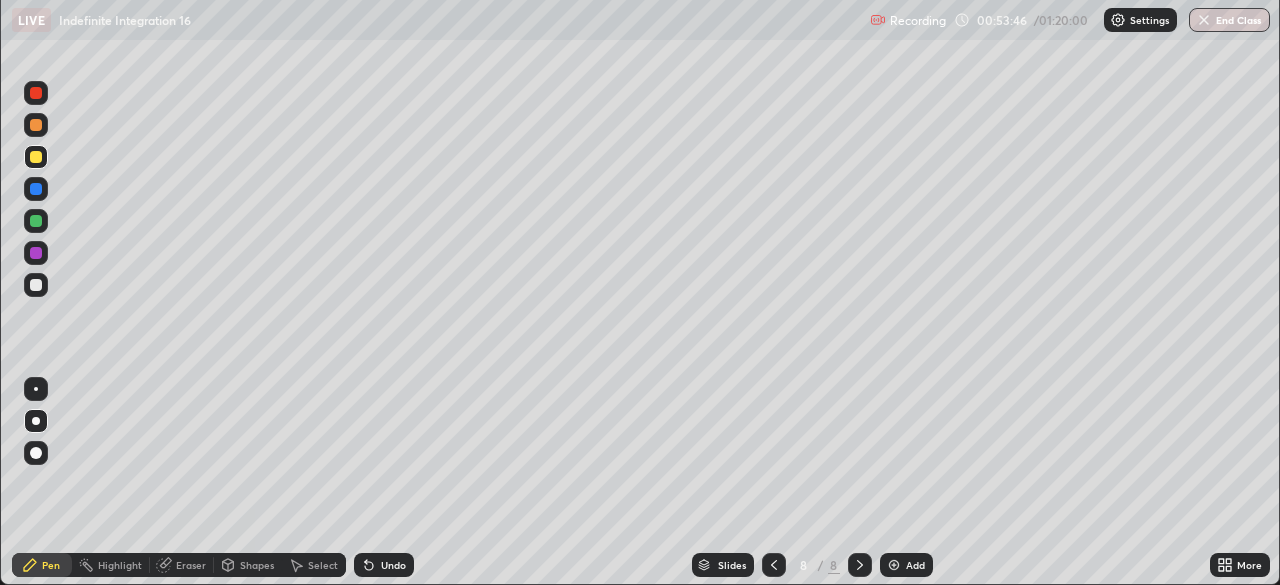 scroll, scrollTop: 585, scrollLeft: 1280, axis: both 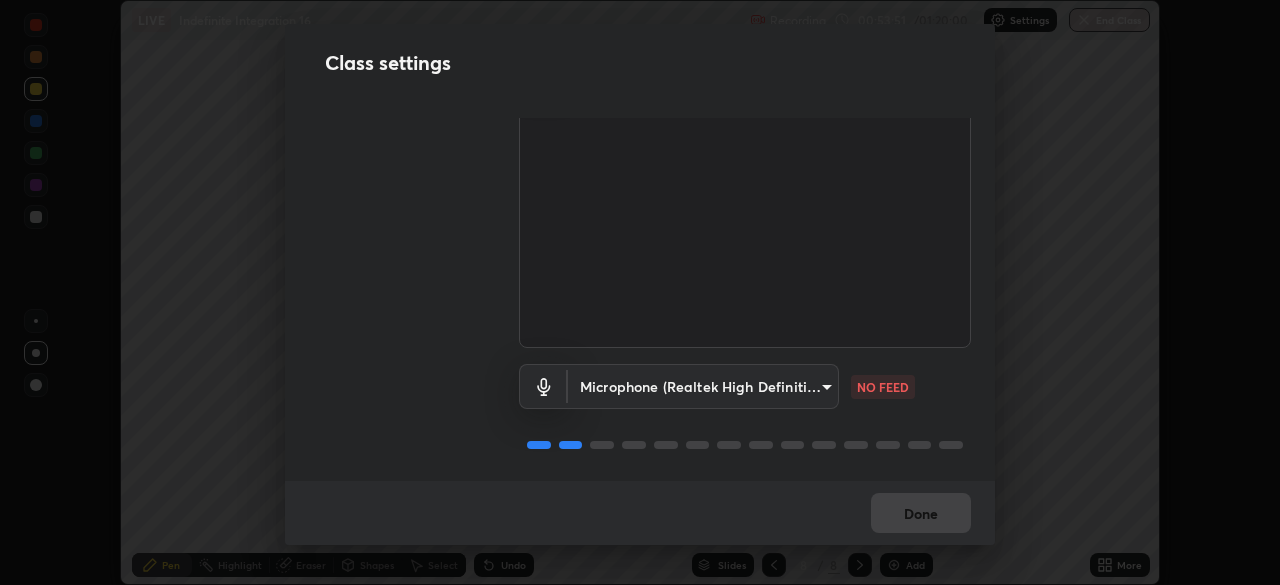 click on "Erase all LIVE Indefinite Integration 16 Recording 00:53:51 /  01:20:00 Settings End Class Setting up your live class Indefinite Integration 16 • L91 of Mathematics [FIRST] [LAST] Pen Highlight Eraser Shapes Select Undo Slides 8 / 8 Add More No doubts shared Encourage your learners to ask a doubt for better clarity Report an issue Reason for reporting Buffering Chat not working Audio - Video sync issue Educator video quality low ​ Attach an image Report Class settings Audio & Video OBS Virtual Camera [HASH] WORKING Microphone (Realtek High Definition Audio) [HASH] NO FEED Done" at bounding box center (640, 292) 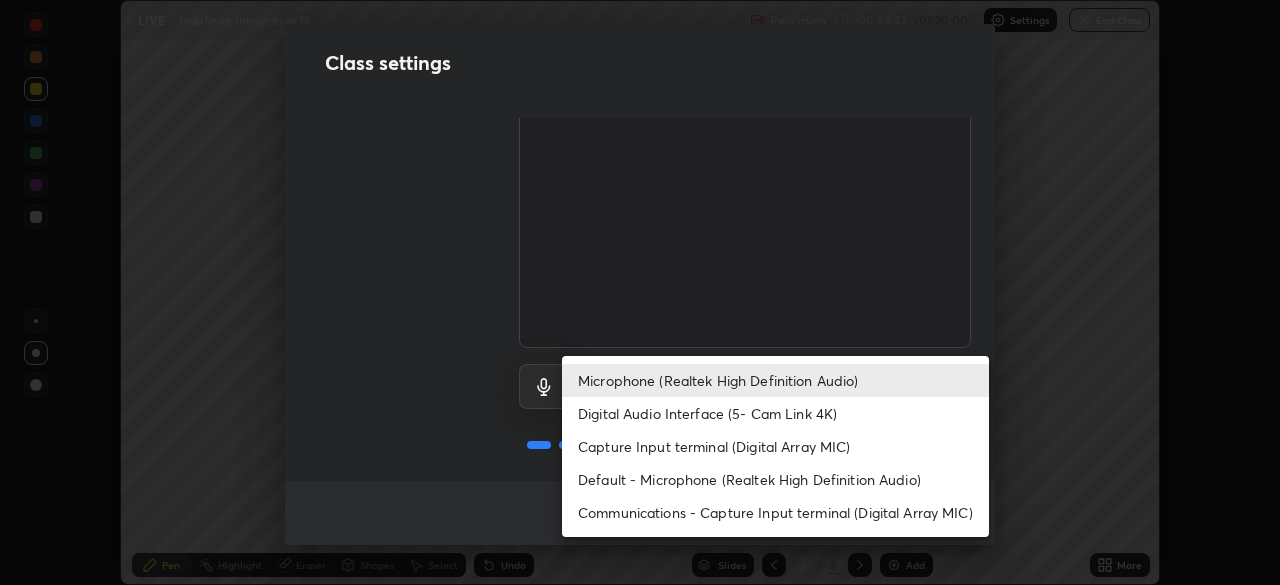 click on "Capture Input terminal (Digital Array MIC)" at bounding box center (775, 446) 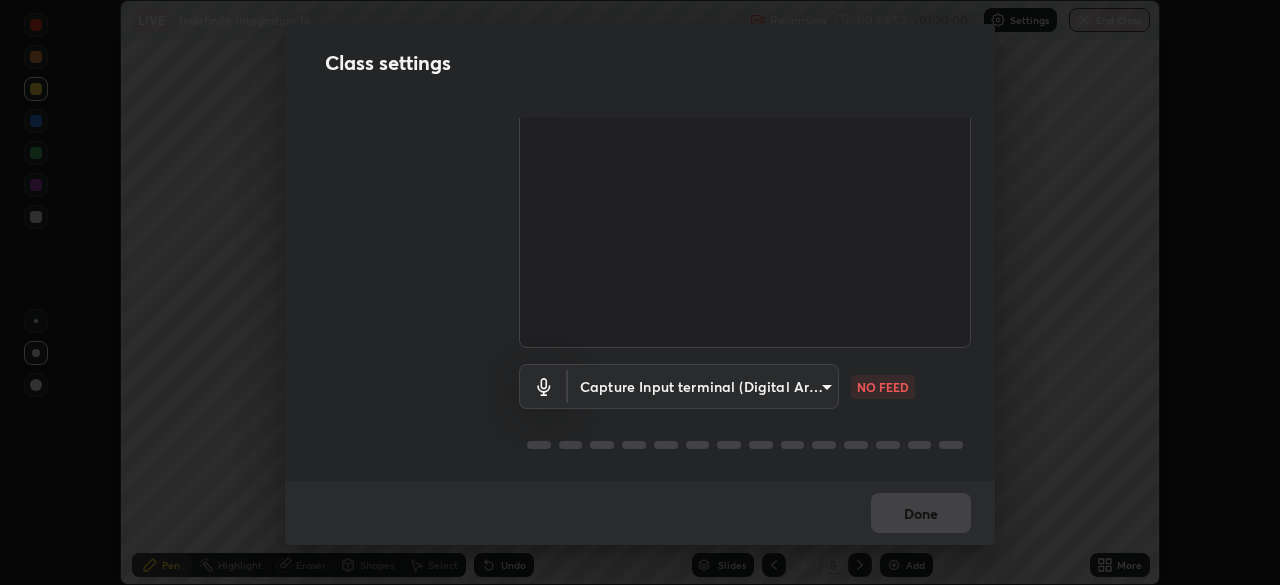click on "Erase all LIVE Indefinite Integration 16 Recording 00:53:53 /  01:20:00 Settings End Class Setting up your live class Indefinite Integration 16 • L91 of Mathematics Anil Shukla Pen Highlight Eraser Shapes Select Undo Slides 8 / 8 Add More No doubts shared Encourage your learners to ask a doubt for better clarity Report an issue Reason for reporting Buffering Chat not working Audio - Video sync issue Educator video quality low ​ Attach an image Report Class settings Audio & Video OBS Virtual Camera 5a3b26b24554f8cf6e797ef24758c72d9ac35fc194b839c1ab14931f8614fd13 WORKING Capture Input terminal (Digital Array MIC) 83cd57cf845b01051eadf384665b8dc7aadaee0ecdce68786be55e30f0c5be6c NO FEED Done" at bounding box center (640, 292) 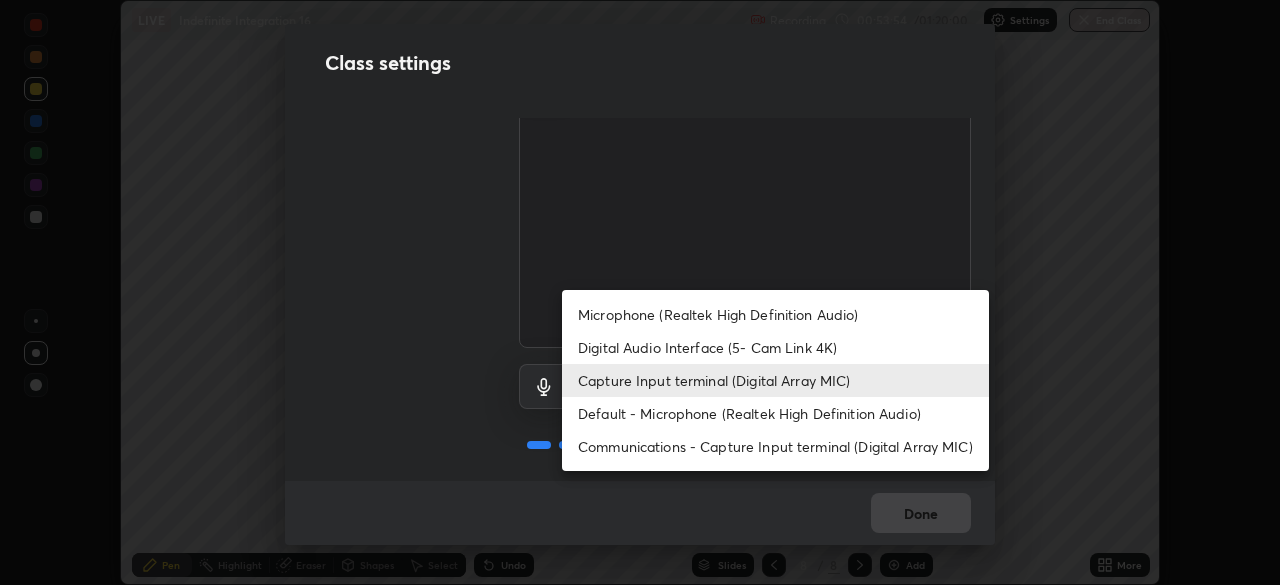 click on "Microphone (Realtek High Definition Audio)" at bounding box center [775, 314] 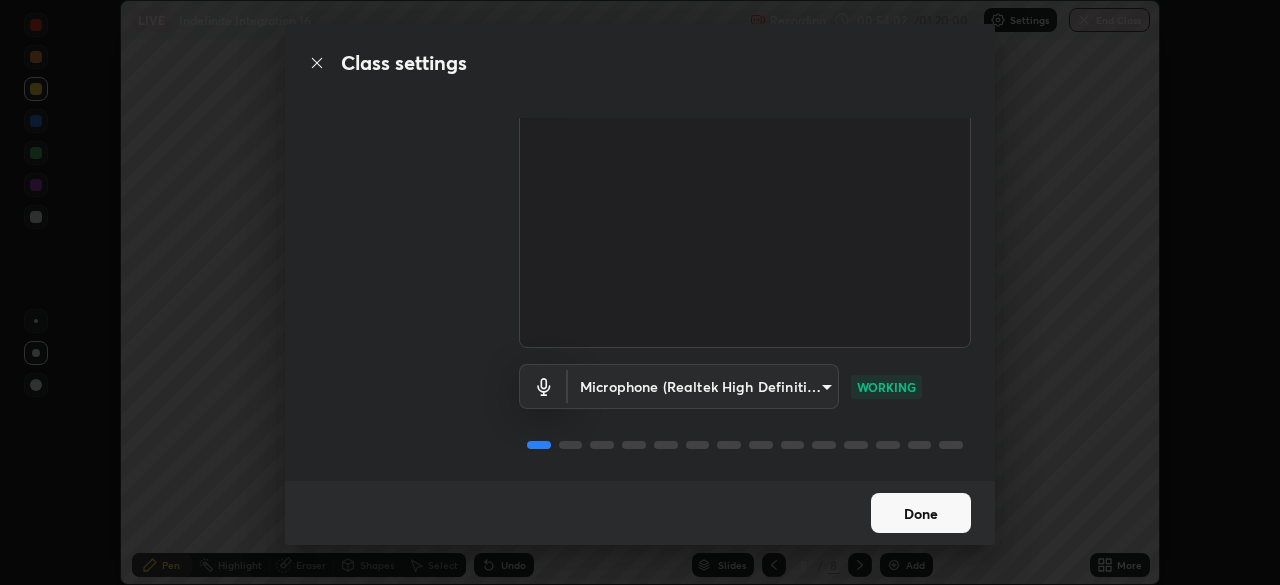click on "Done" at bounding box center [921, 513] 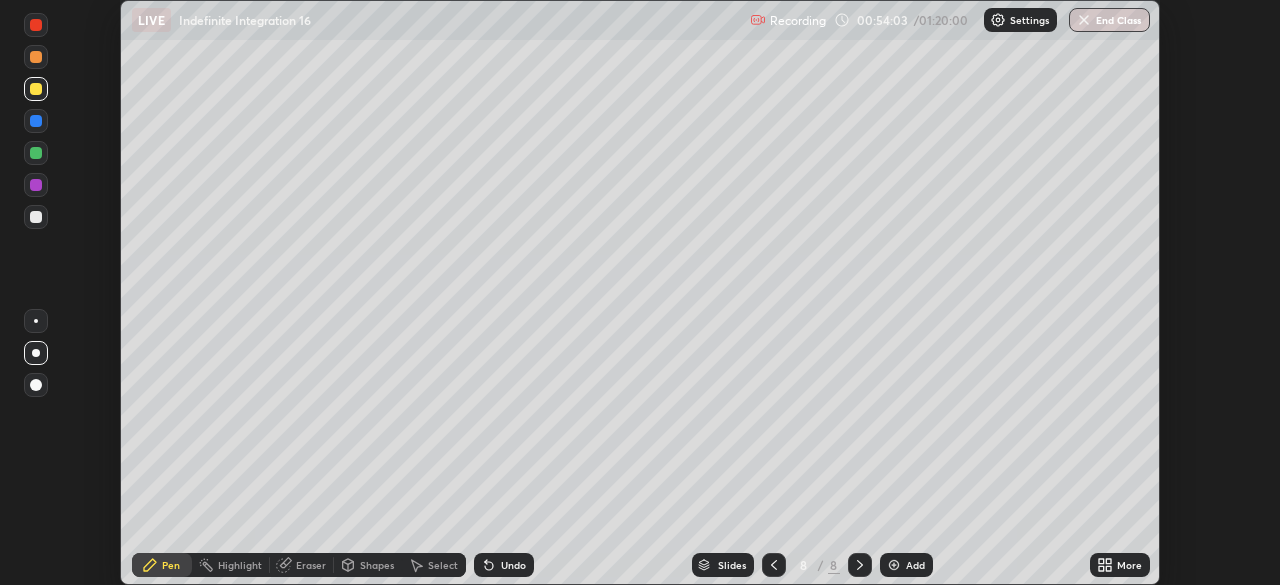 click 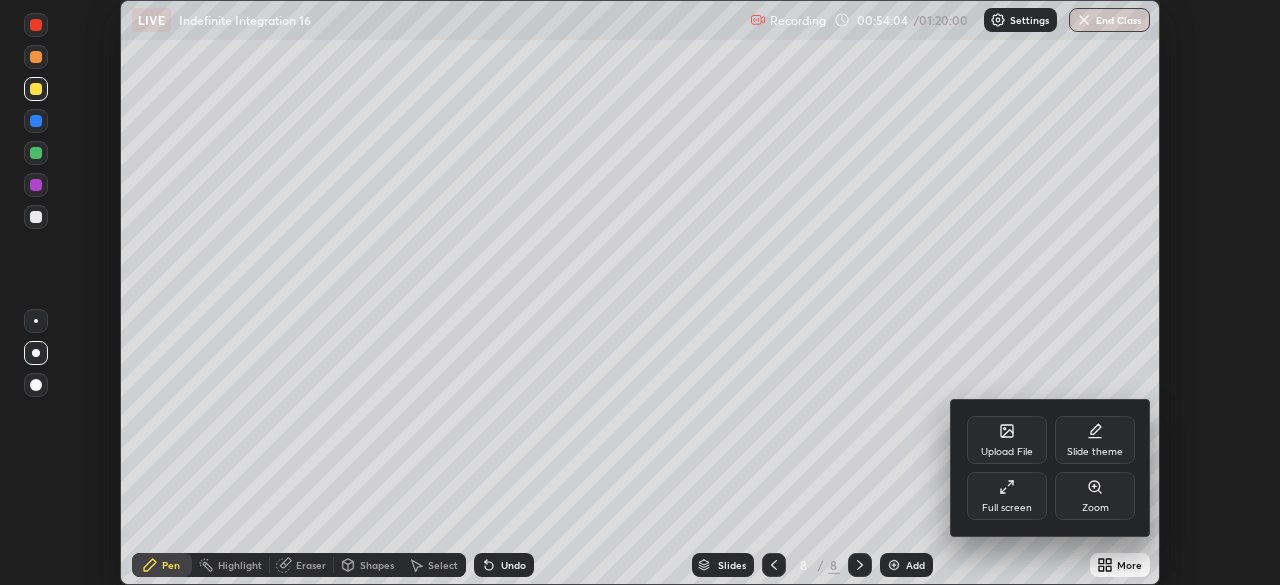 click 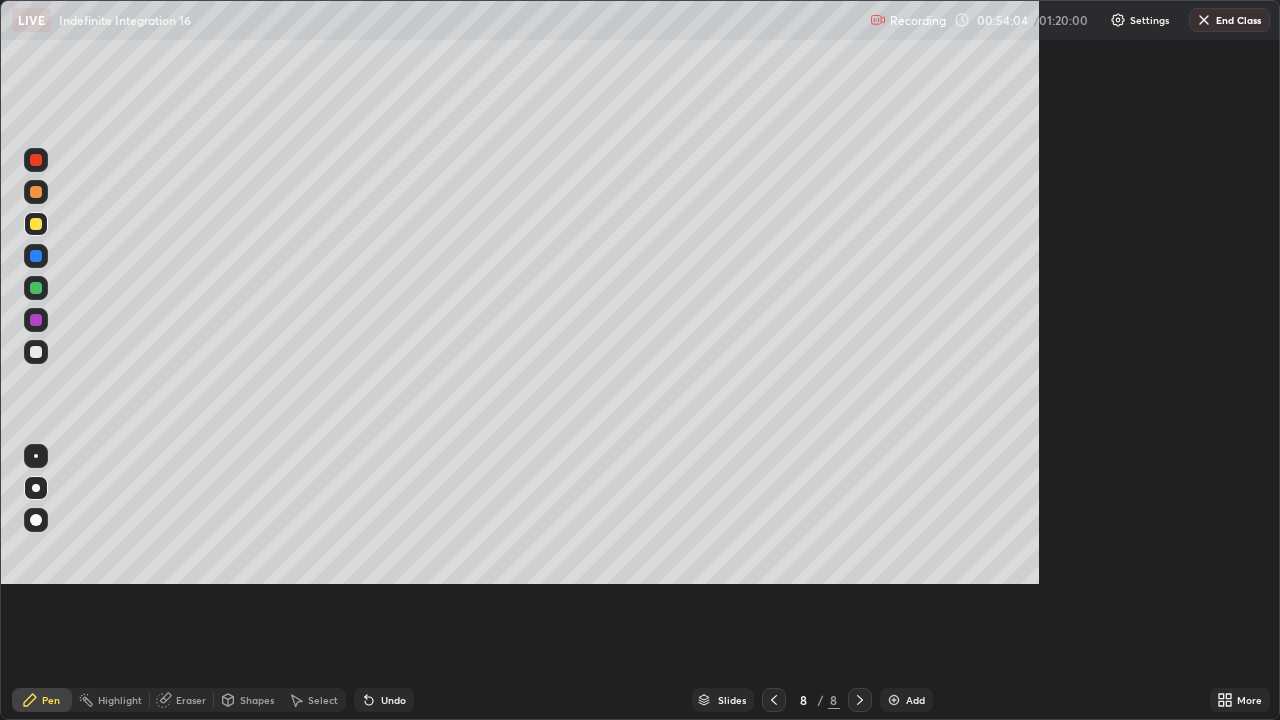 scroll, scrollTop: 99280, scrollLeft: 98720, axis: both 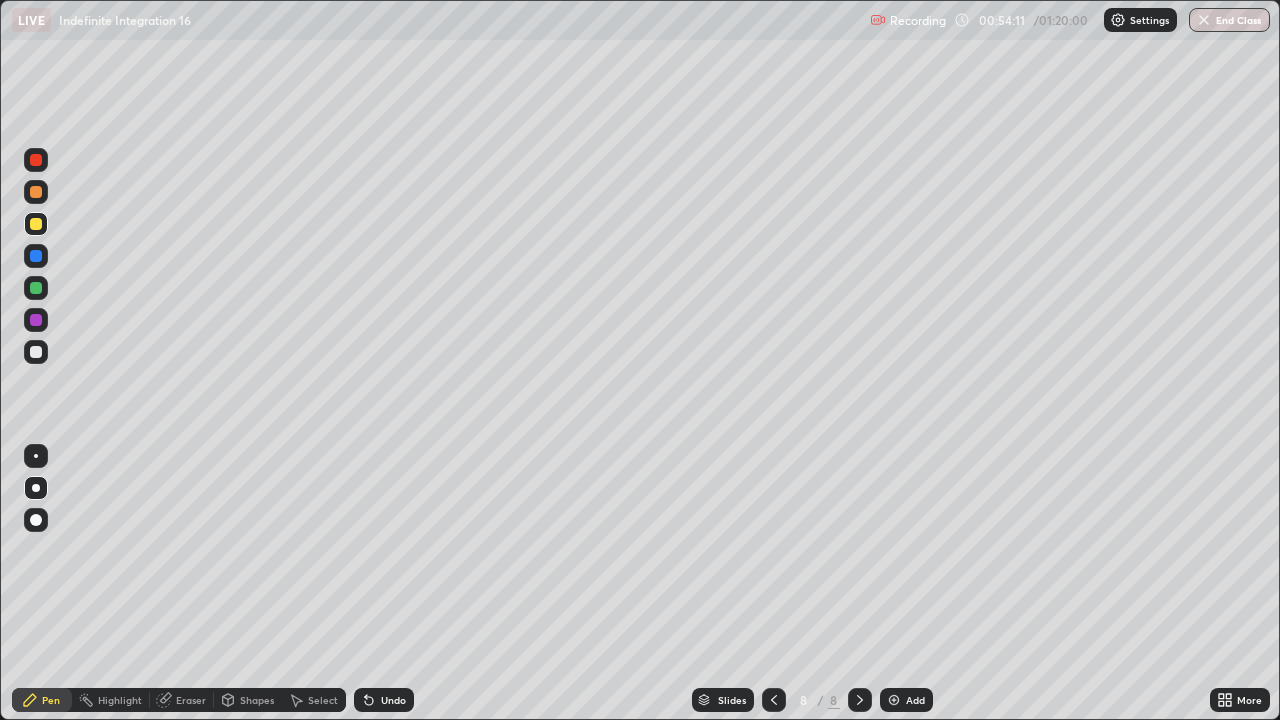 click at bounding box center (36, 224) 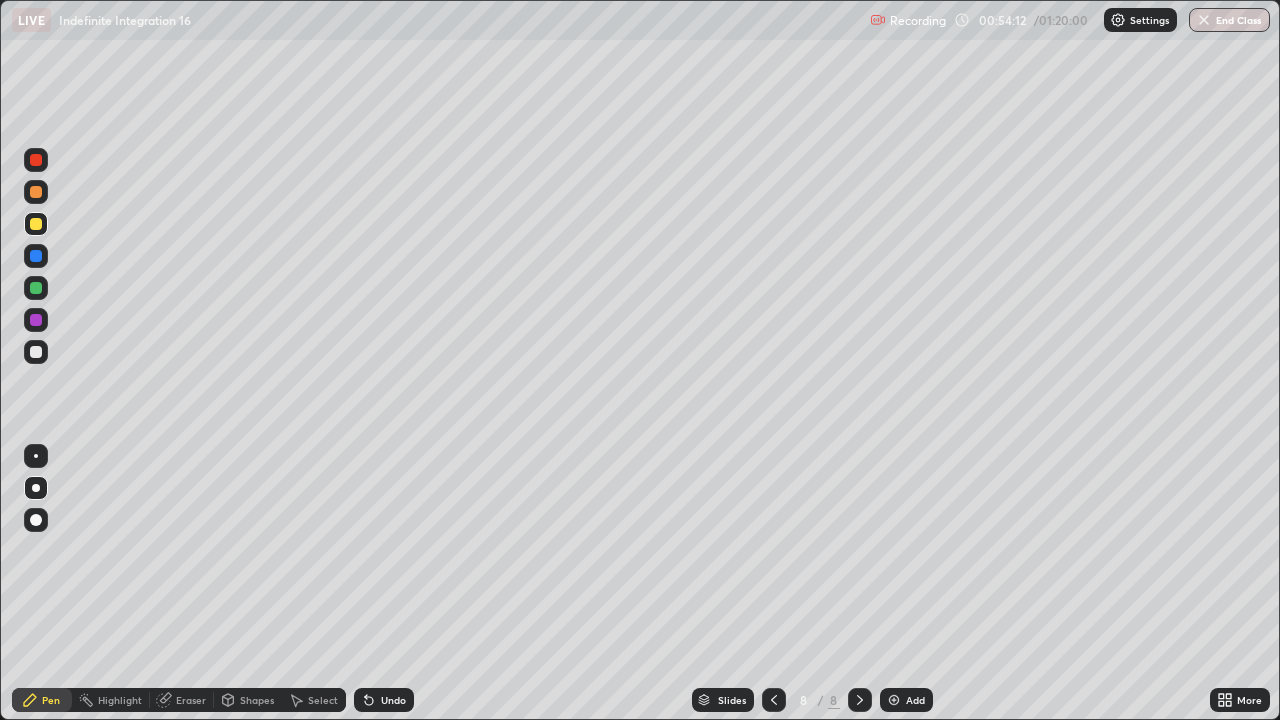 click at bounding box center [36, 488] 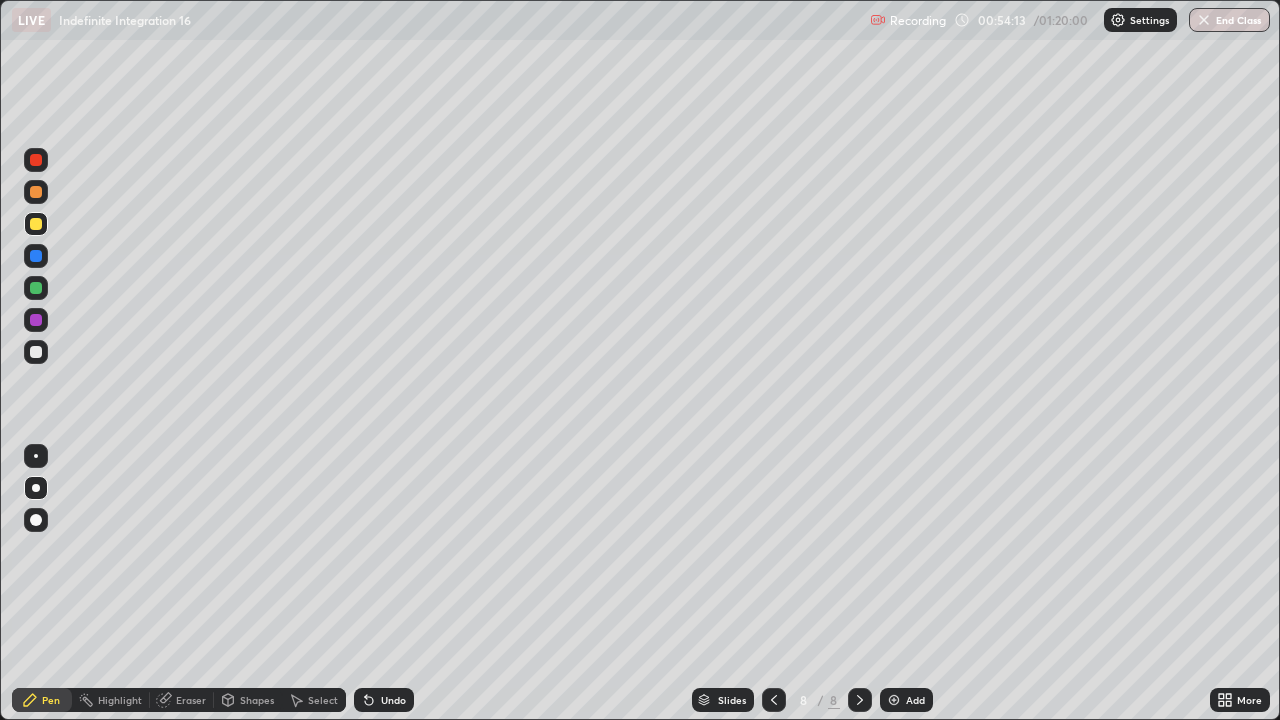 click on "Pen" at bounding box center [42, 700] 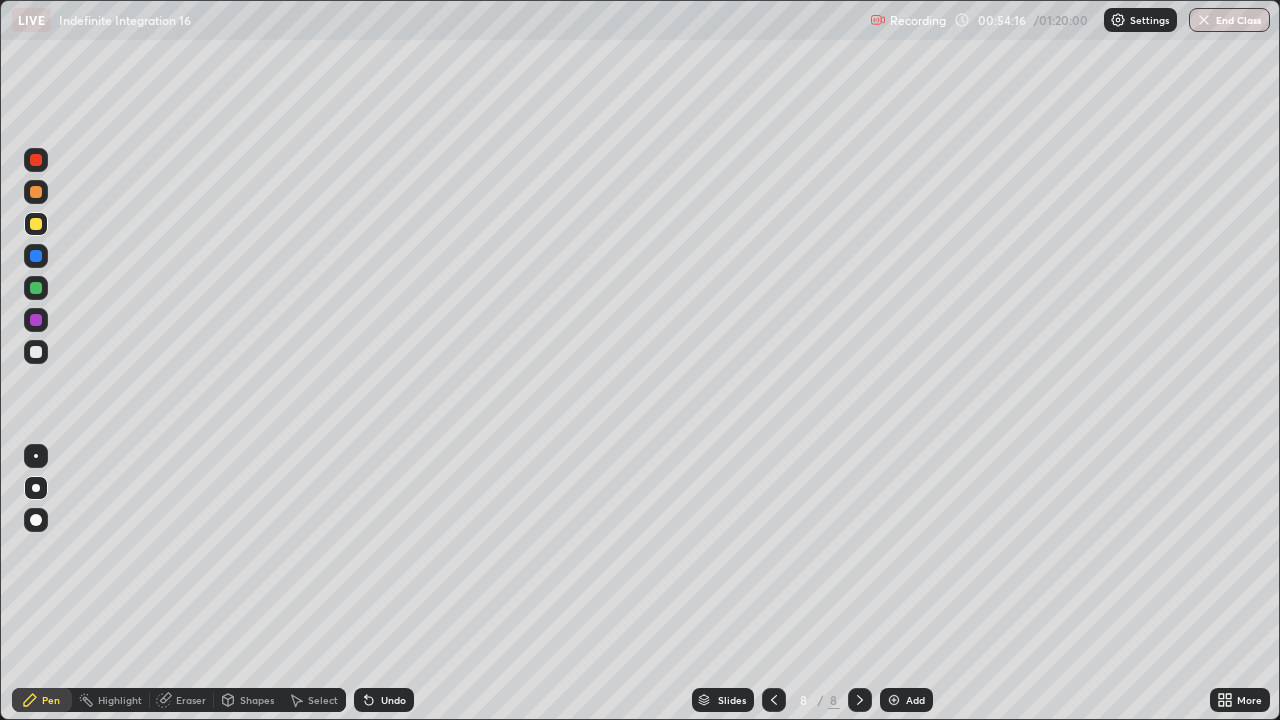 click 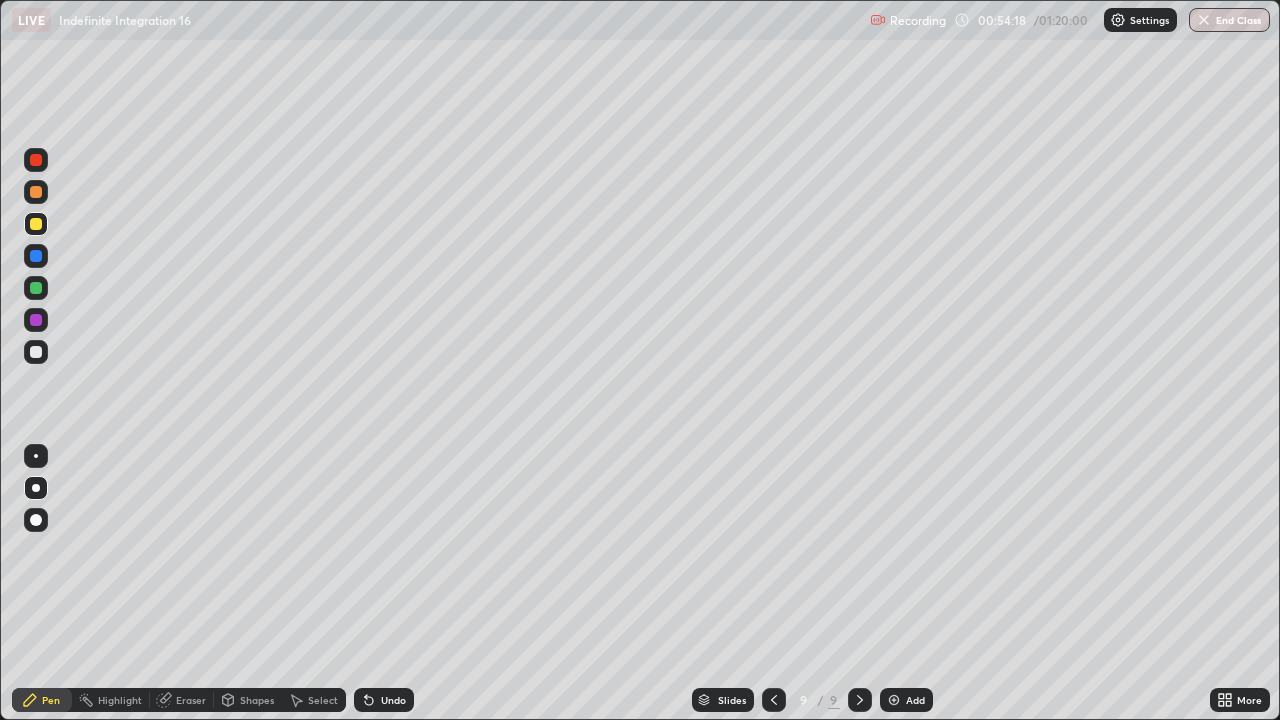 click at bounding box center [36, 224] 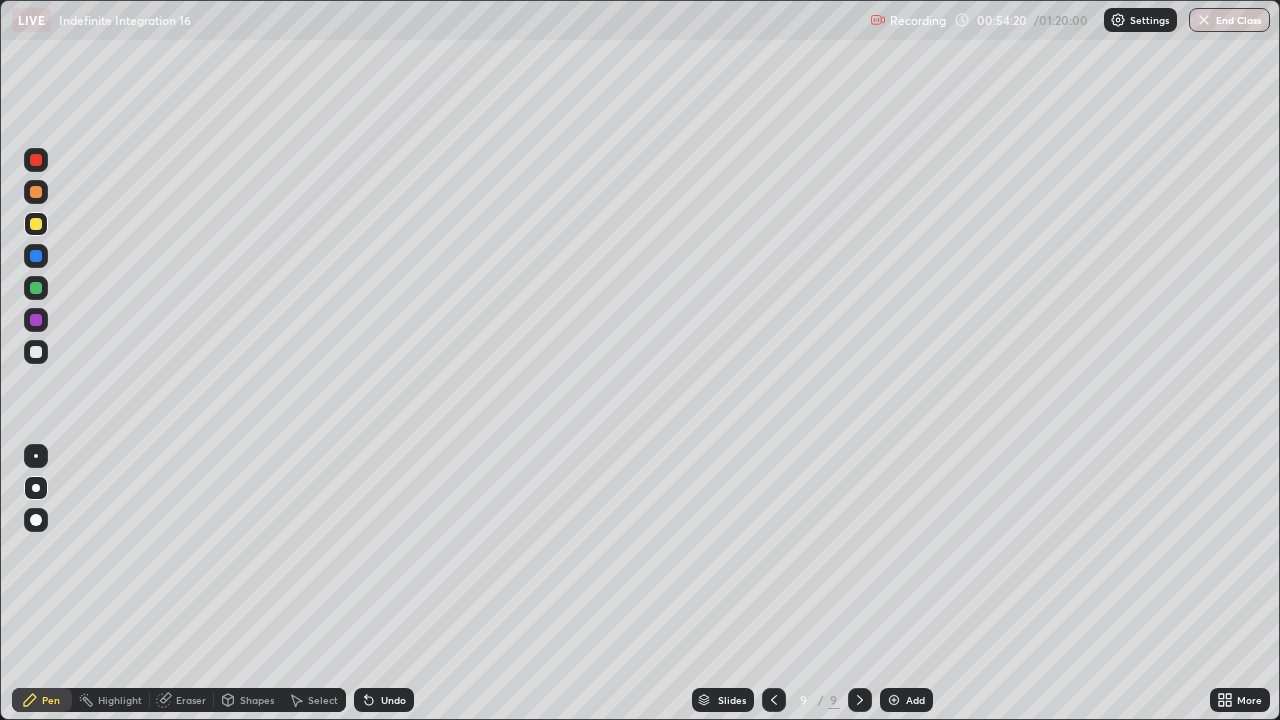 click 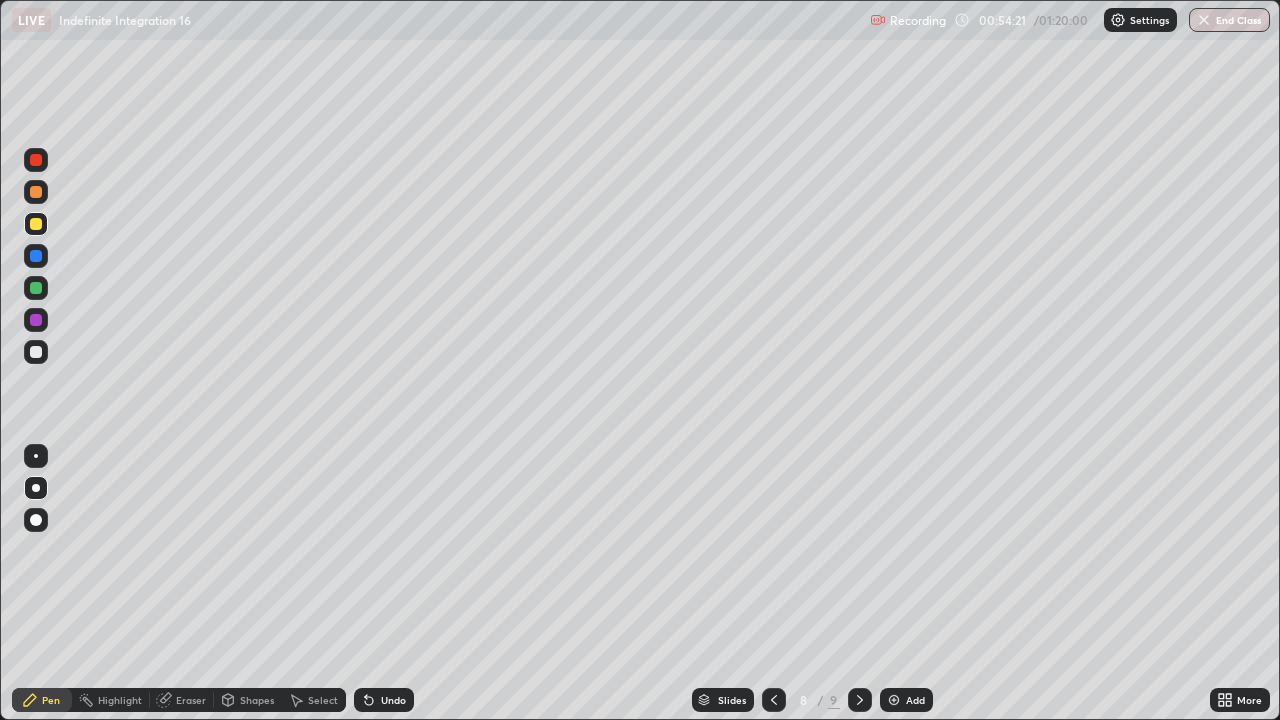 click 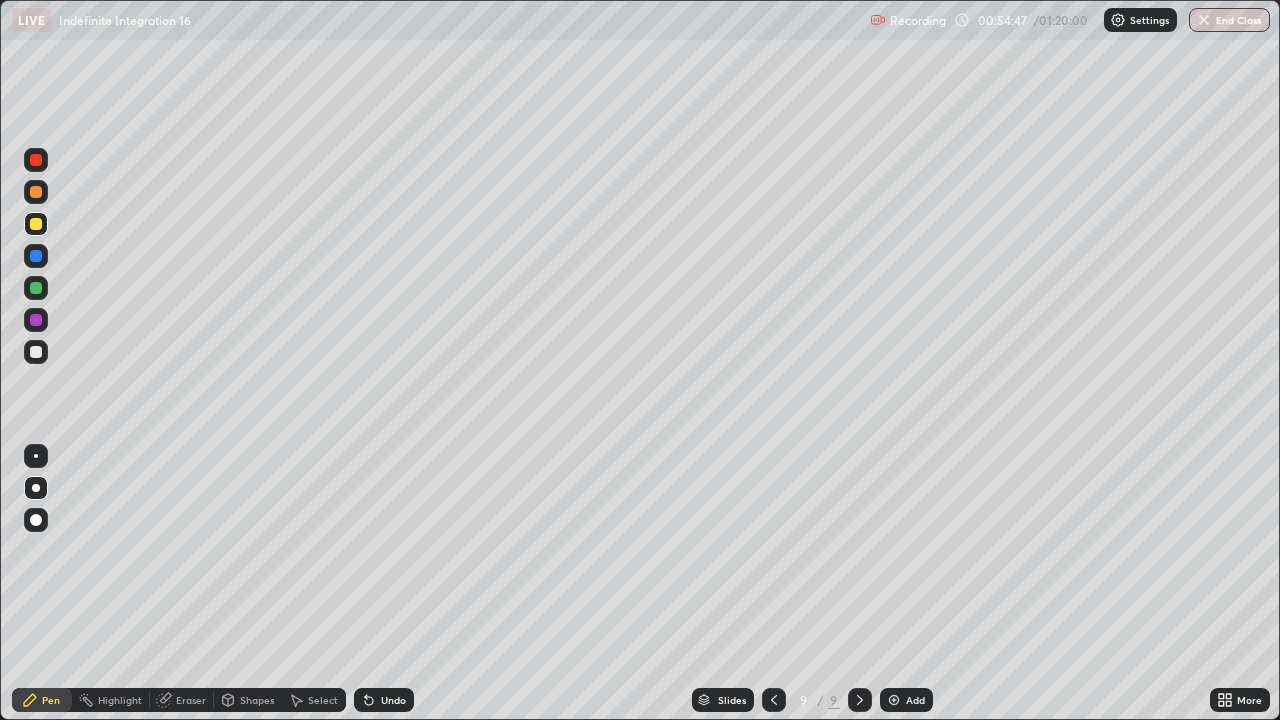 click at bounding box center (36, 352) 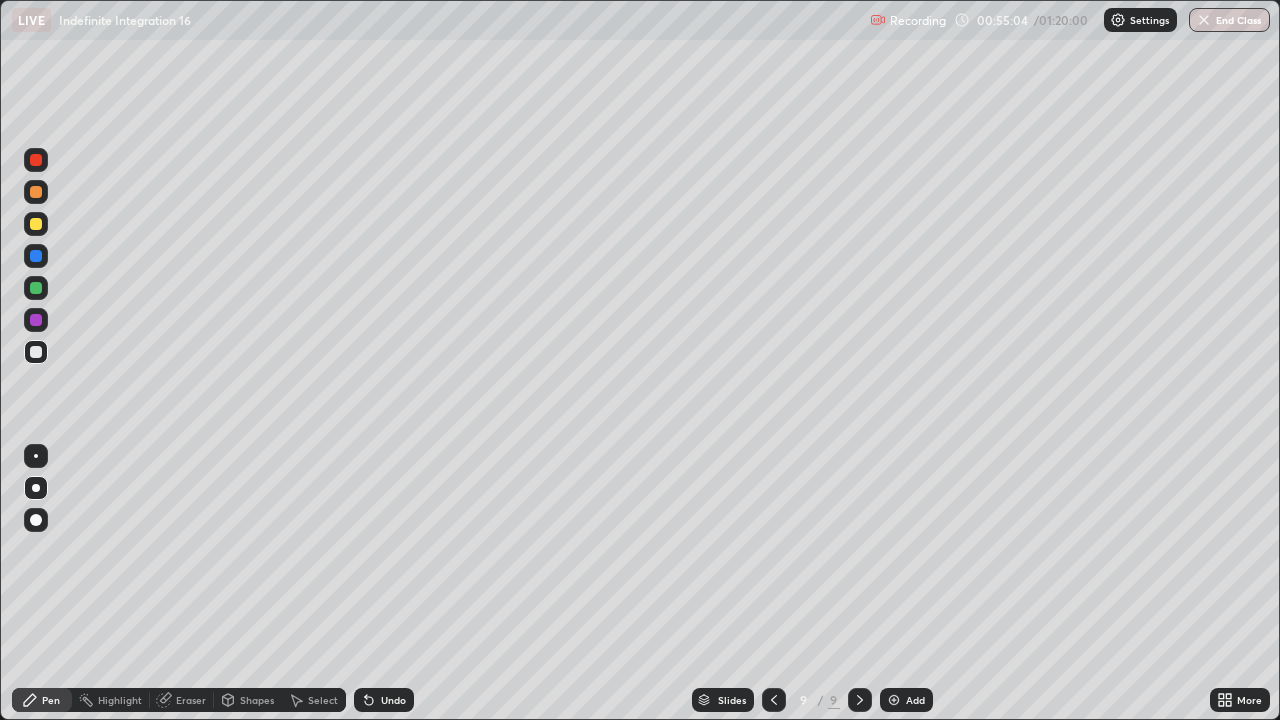 click at bounding box center [36, 352] 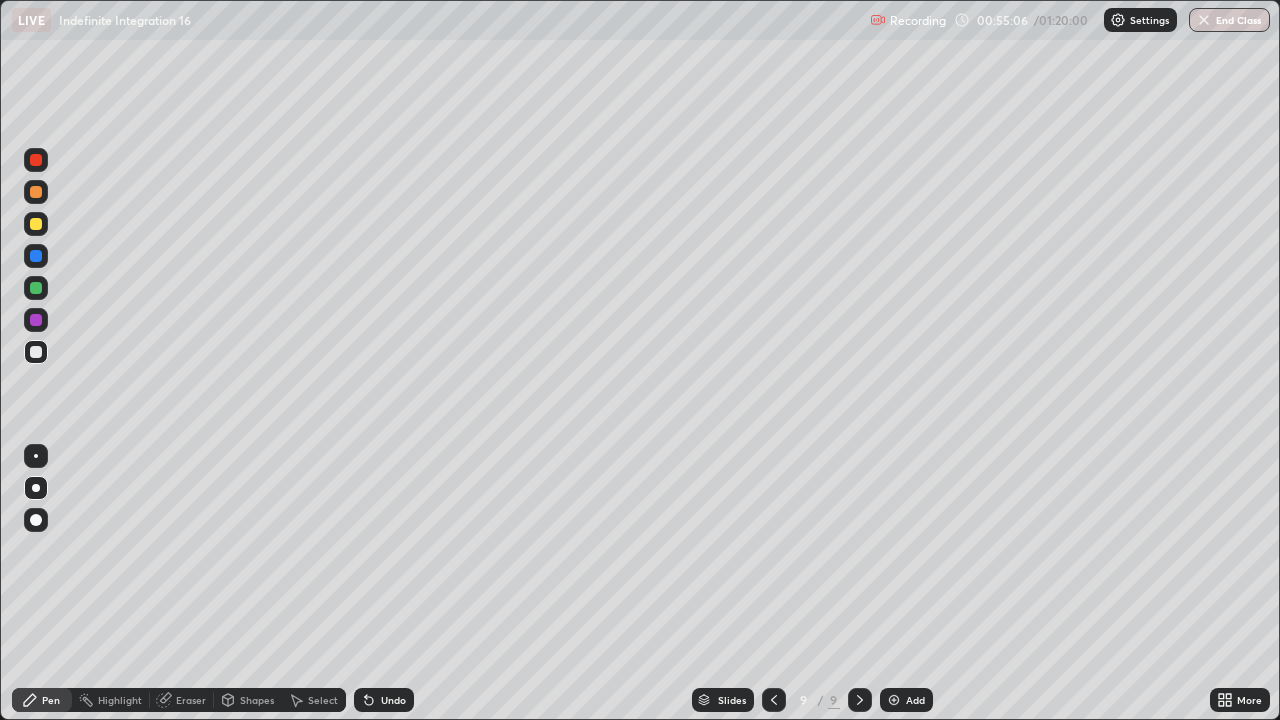 click at bounding box center (36, 160) 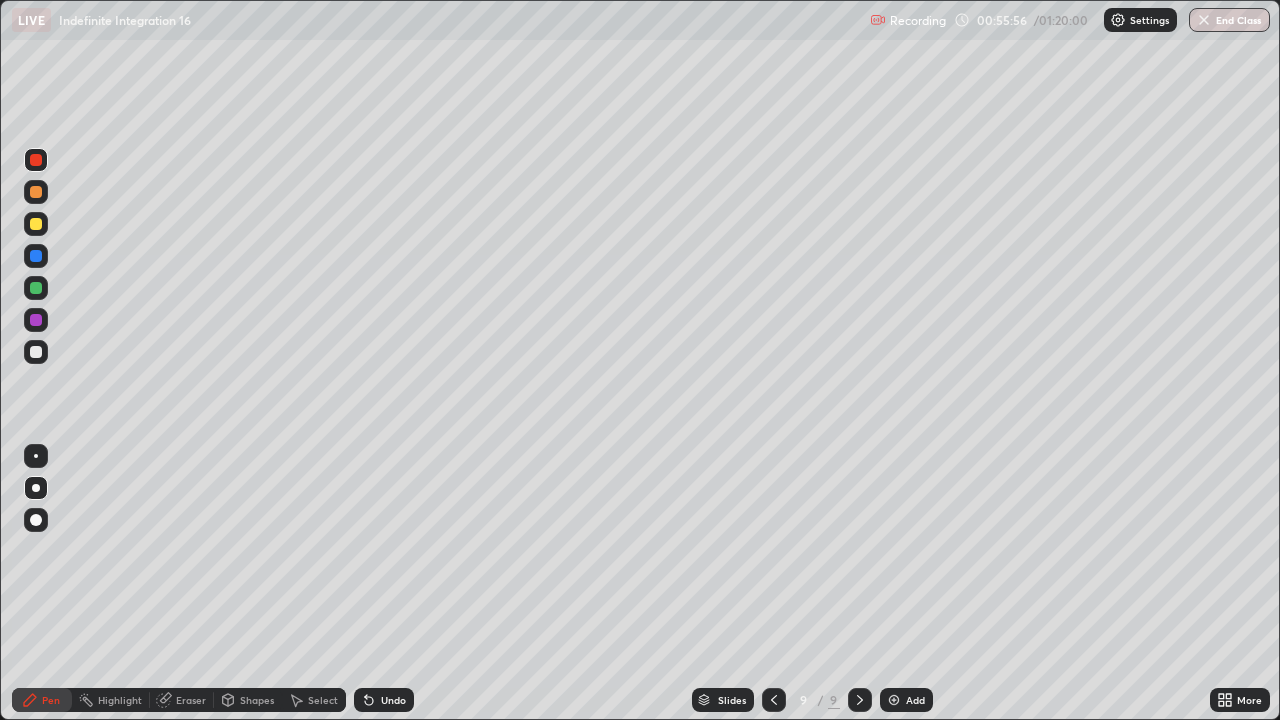 click at bounding box center (36, 320) 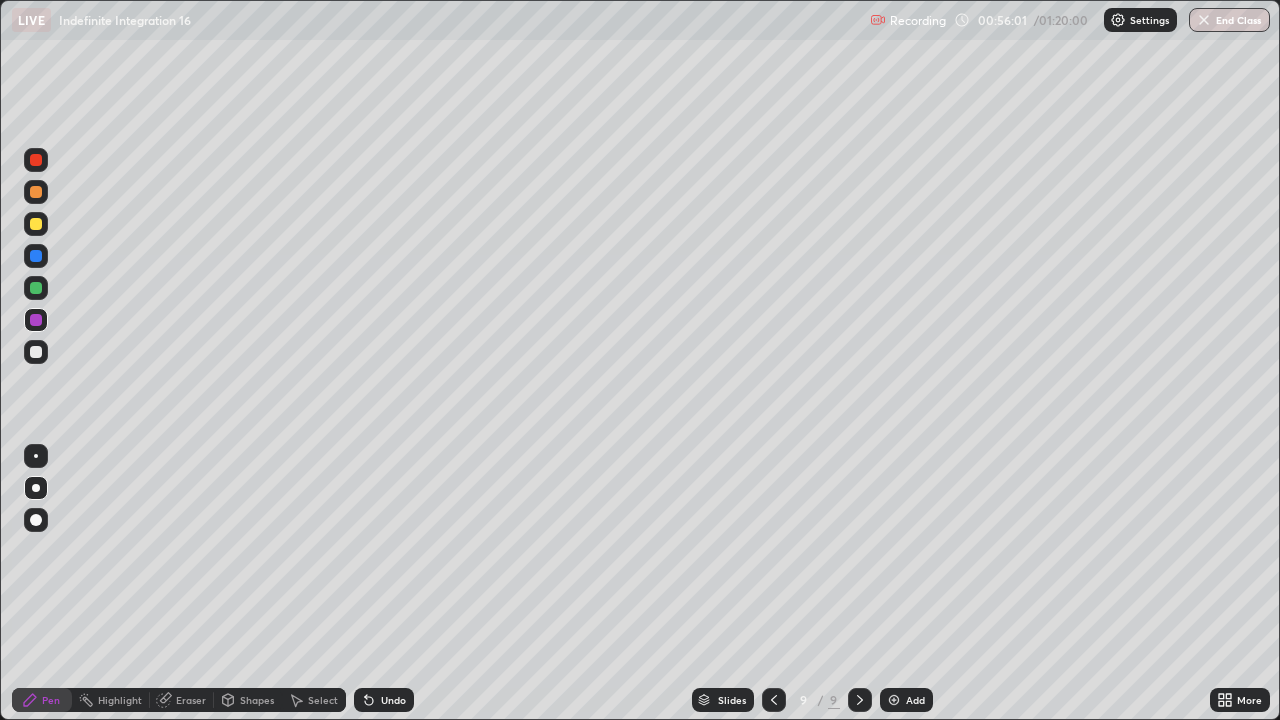 click on "Undo" at bounding box center [393, 700] 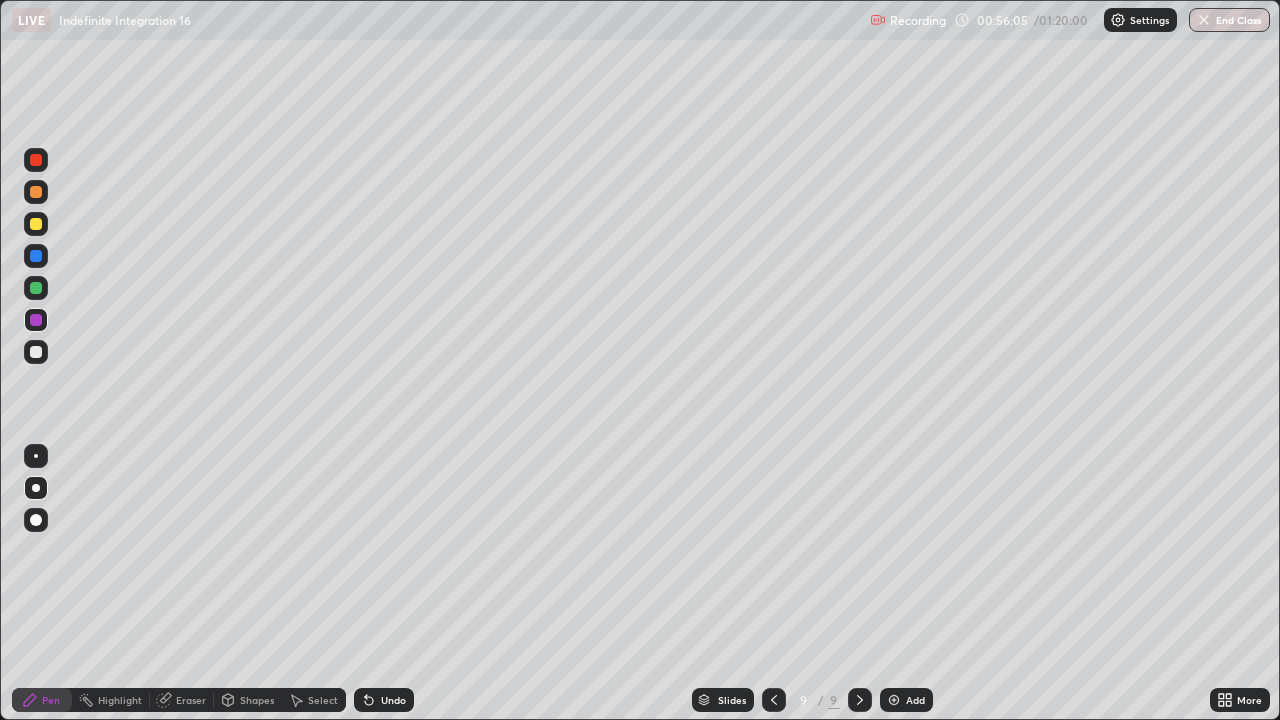 click on "Undo" at bounding box center [393, 700] 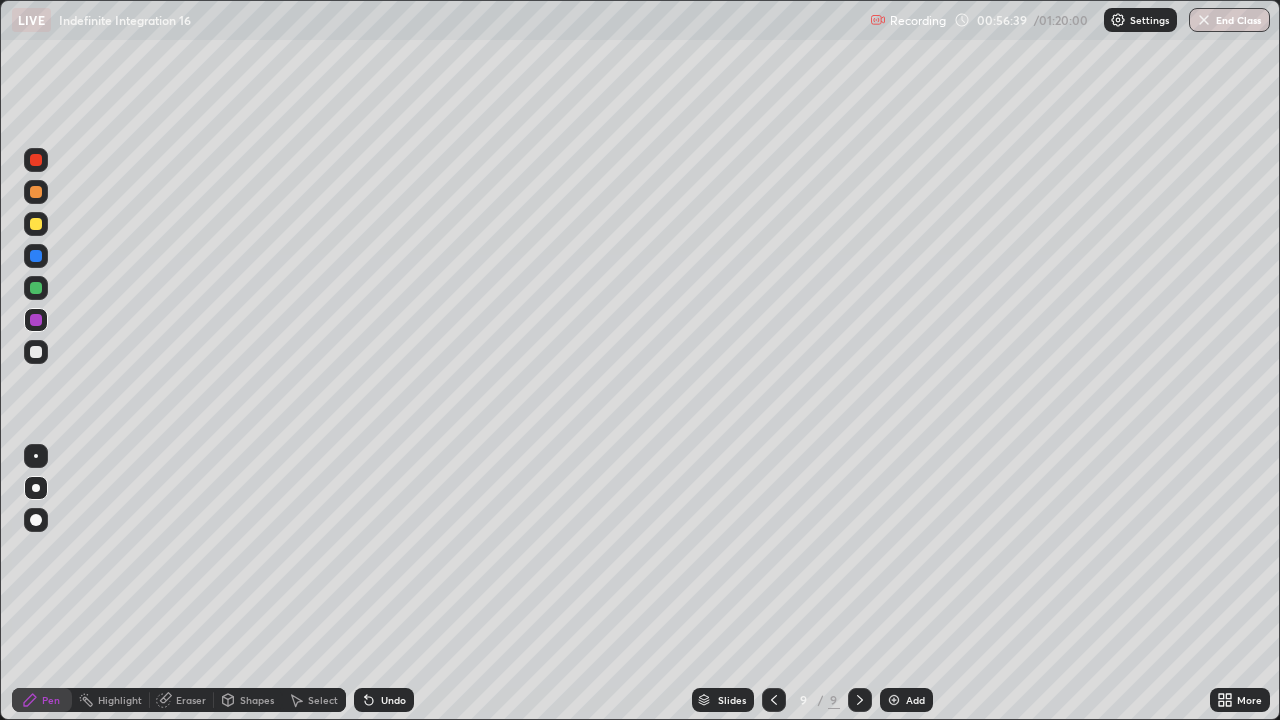 click at bounding box center (36, 352) 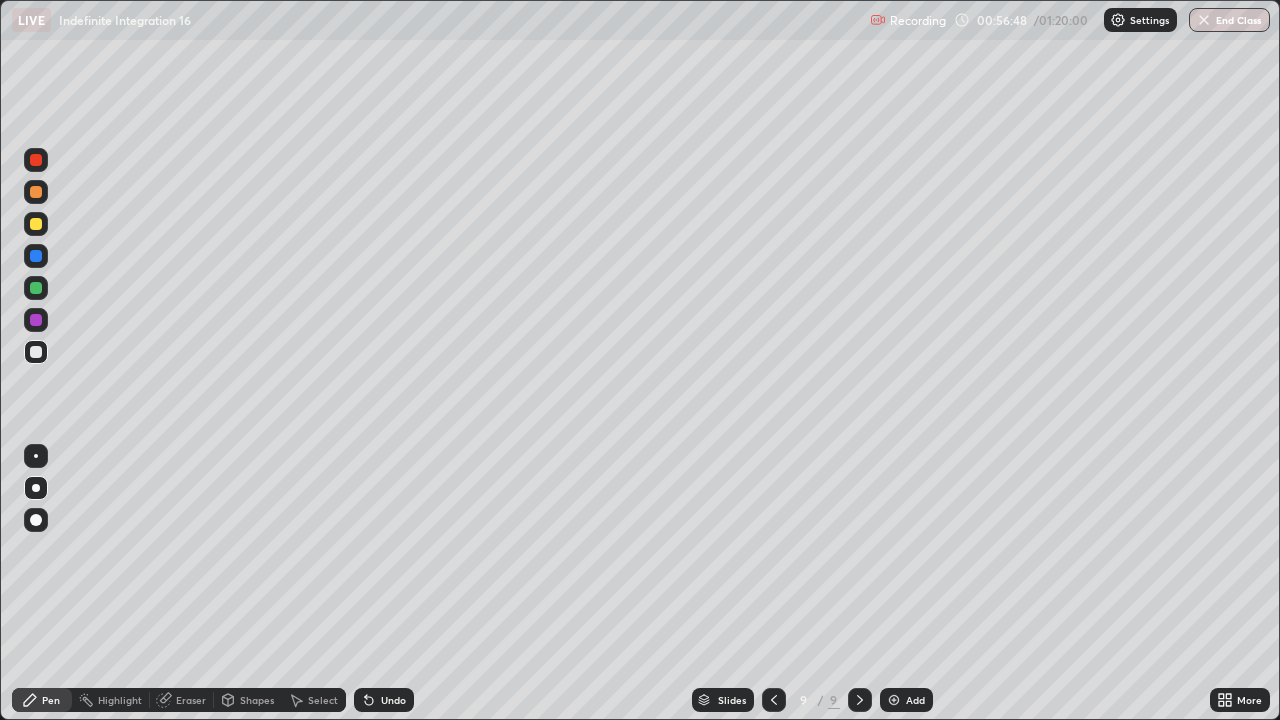 click on "Undo" at bounding box center [393, 700] 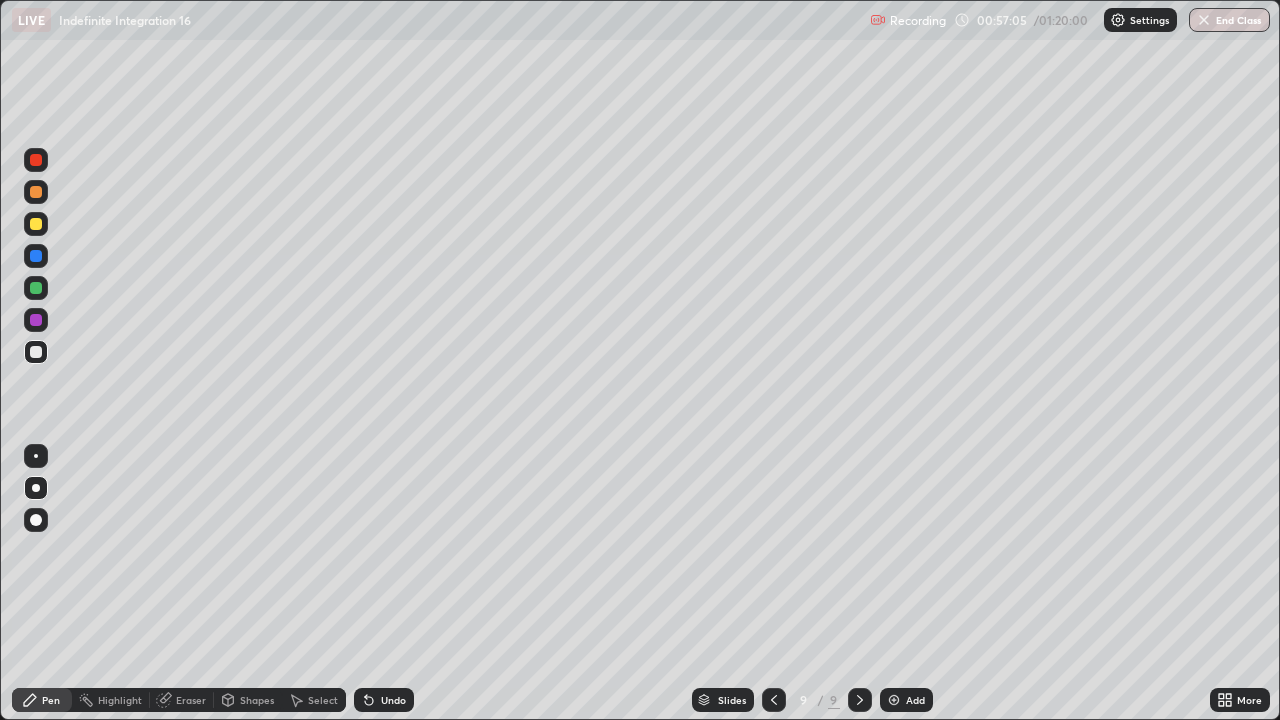 click on "Undo" at bounding box center (393, 700) 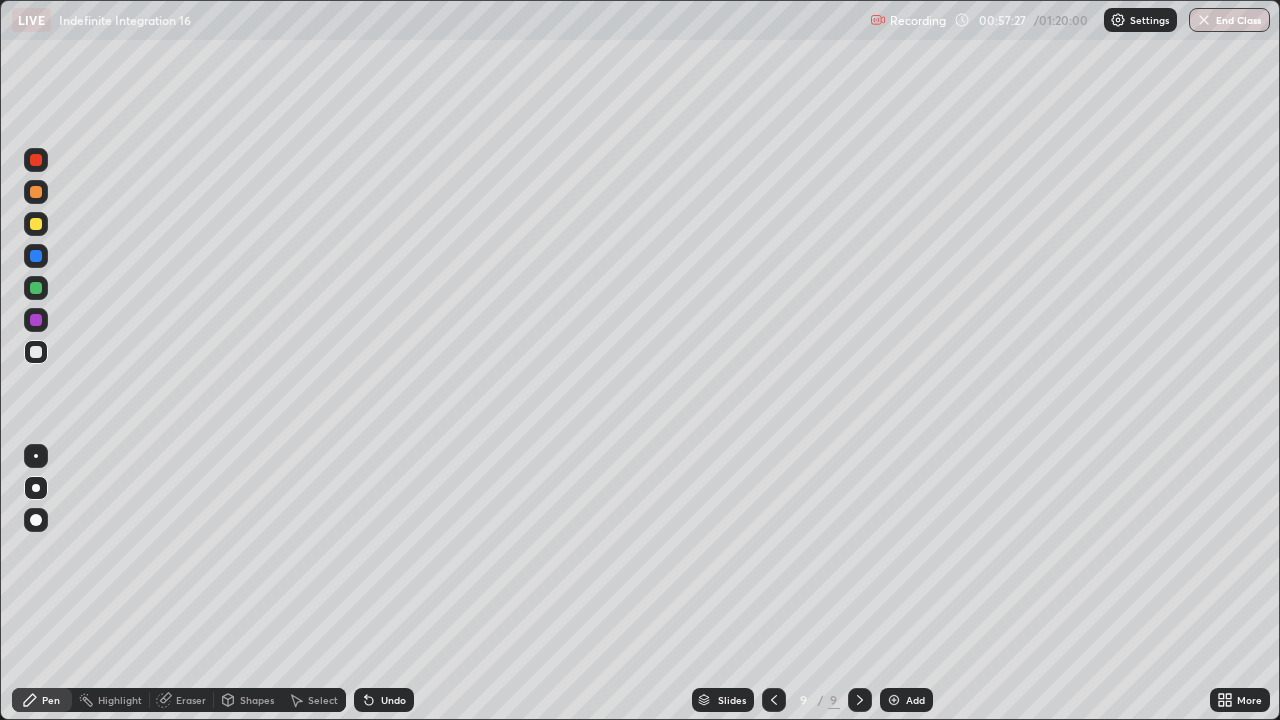 click on "Undo" at bounding box center (393, 700) 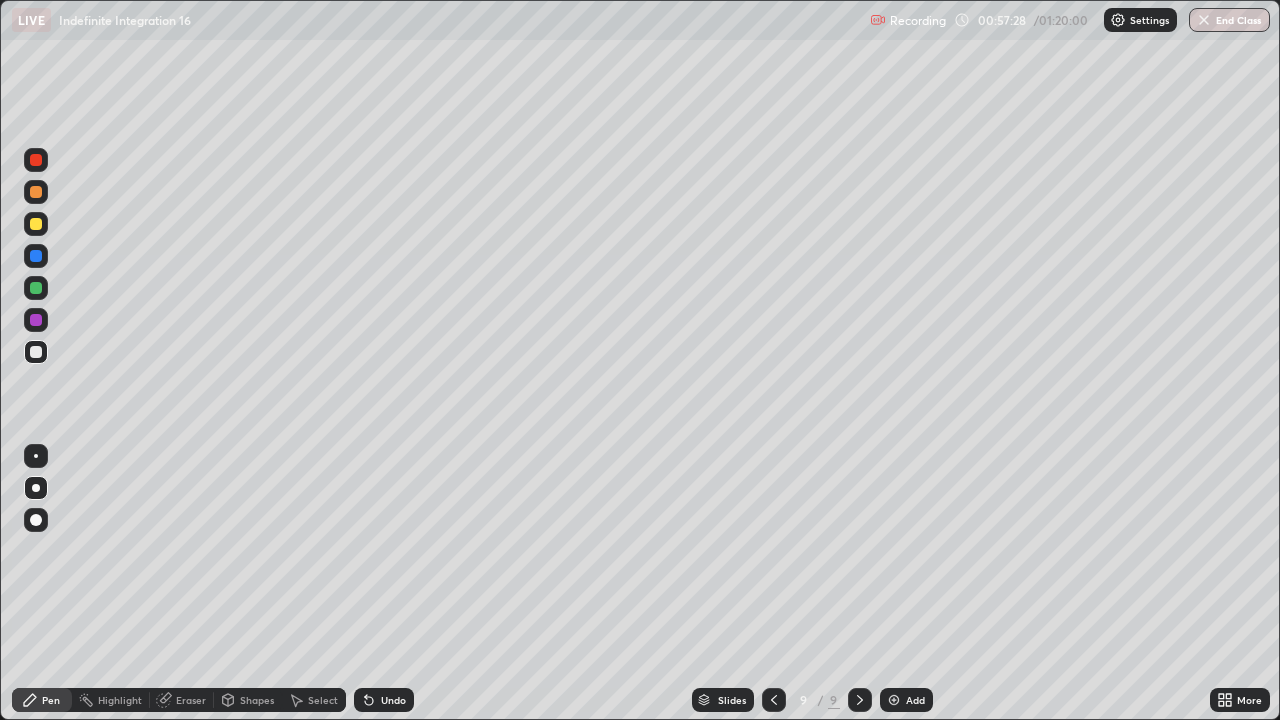 click on "Undo" at bounding box center (393, 700) 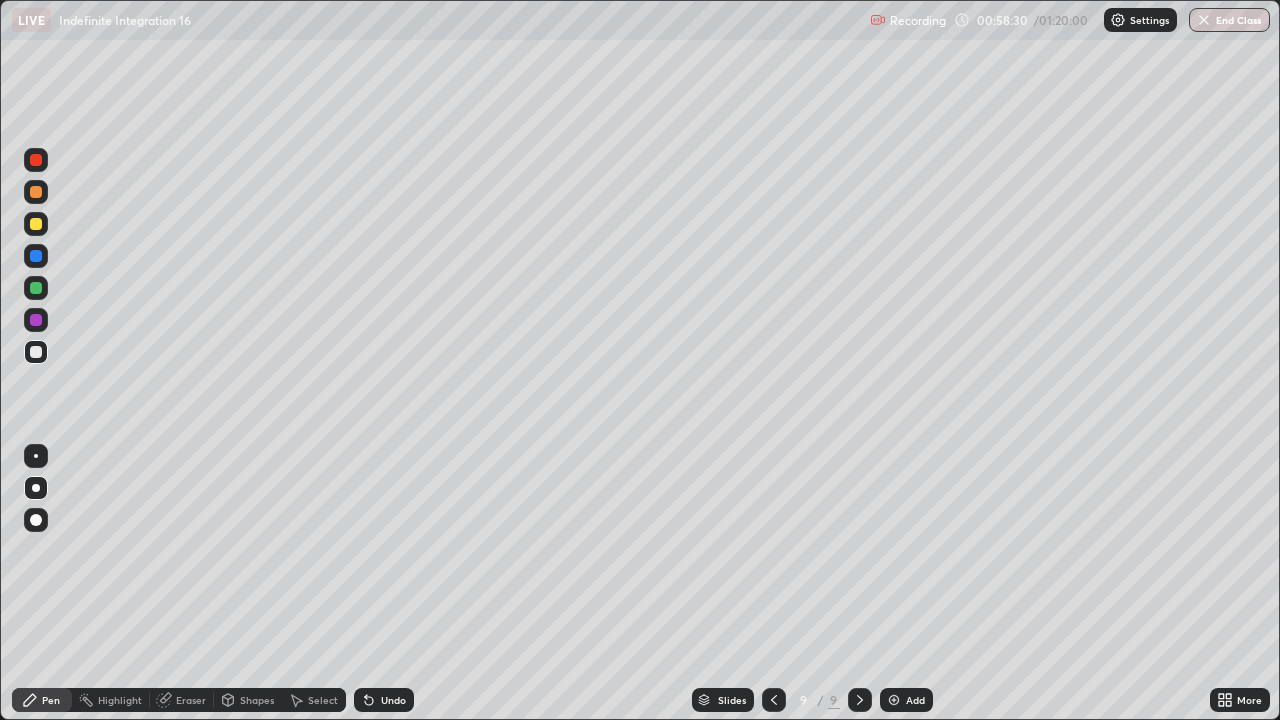click on "Undo" at bounding box center (393, 700) 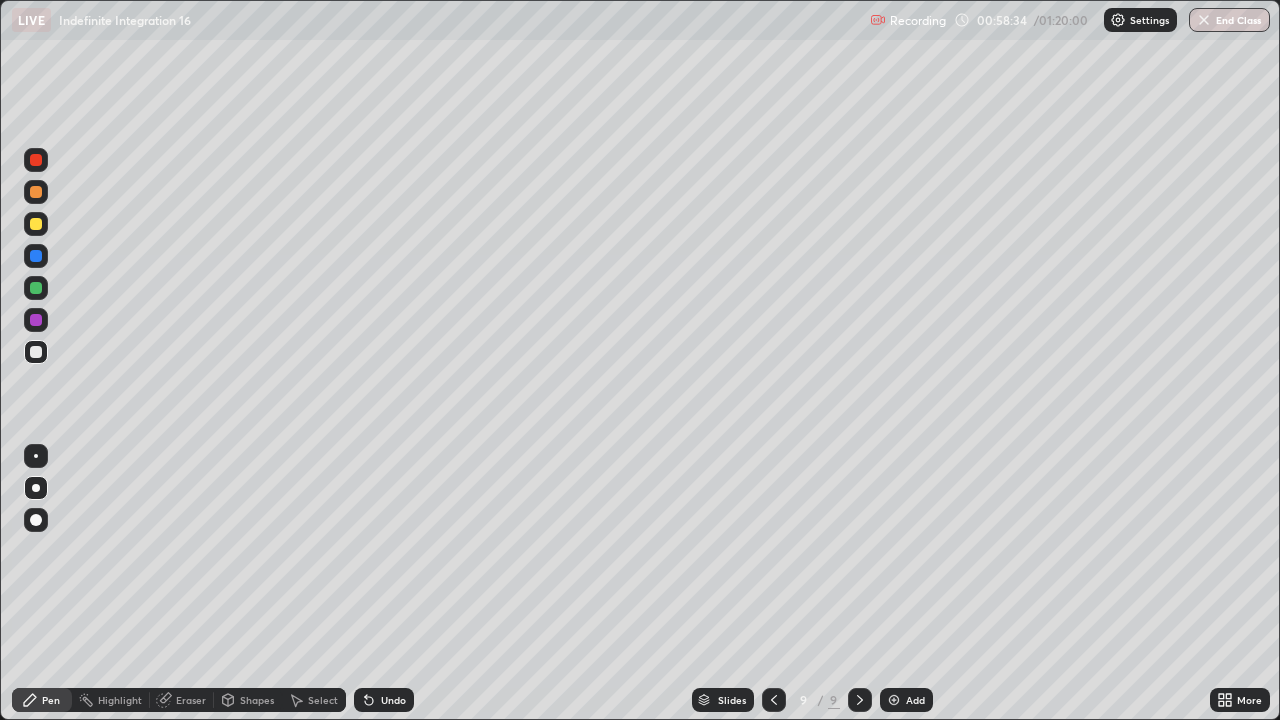 click on "Eraser" at bounding box center [191, 700] 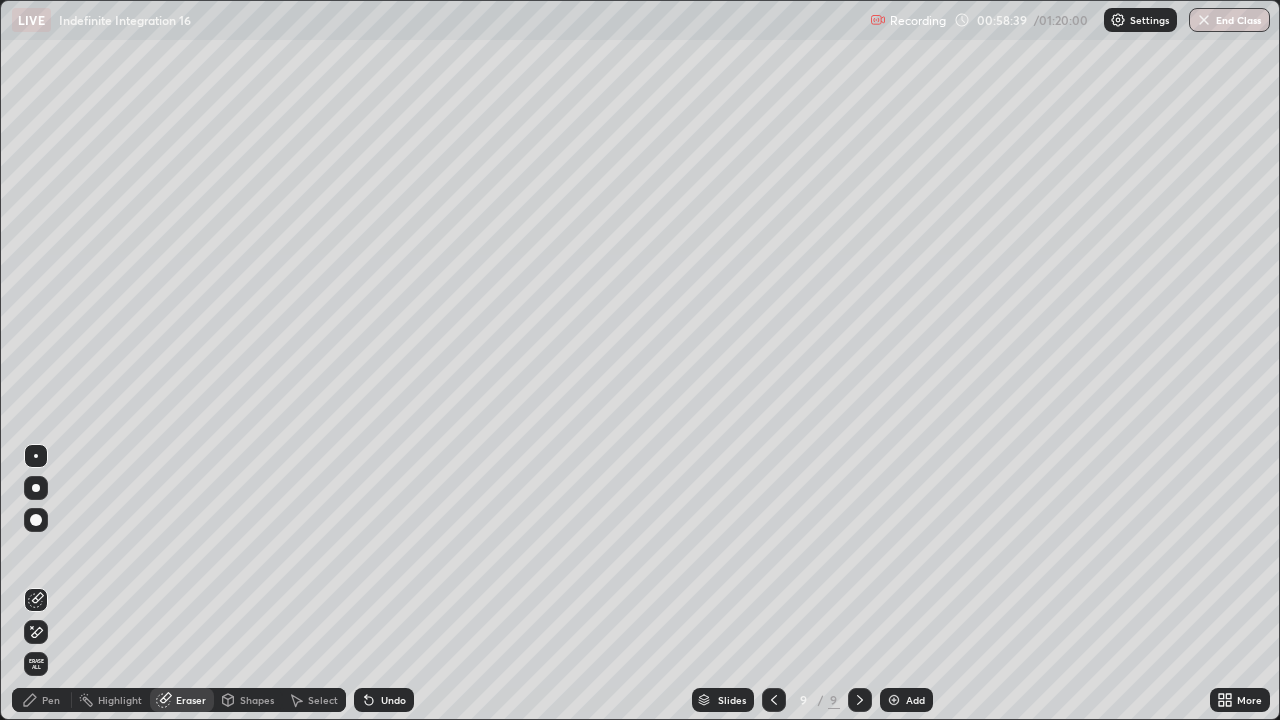 click on "Pen" at bounding box center (51, 700) 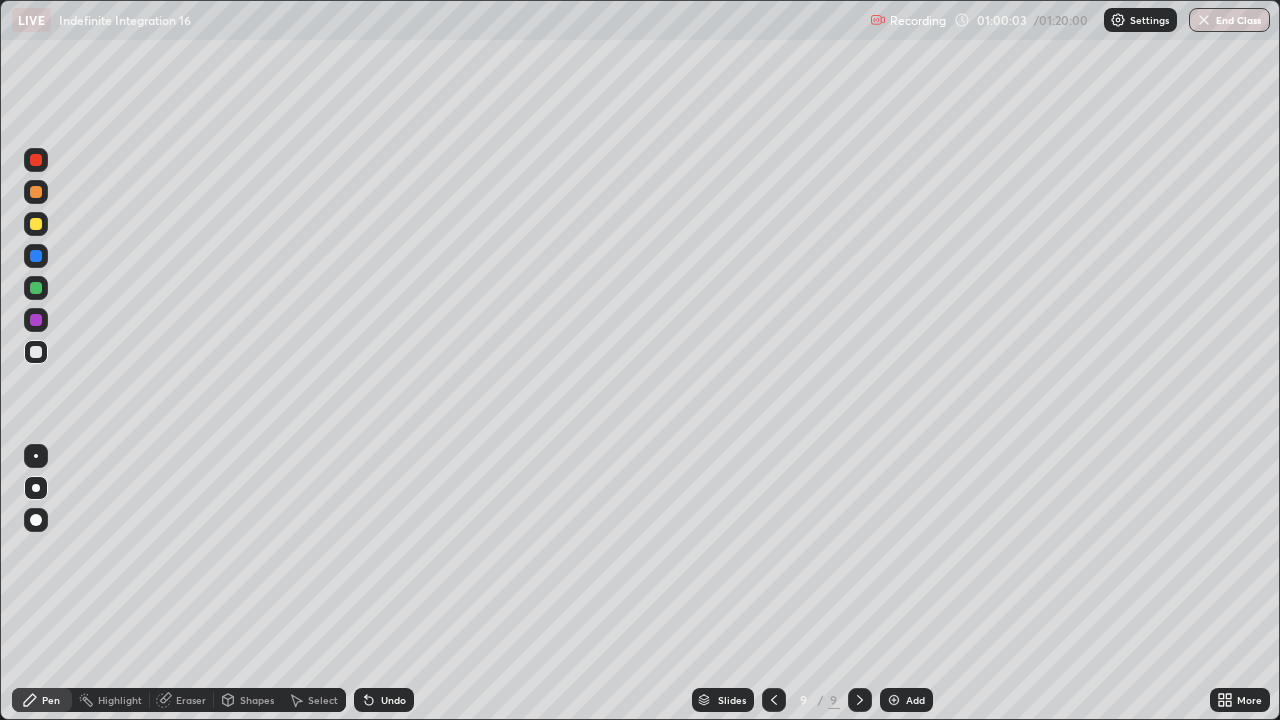 click at bounding box center [36, 224] 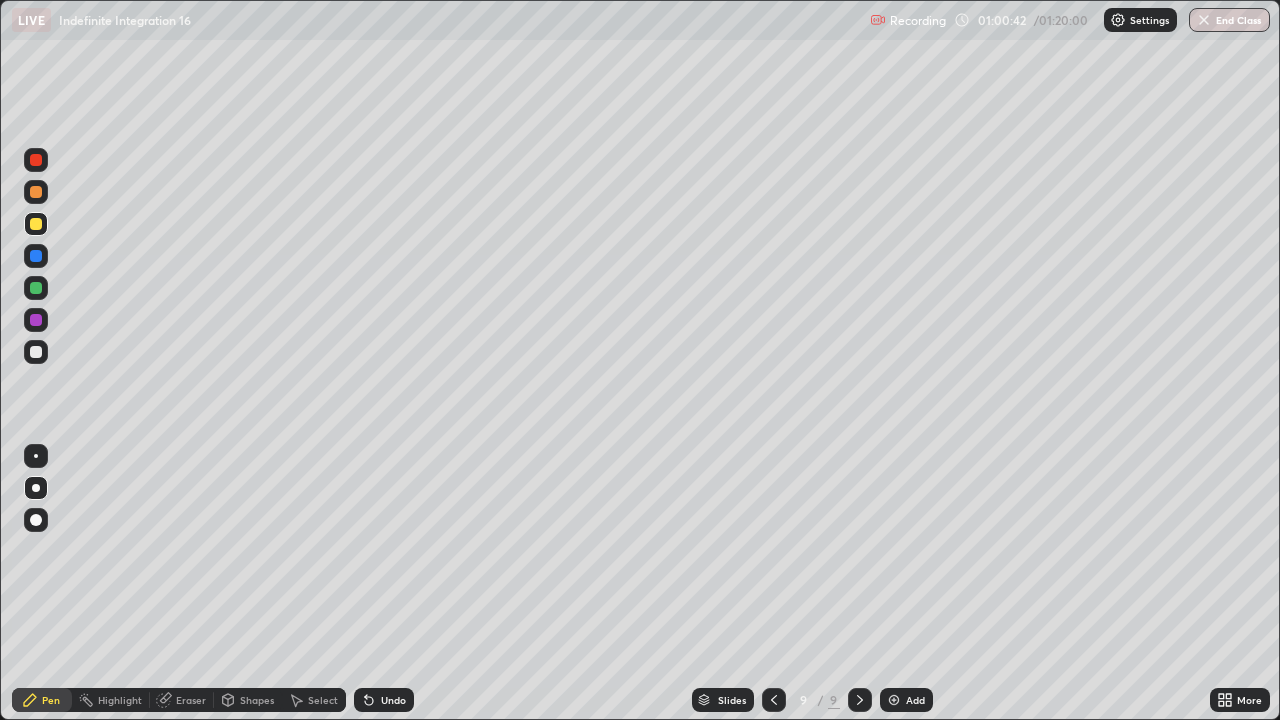 click 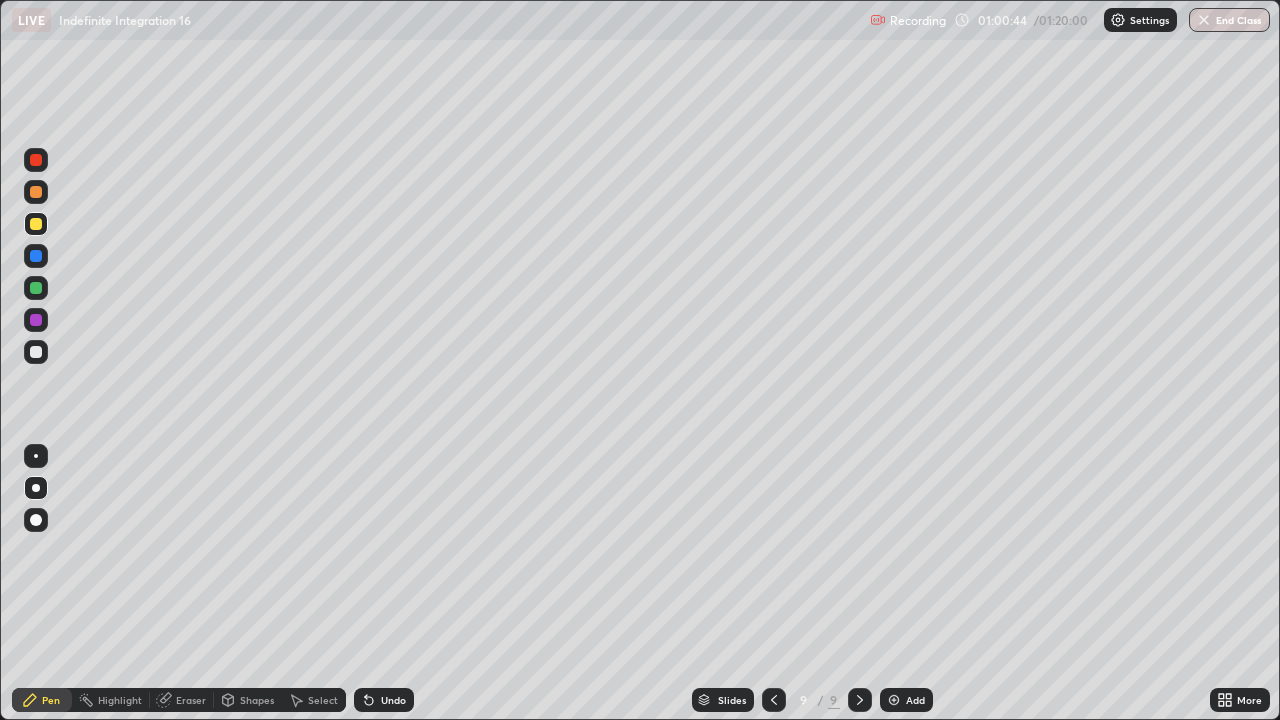 click at bounding box center [894, 700] 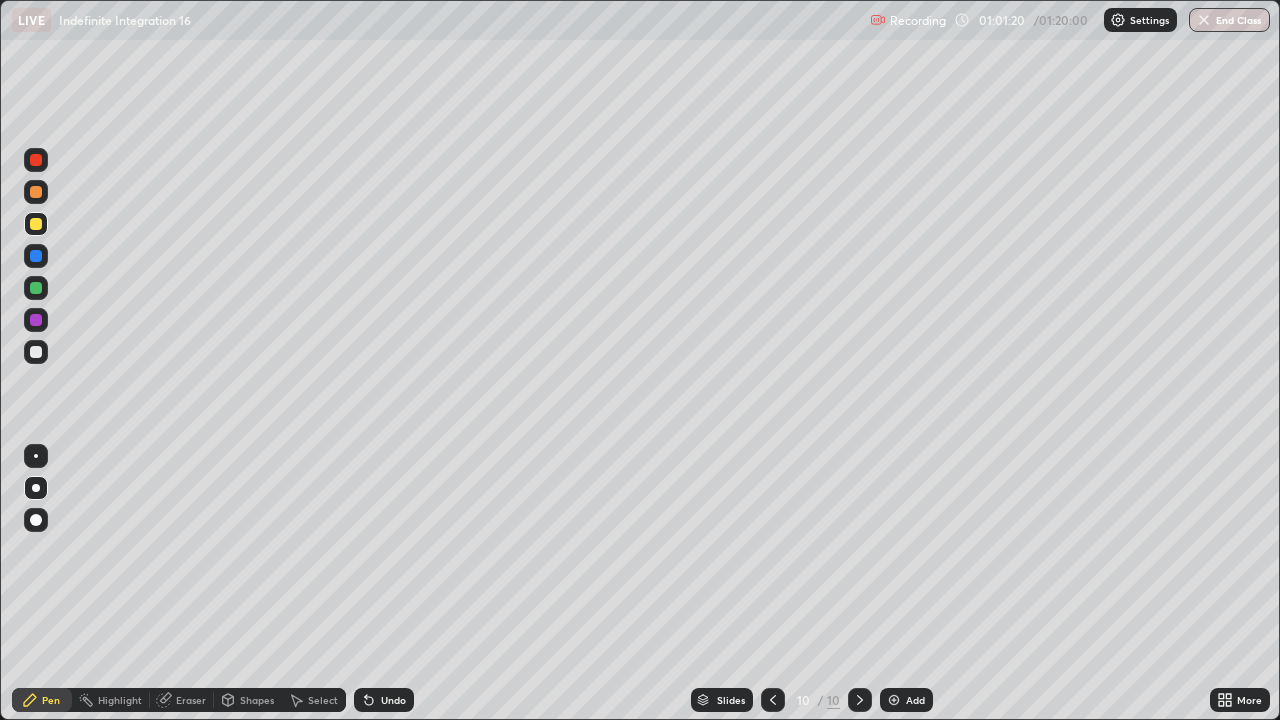 click at bounding box center (36, 288) 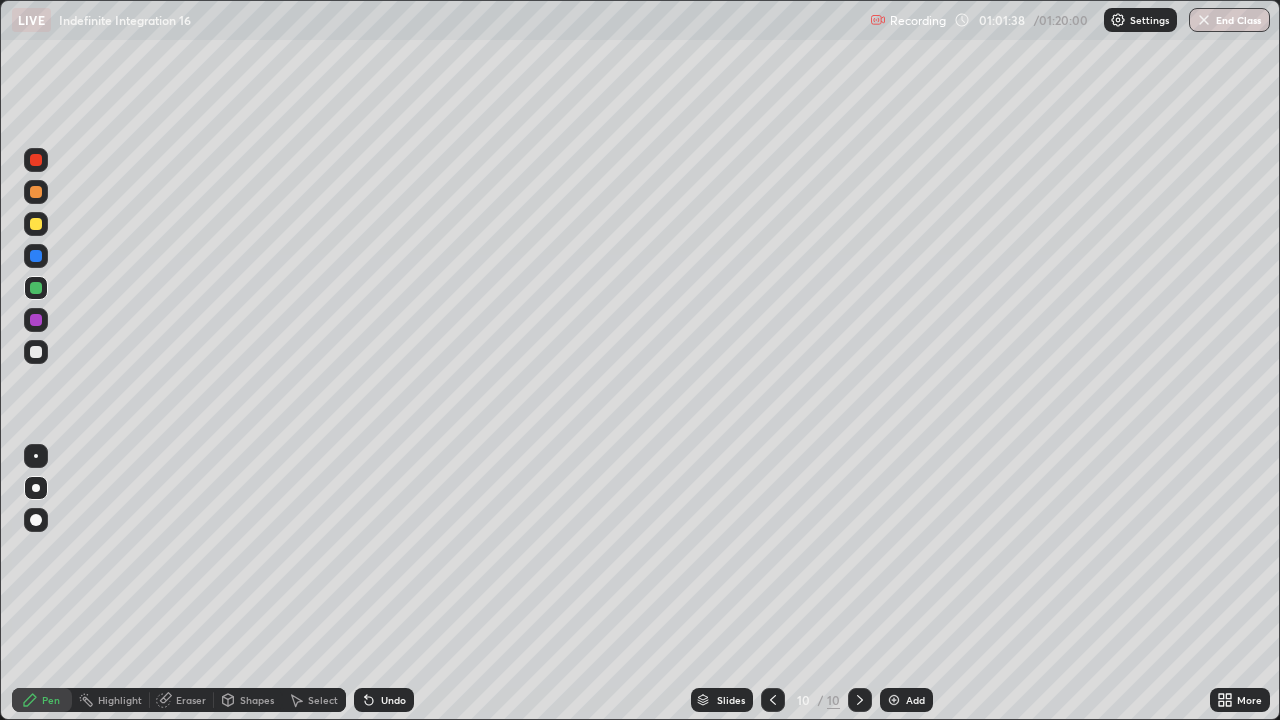 click at bounding box center [36, 352] 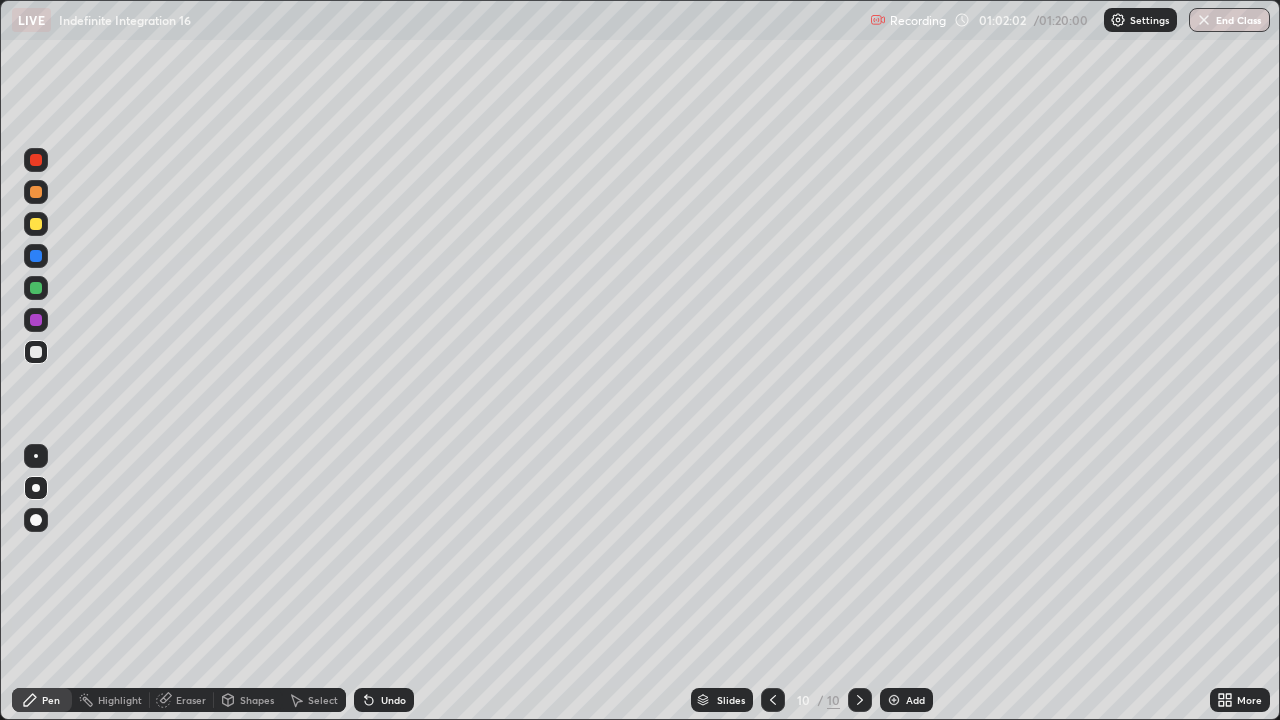 click at bounding box center (36, 320) 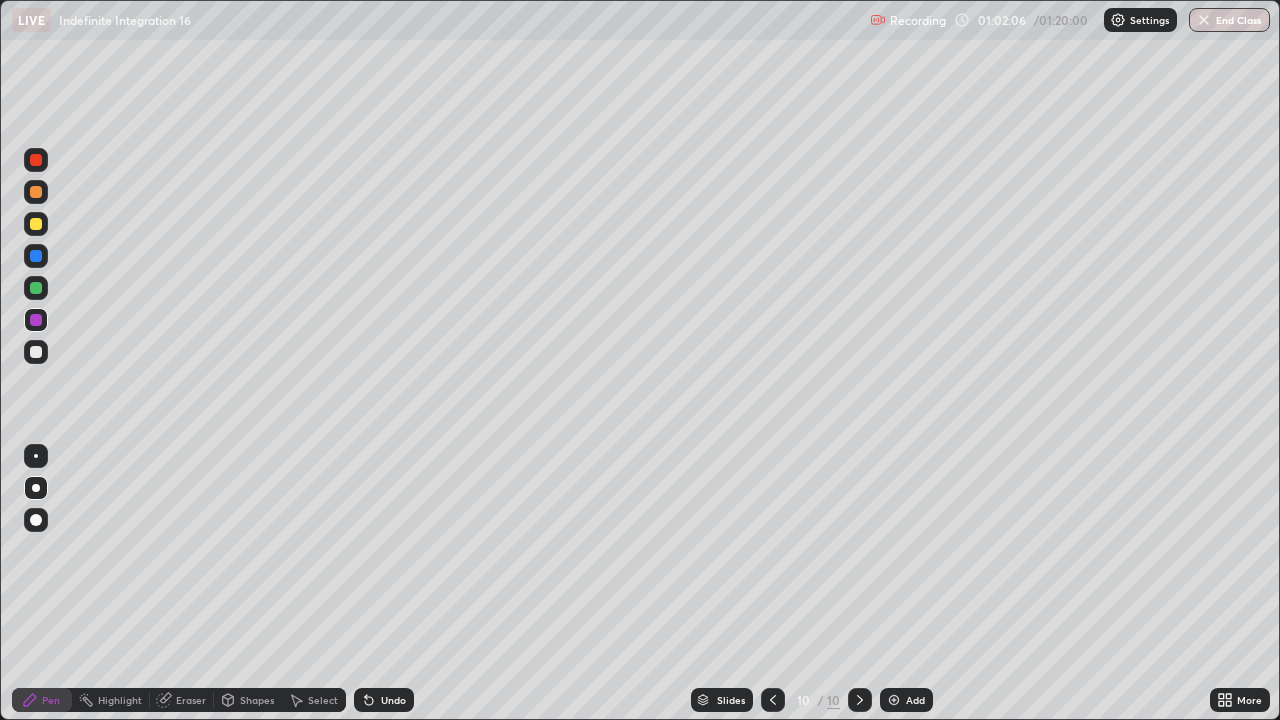 click on "Undo" at bounding box center (393, 700) 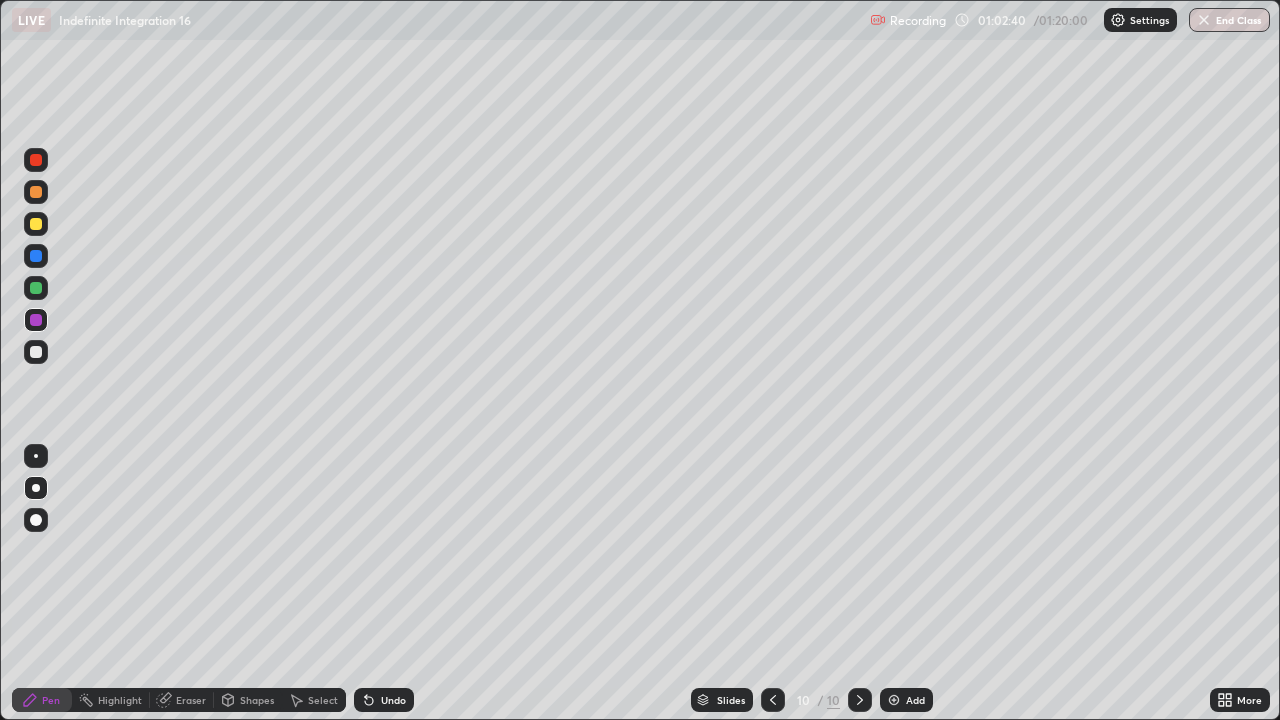 click 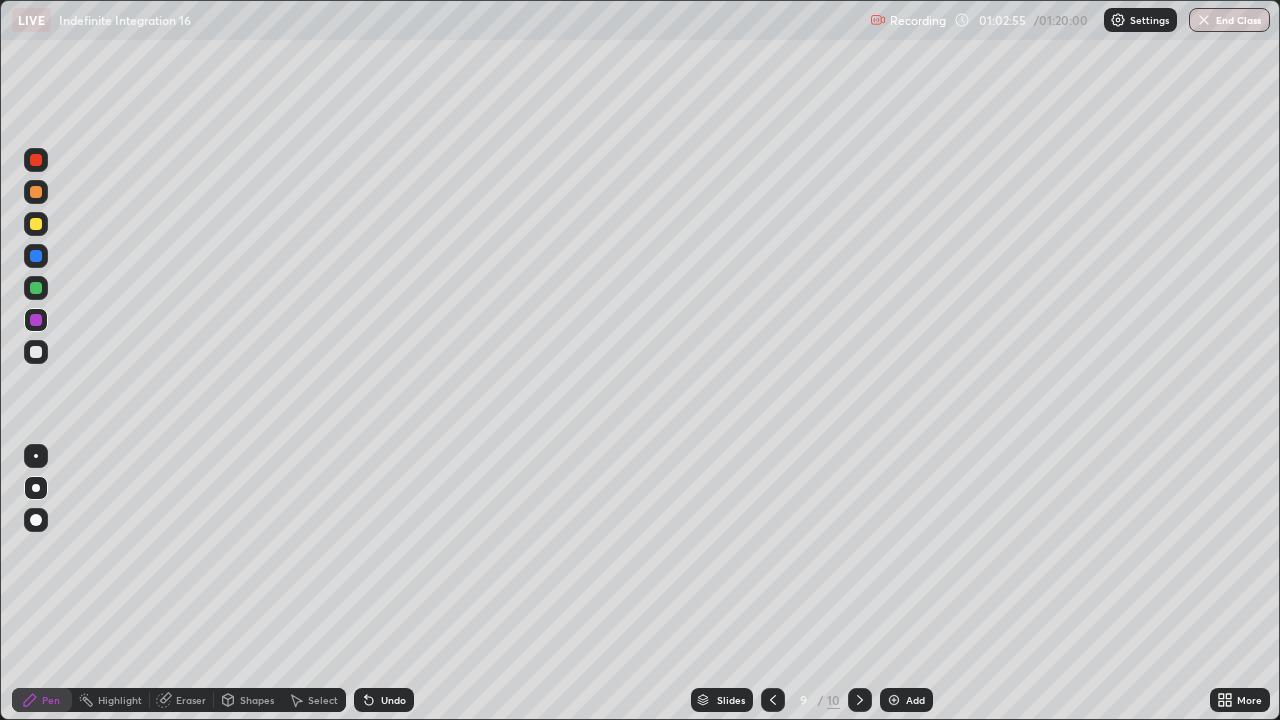 click 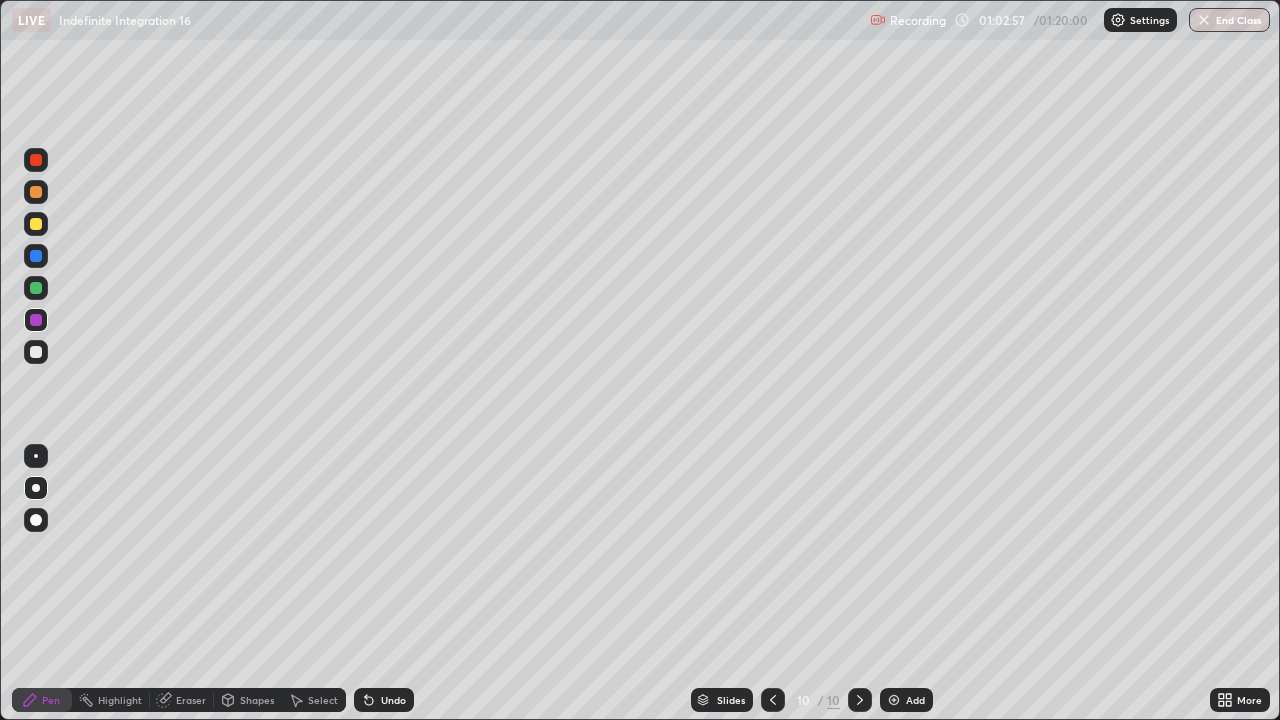 click at bounding box center (36, 352) 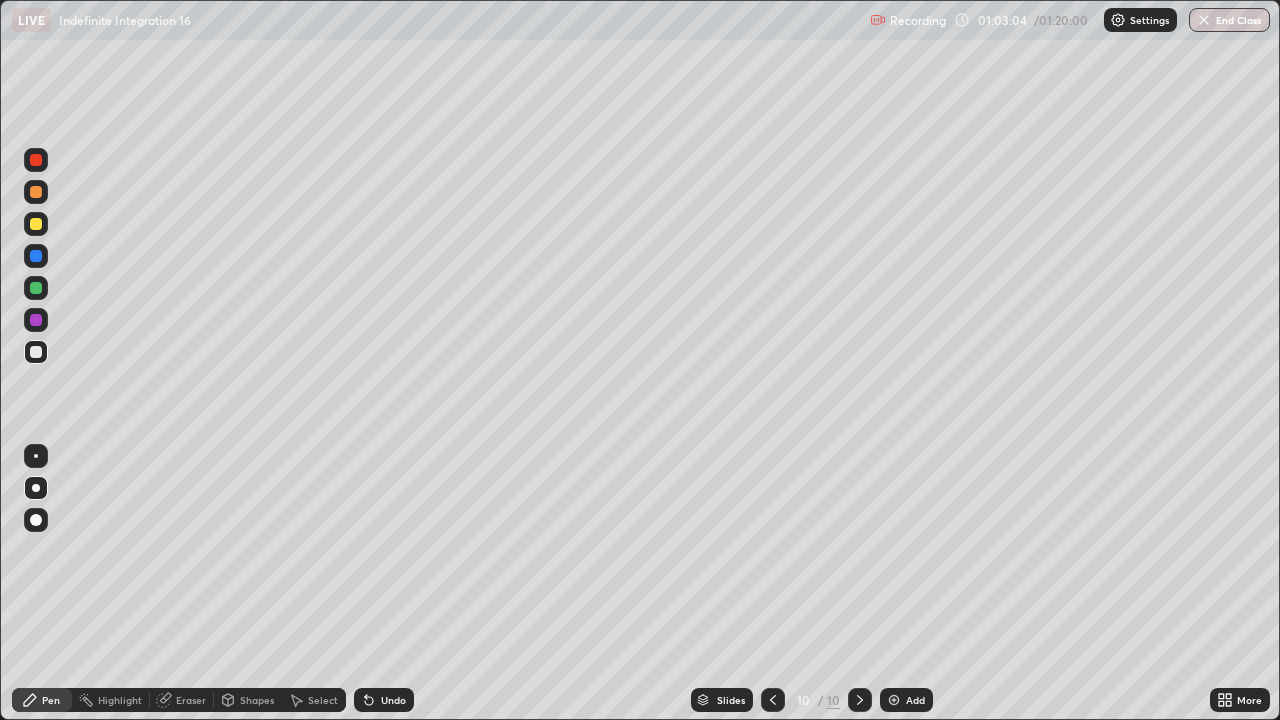 click on "Eraser" at bounding box center [191, 700] 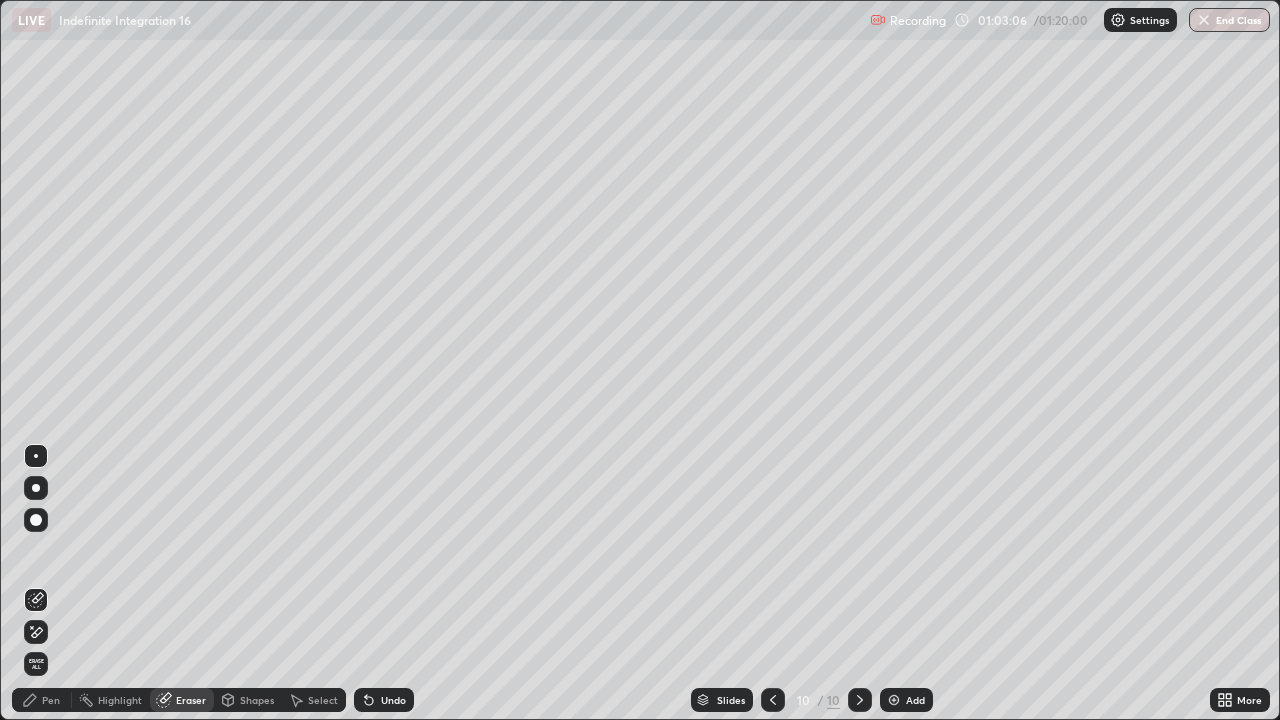 click on "Pen" at bounding box center [42, 700] 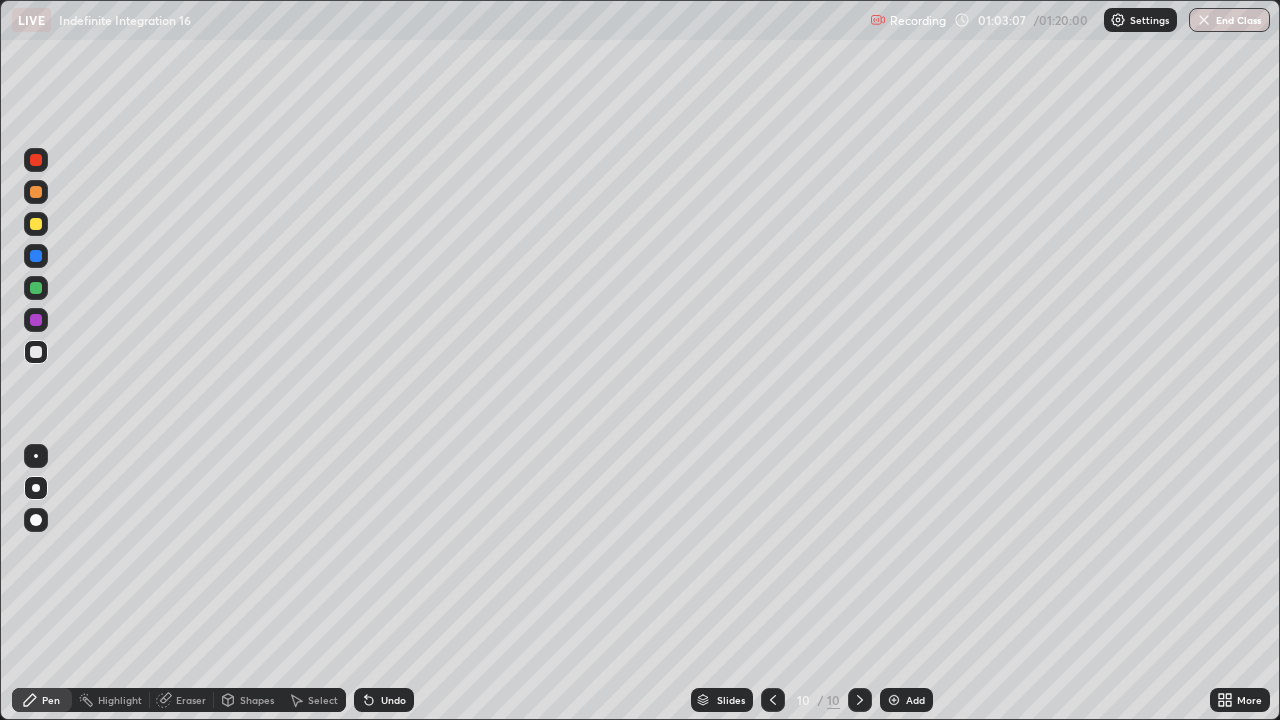 click at bounding box center (36, 320) 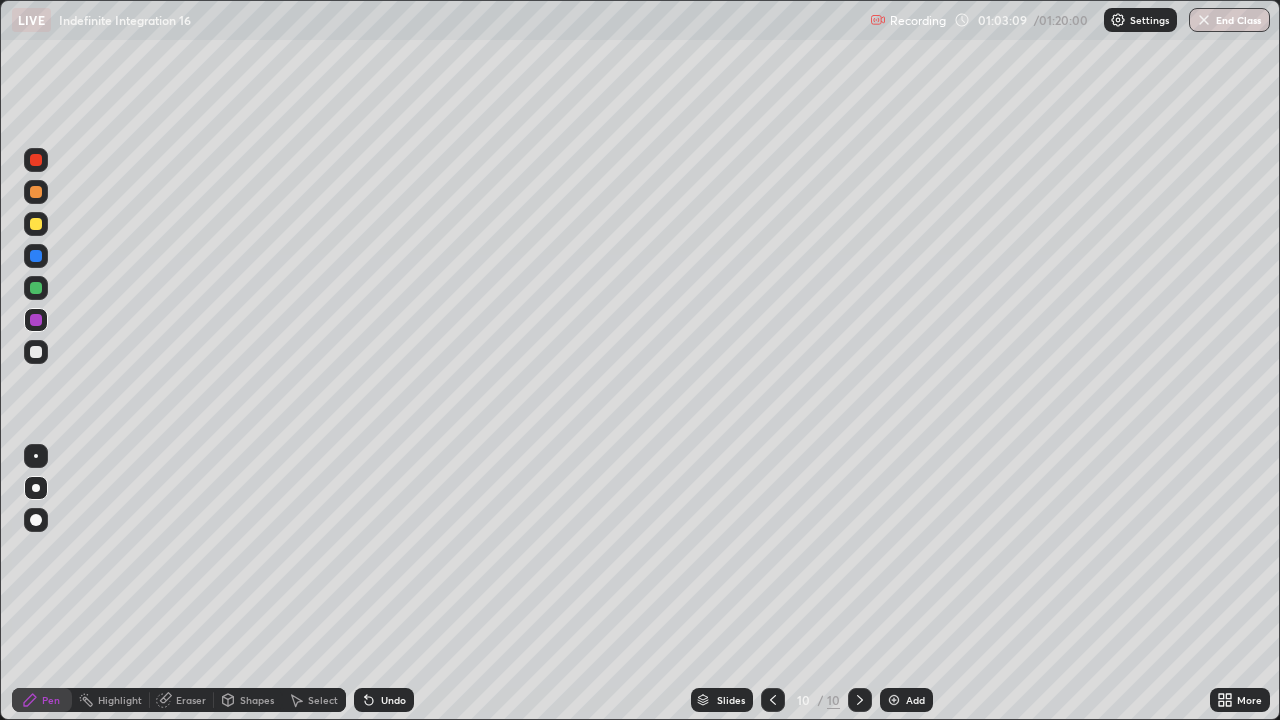 click at bounding box center [36, 288] 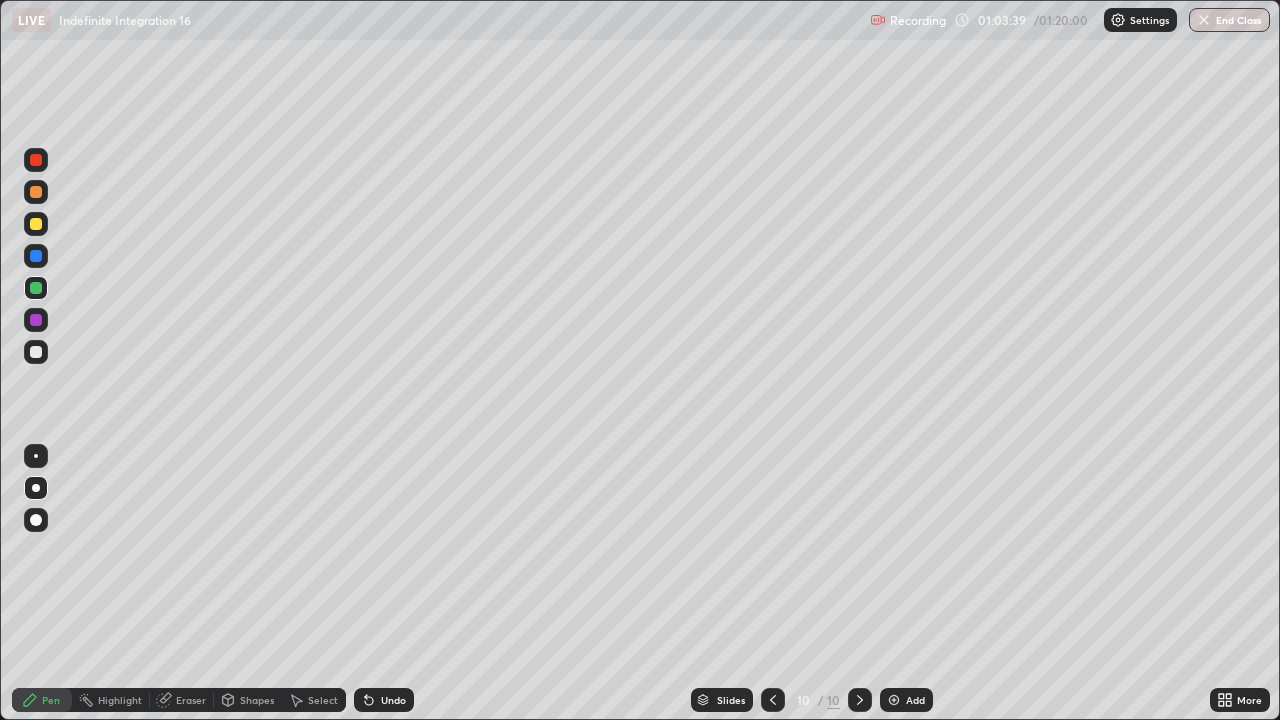click at bounding box center [36, 320] 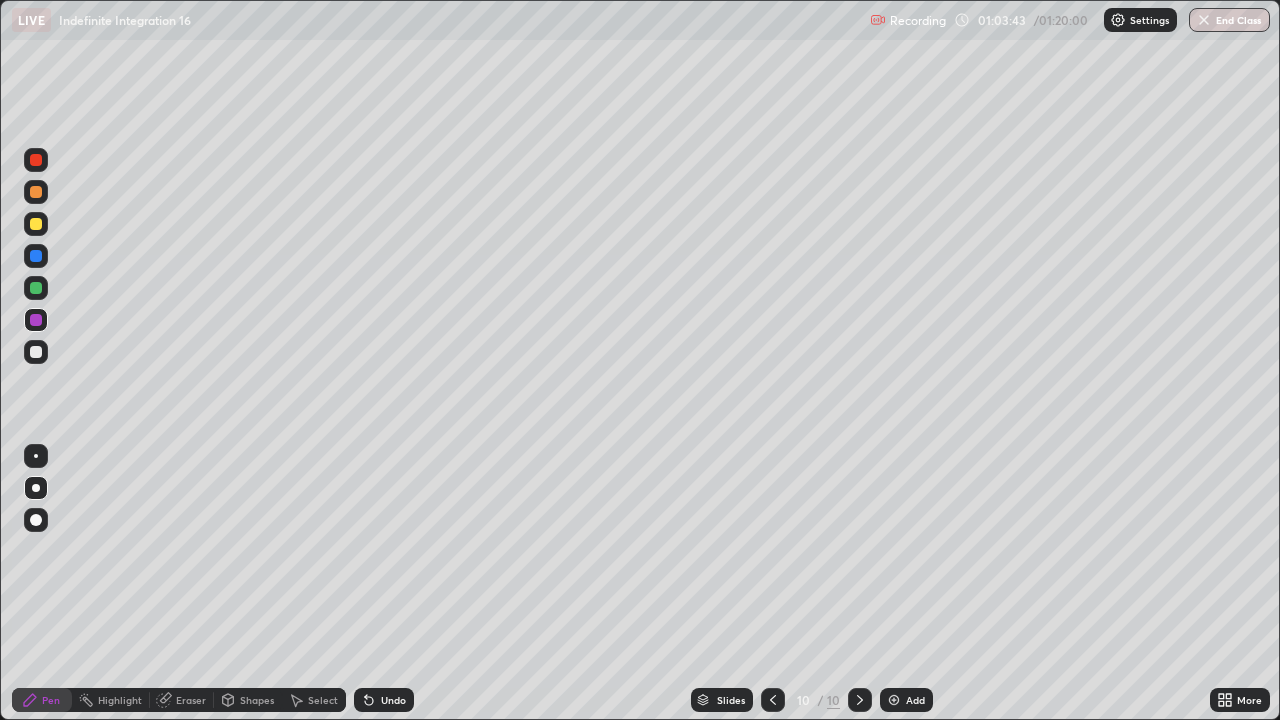 click at bounding box center [36, 352] 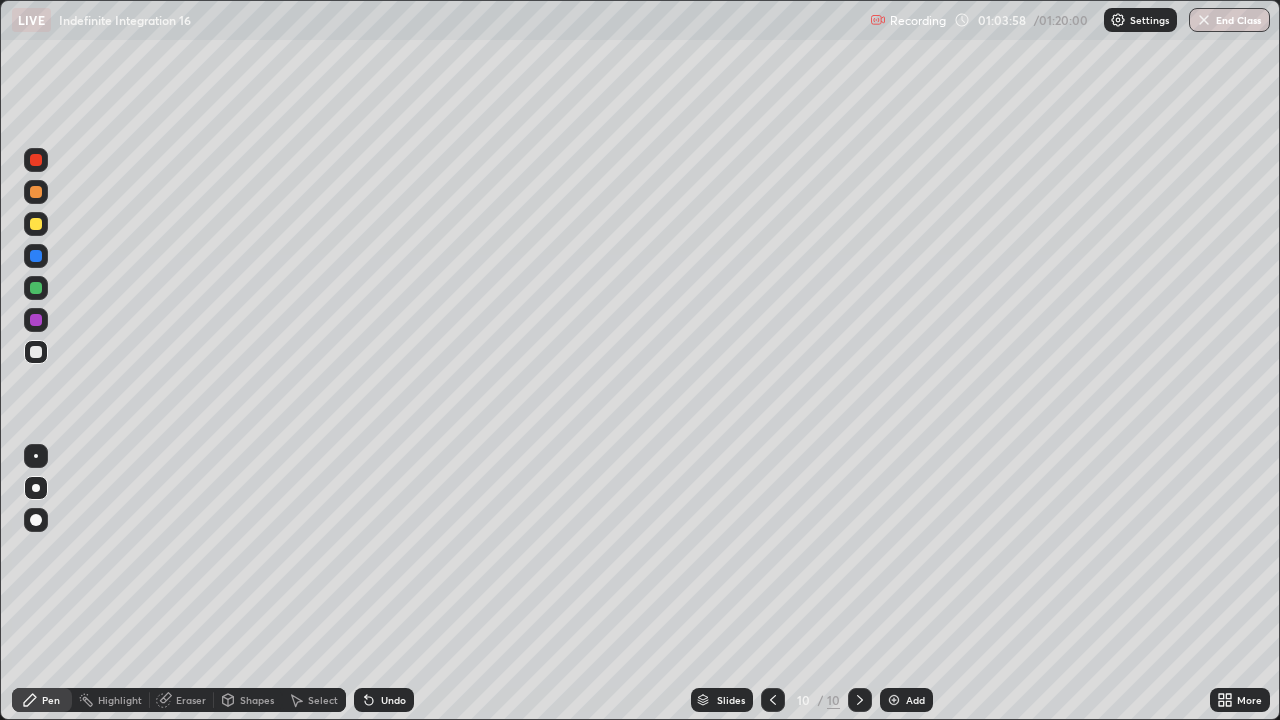 click on "Undo" at bounding box center [393, 700] 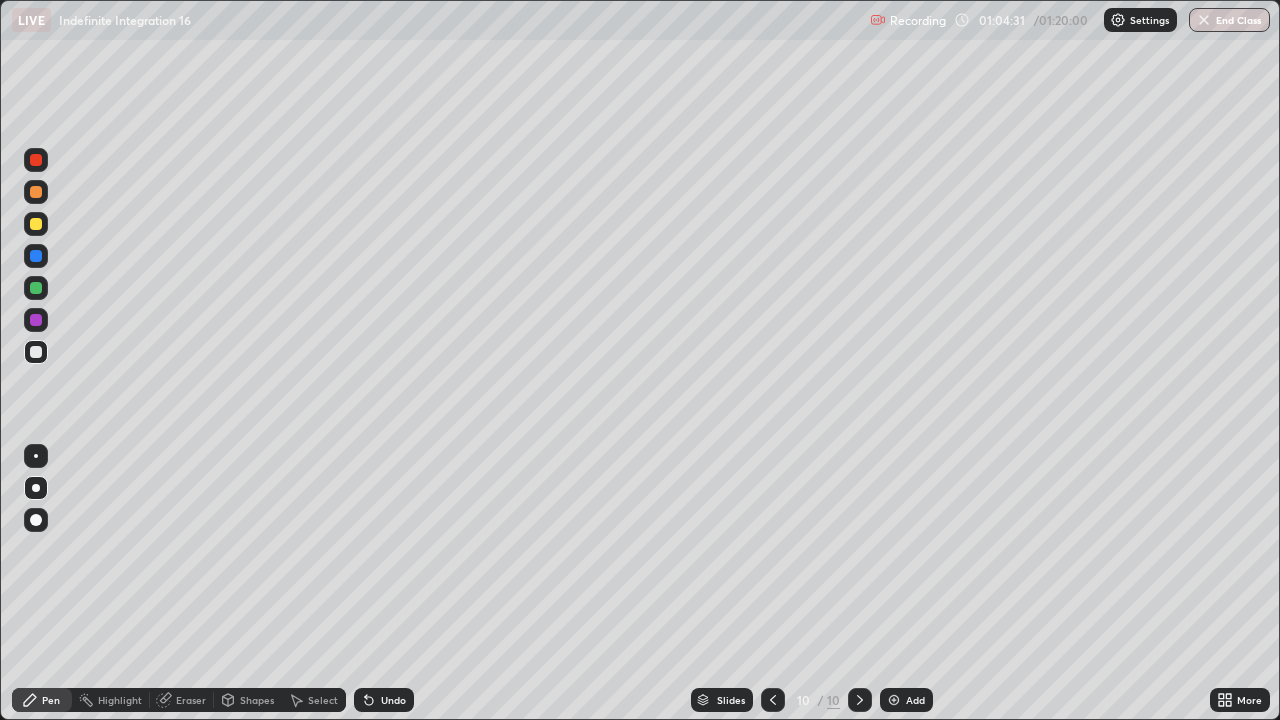 click on "Eraser" at bounding box center [191, 700] 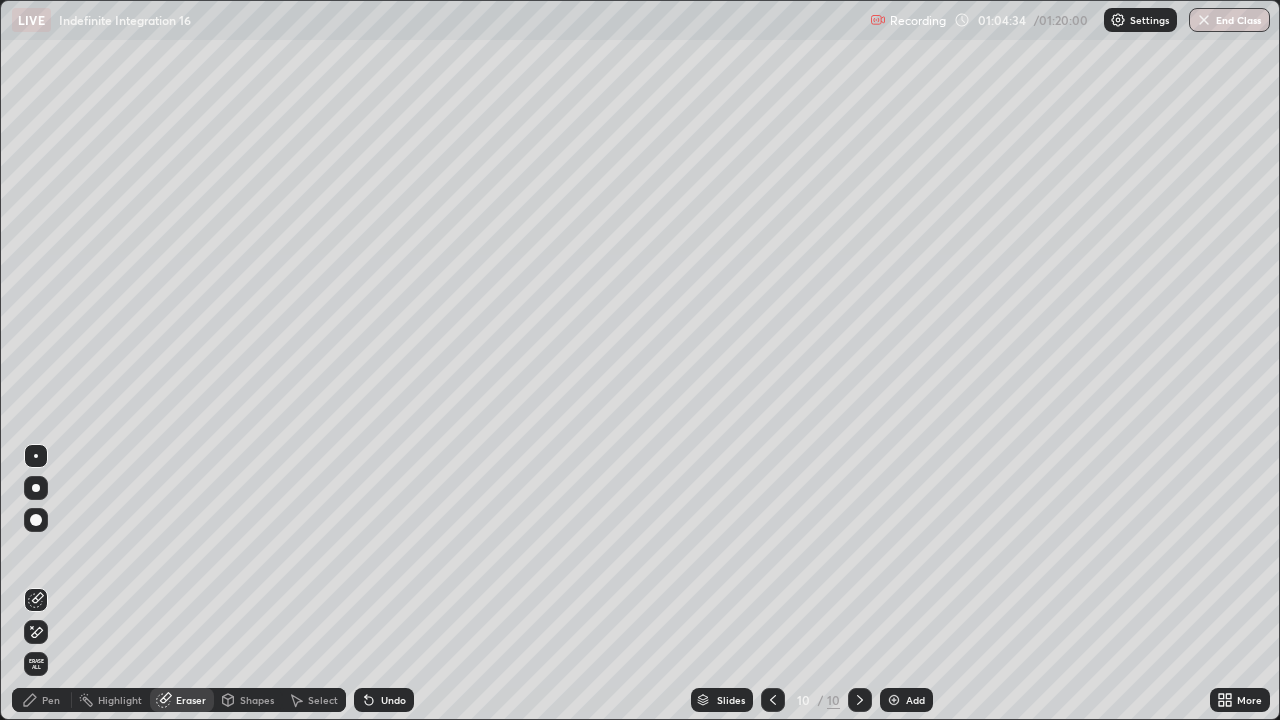 click on "Pen" at bounding box center [51, 700] 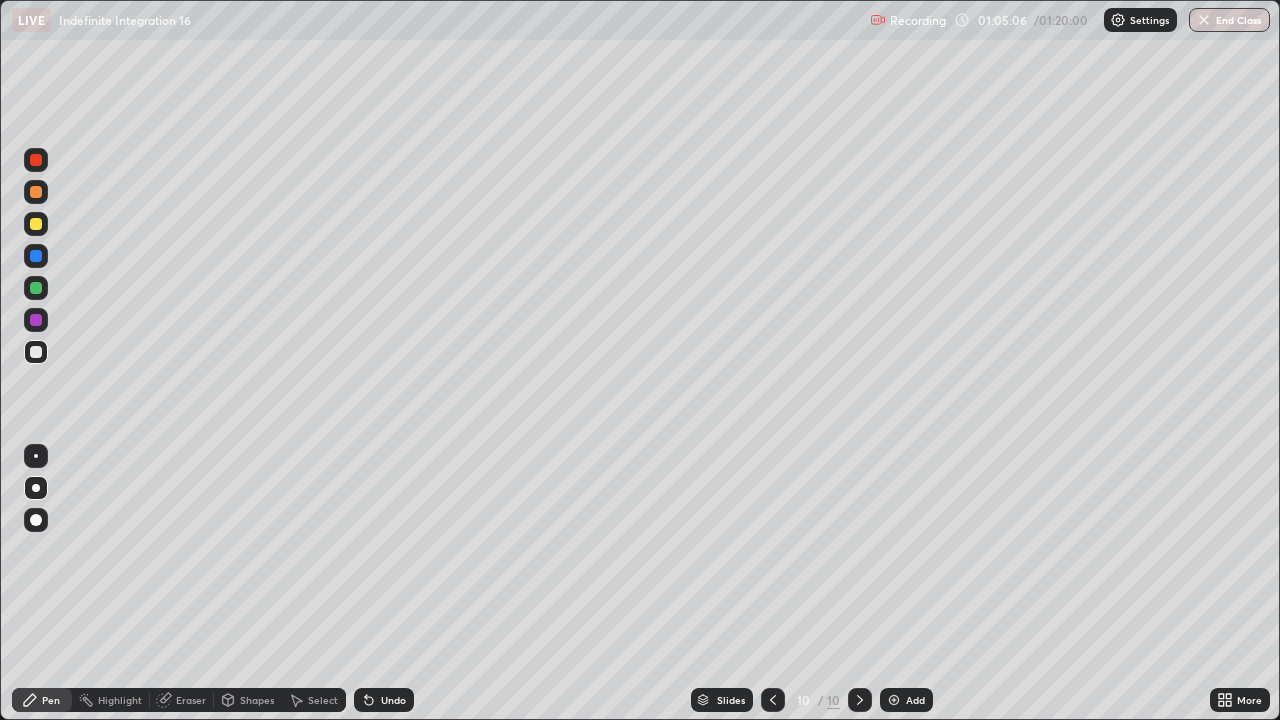 click on "Undo" at bounding box center [384, 700] 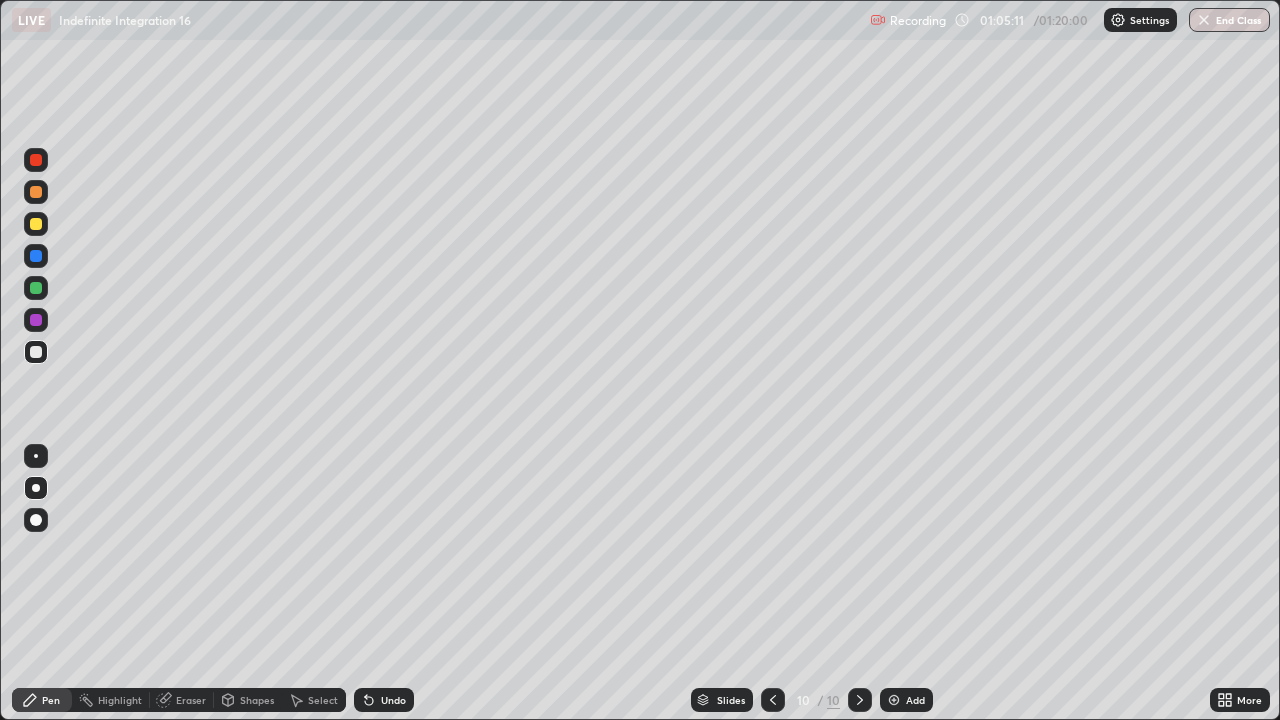 click at bounding box center [36, 320] 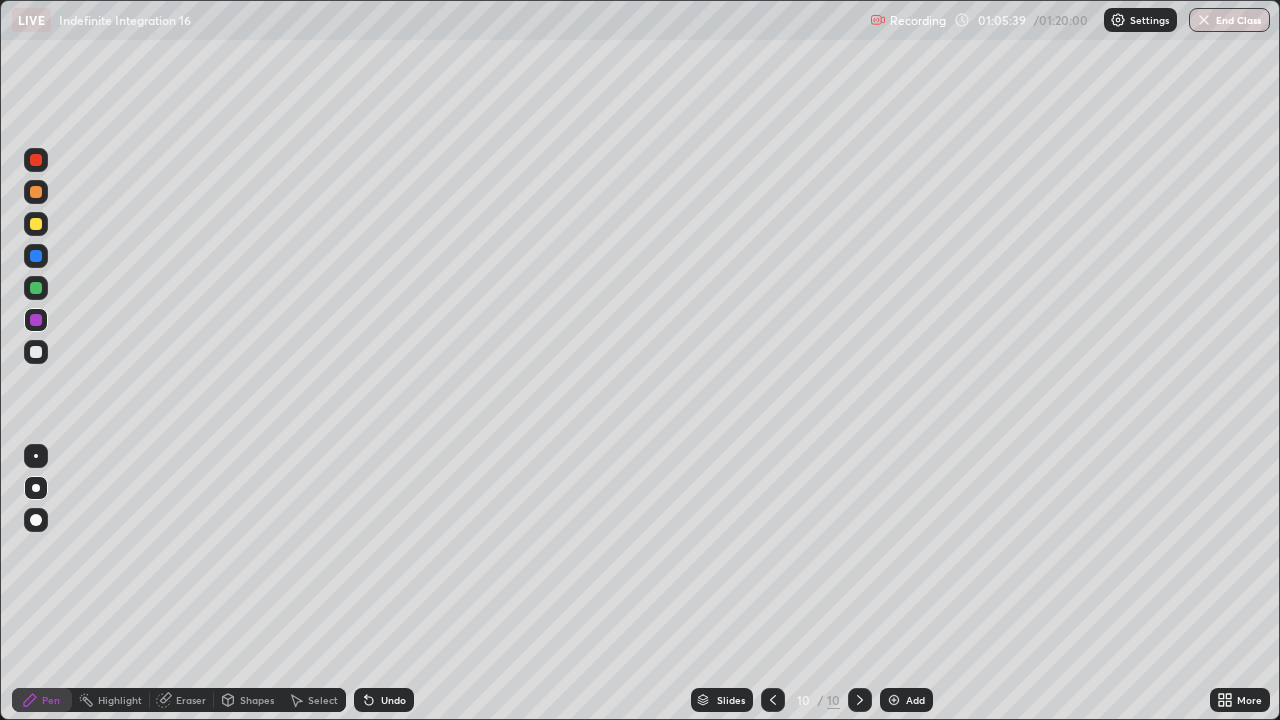 click at bounding box center [36, 352] 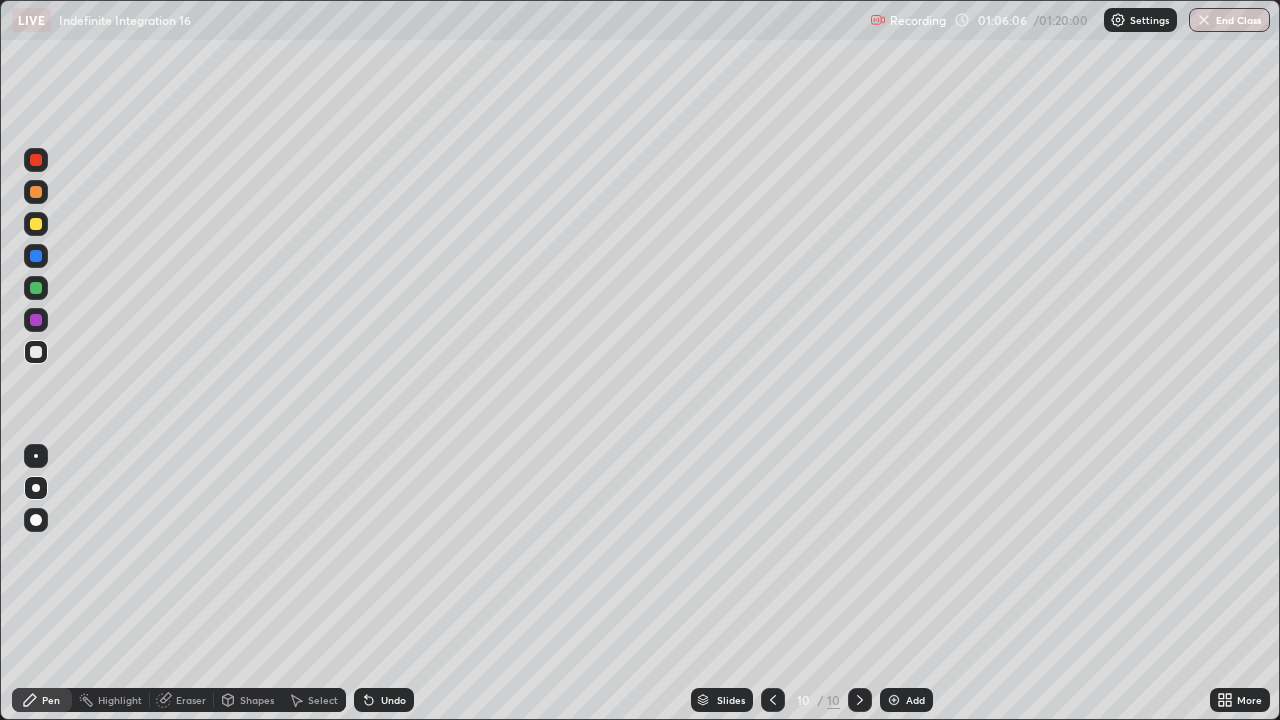 click on "Undo" at bounding box center [393, 700] 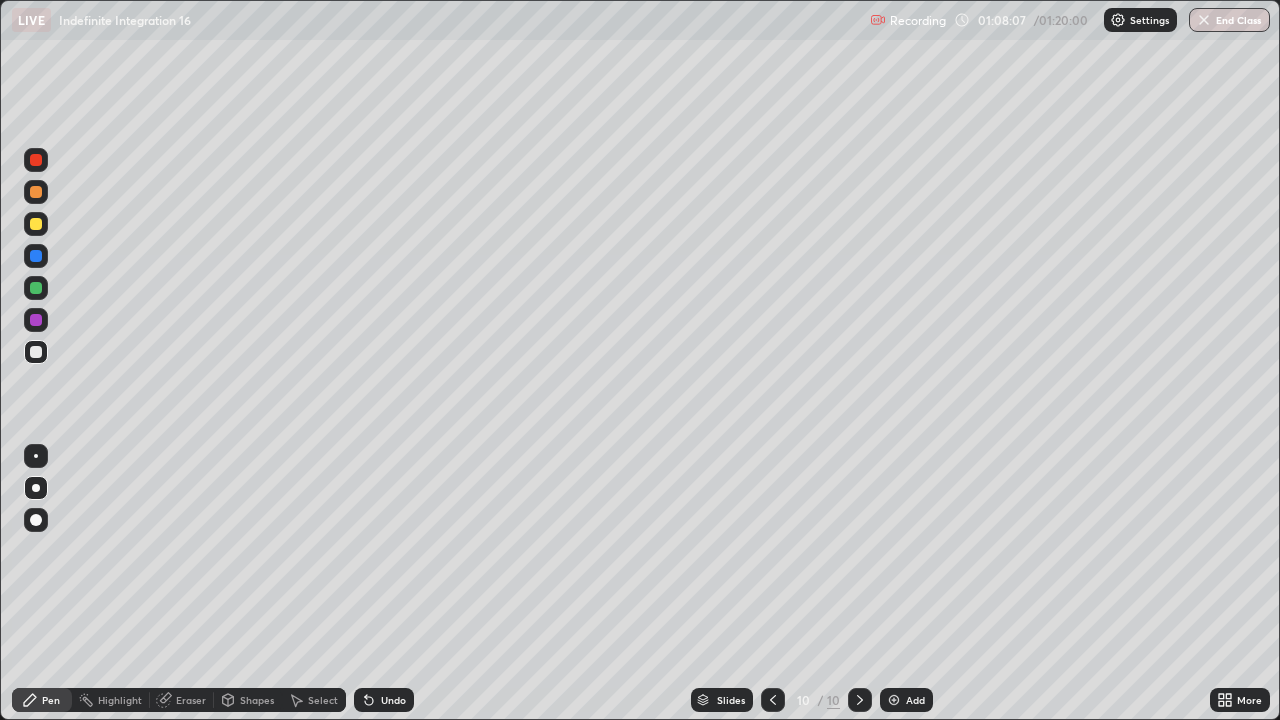 click at bounding box center [36, 224] 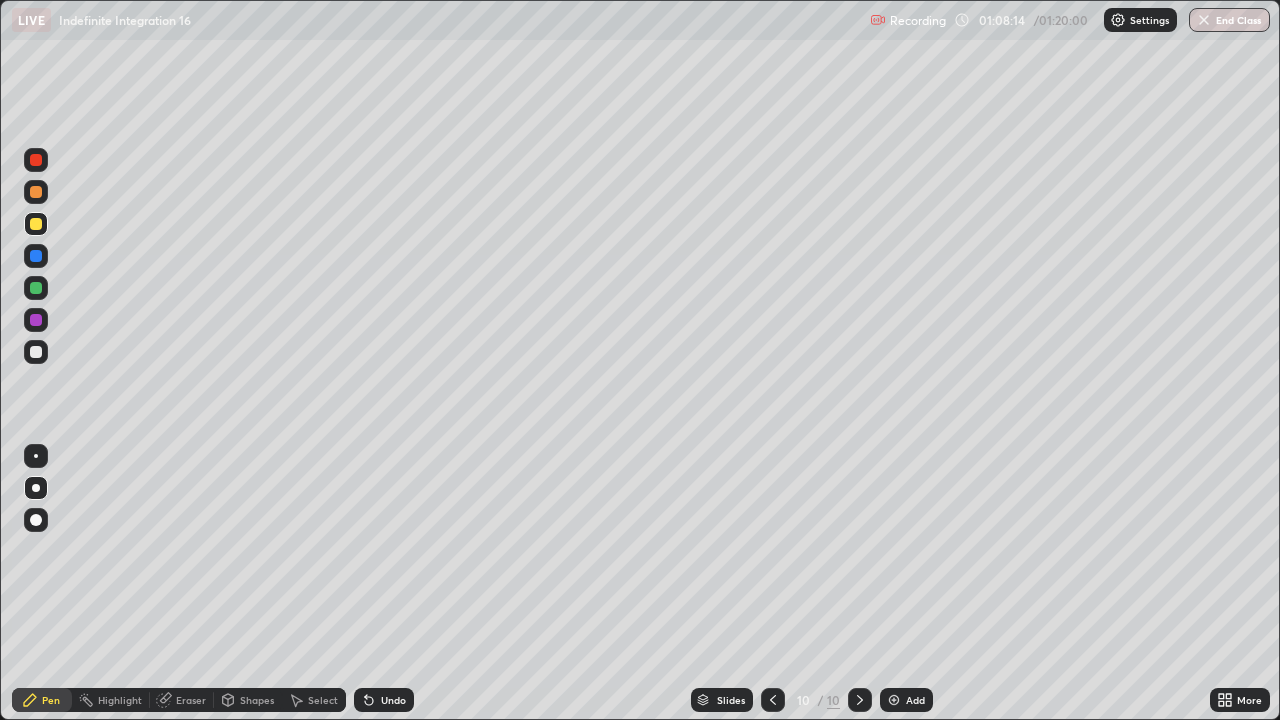 click at bounding box center (36, 224) 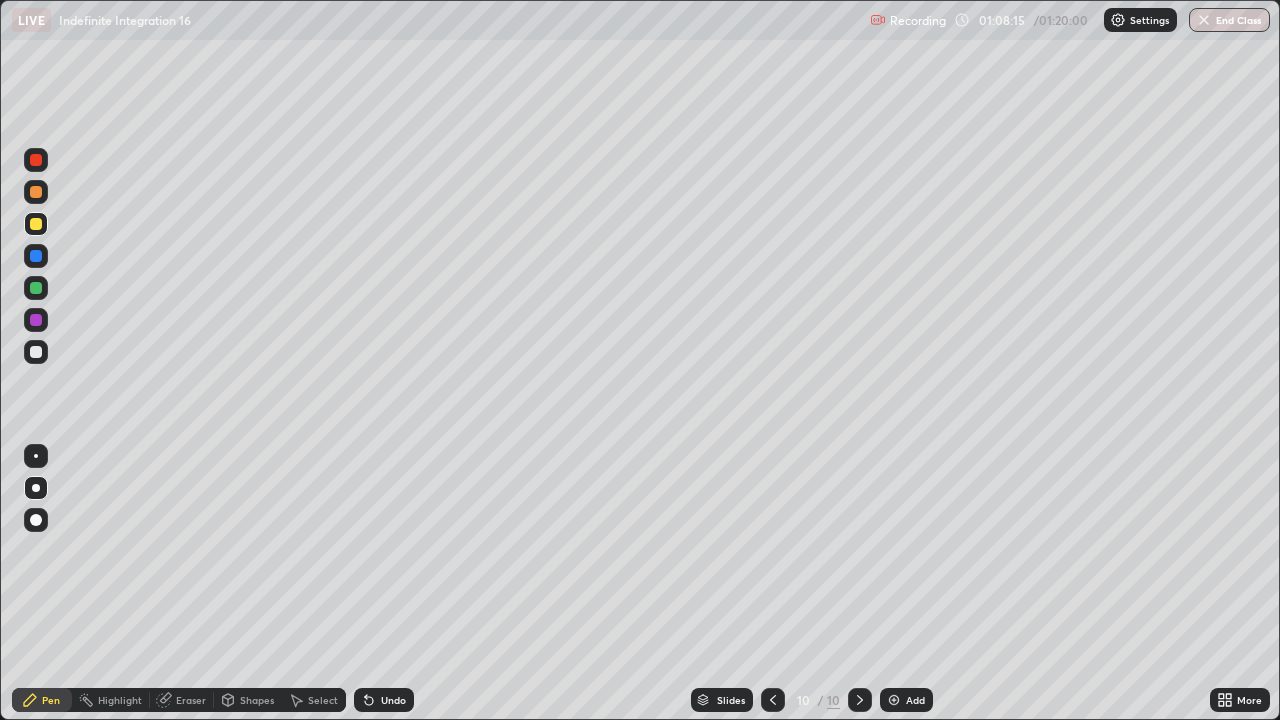 click at bounding box center (36, 488) 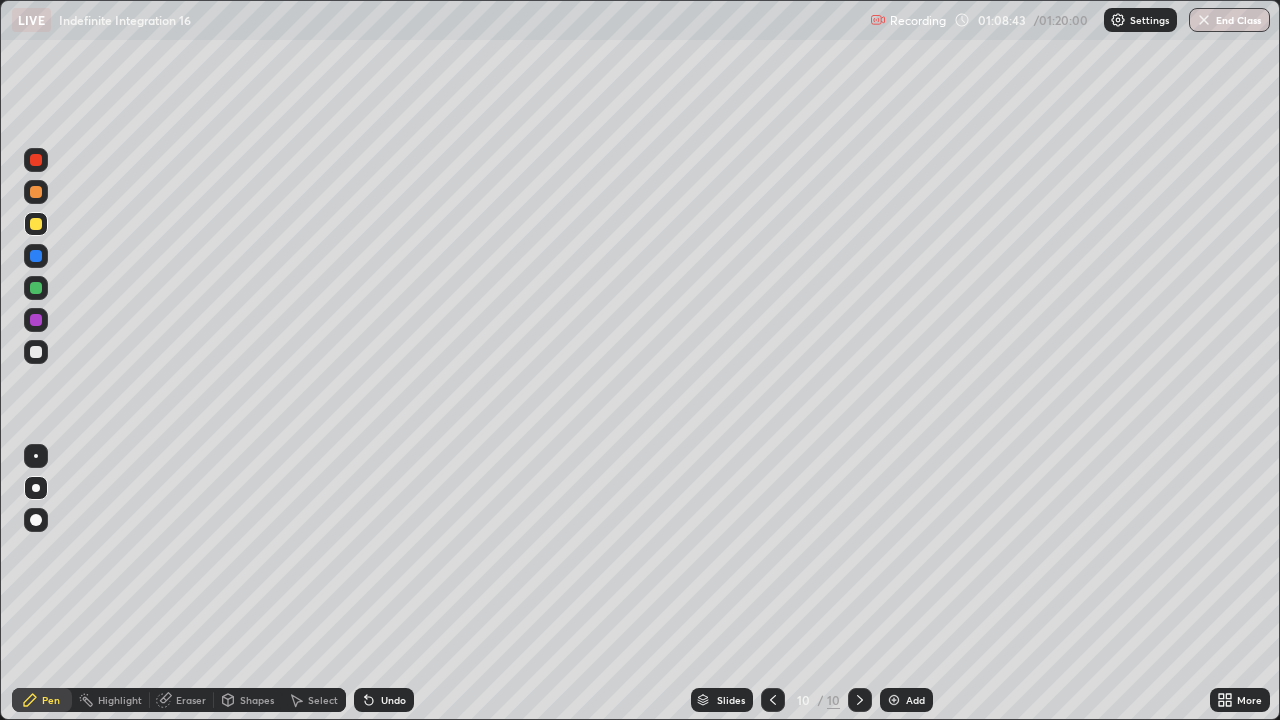 click 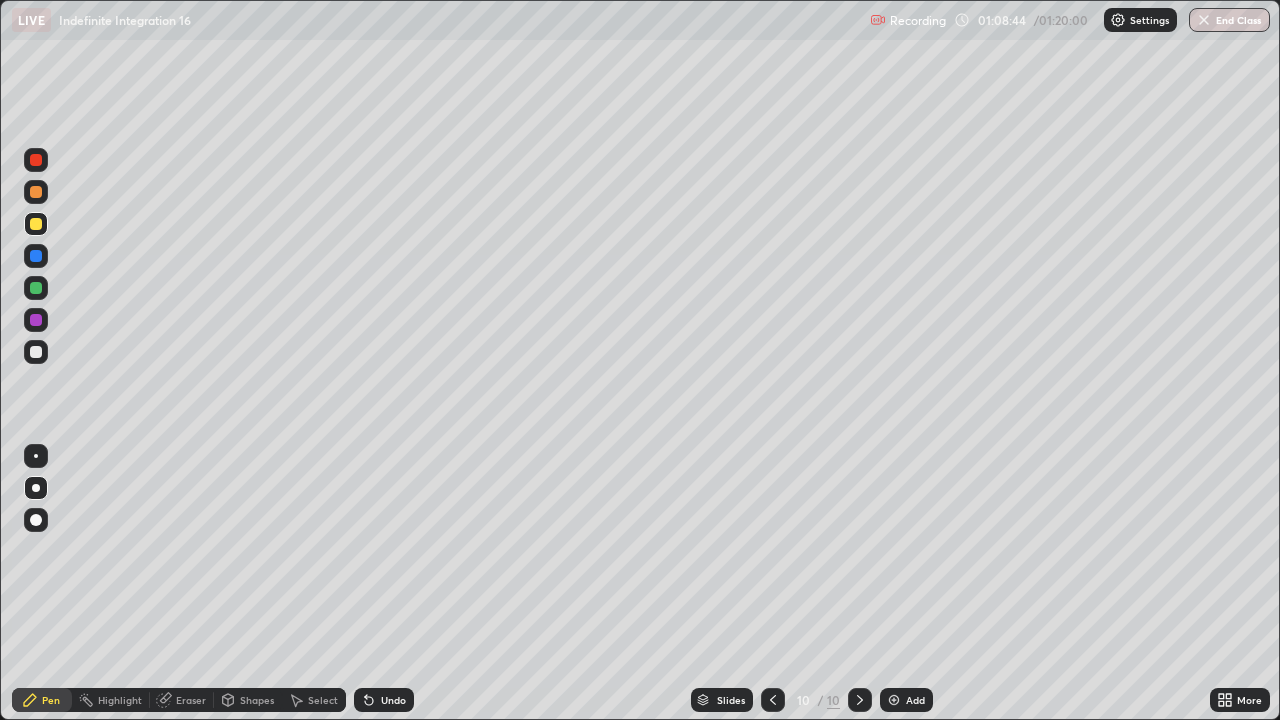 click on "Add" at bounding box center [906, 700] 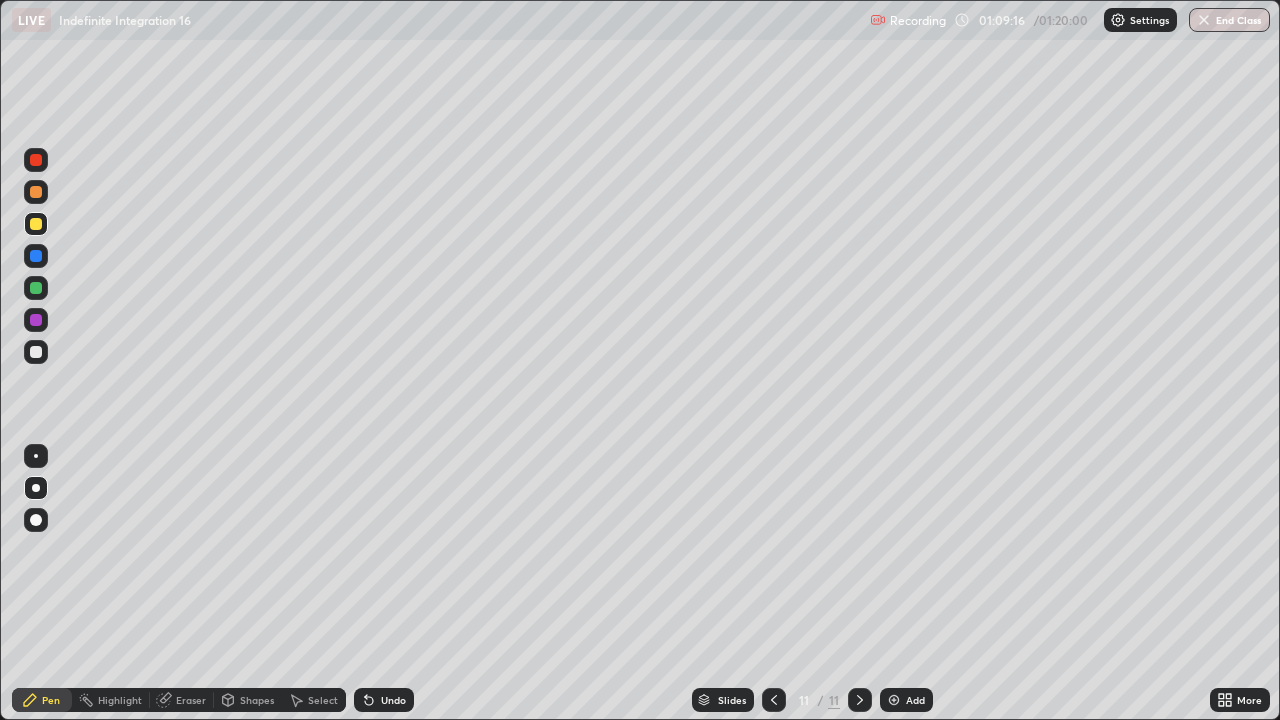 click at bounding box center (36, 352) 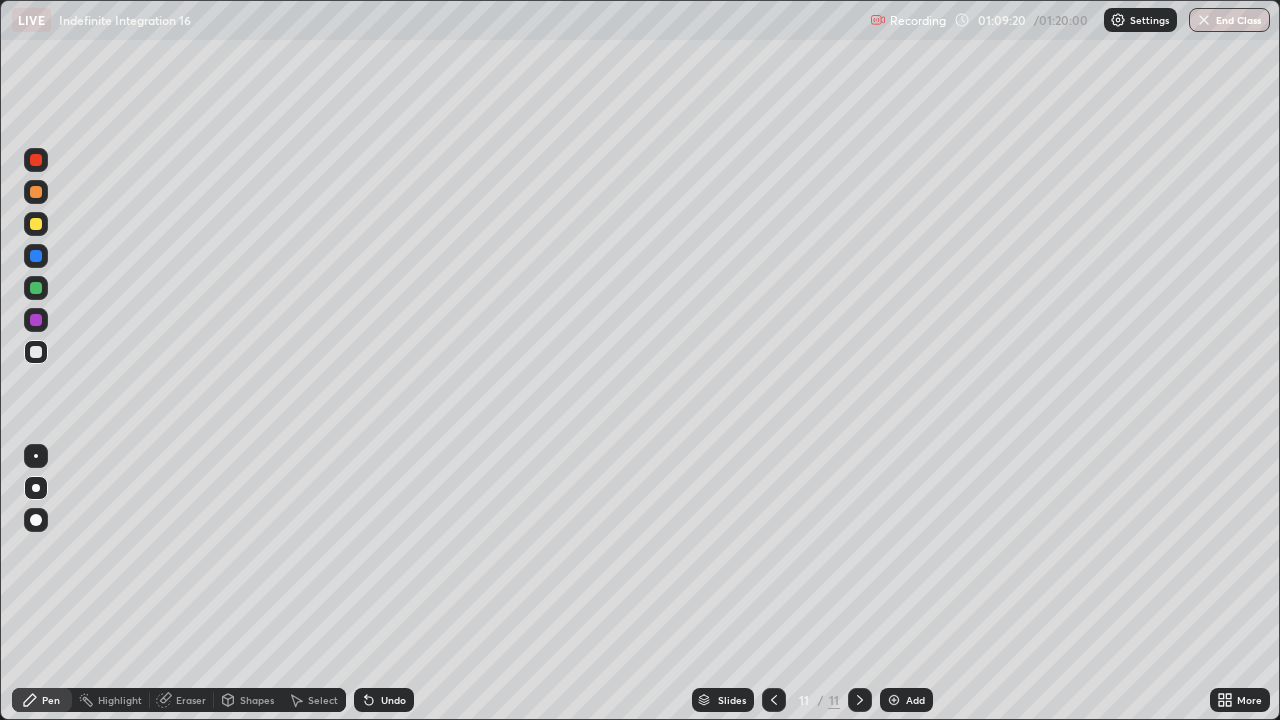 click at bounding box center (36, 352) 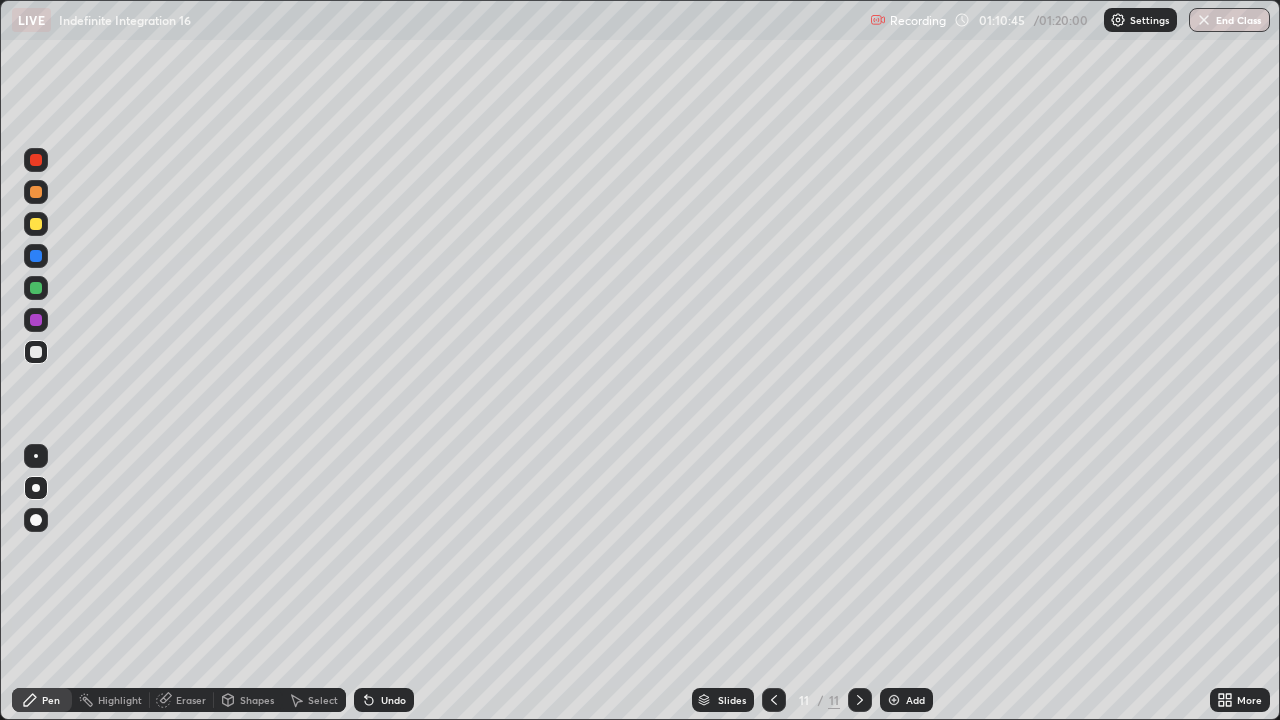 click at bounding box center [36, 352] 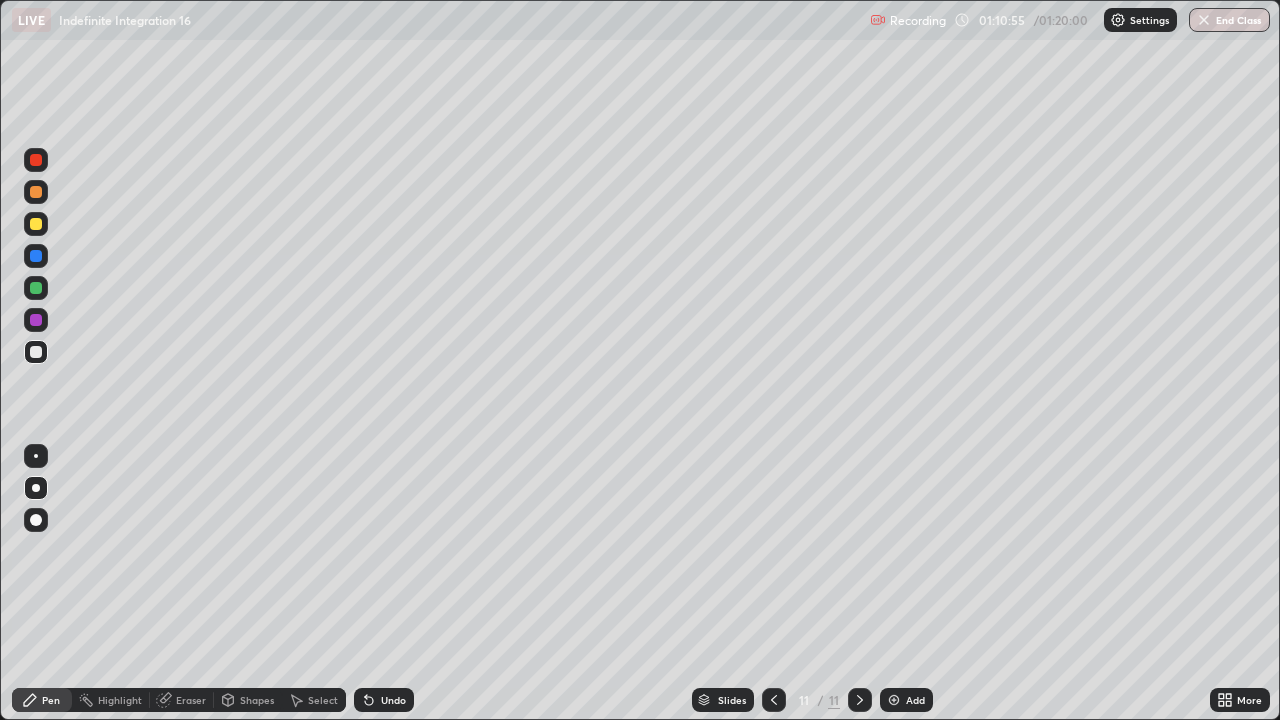 click on "Undo" at bounding box center [393, 700] 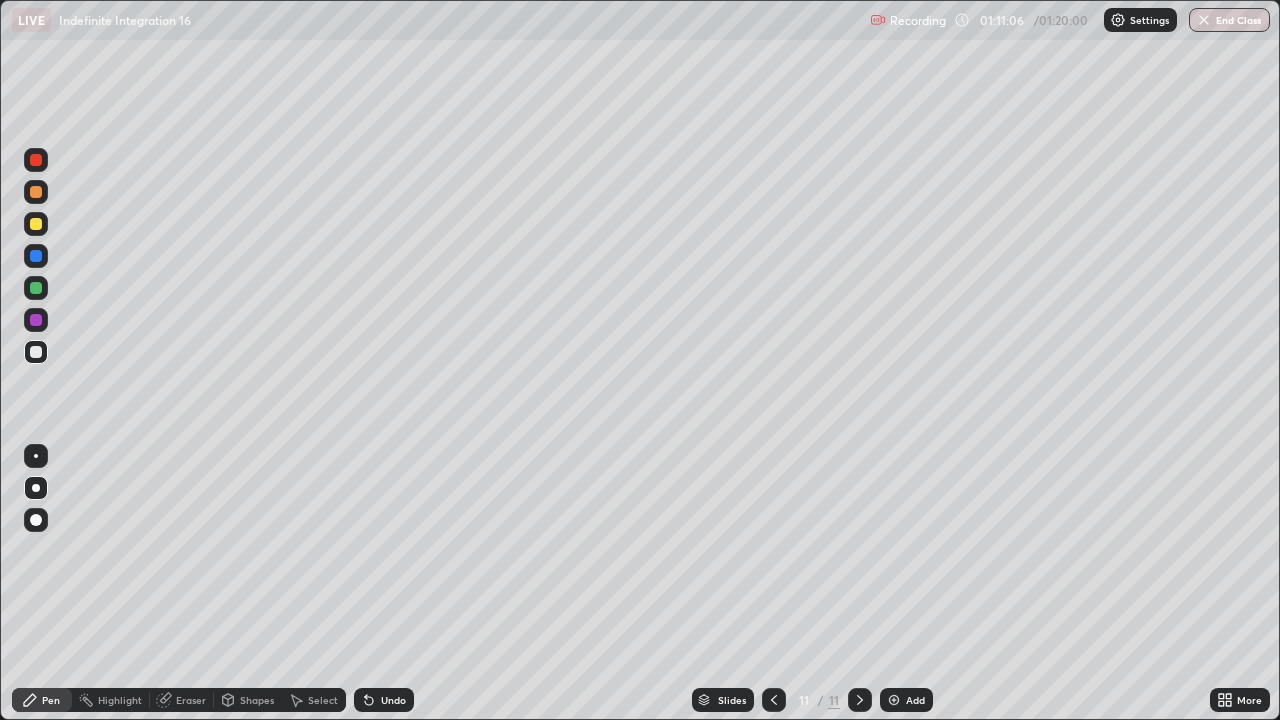click on "Undo" at bounding box center (393, 700) 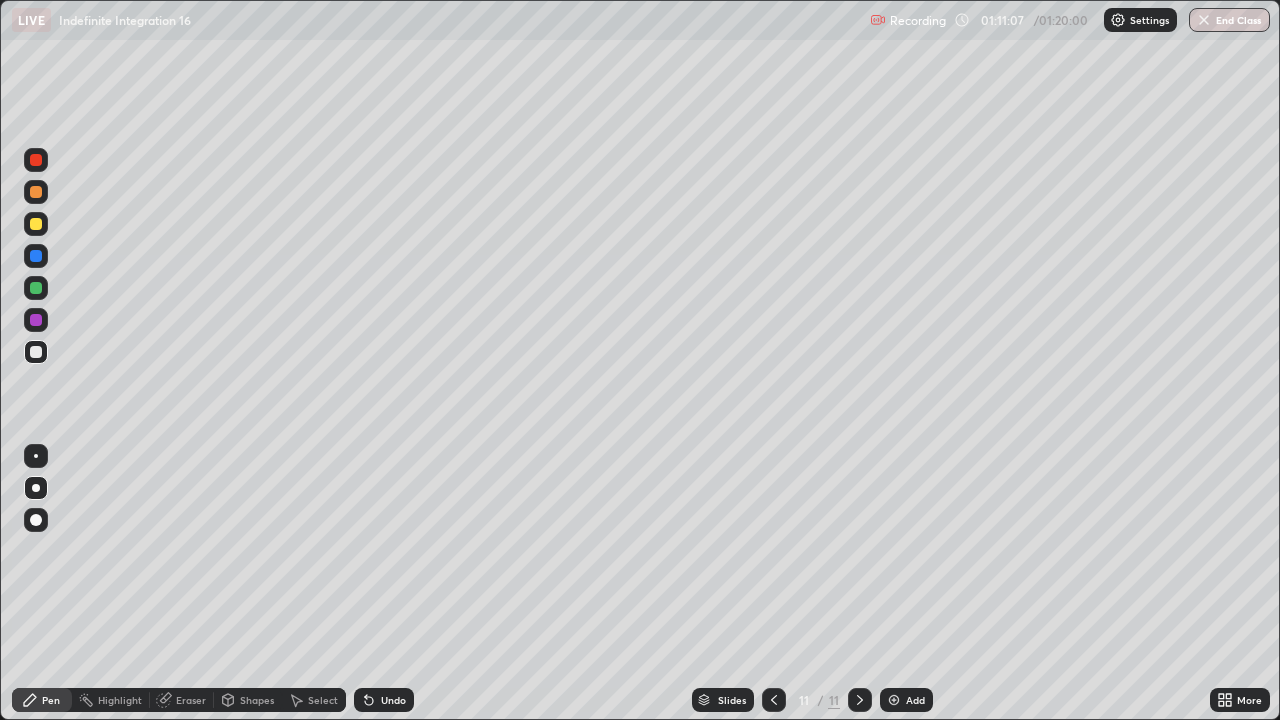 click on "Undo" at bounding box center [393, 700] 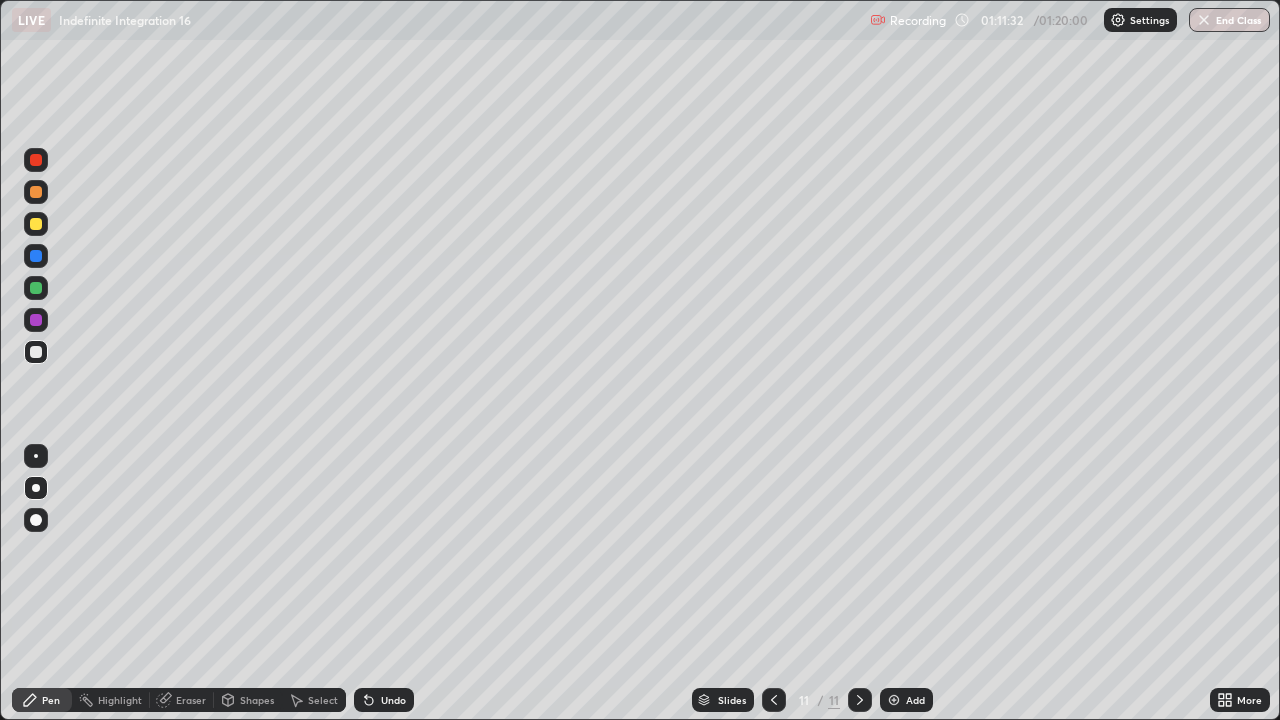 click at bounding box center (36, 160) 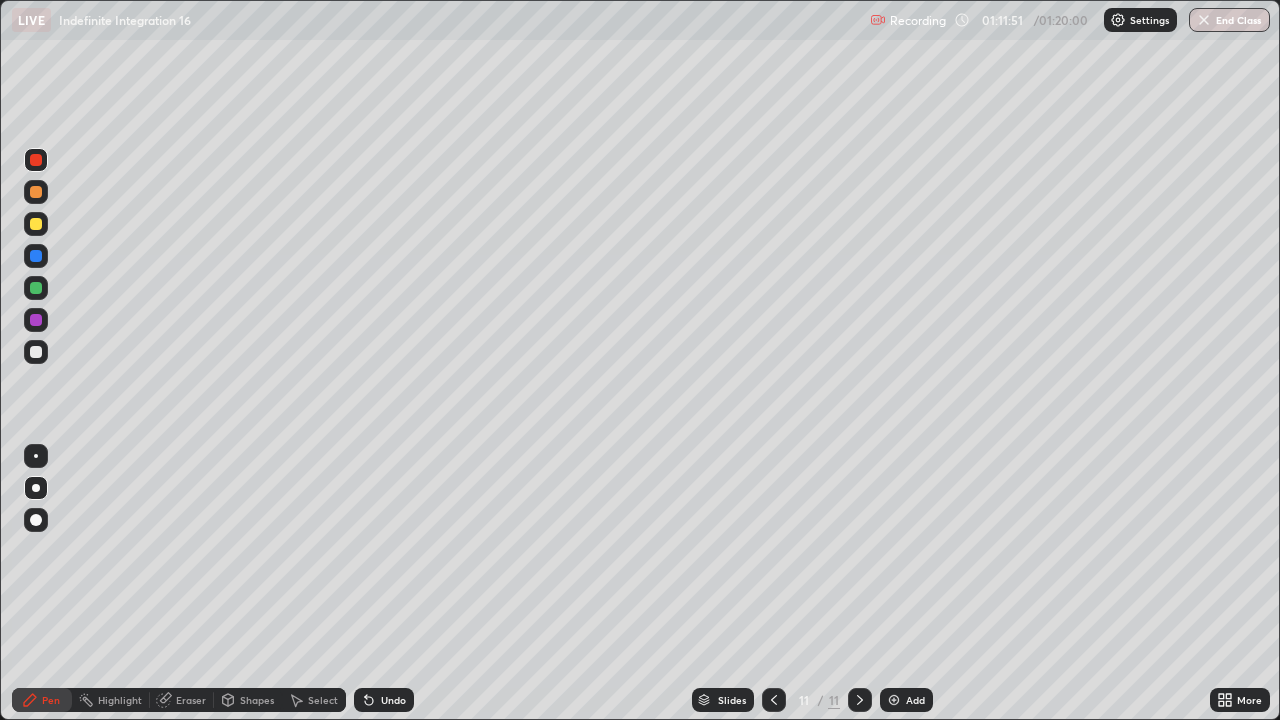 click 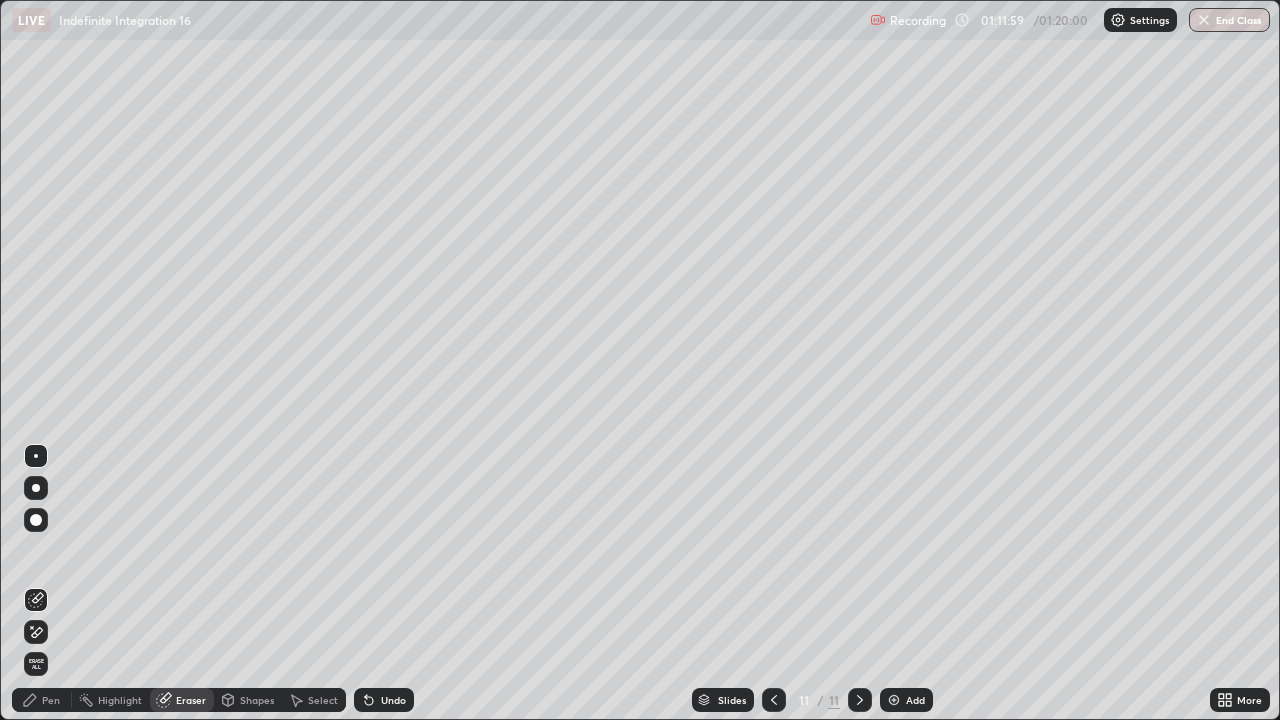 click on "Pen" at bounding box center (42, 700) 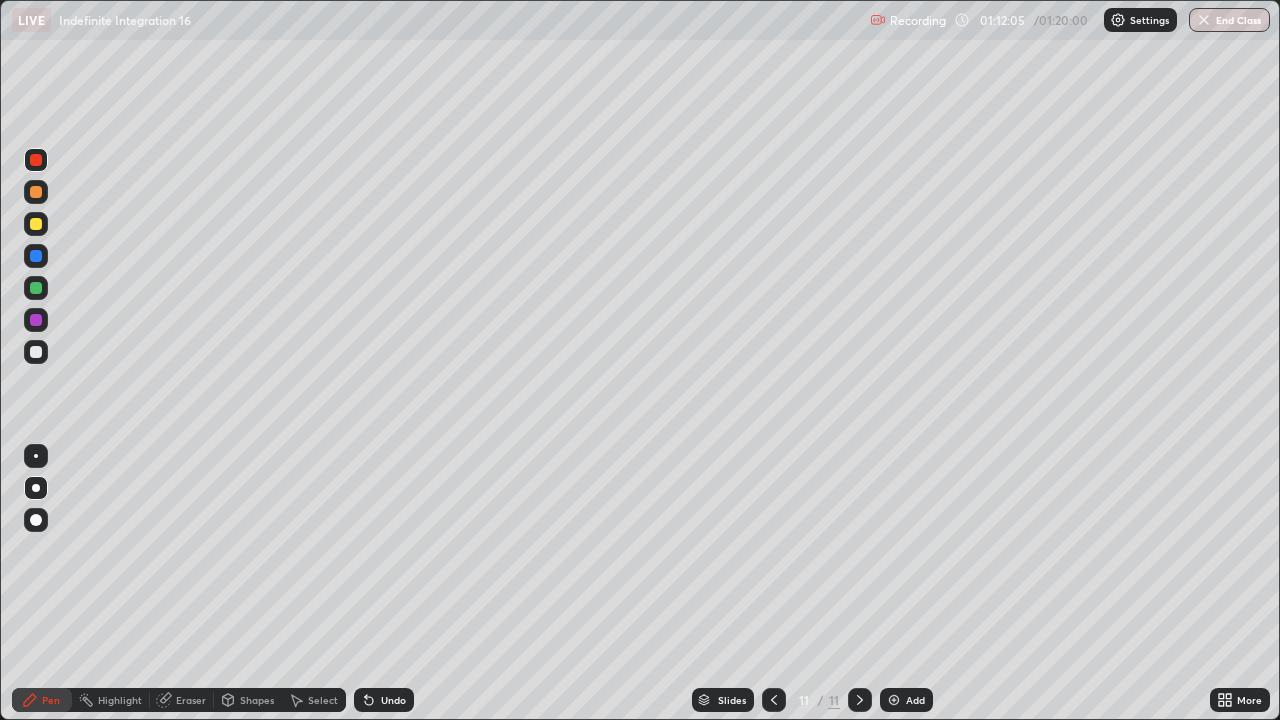 click on "Undo" at bounding box center [393, 700] 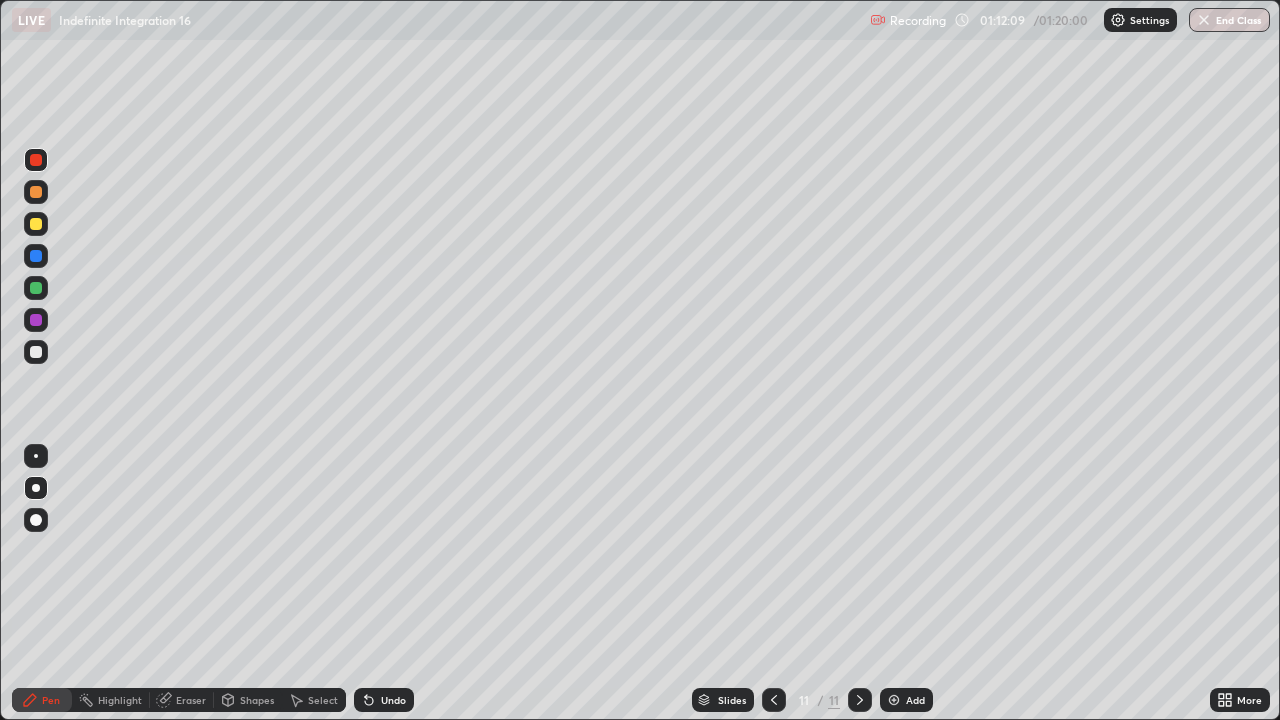 click at bounding box center (36, 352) 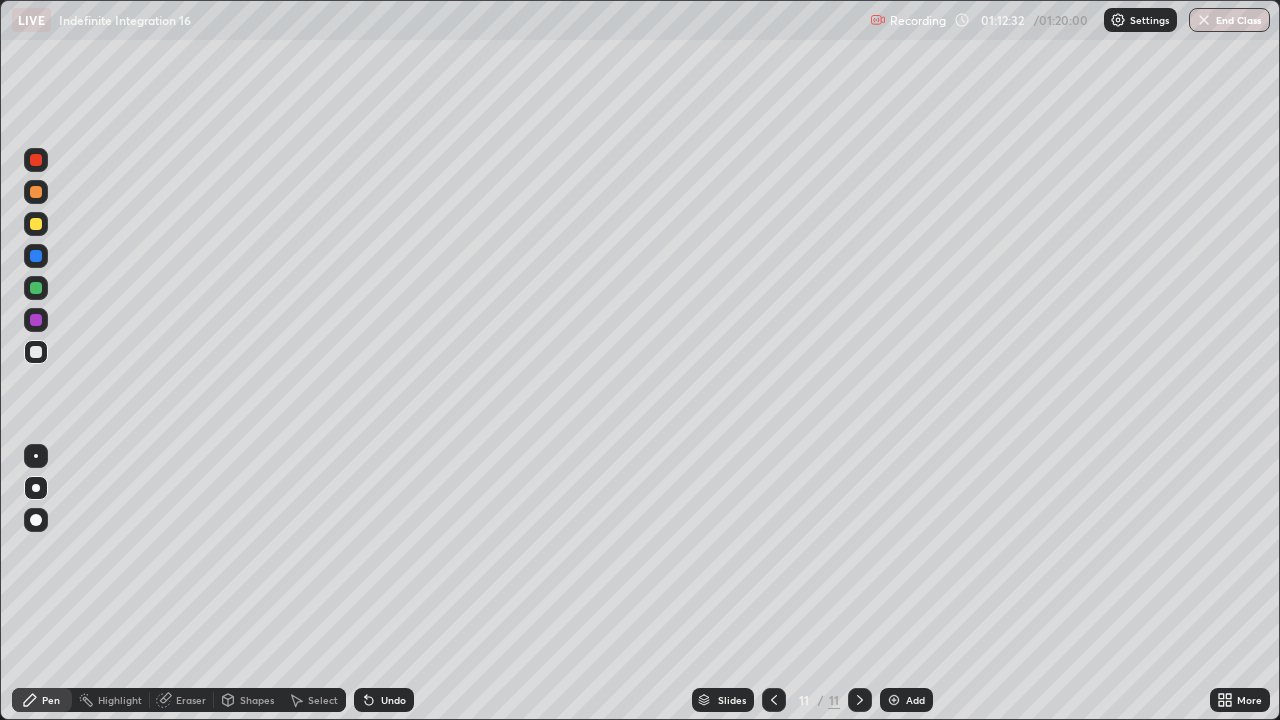 click at bounding box center (36, 288) 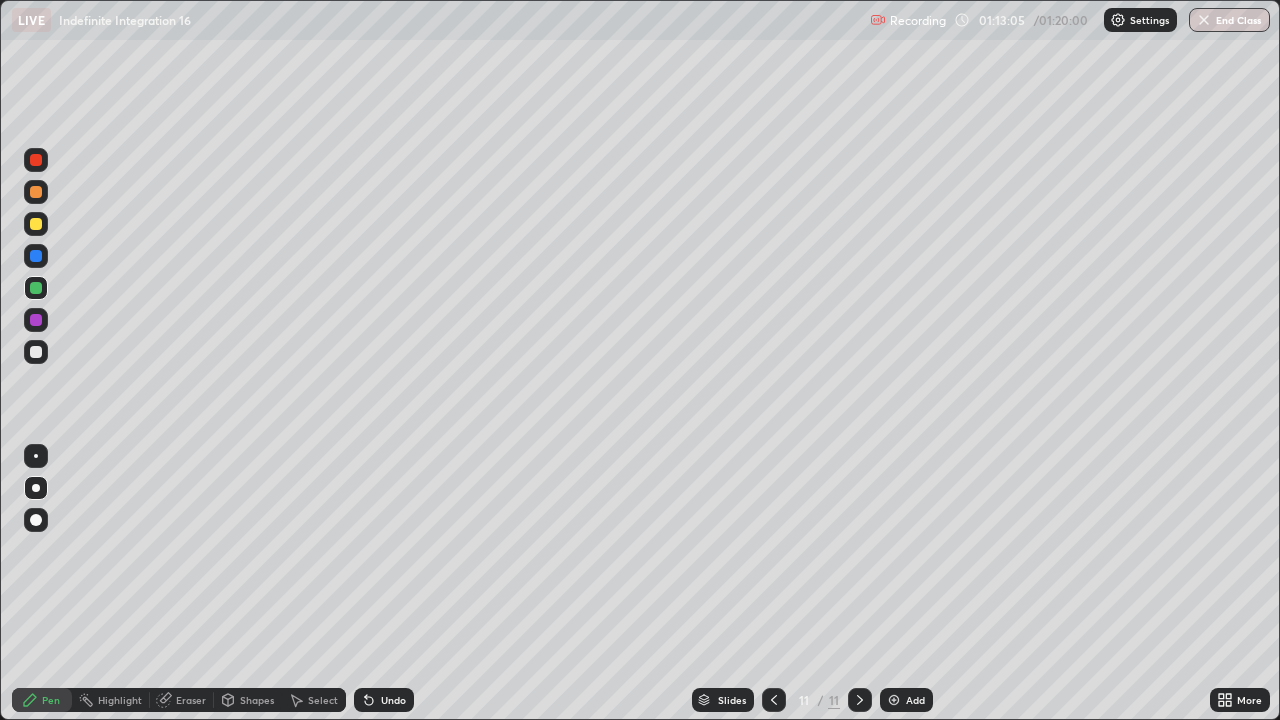 click on "Eraser" at bounding box center [191, 700] 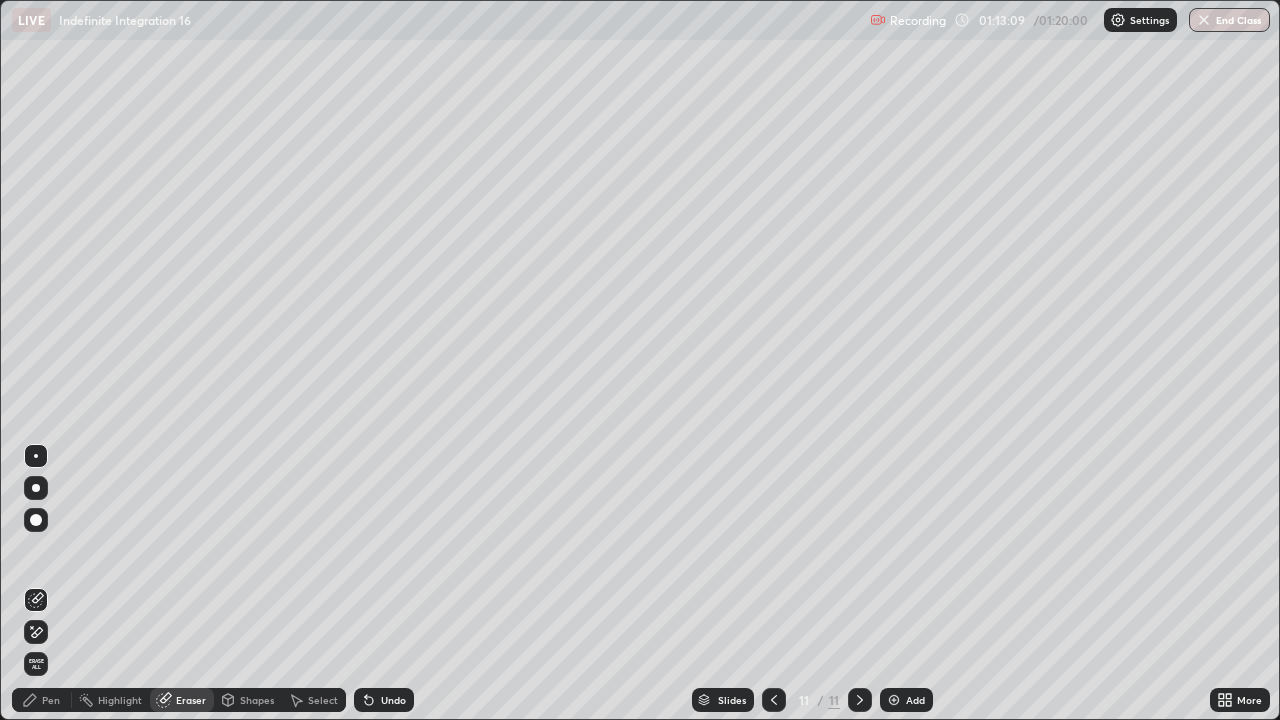 click on "Pen" at bounding box center (51, 700) 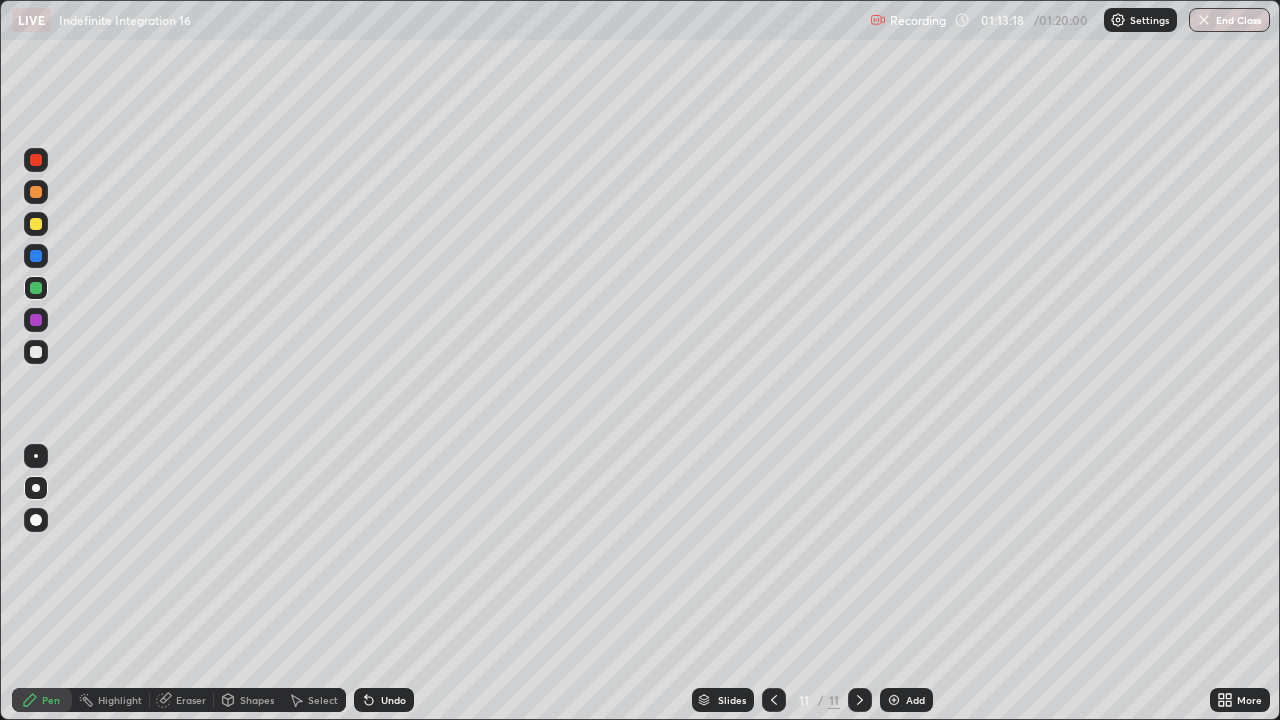 click at bounding box center [36, 352] 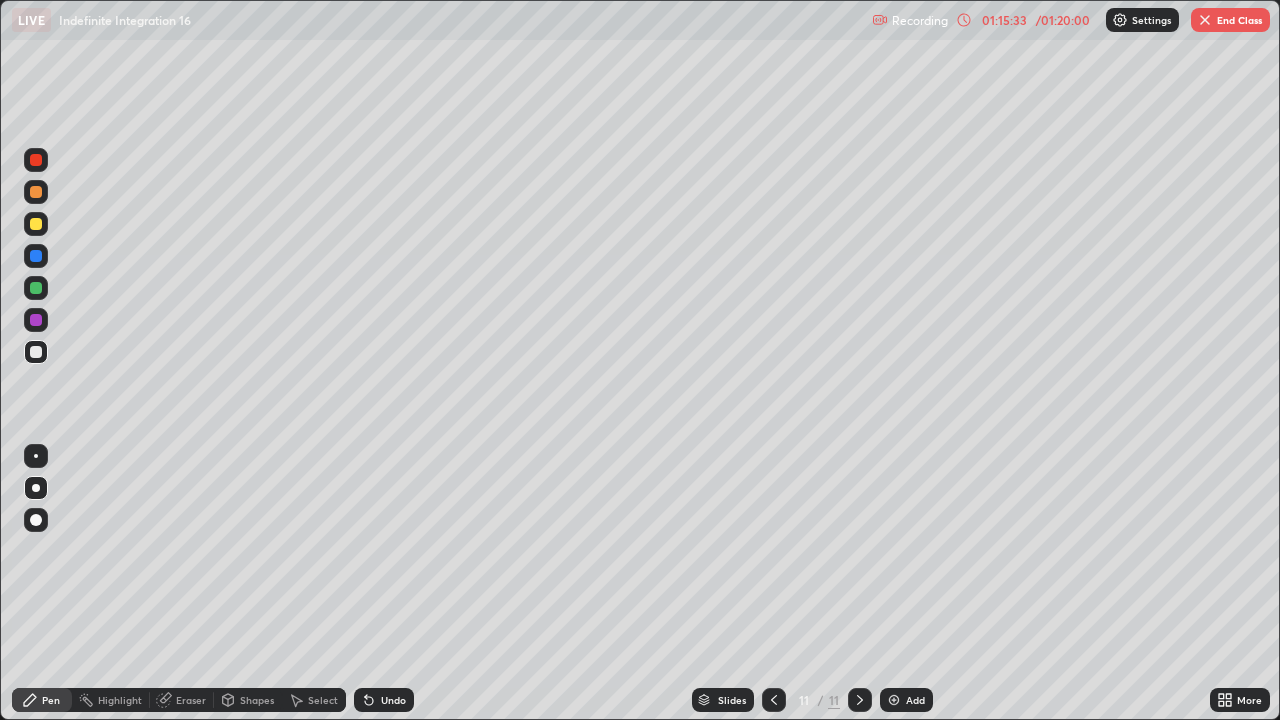 click at bounding box center [36, 224] 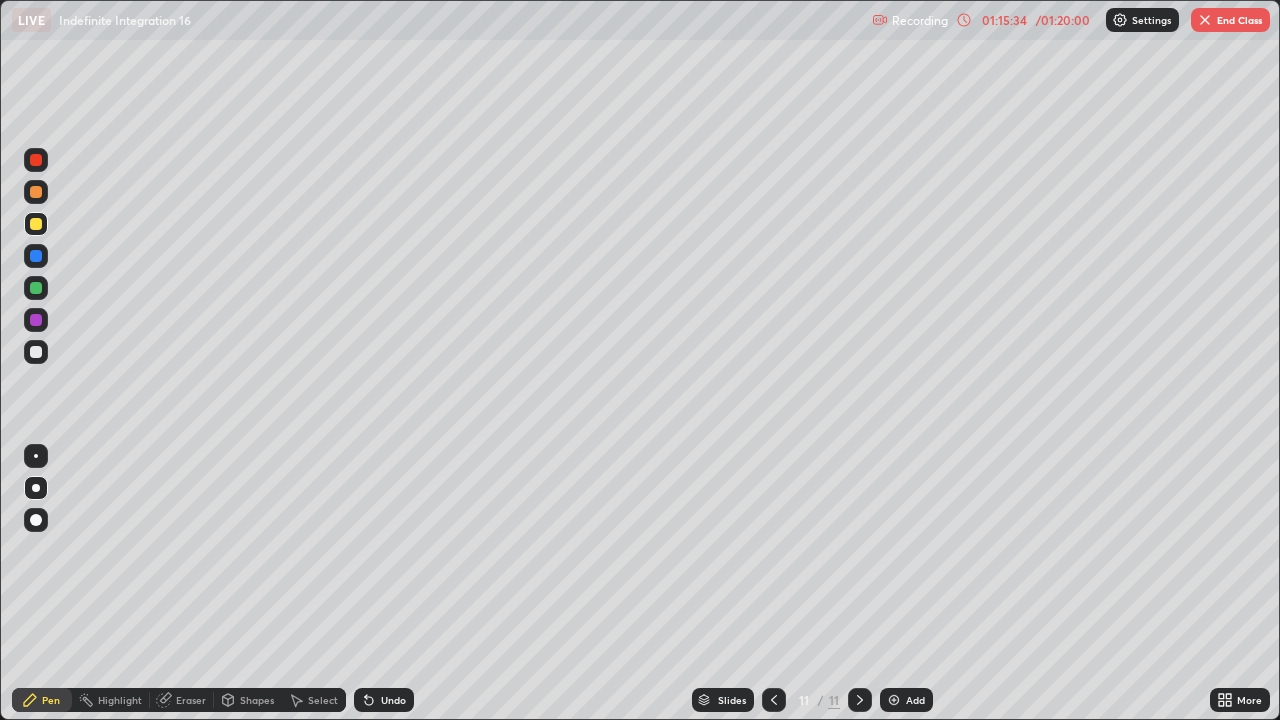 click at bounding box center [36, 488] 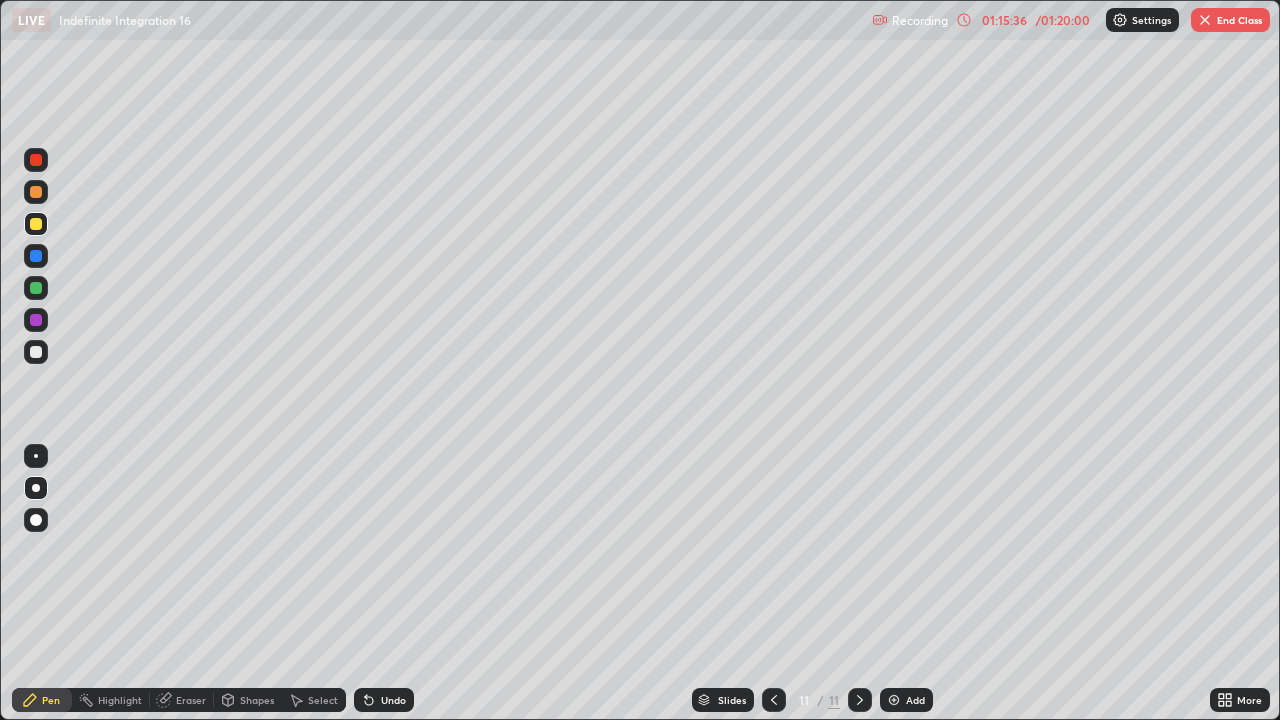 click 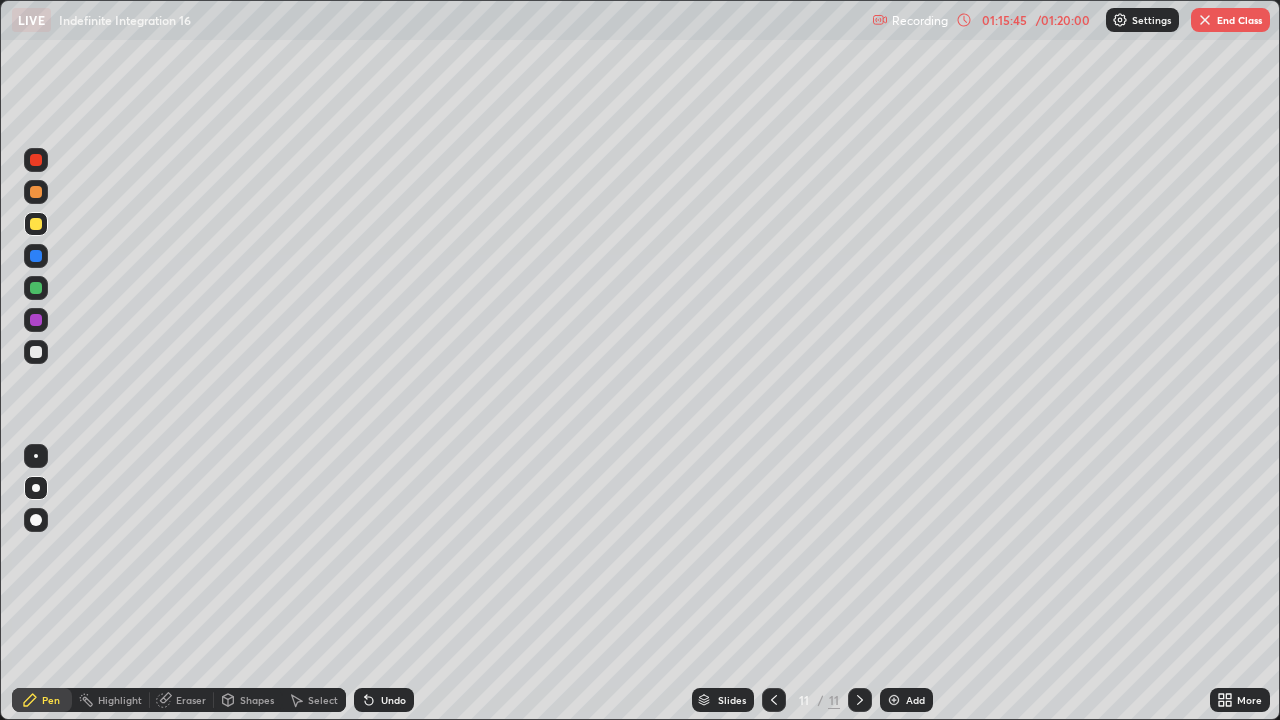 click 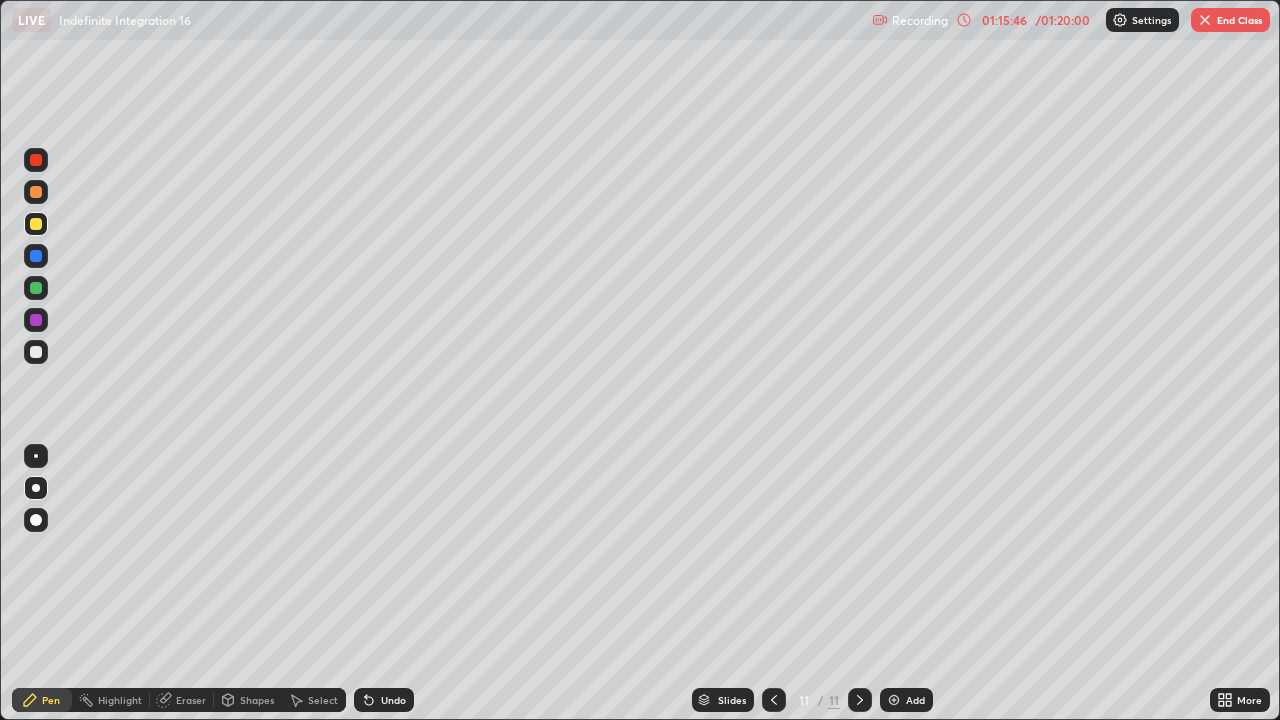 click 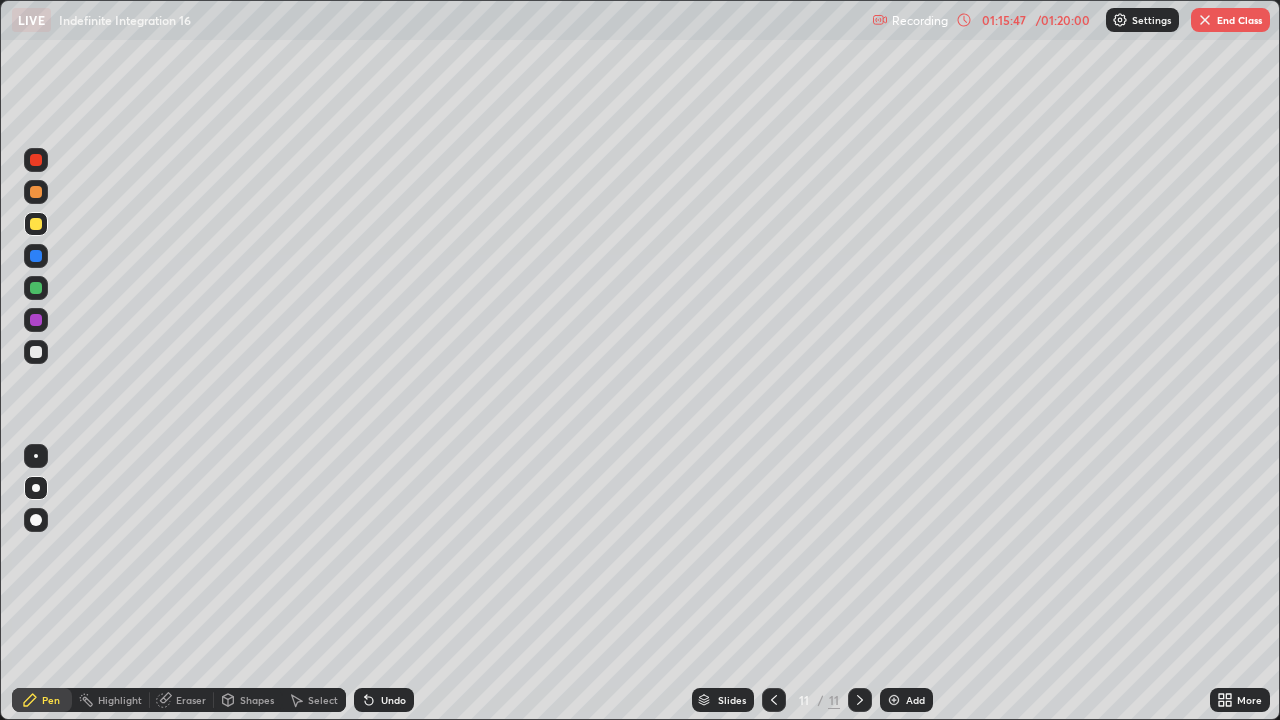 click on "Add" at bounding box center (915, 700) 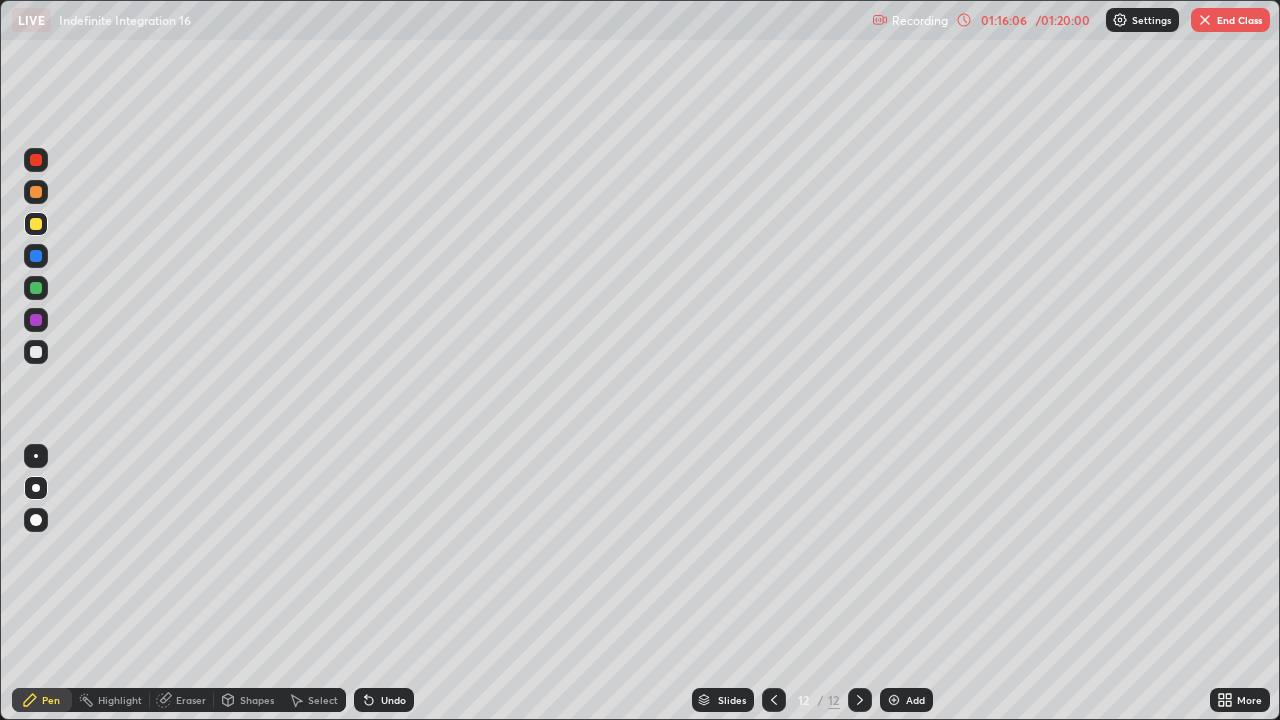 click on "Undo" at bounding box center [384, 700] 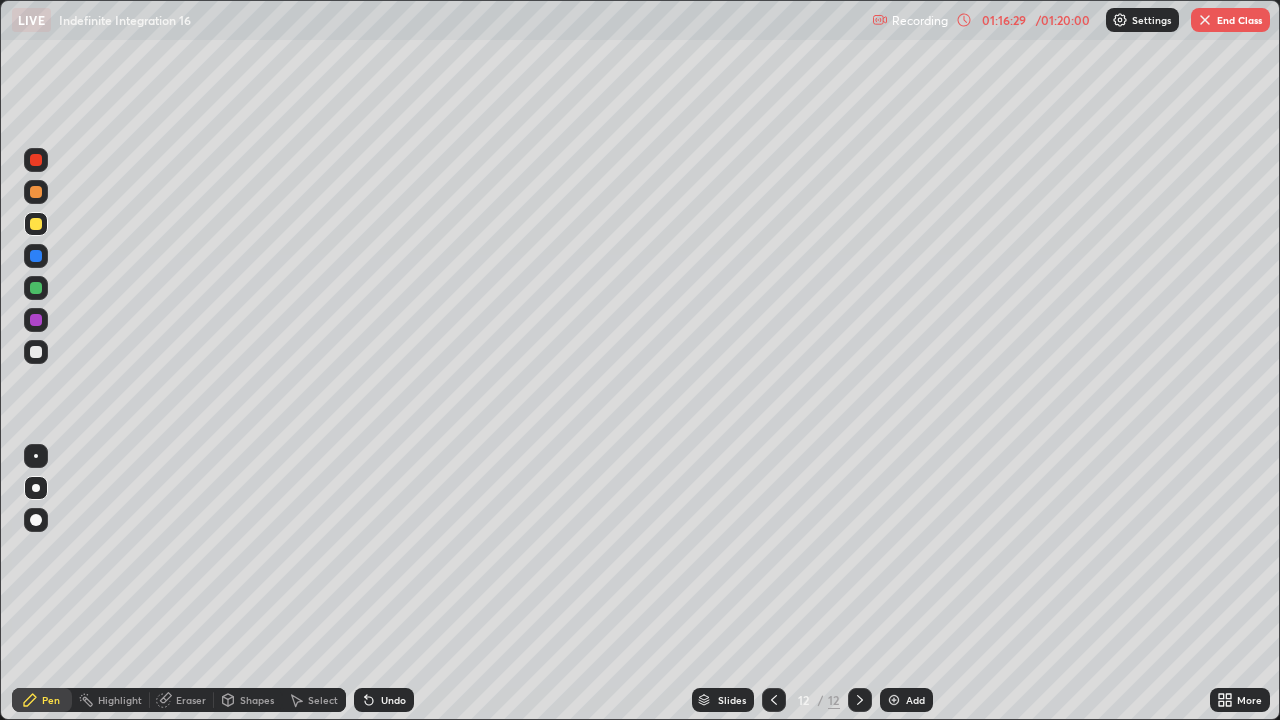 click at bounding box center [36, 192] 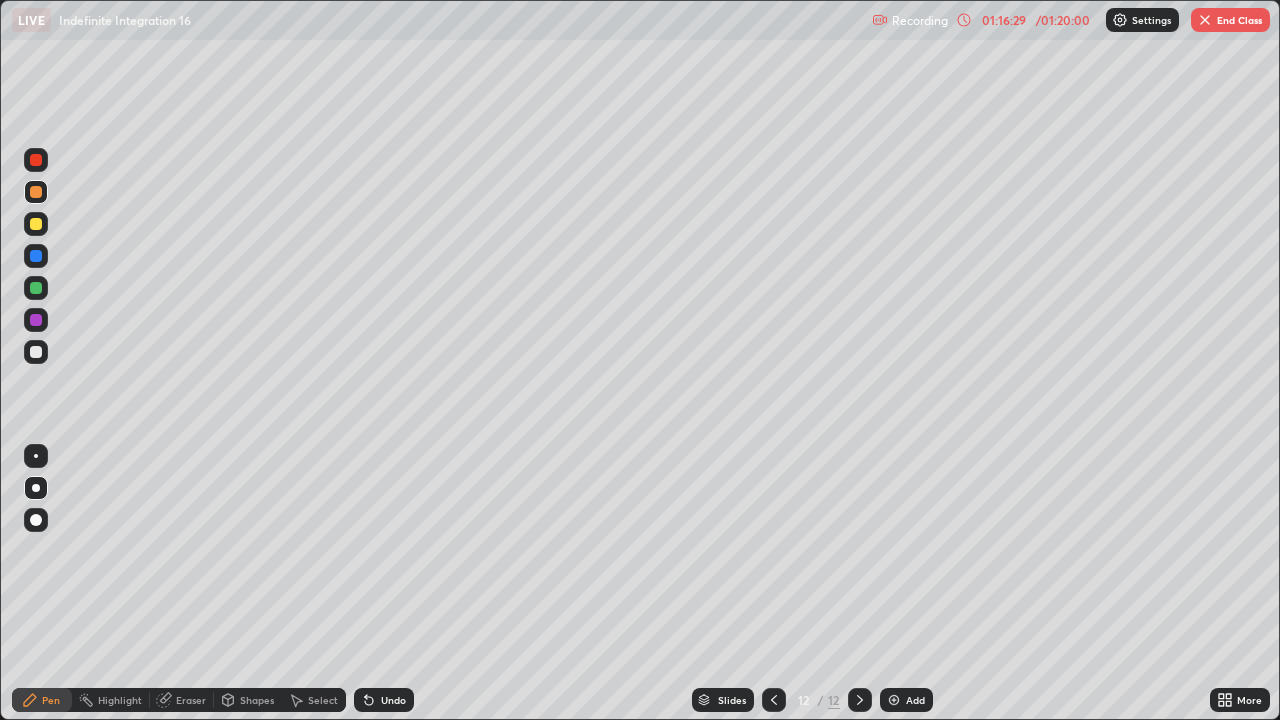 click at bounding box center [36, 160] 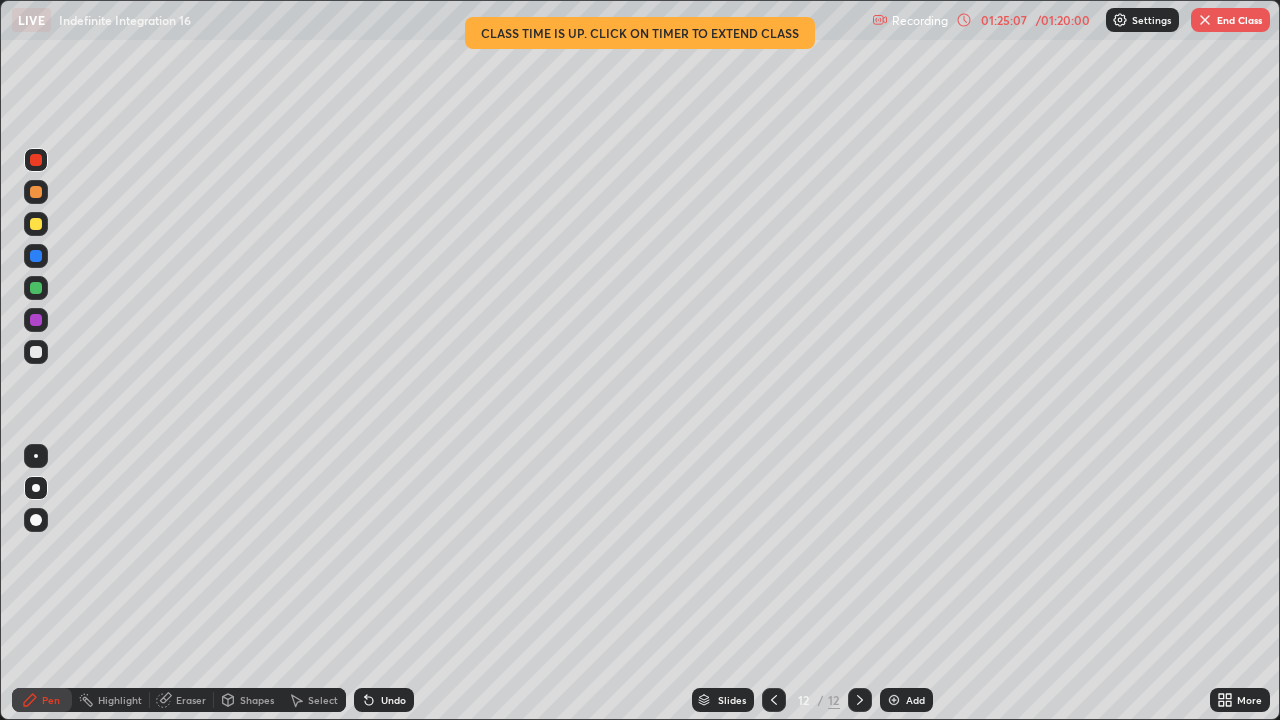 click on "Eraser" at bounding box center [182, 700] 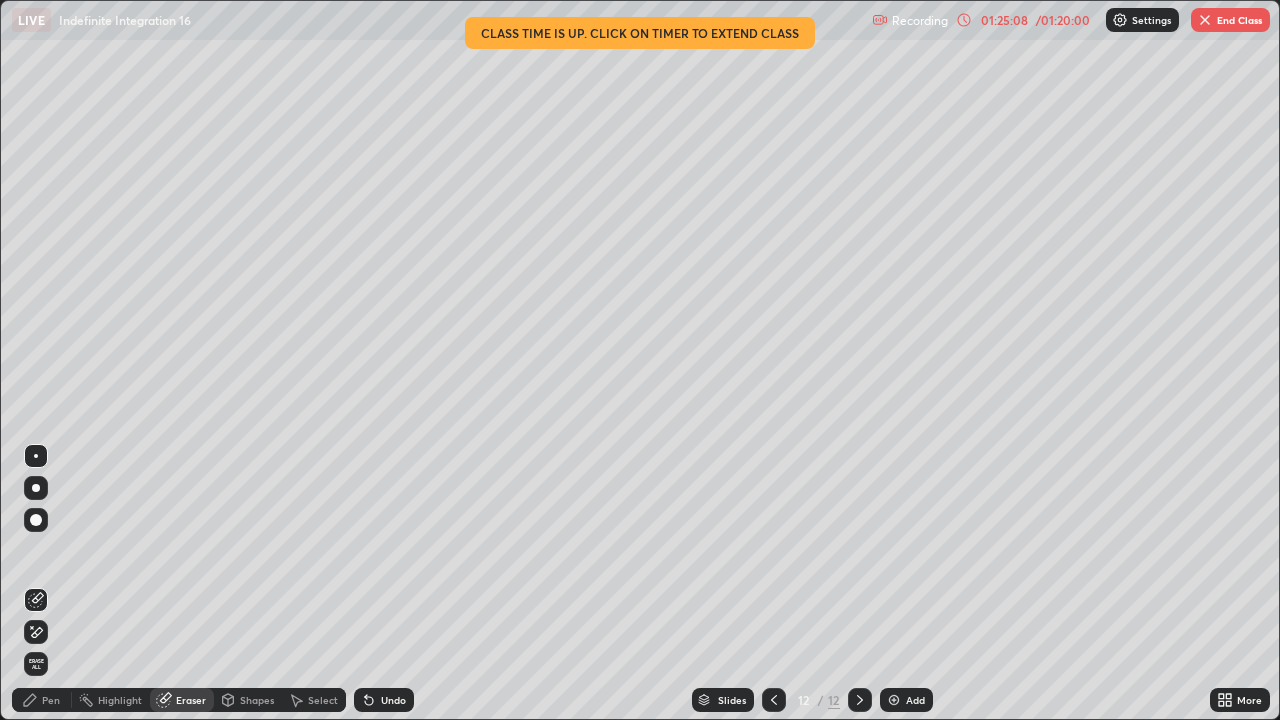 click on "Eraser" at bounding box center (182, 700) 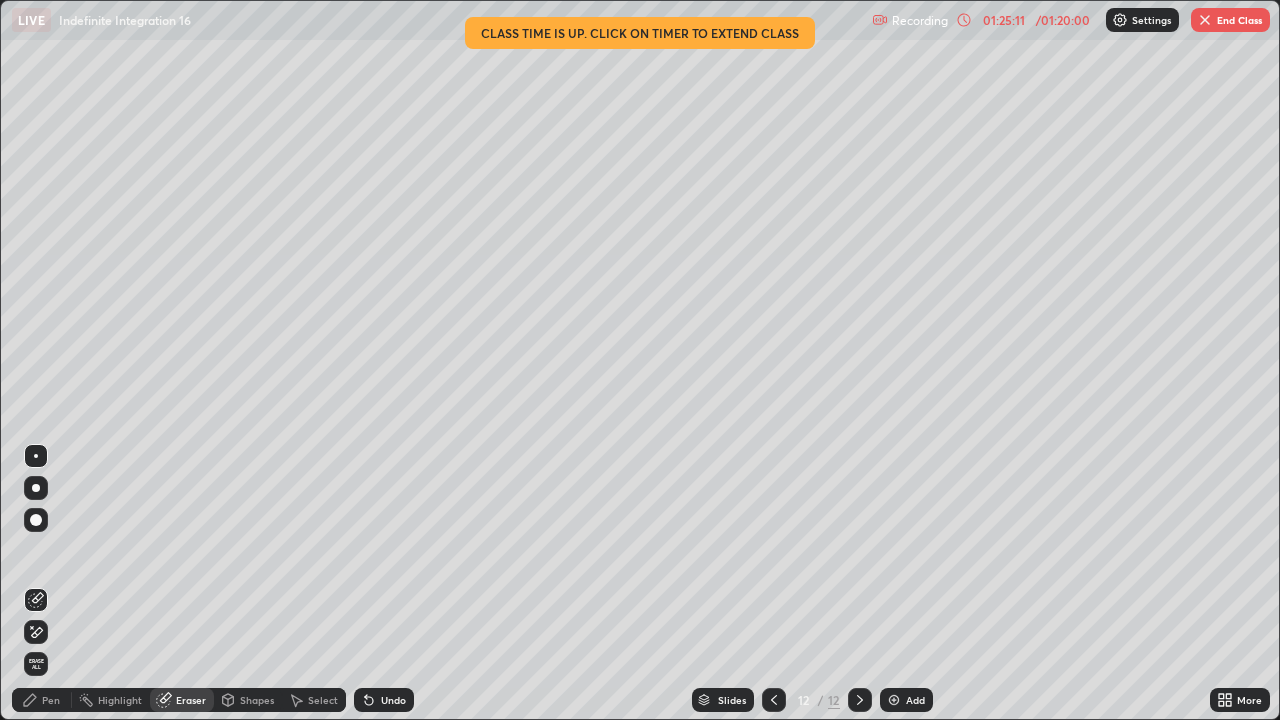 click on "Pen" at bounding box center [51, 700] 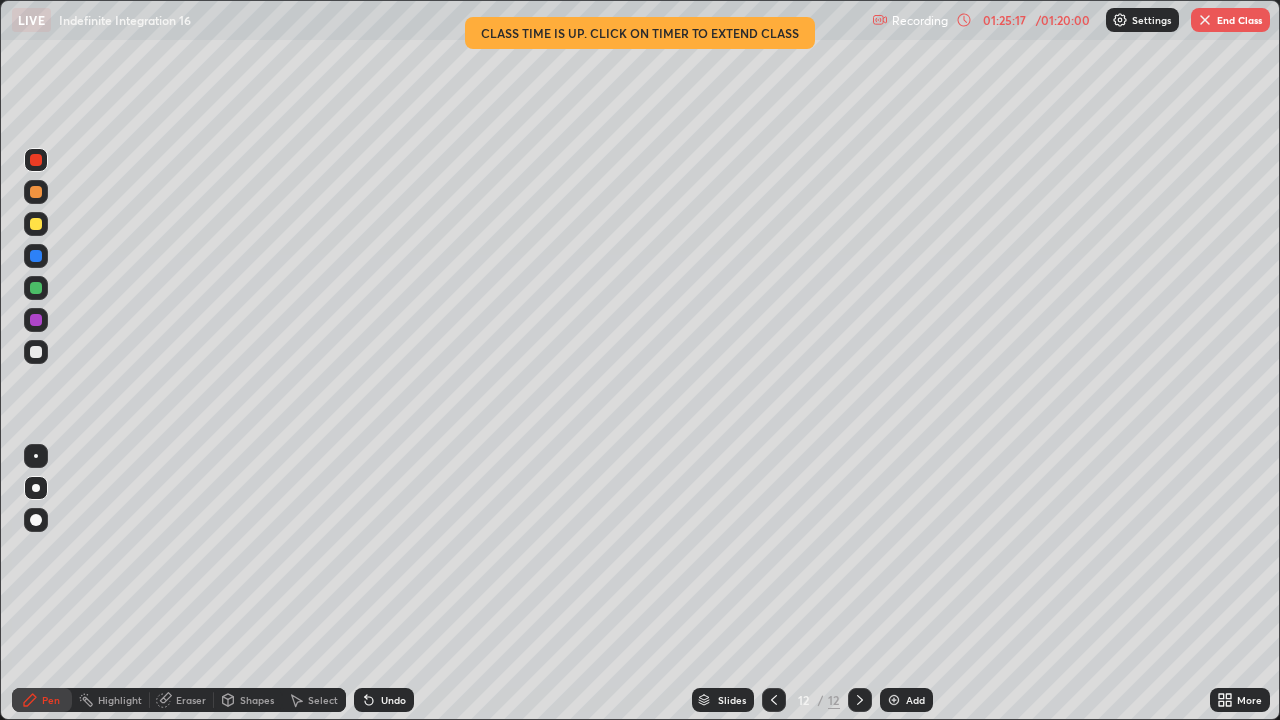 click on "Eraser" at bounding box center (191, 700) 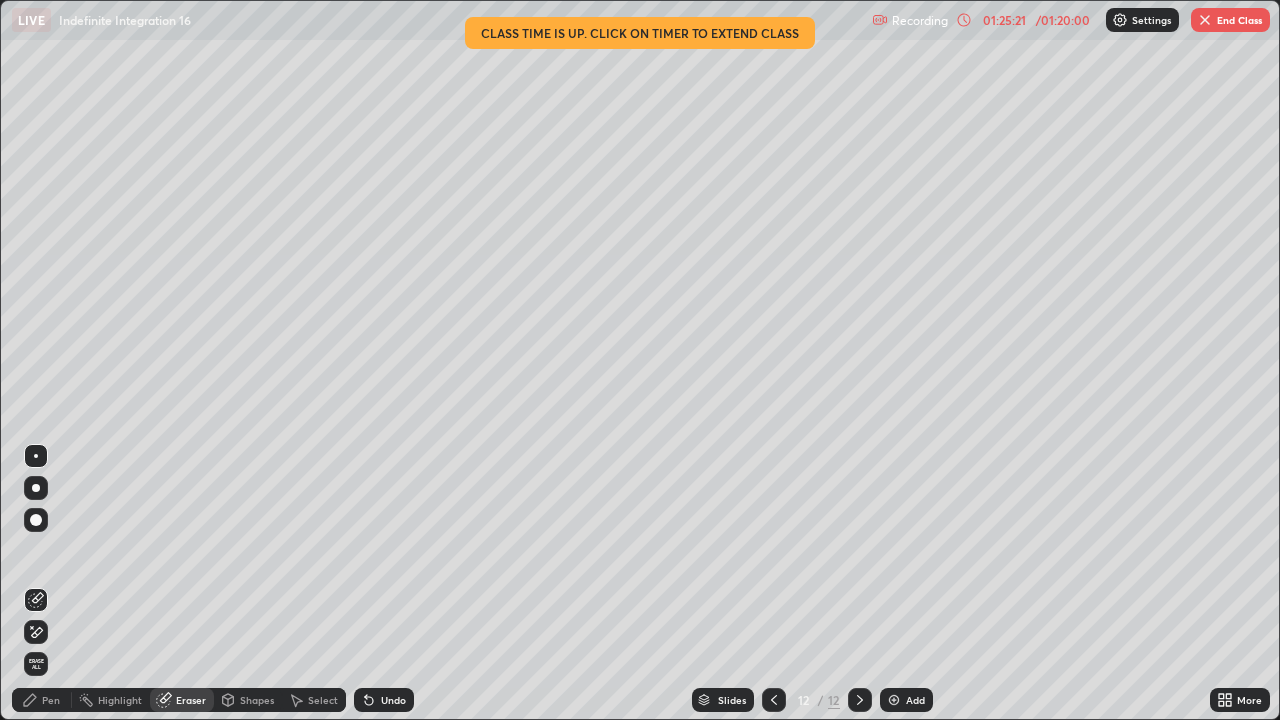 click on "Pen" at bounding box center [42, 700] 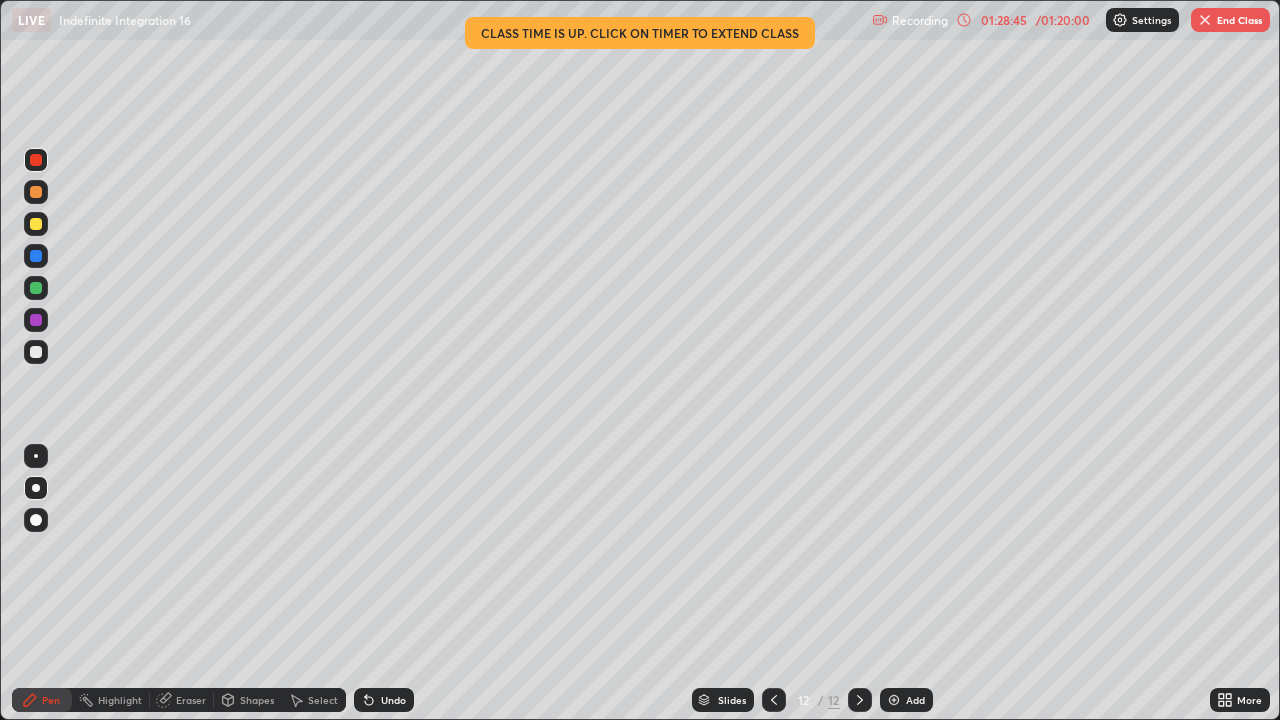 click on "End Class" at bounding box center (1230, 20) 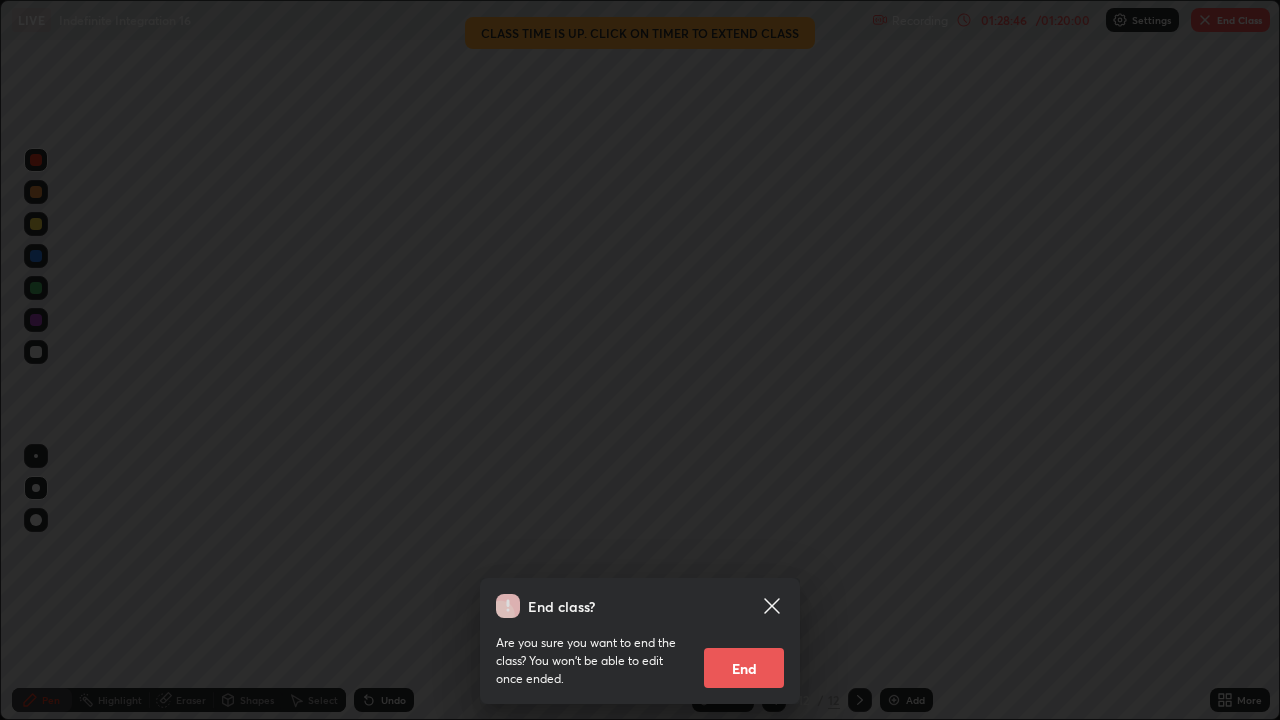 click on "End" at bounding box center [744, 668] 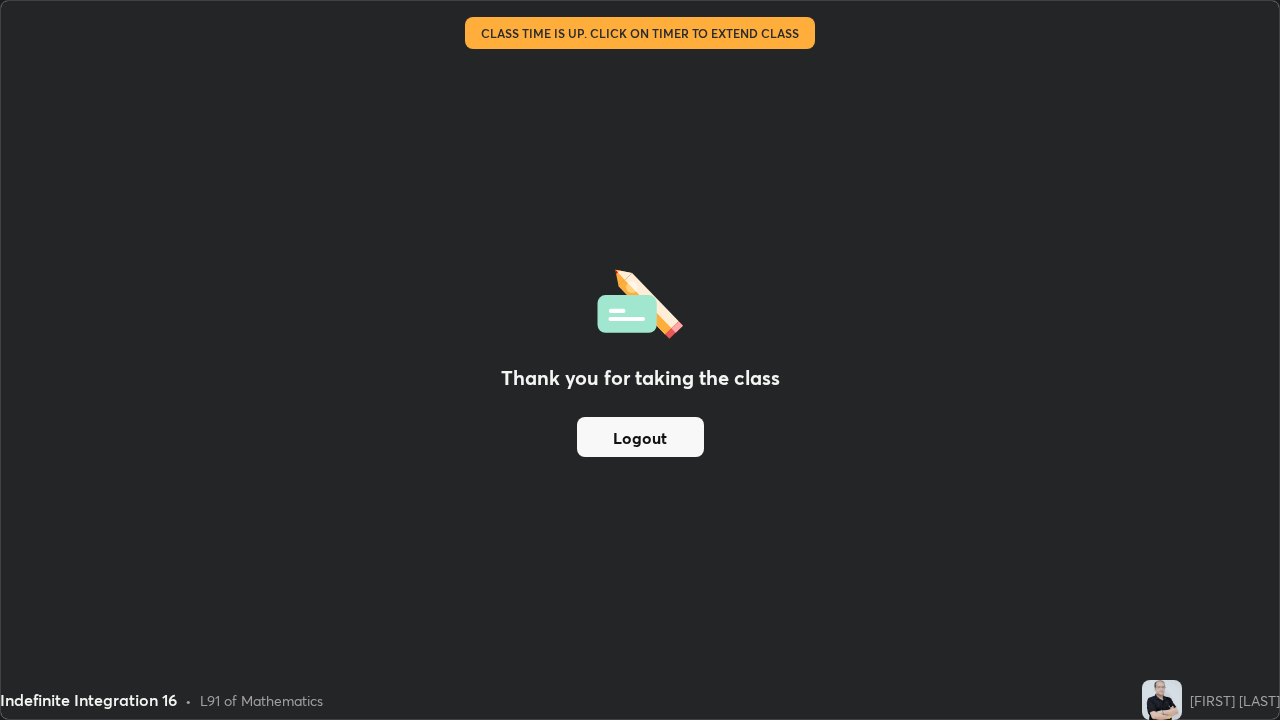 click on "Logout" at bounding box center (640, 437) 